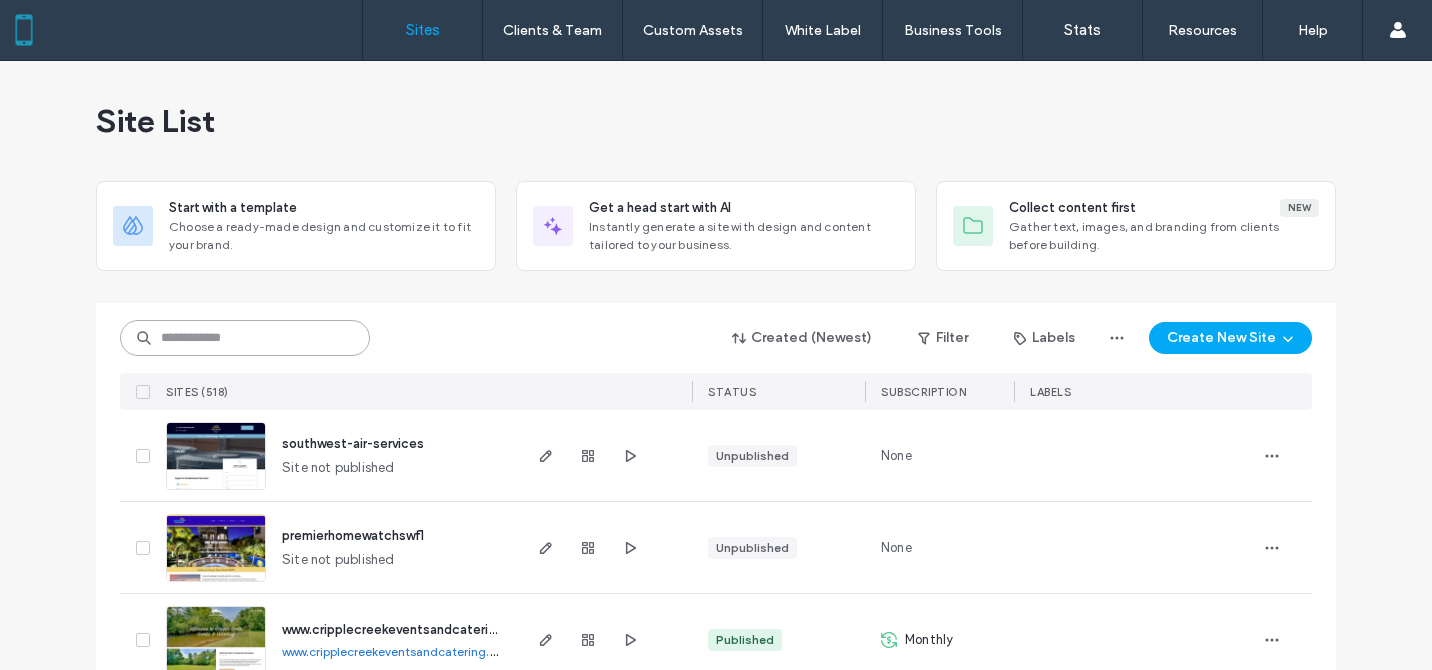click at bounding box center (245, 338) 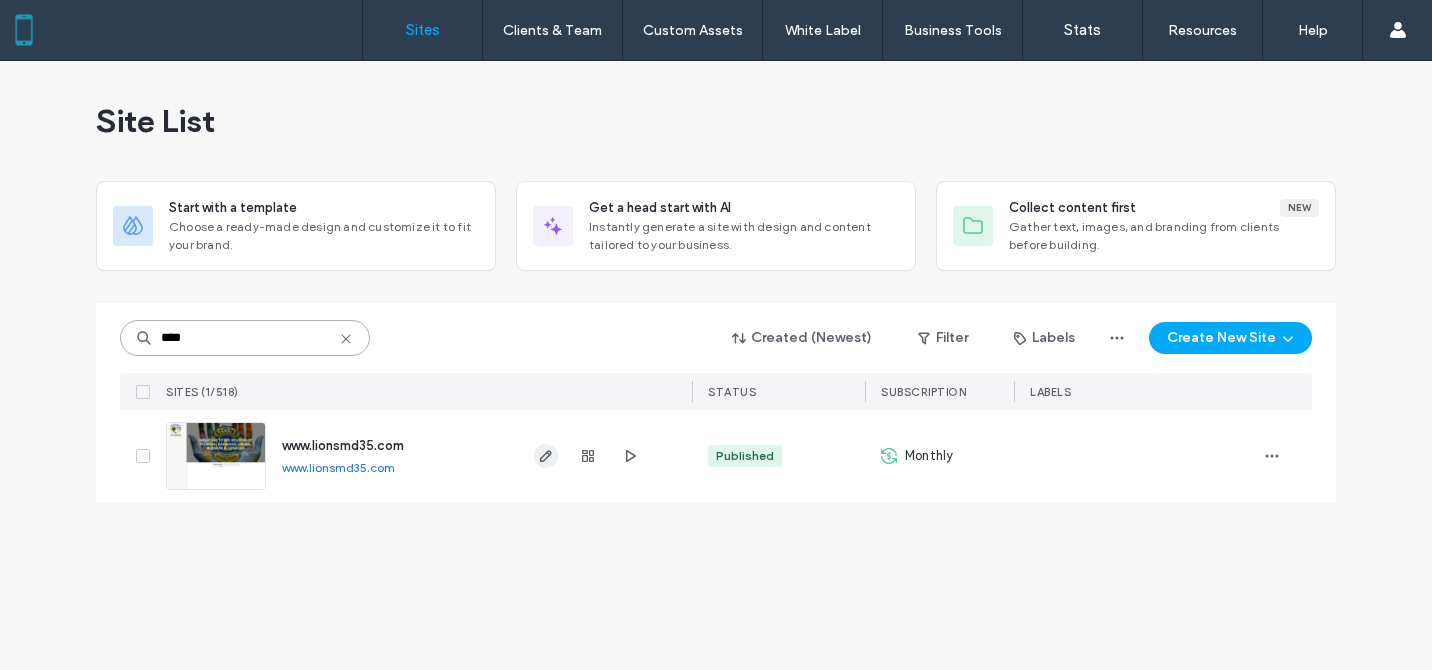type on "****" 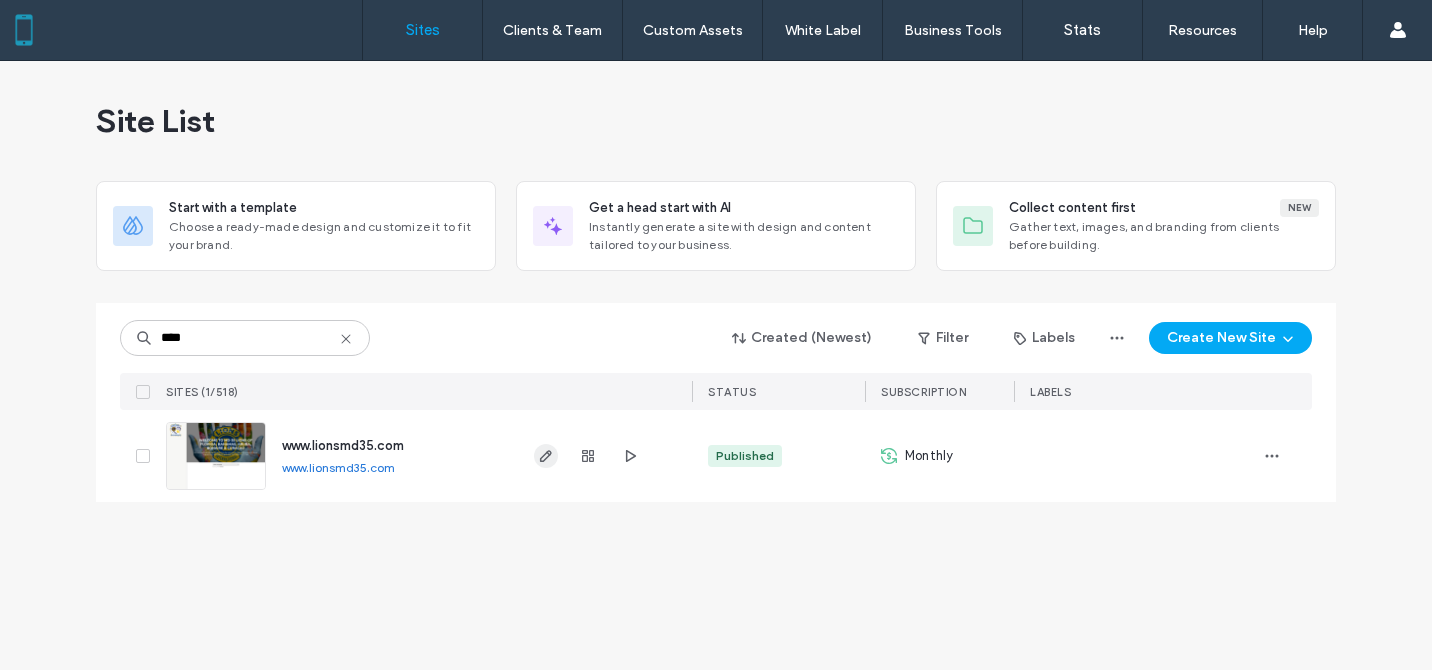 click 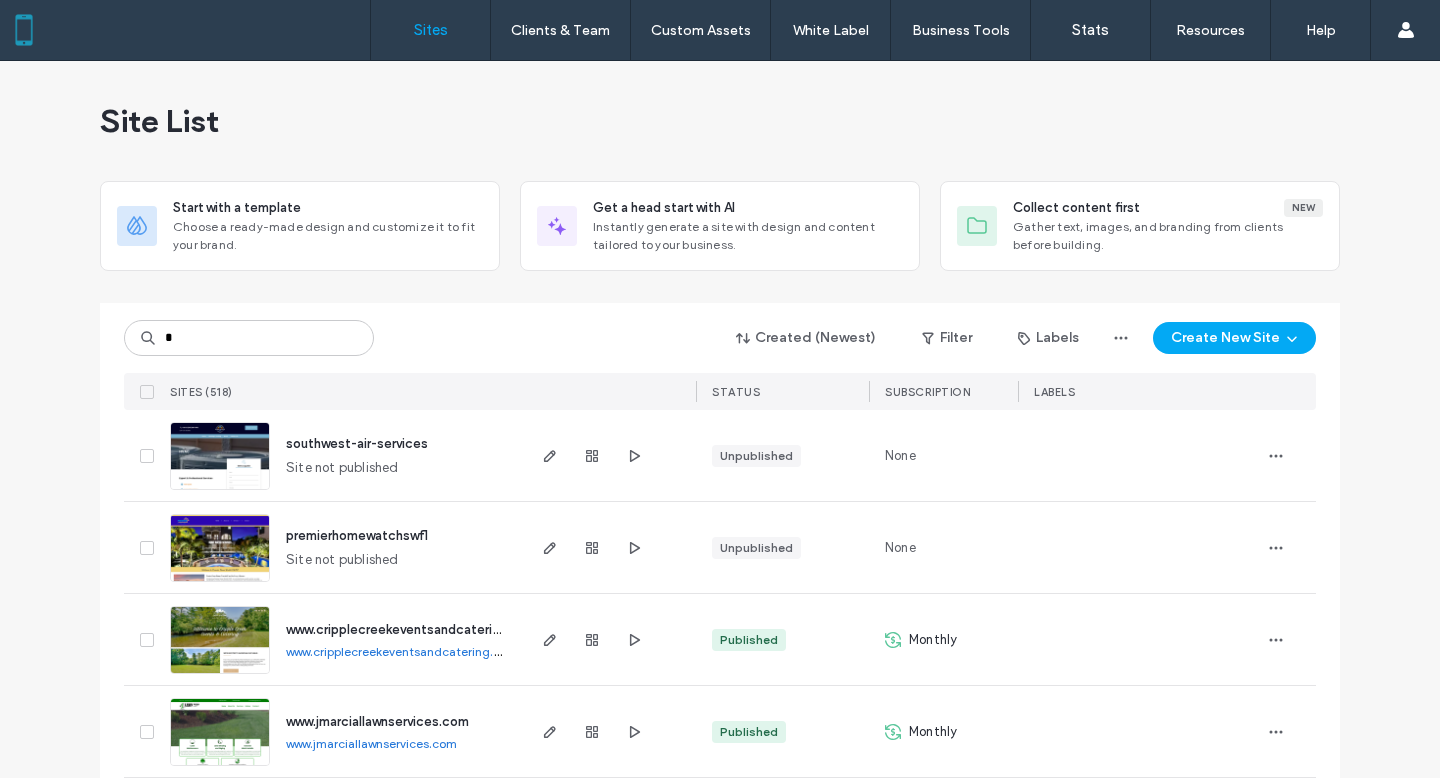 scroll, scrollTop: 0, scrollLeft: 0, axis: both 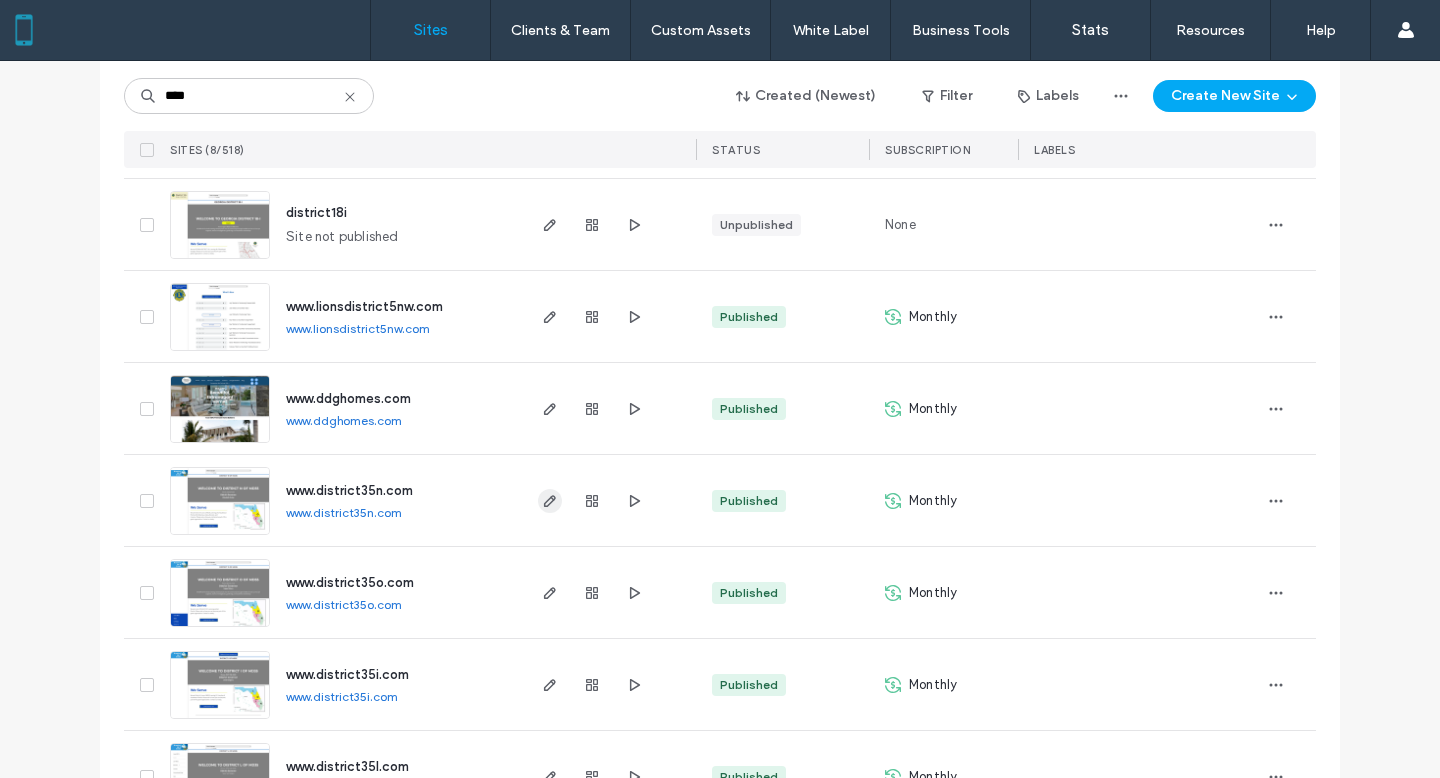type on "****" 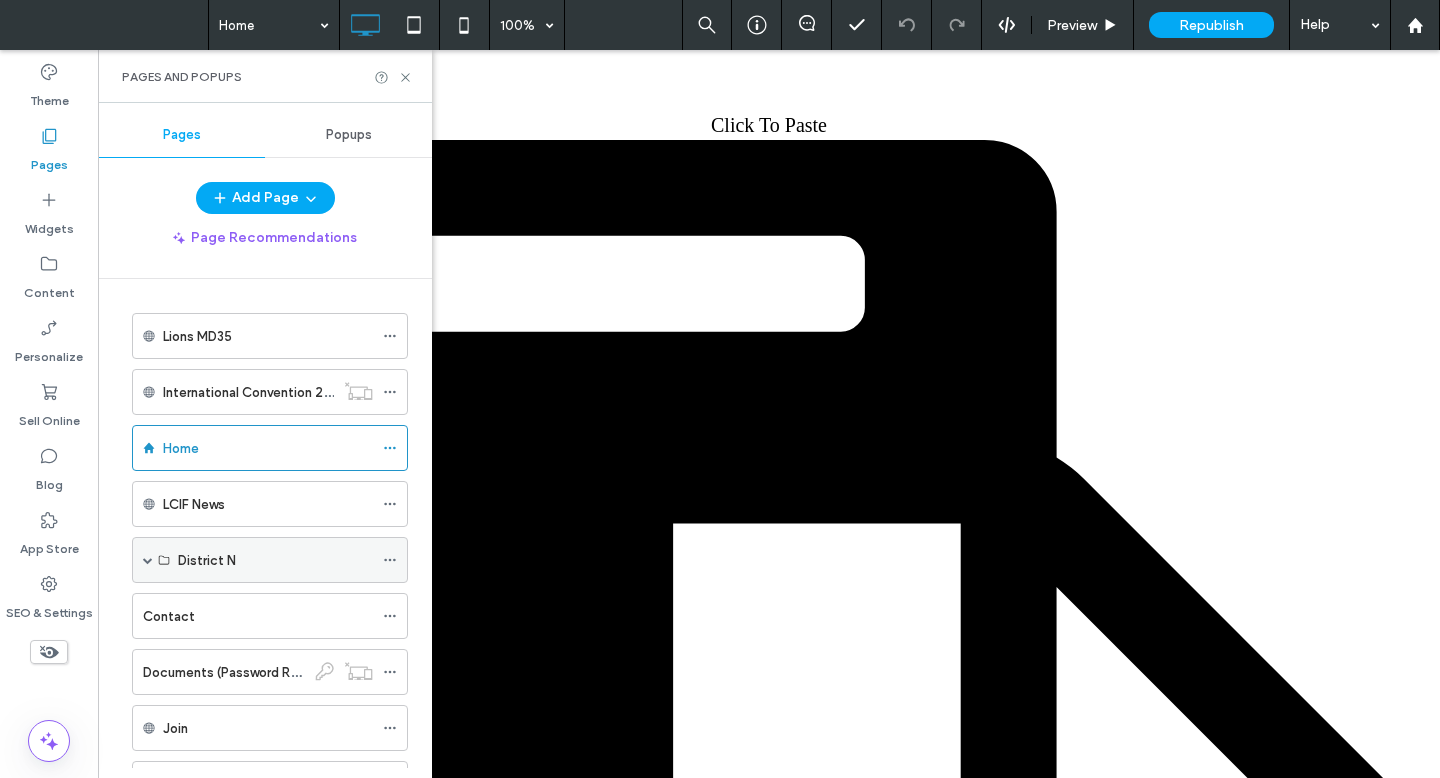 scroll, scrollTop: 0, scrollLeft: 0, axis: both 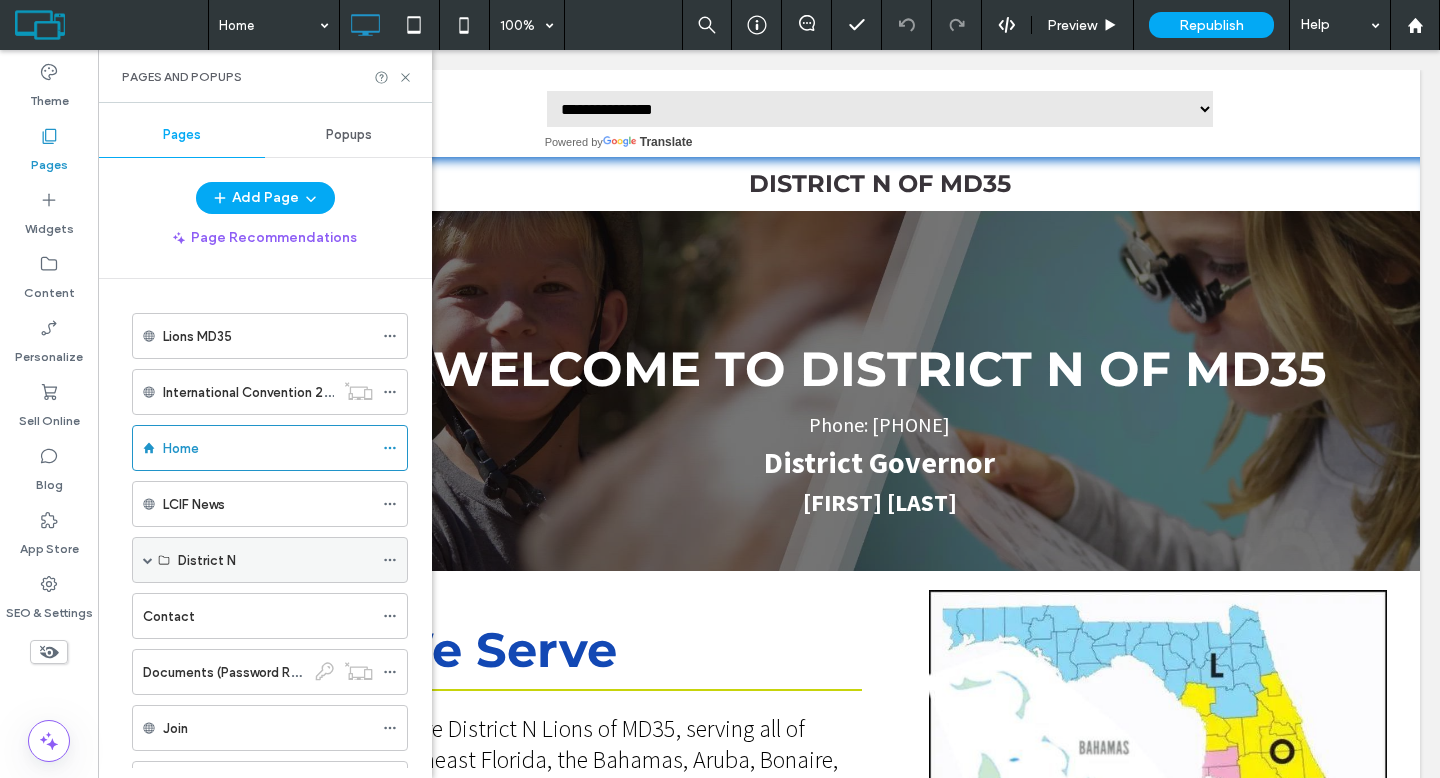click at bounding box center [148, 560] 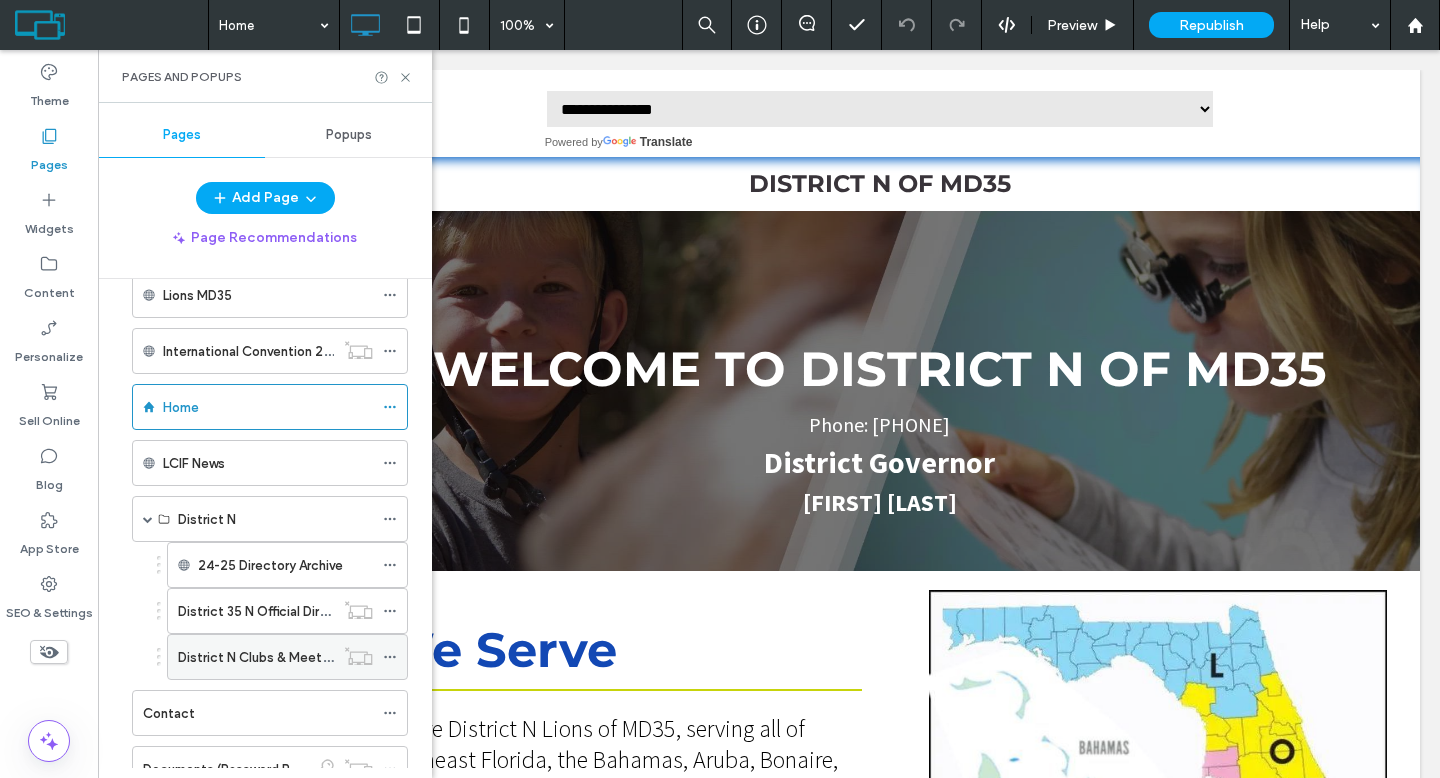scroll, scrollTop: 45, scrollLeft: 0, axis: vertical 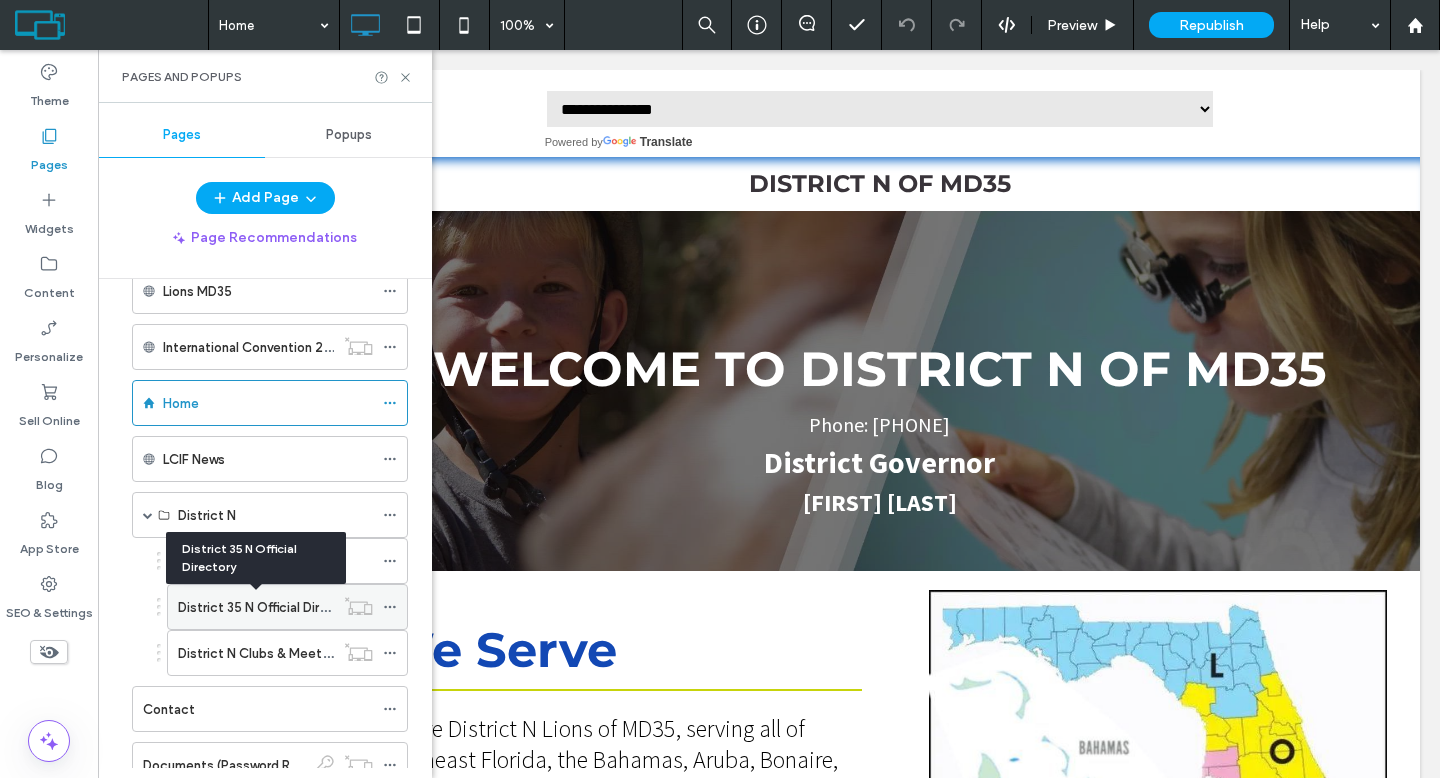 click on "District 35 N Official Directory" at bounding box center [269, 607] 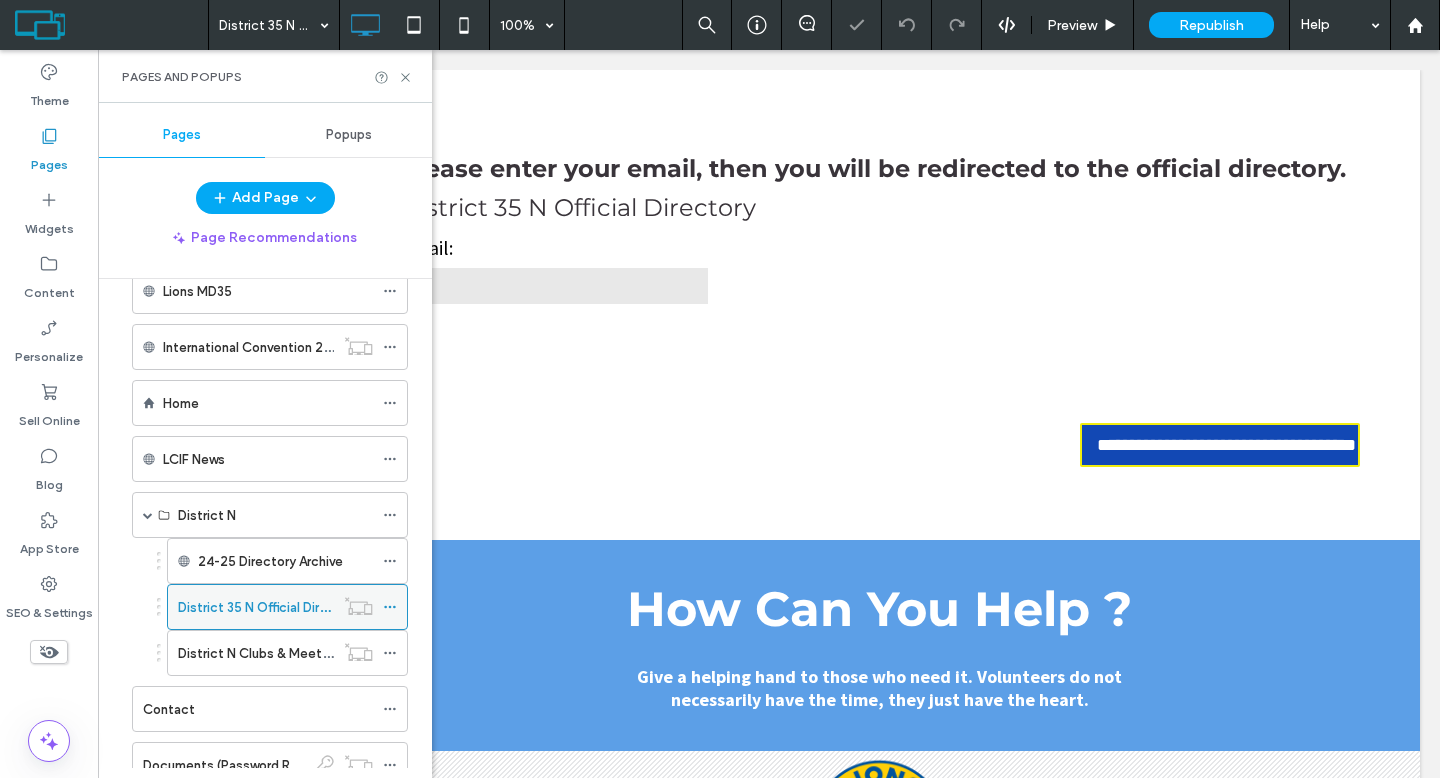 scroll, scrollTop: 0, scrollLeft: 0, axis: both 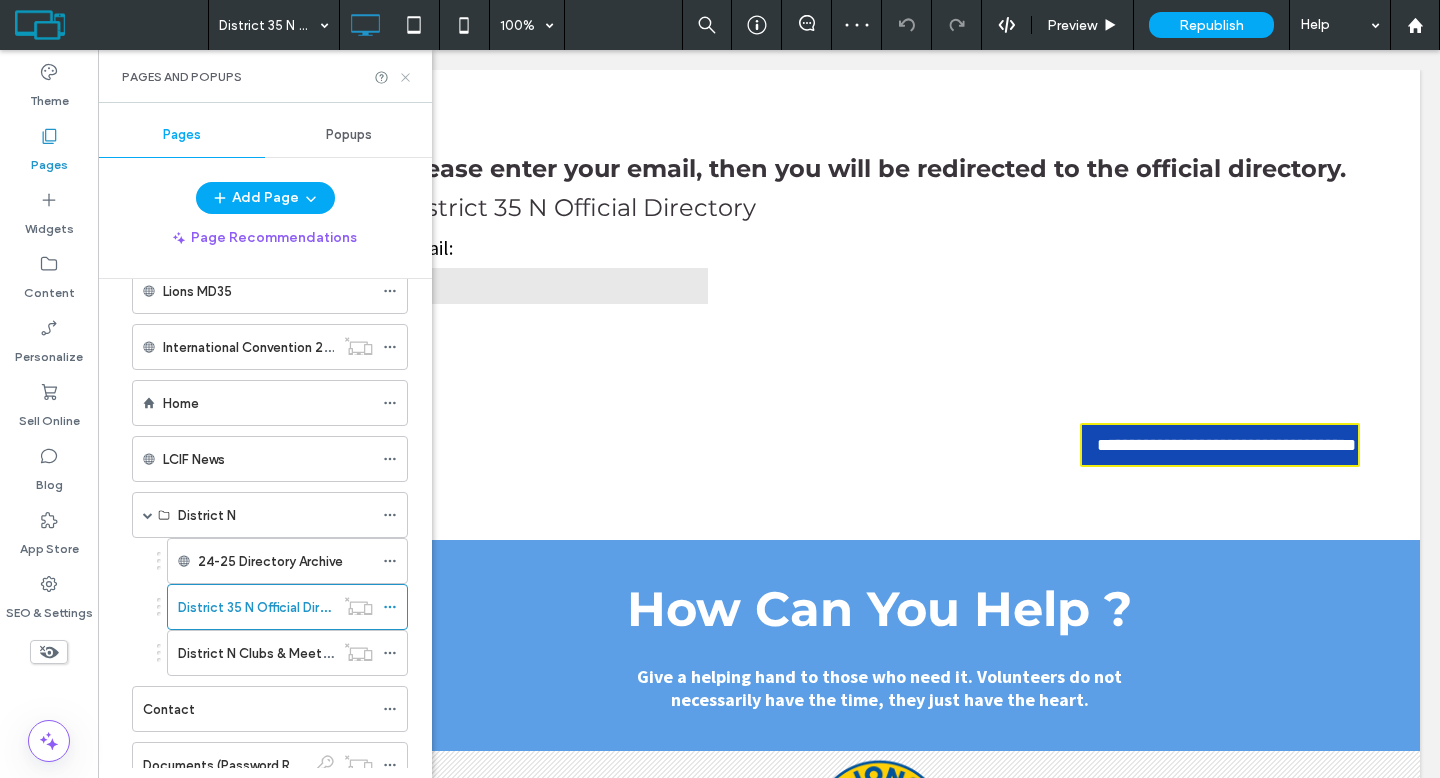 click 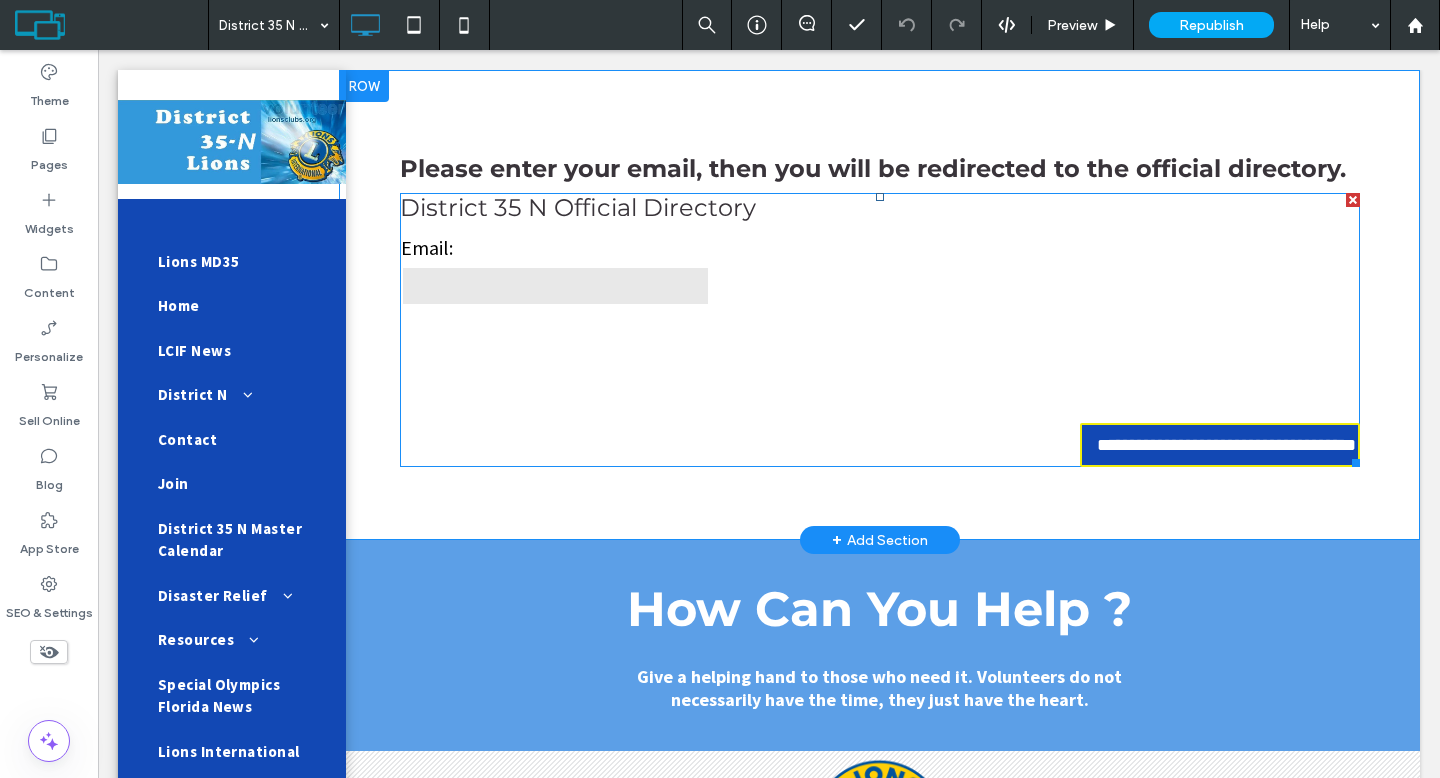 click at bounding box center (555, 286) 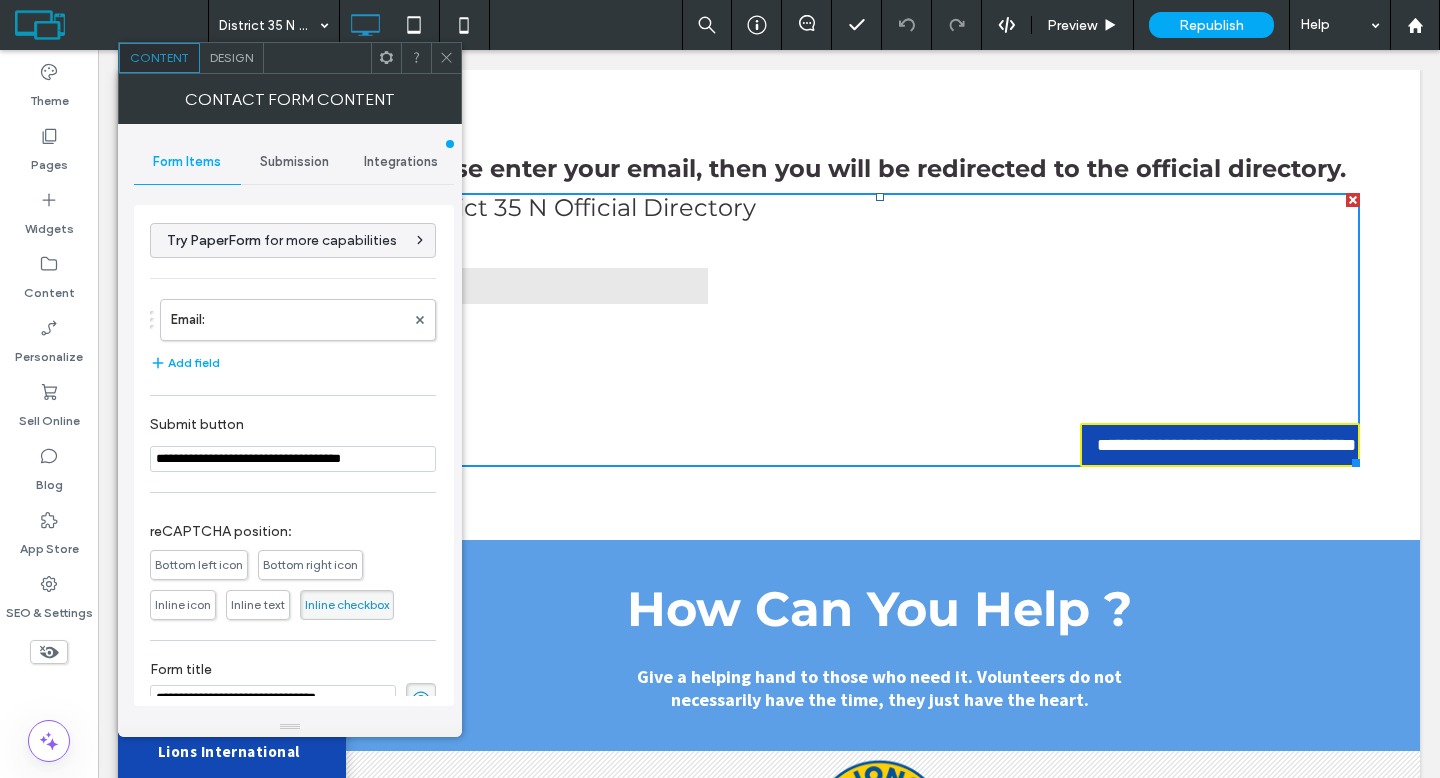 click on "Submission" at bounding box center (294, 162) 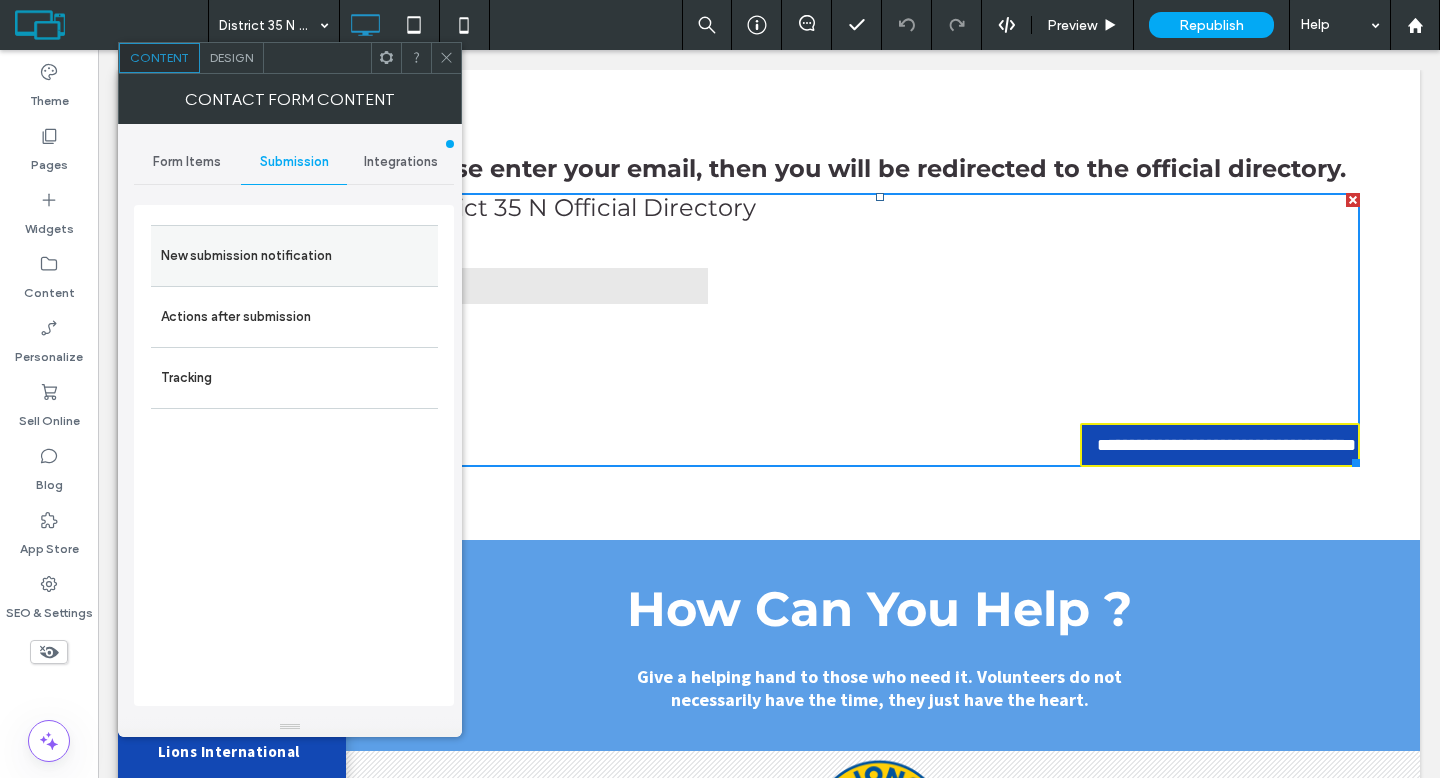 click on "New submission notification" at bounding box center [294, 256] 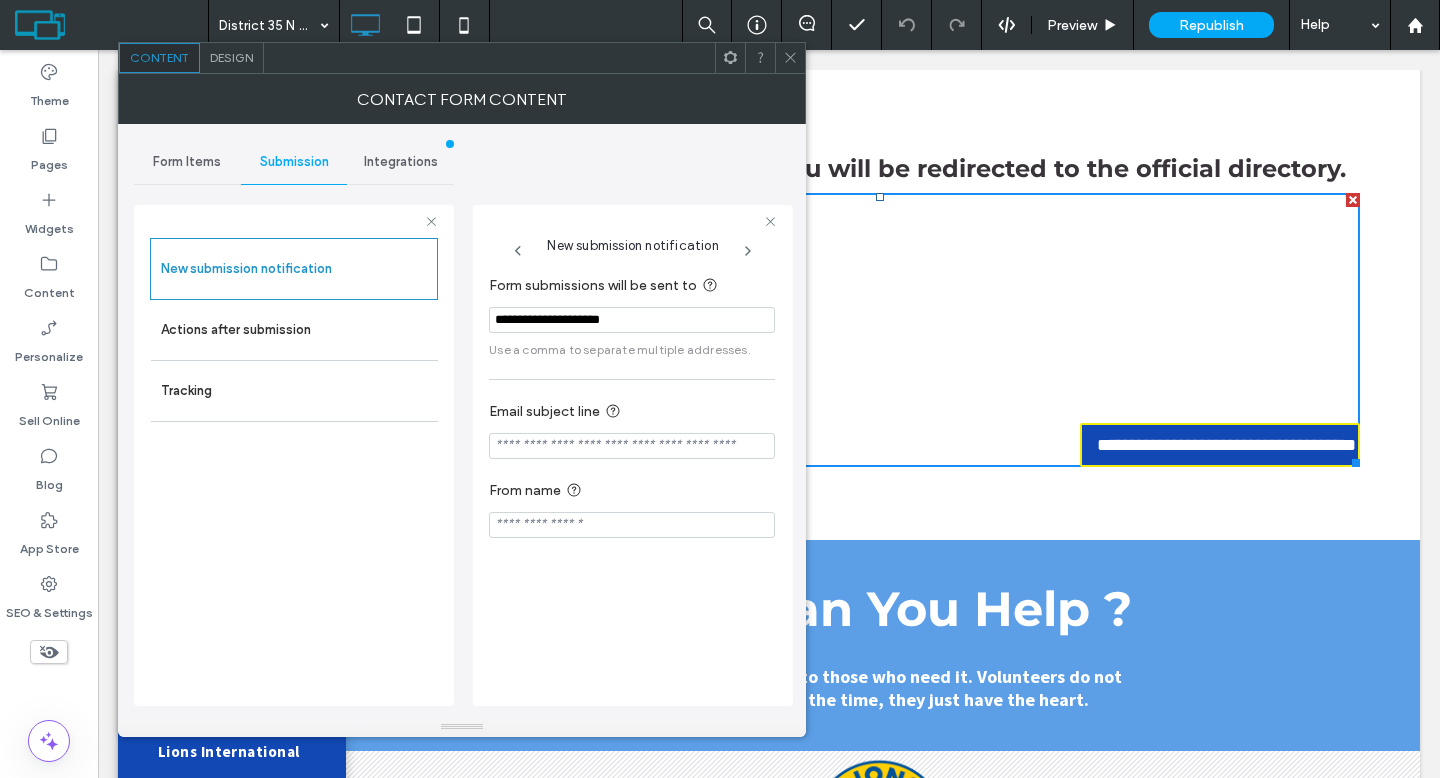 drag, startPoint x: 658, startPoint y: 320, endPoint x: 479, endPoint y: 320, distance: 179 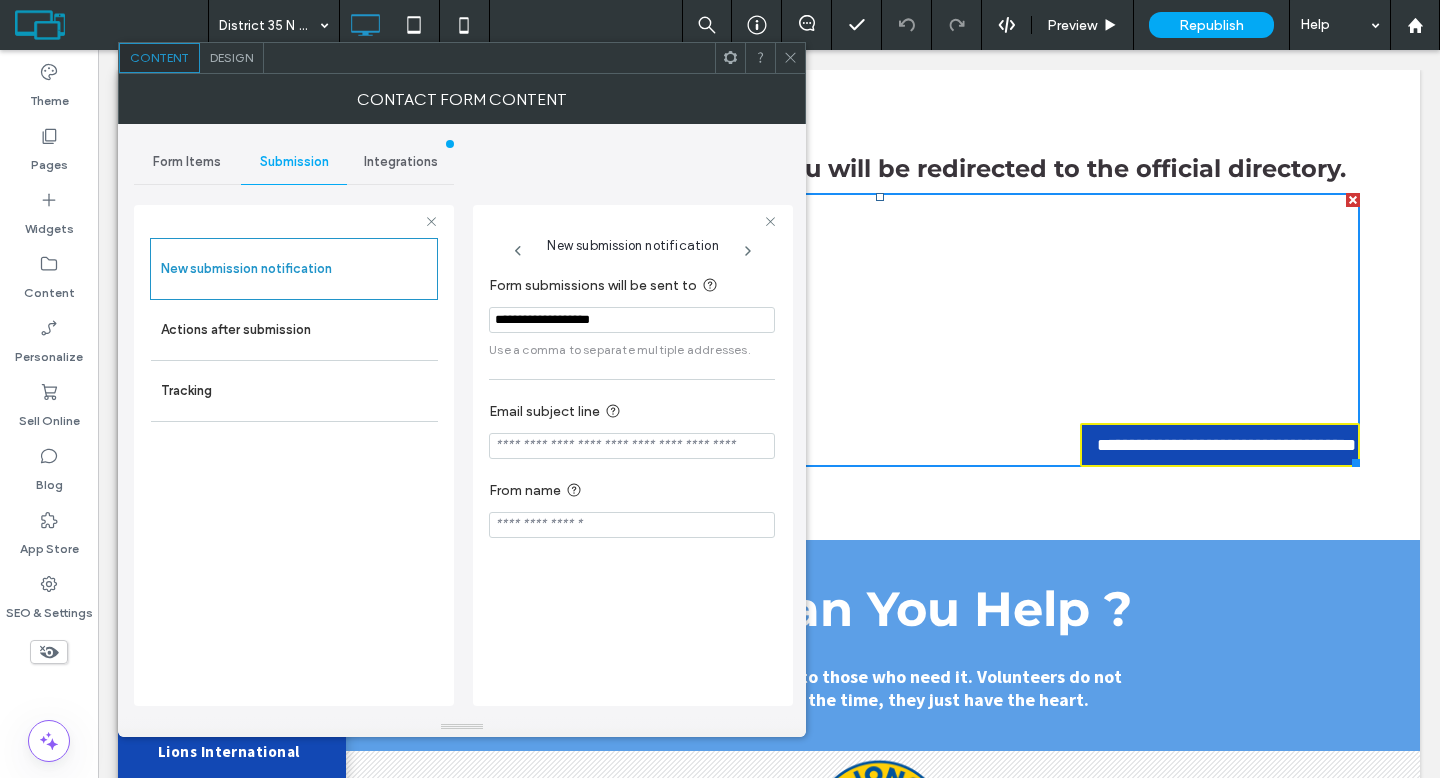 type on "**********" 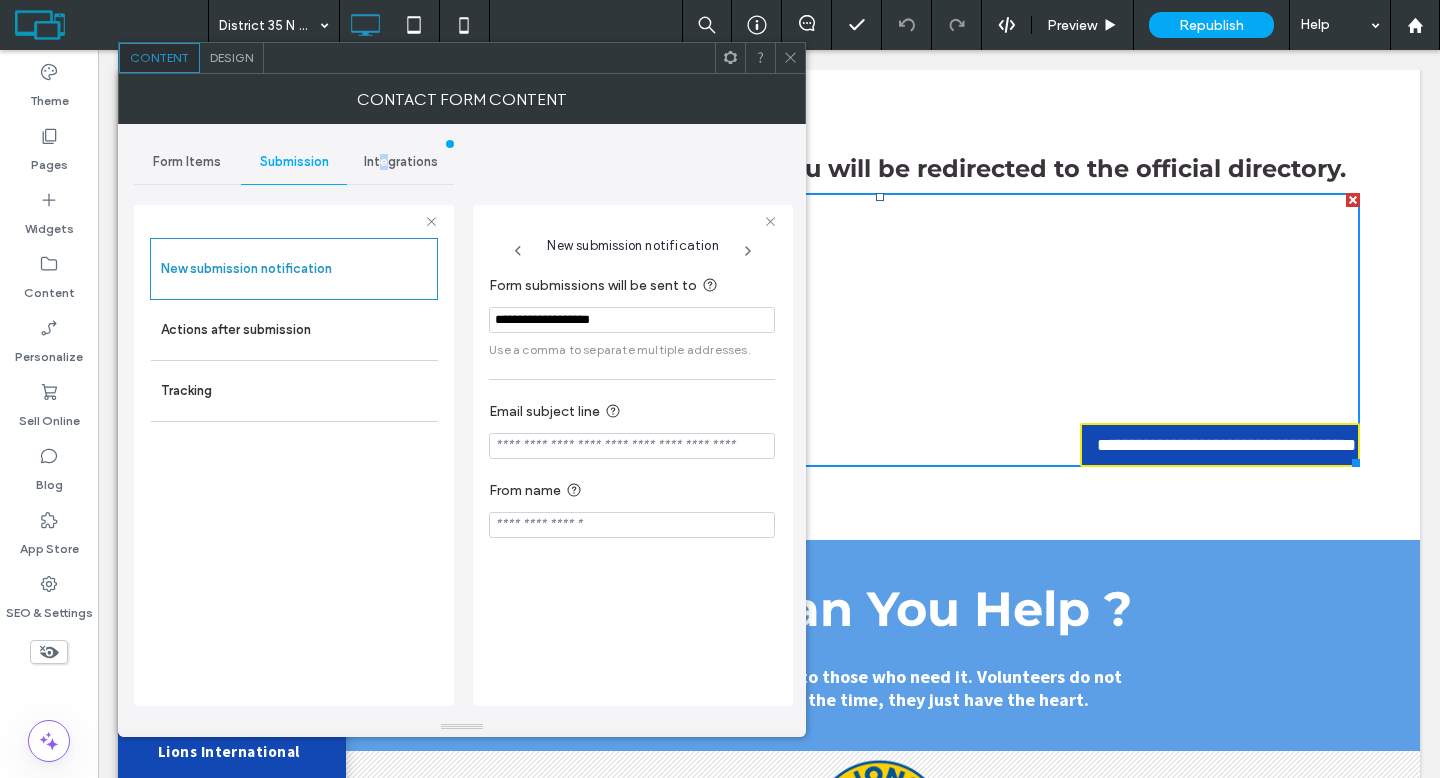 click on "Integrations" at bounding box center [401, 162] 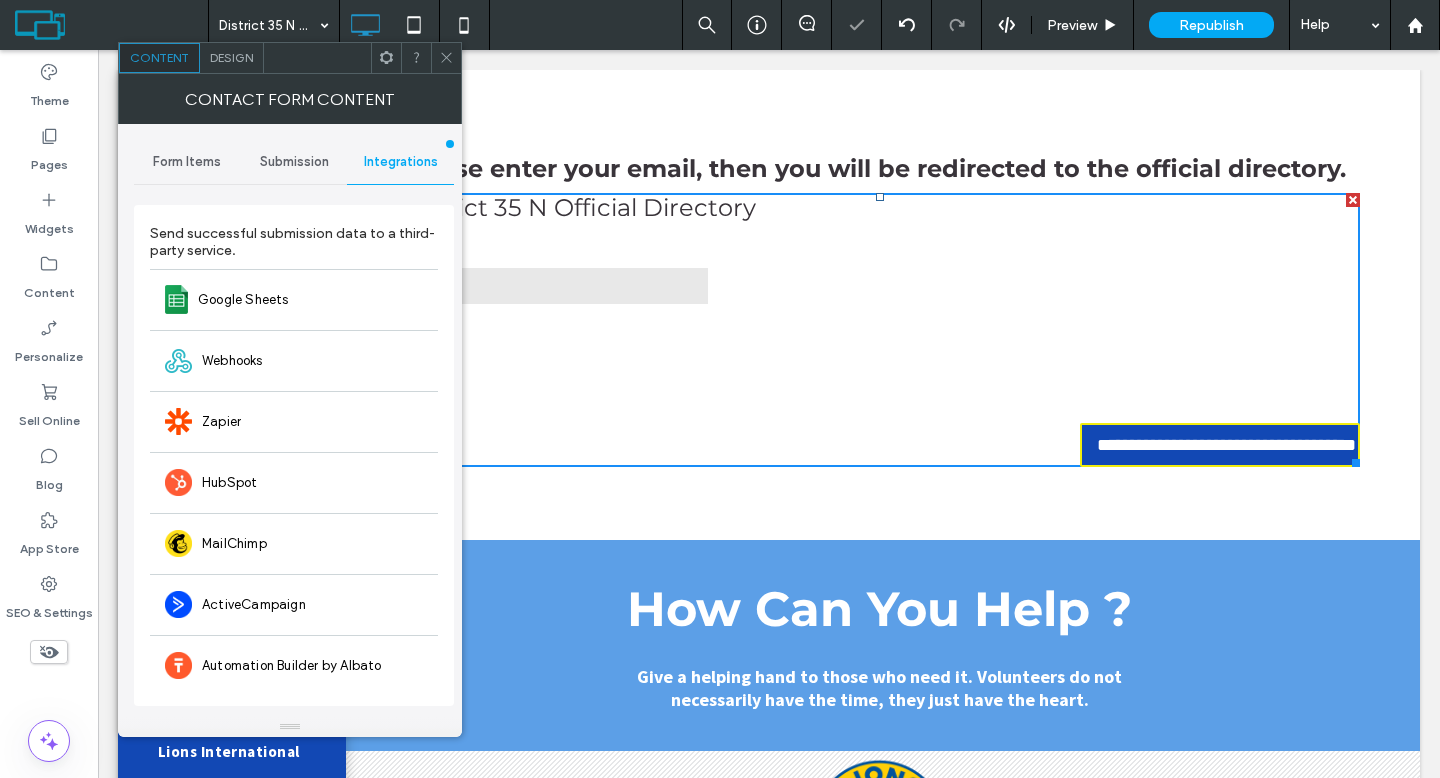click on "Submission" at bounding box center (294, 162) 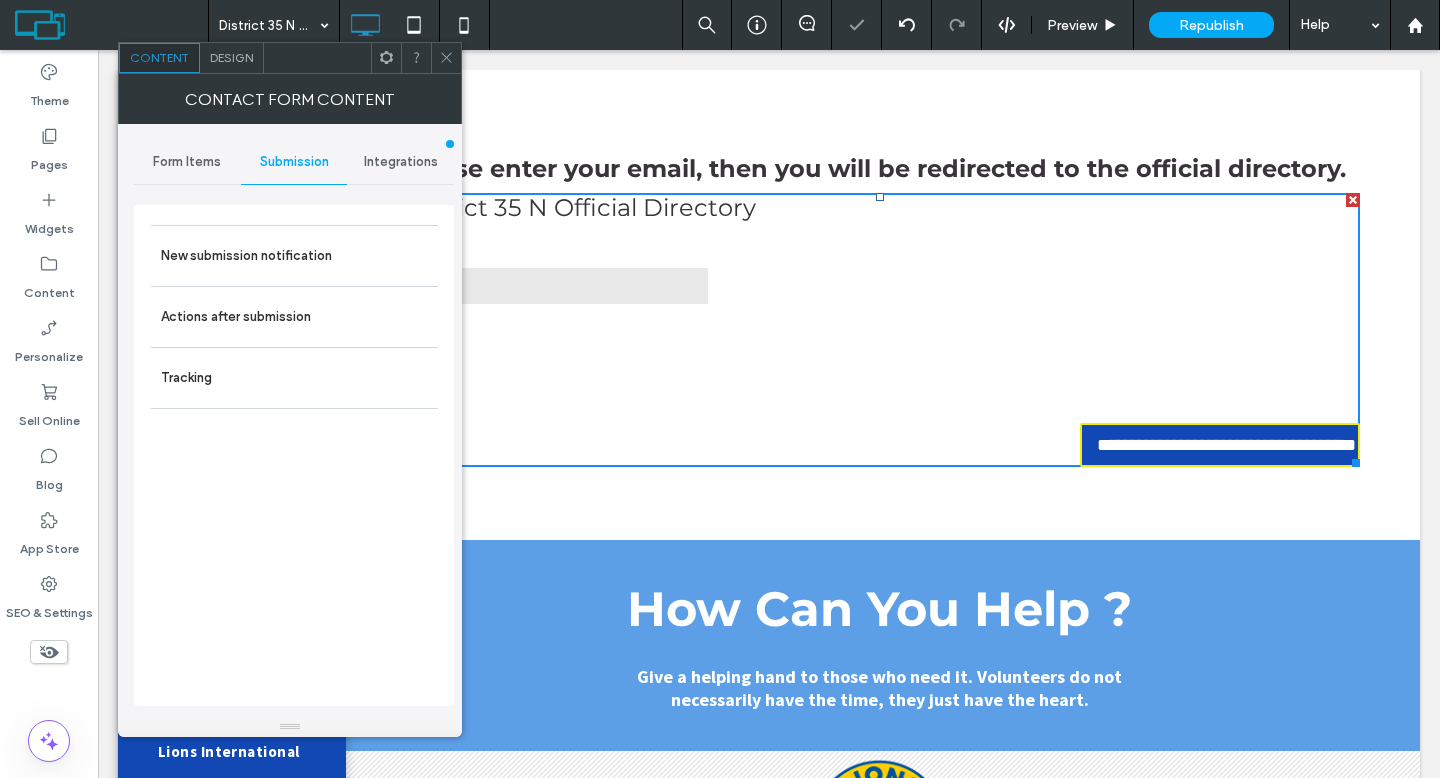 click on "Form Items" at bounding box center [187, 162] 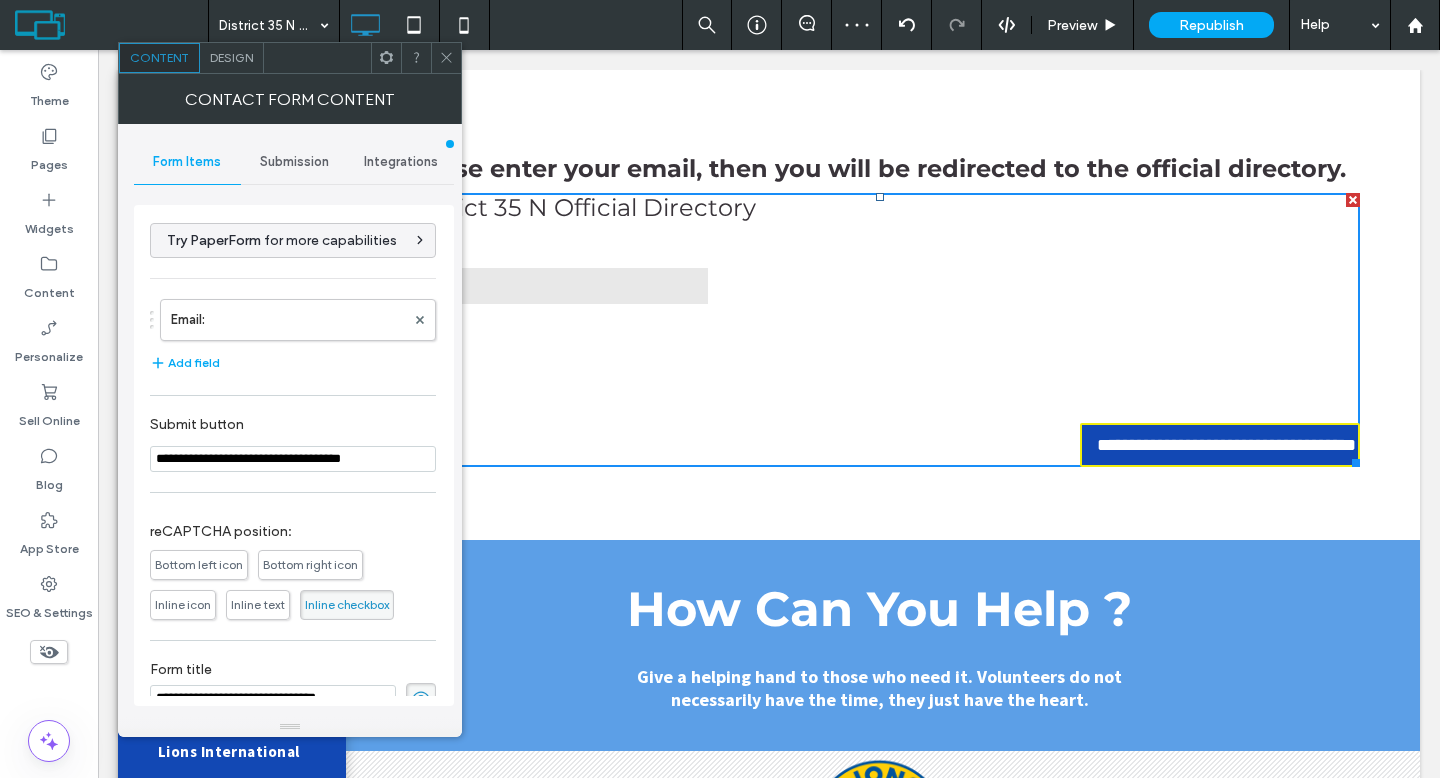 click on "Submission" at bounding box center (294, 162) 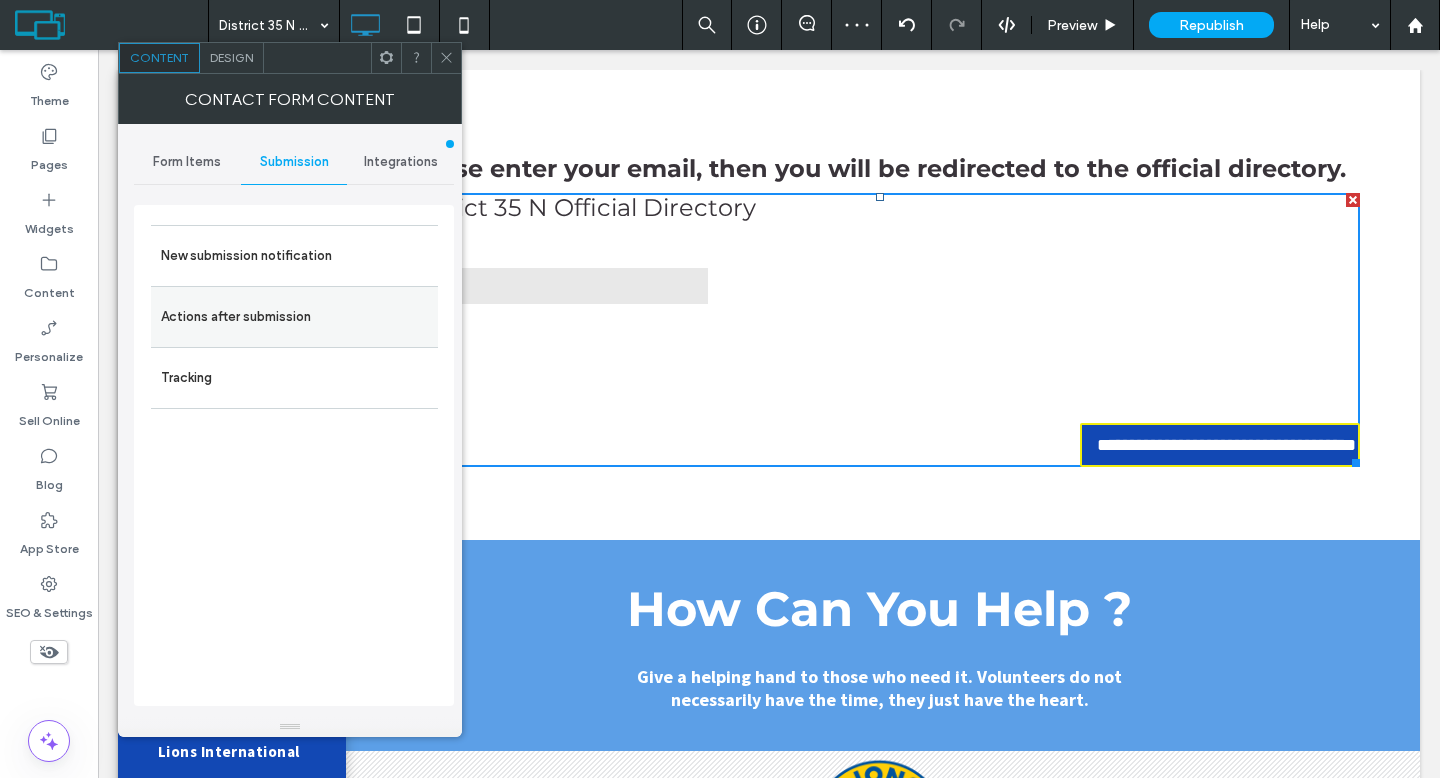 click on "Actions after submission" at bounding box center [294, 317] 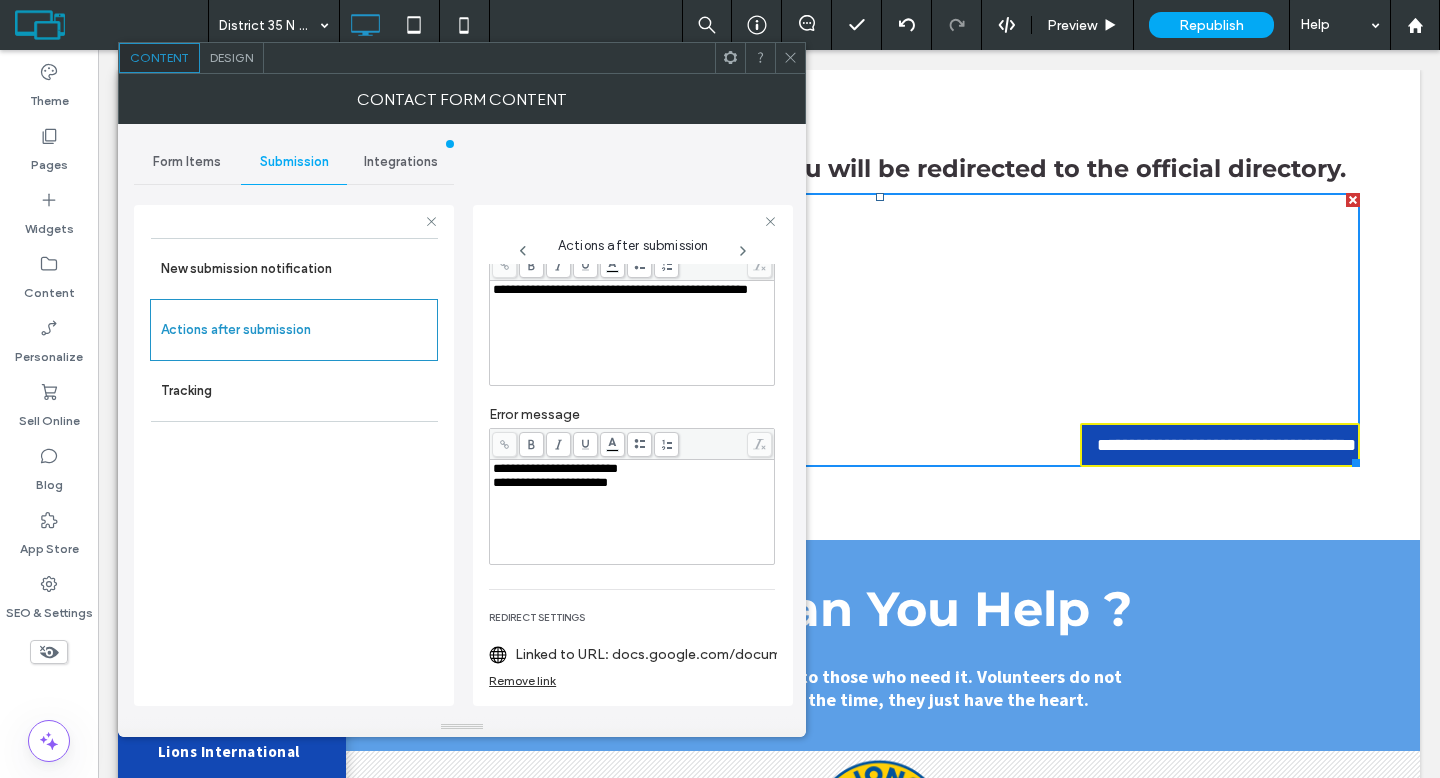 scroll, scrollTop: 0, scrollLeft: 0, axis: both 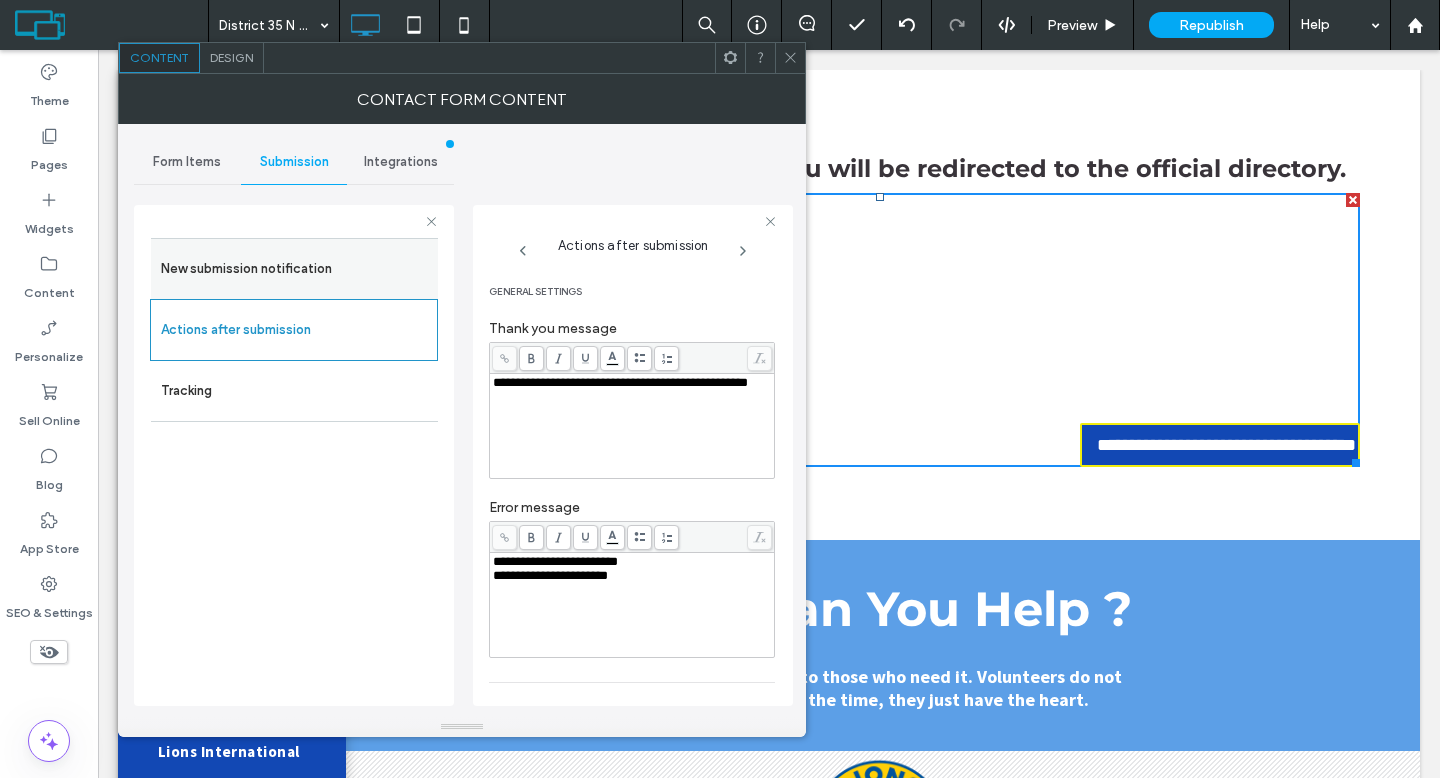 click on "New submission notification" at bounding box center [294, 269] 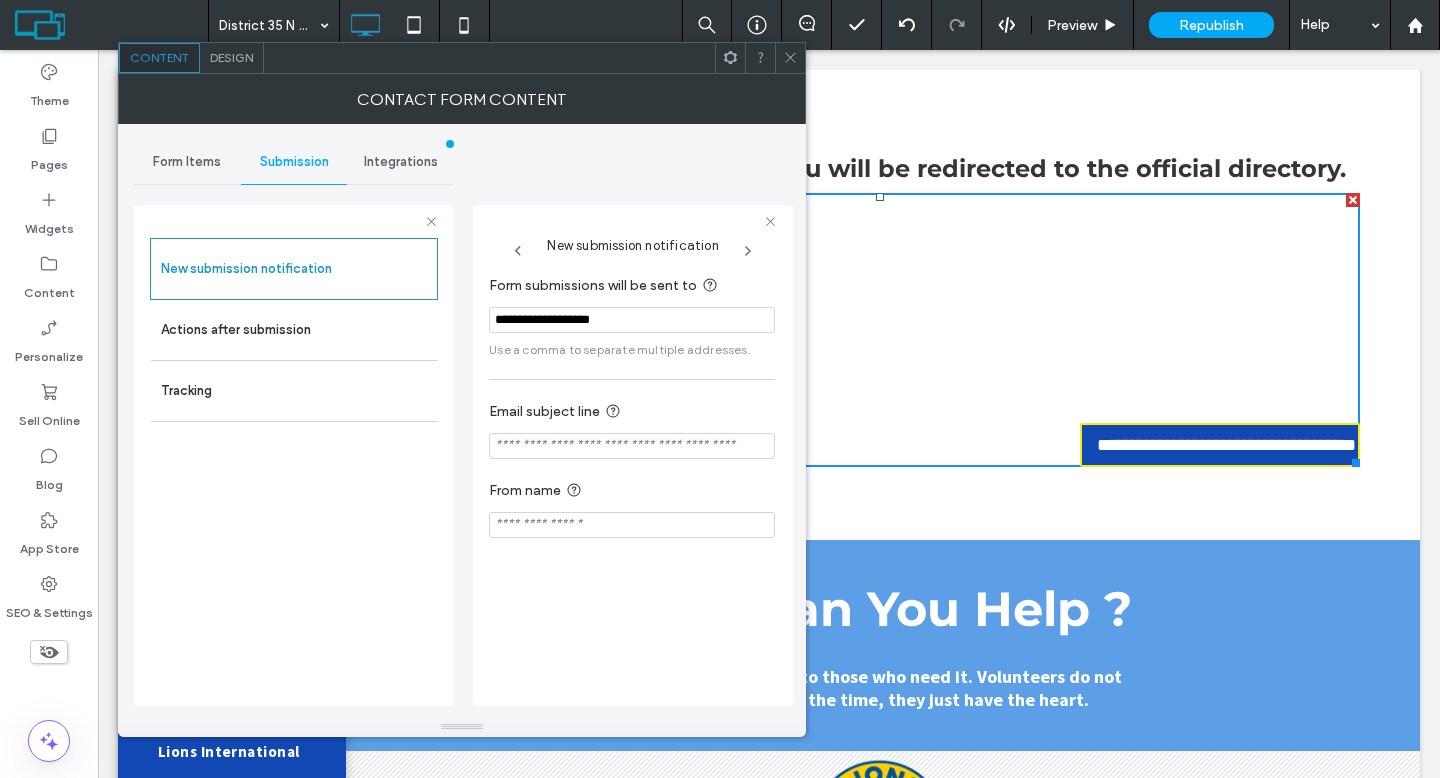 drag, startPoint x: 649, startPoint y: 319, endPoint x: 461, endPoint y: 315, distance: 188.04254 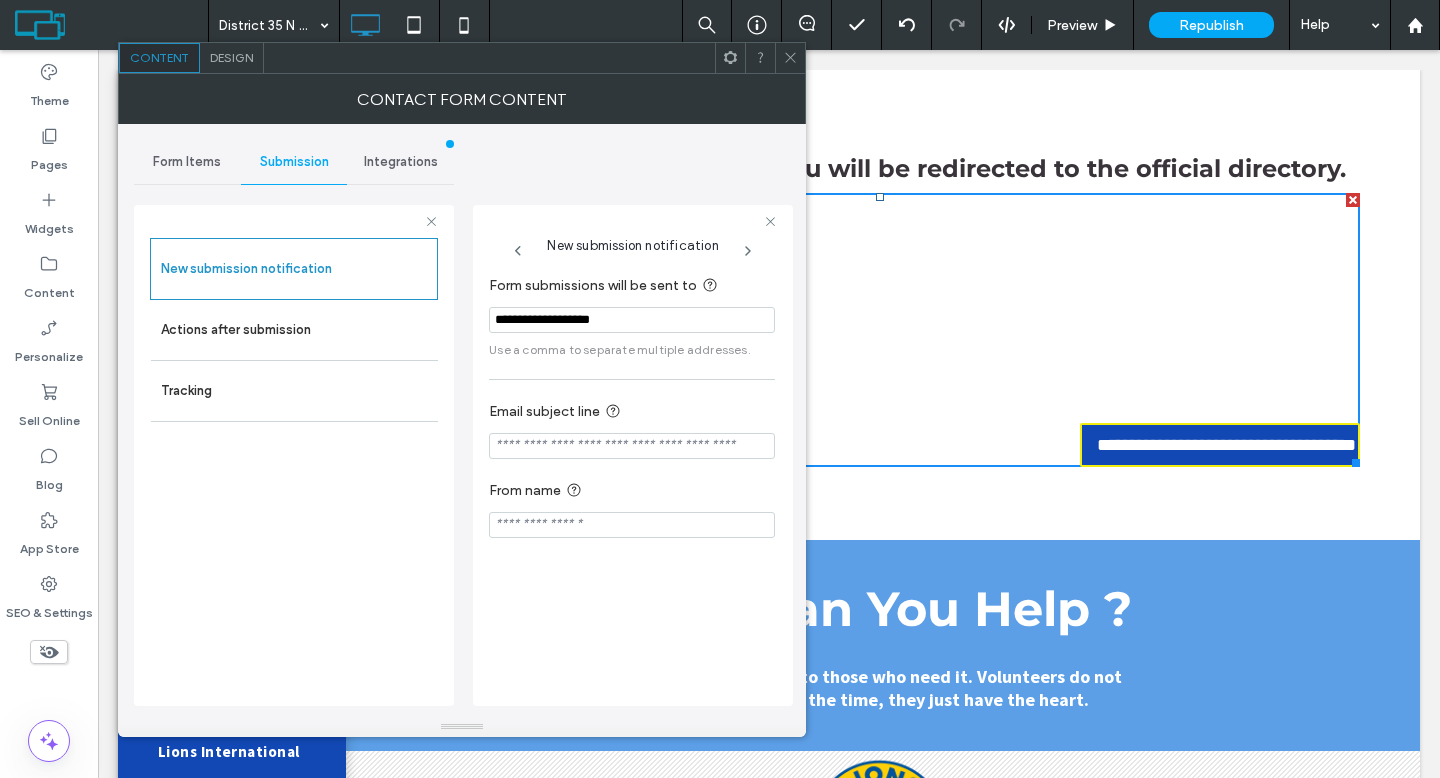 click on "**********" at bounding box center [633, 452] 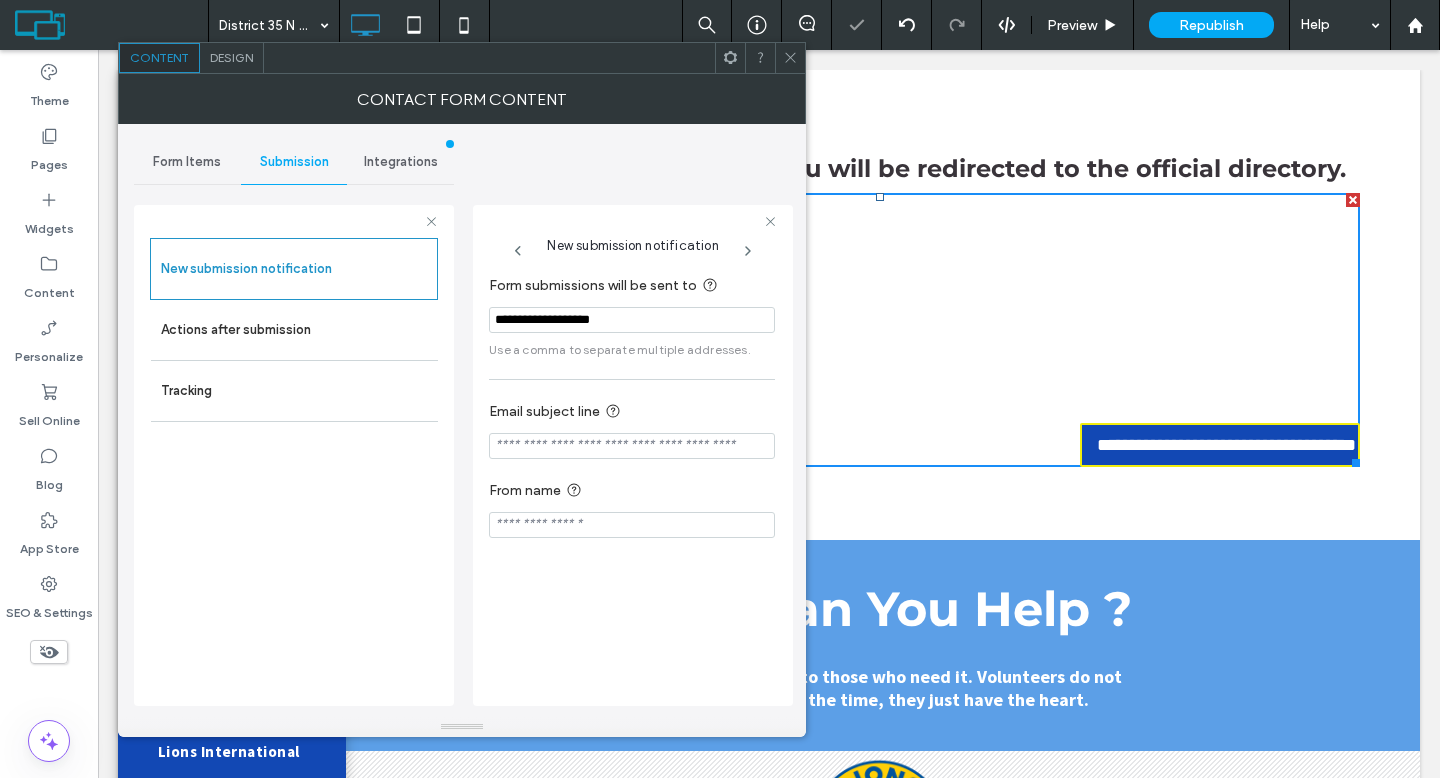click 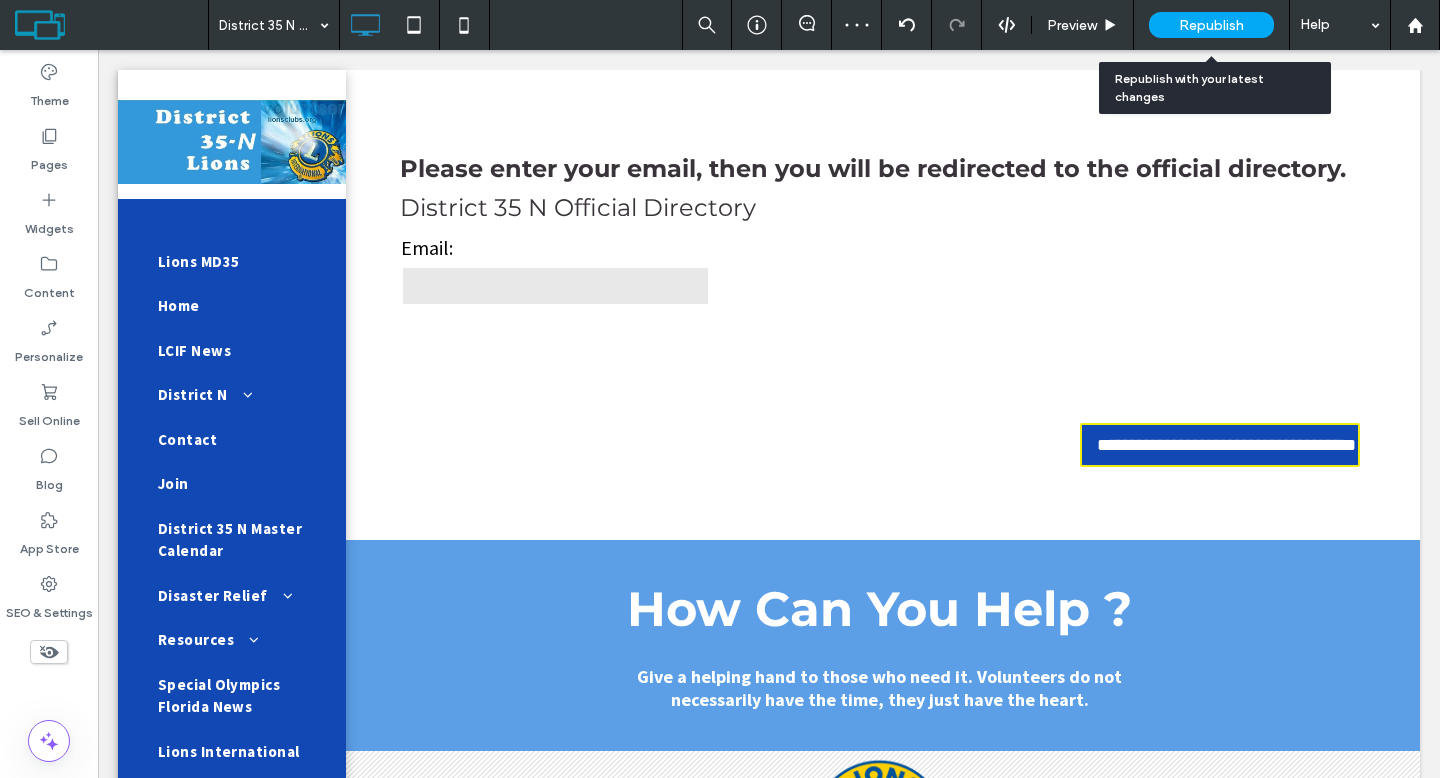 click on "Republish" at bounding box center (1211, 25) 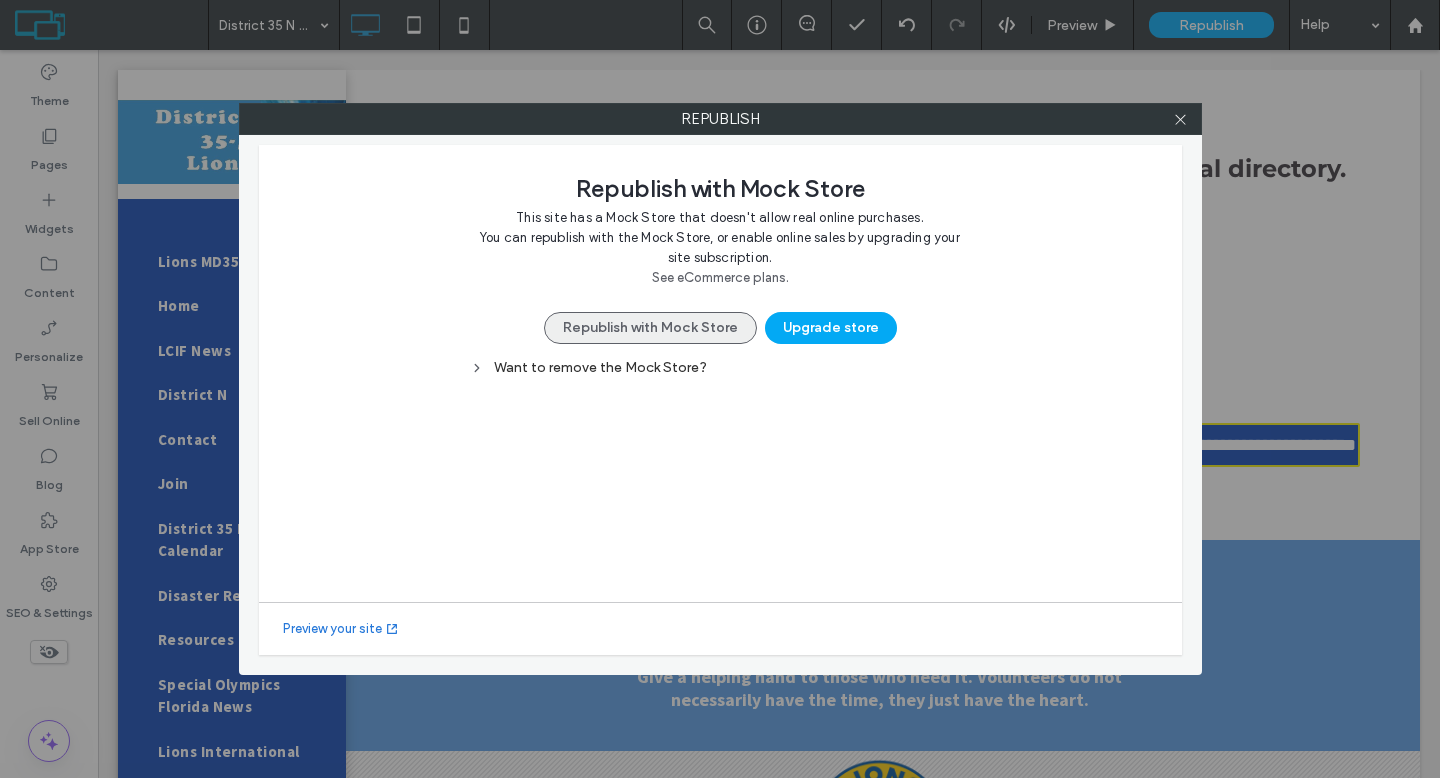click on "Republish with Mock Store" at bounding box center [650, 328] 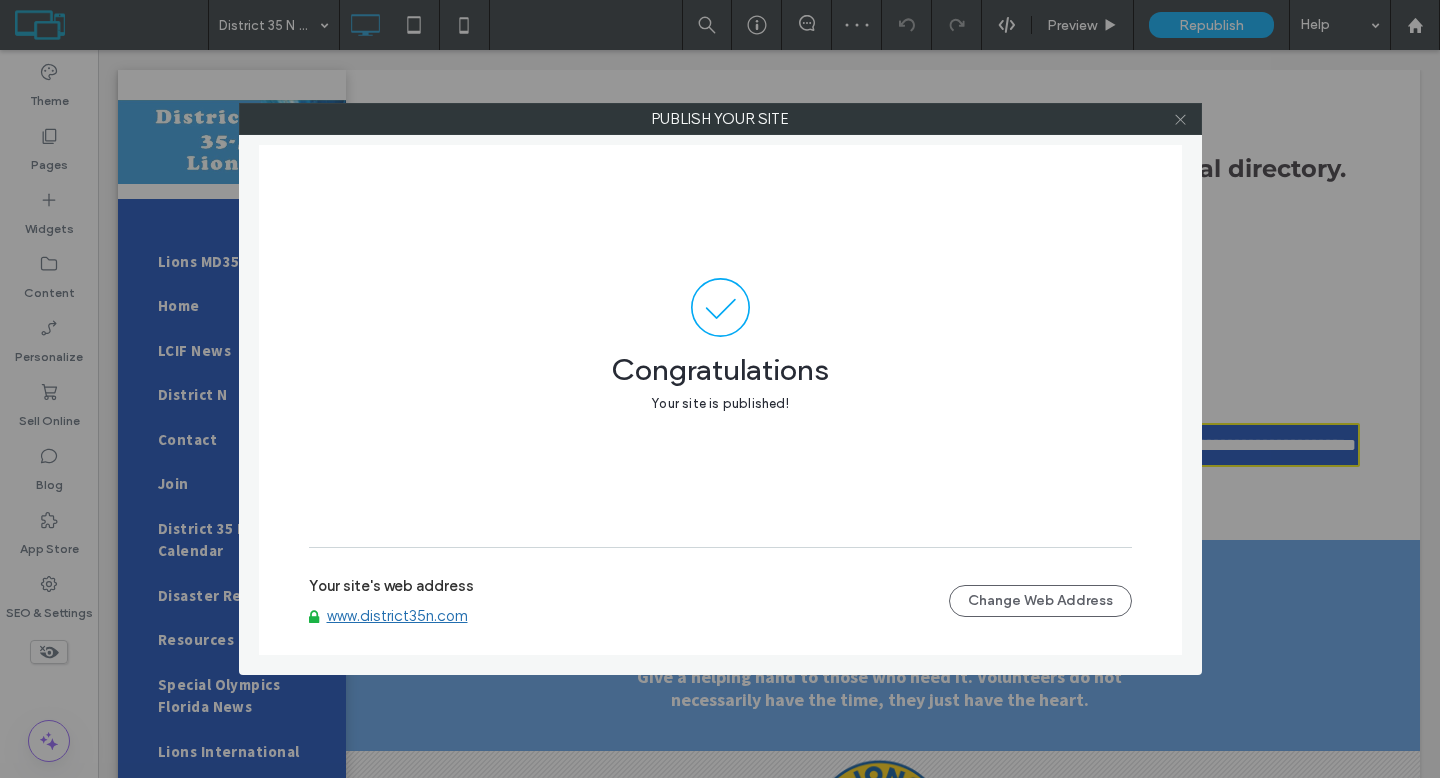 click 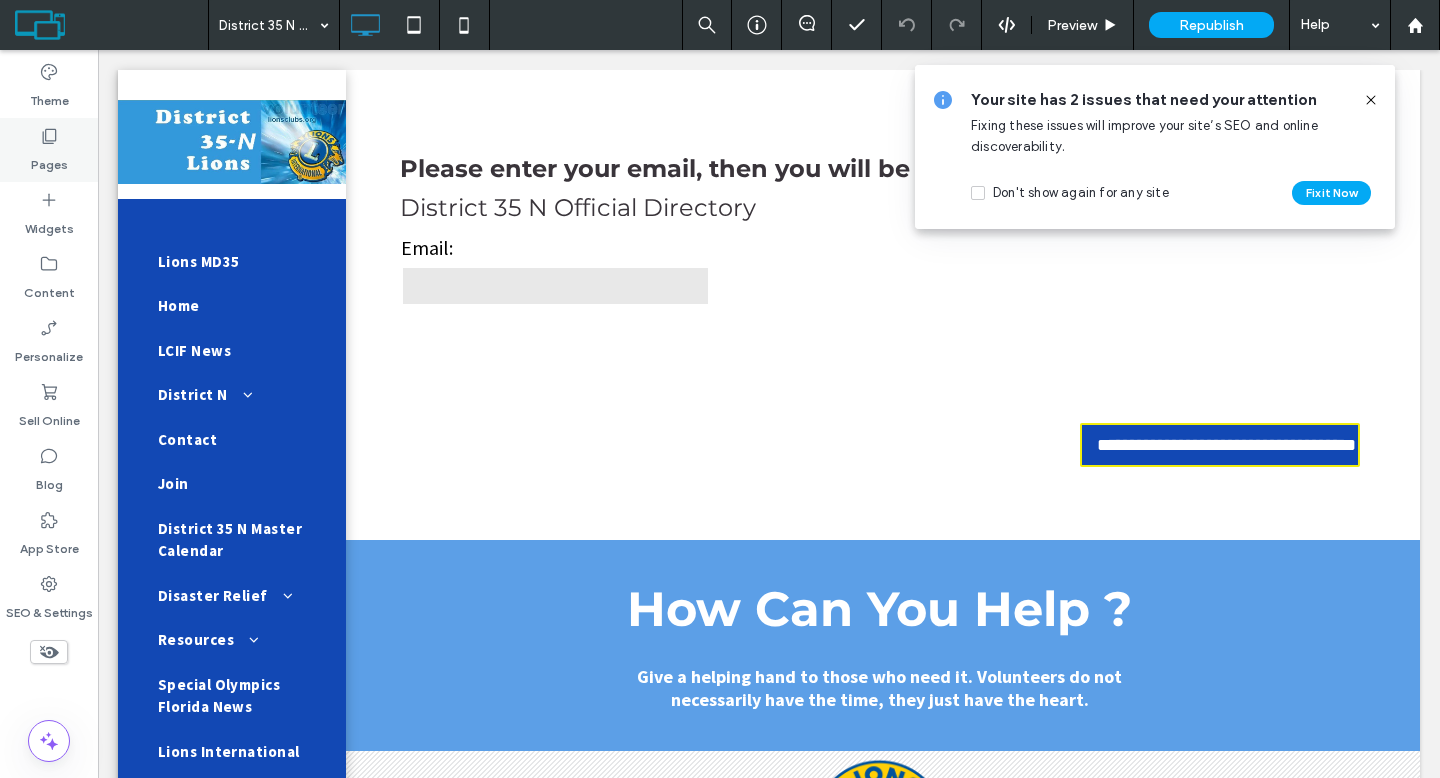 click on "Pages" at bounding box center (49, 160) 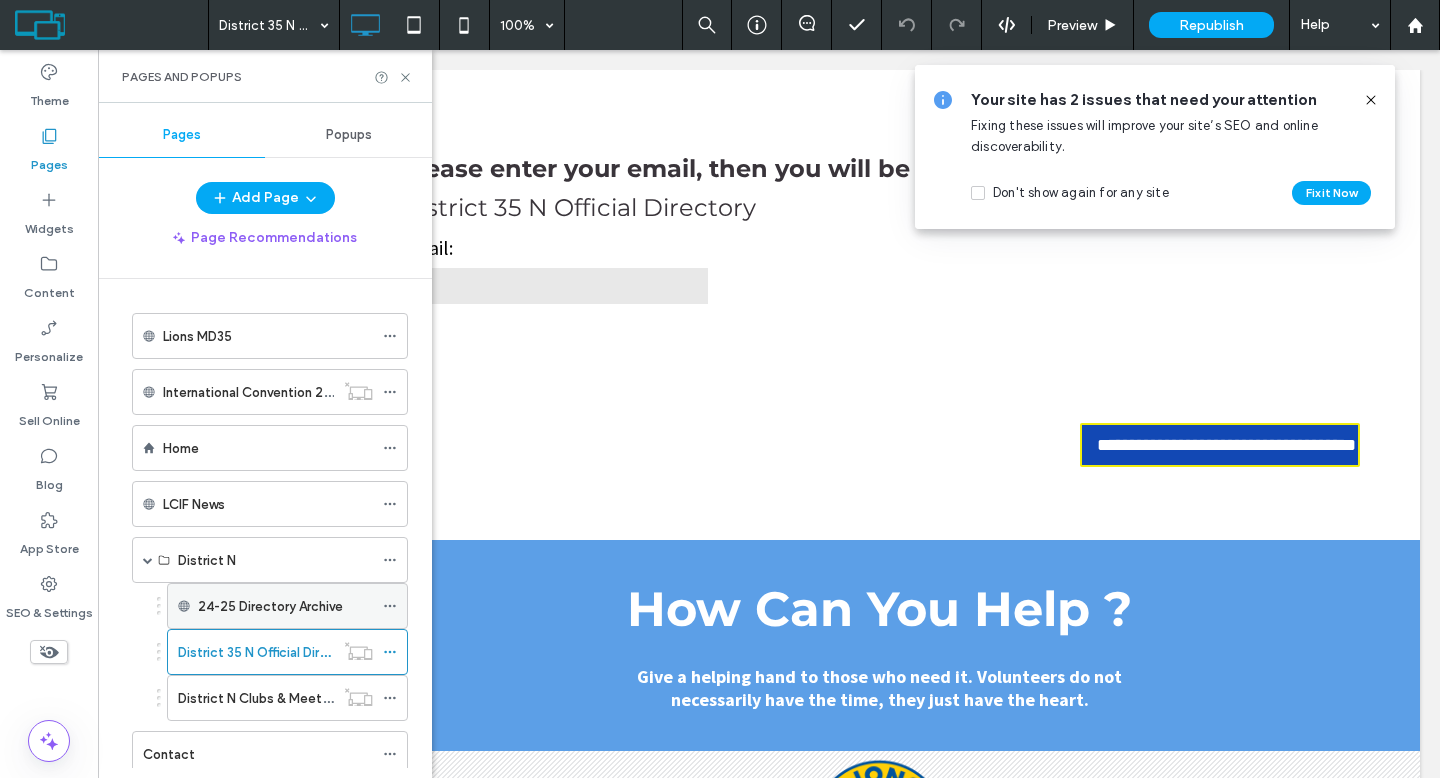 click on "24-25 Directory Archive" at bounding box center [270, 606] 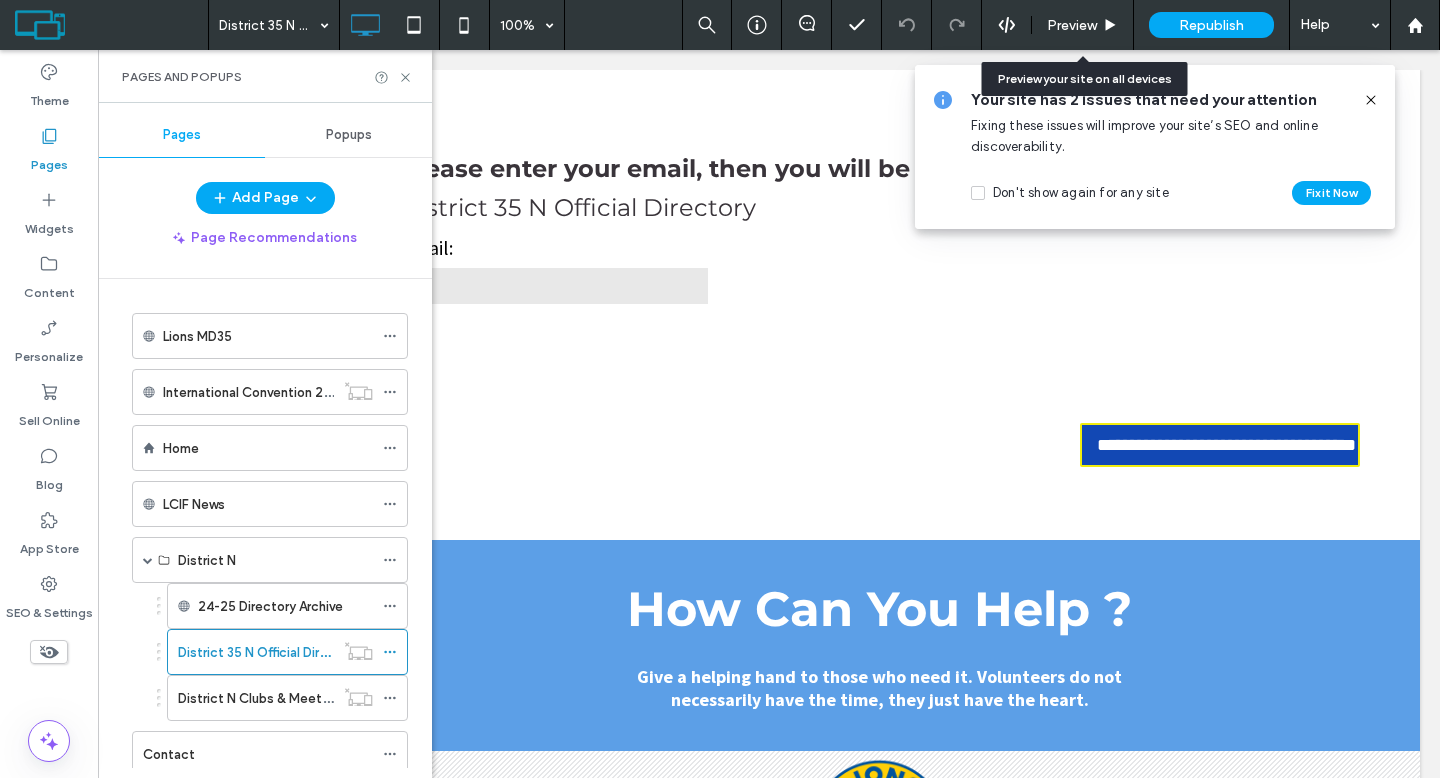 click on "Preview" at bounding box center (1072, 25) 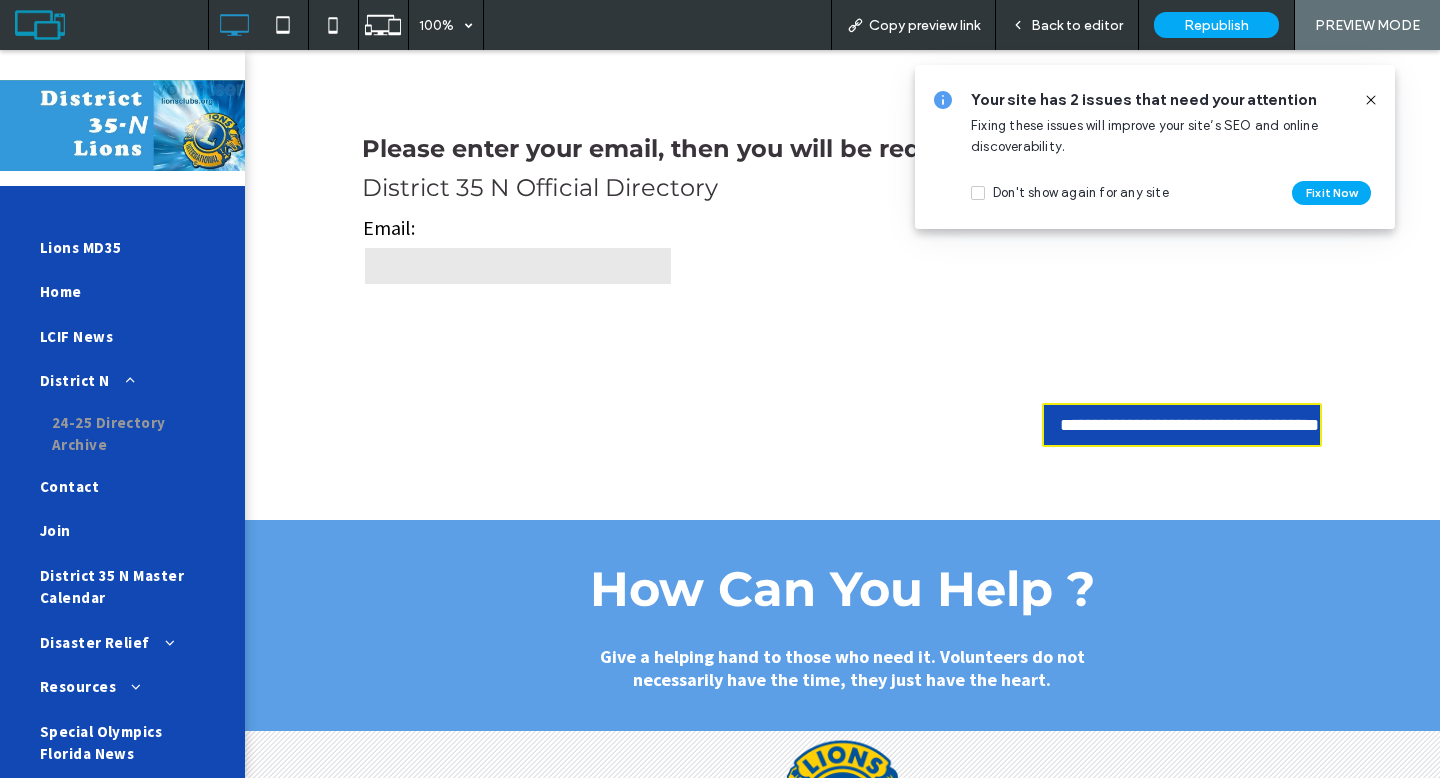 click on "24-25 Directory Archive" at bounding box center [122, 434] 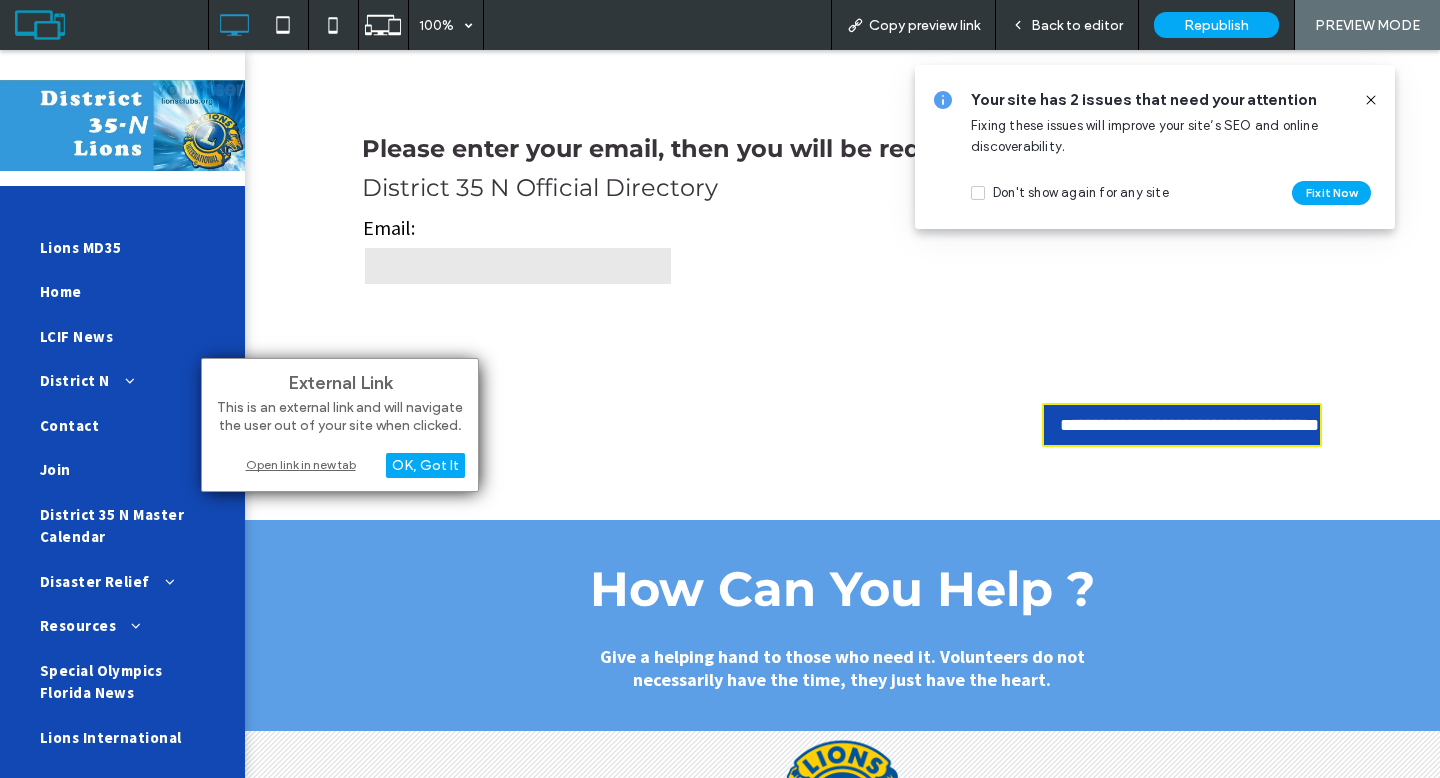 click on "Open link in new tab" at bounding box center (340, 464) 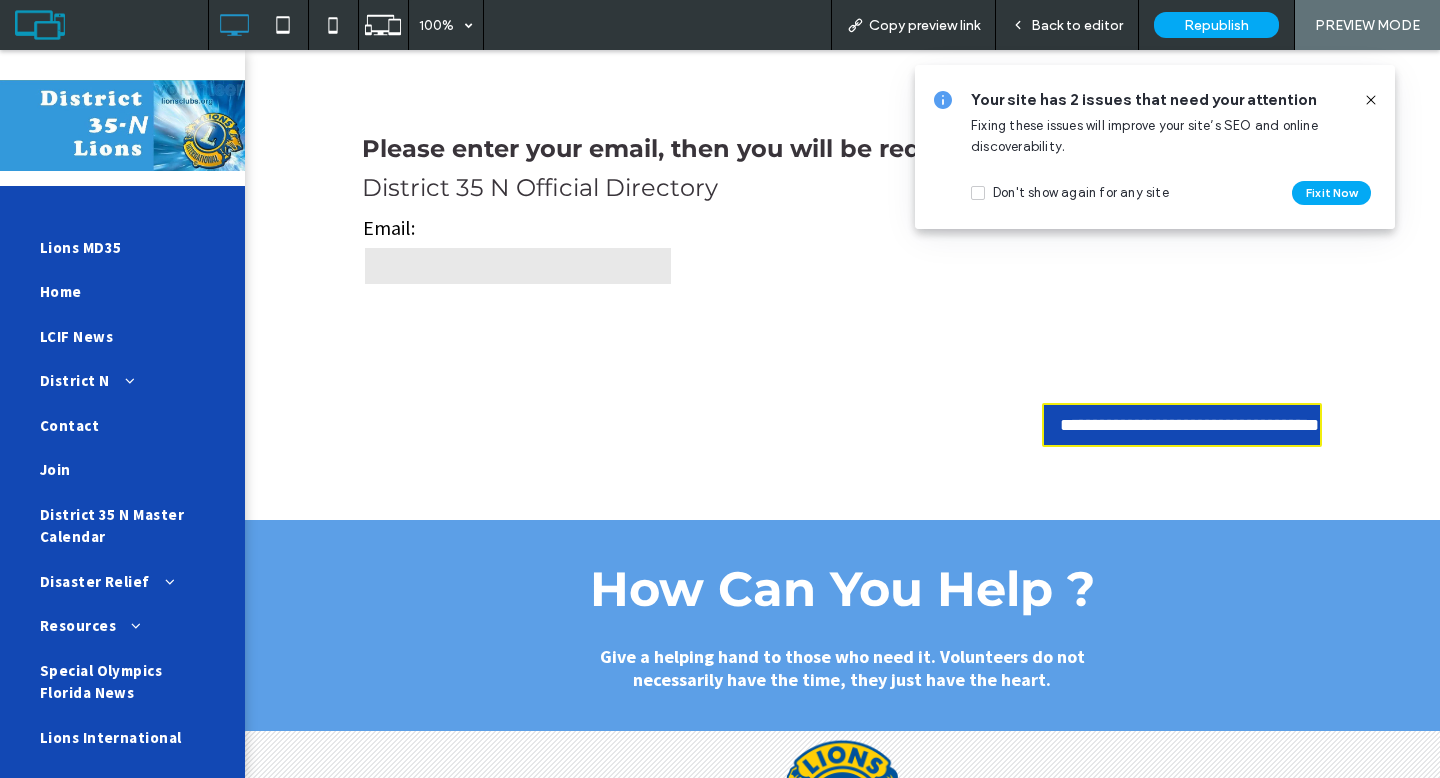 click on "Back to editor" at bounding box center (1077, 25) 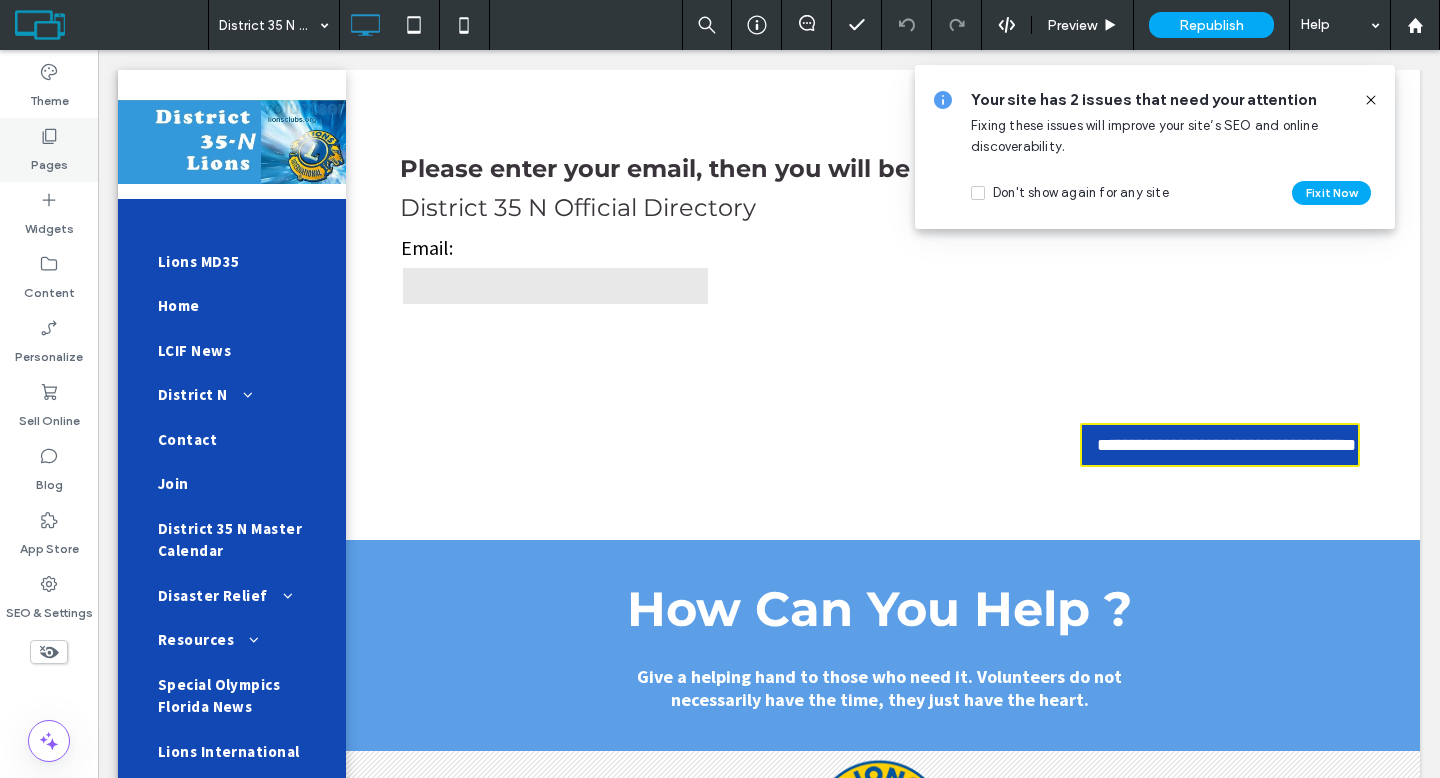 click on "Pages" at bounding box center [49, 160] 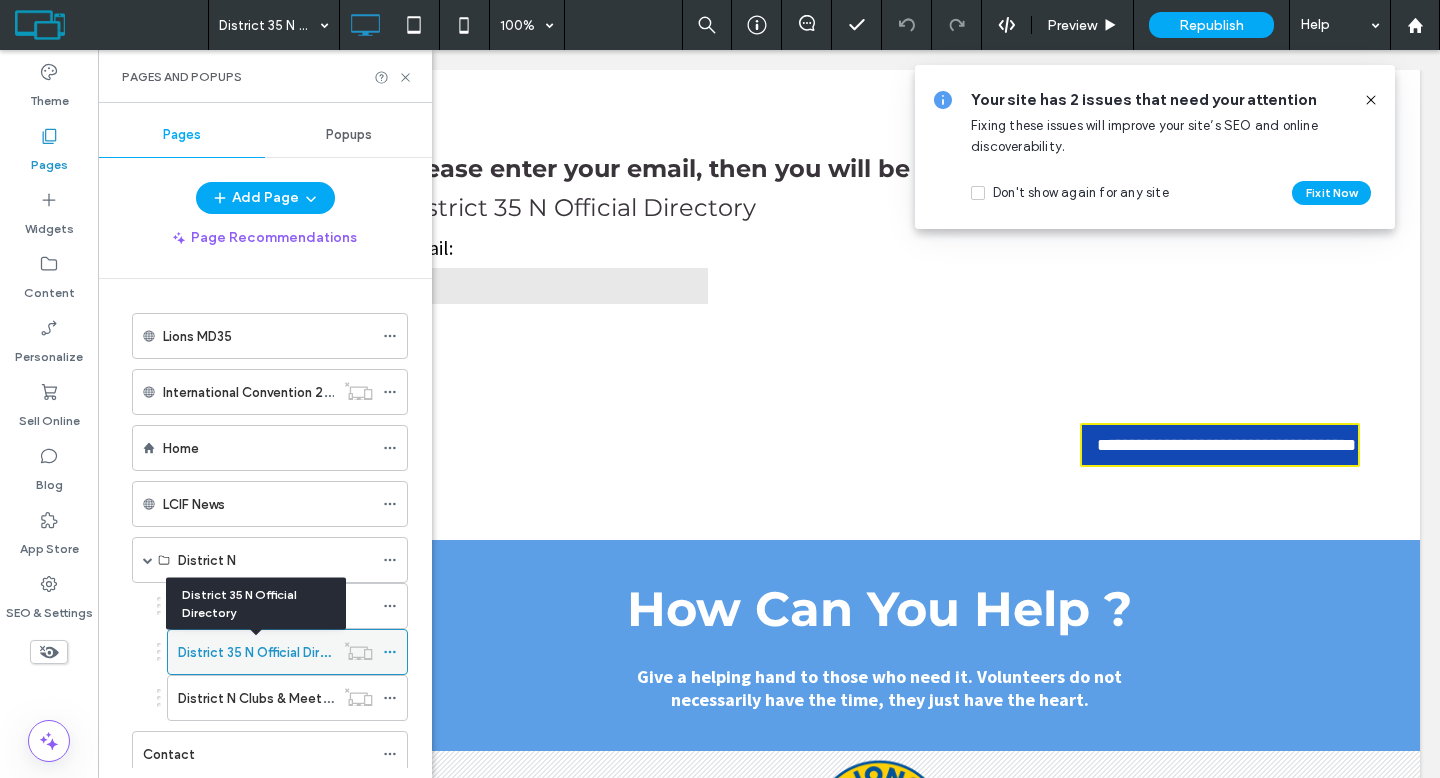 click on "District 35 N Official Directory" at bounding box center [269, 652] 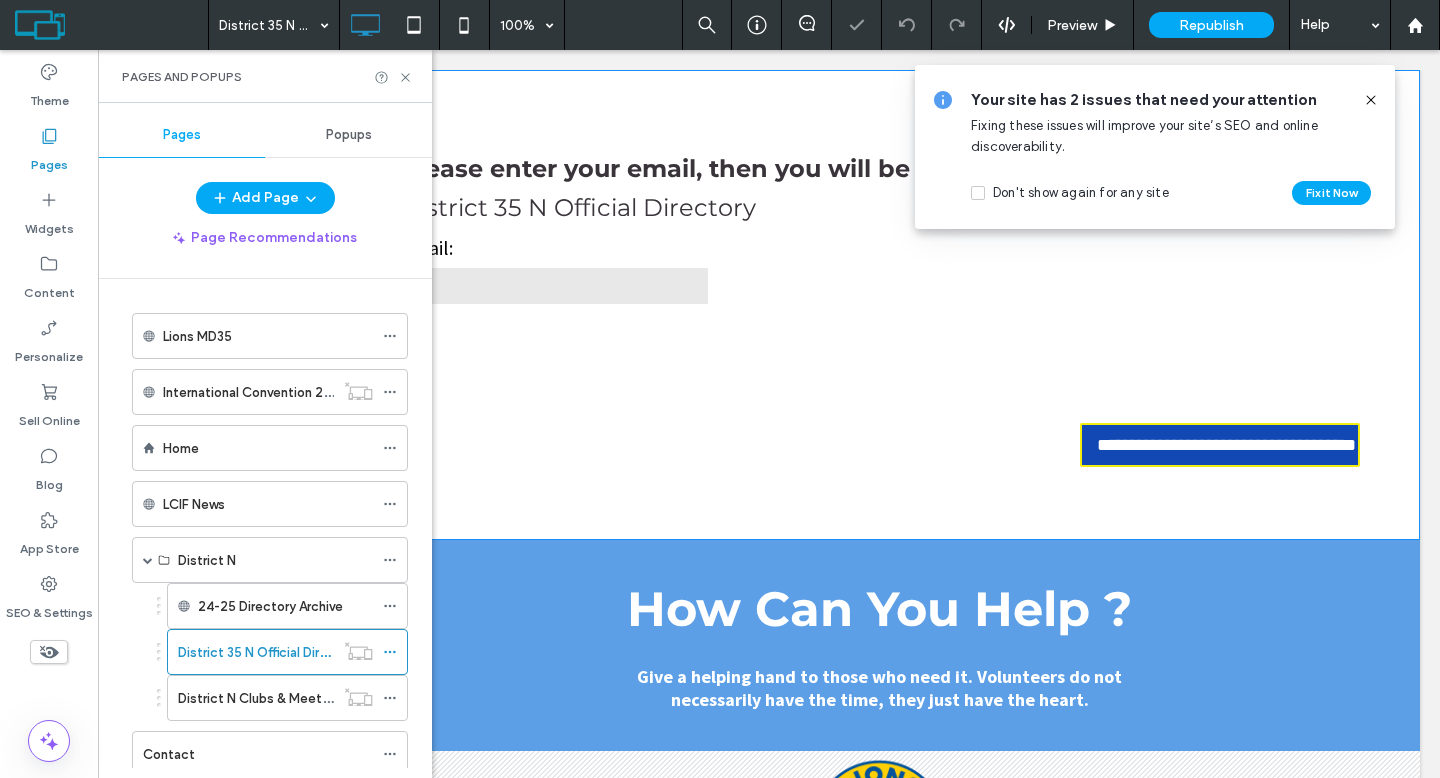 scroll, scrollTop: 0, scrollLeft: 0, axis: both 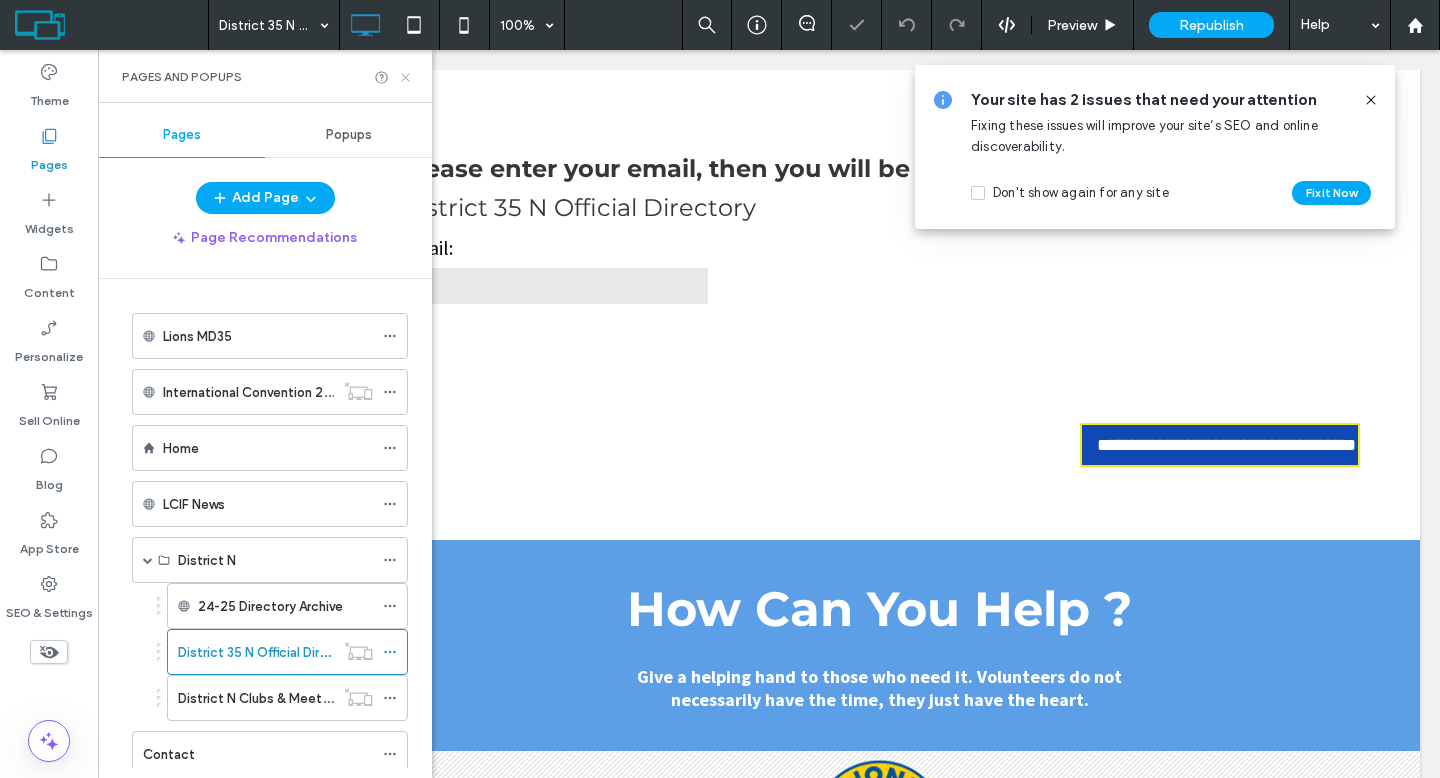 click 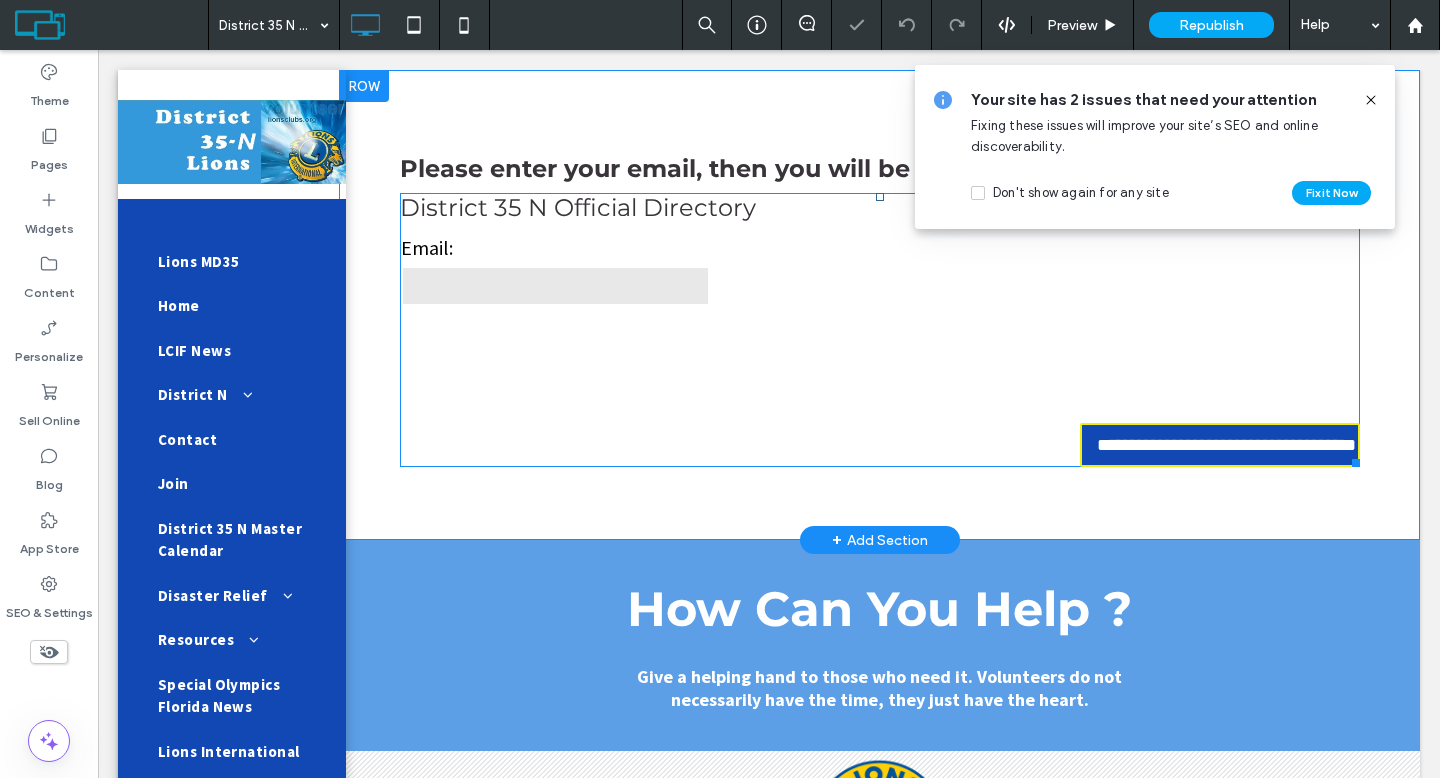 click on "Email:" at bounding box center (555, 270) 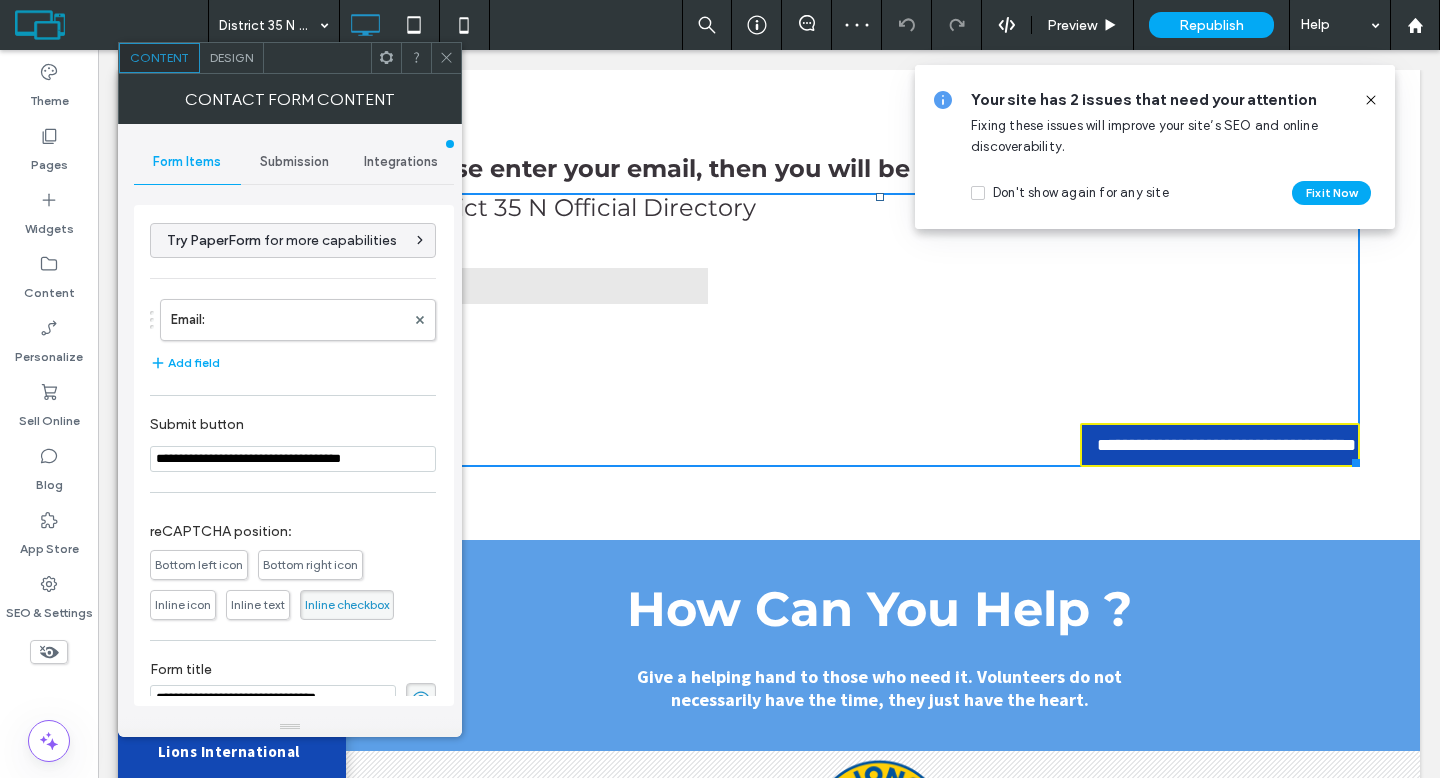 click on "Submission" at bounding box center [294, 162] 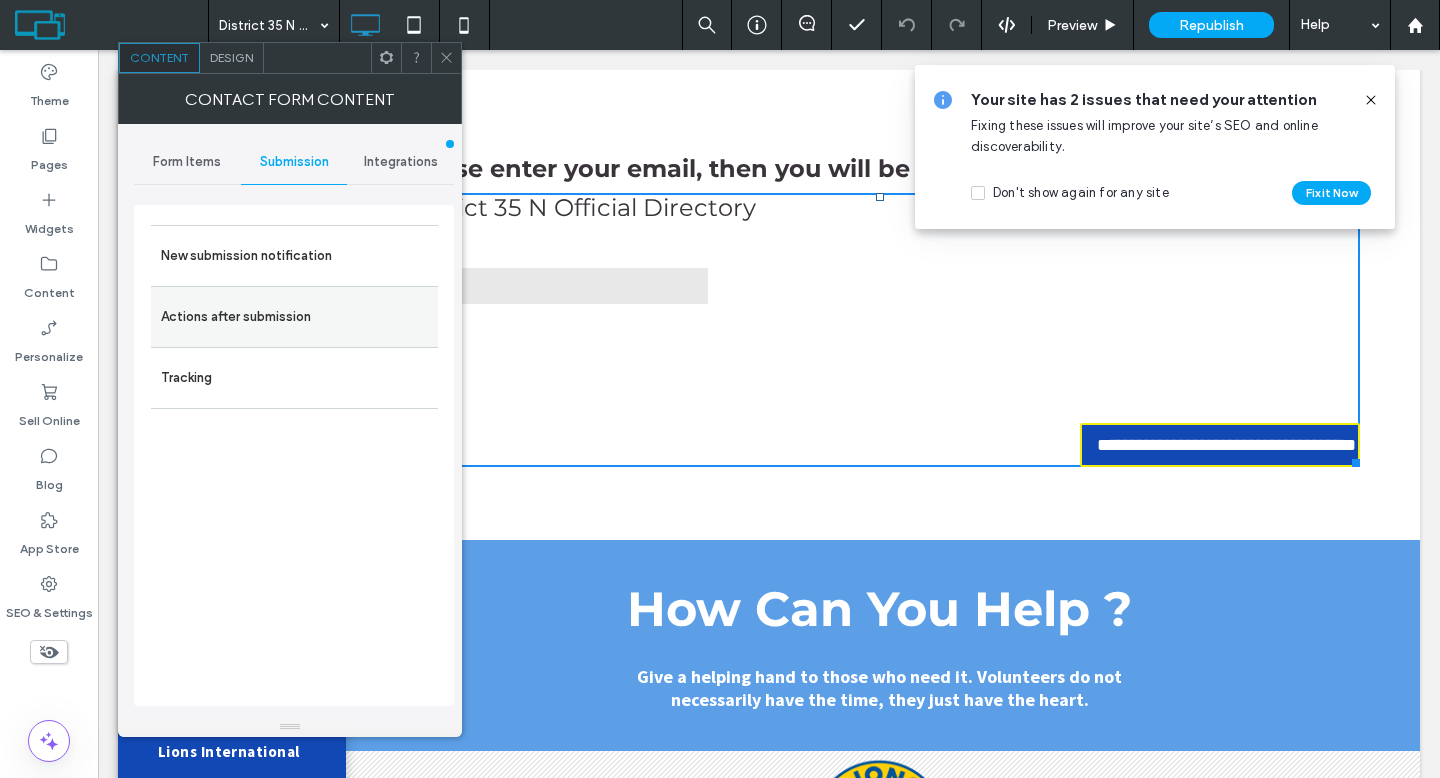 click on "Actions after submission" at bounding box center (294, 317) 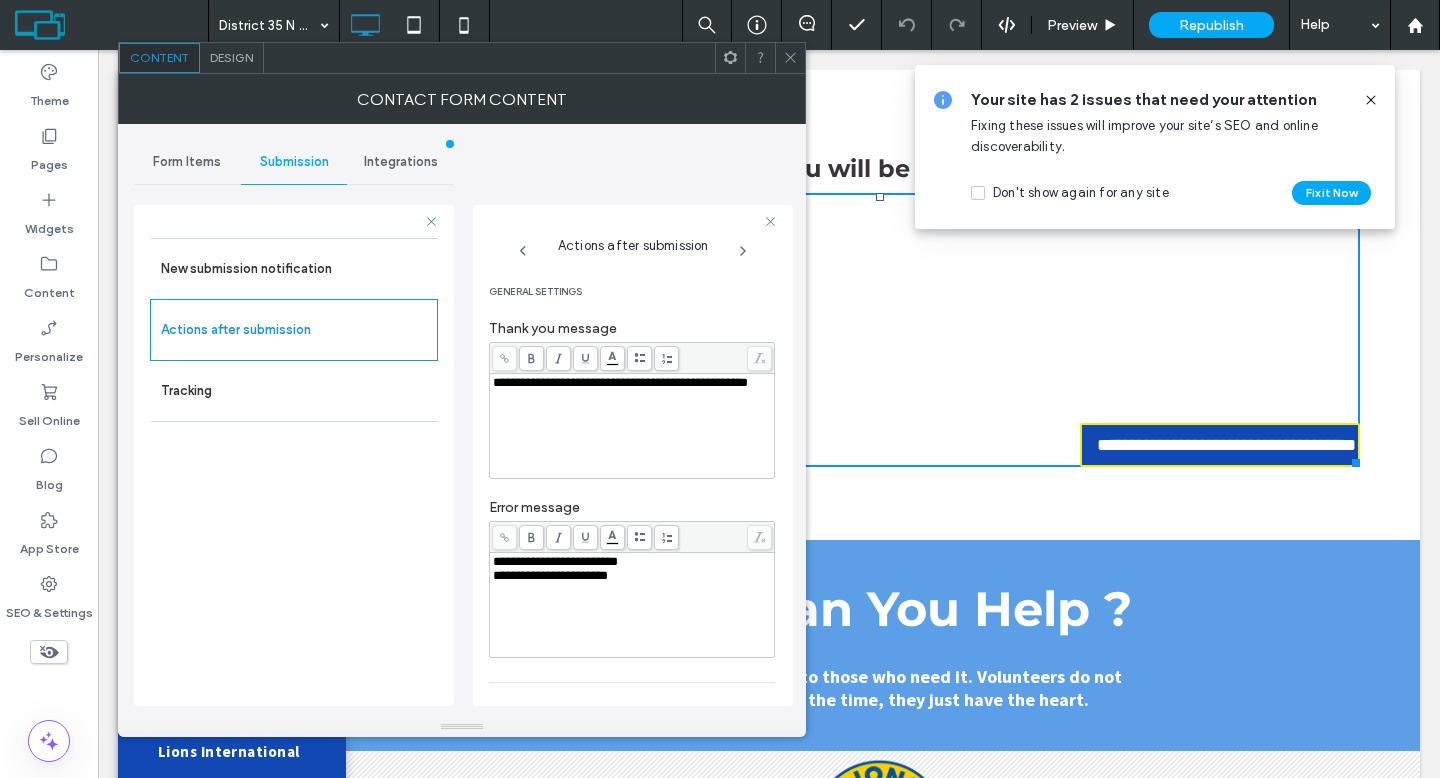 scroll, scrollTop: 227, scrollLeft: 0, axis: vertical 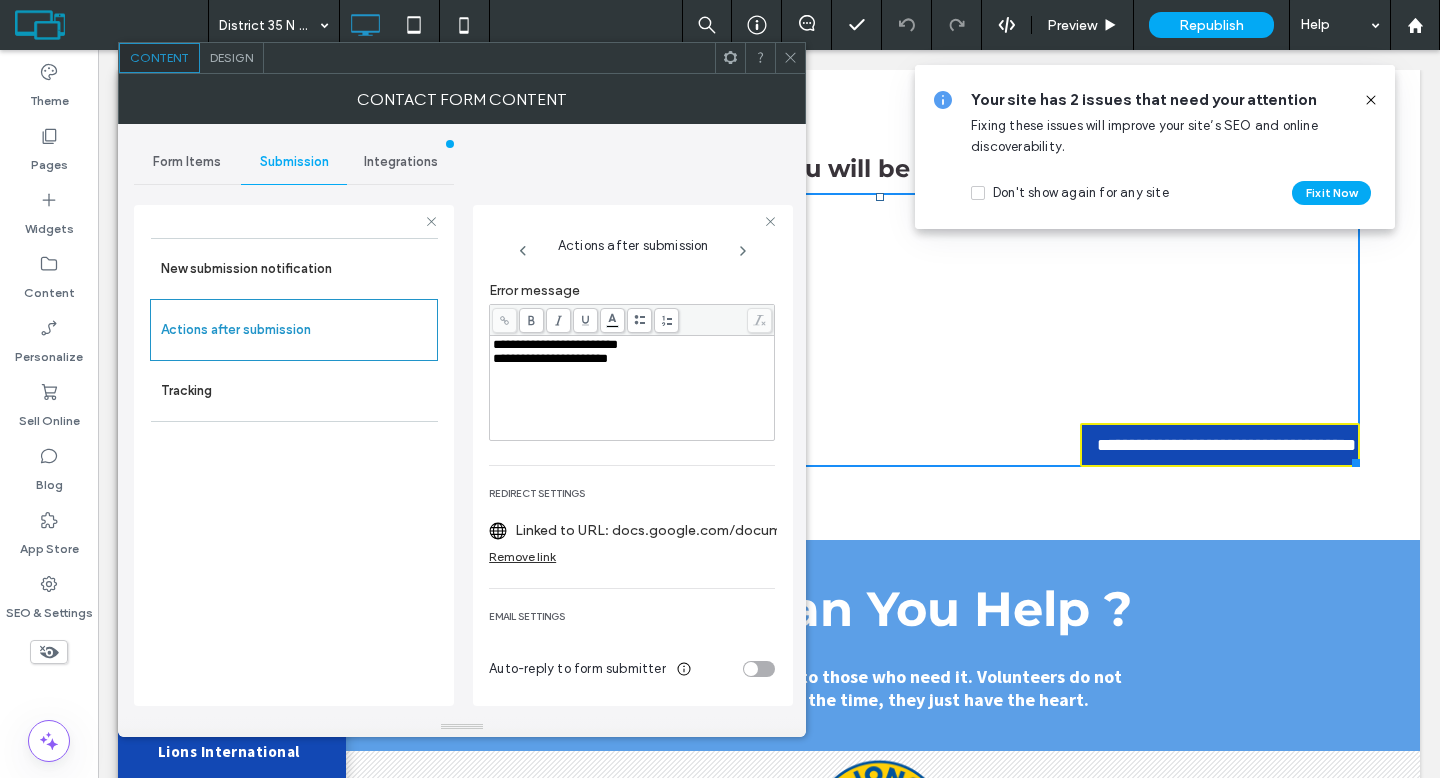 click on "Linked to URL: docs.google.com/document/d/1RWOIgZDbOYn_vykDWFEMmMGuFvpmOlFTF_fS4iEjaWU/edit?usp=sharing" at bounding box center [658, 530] 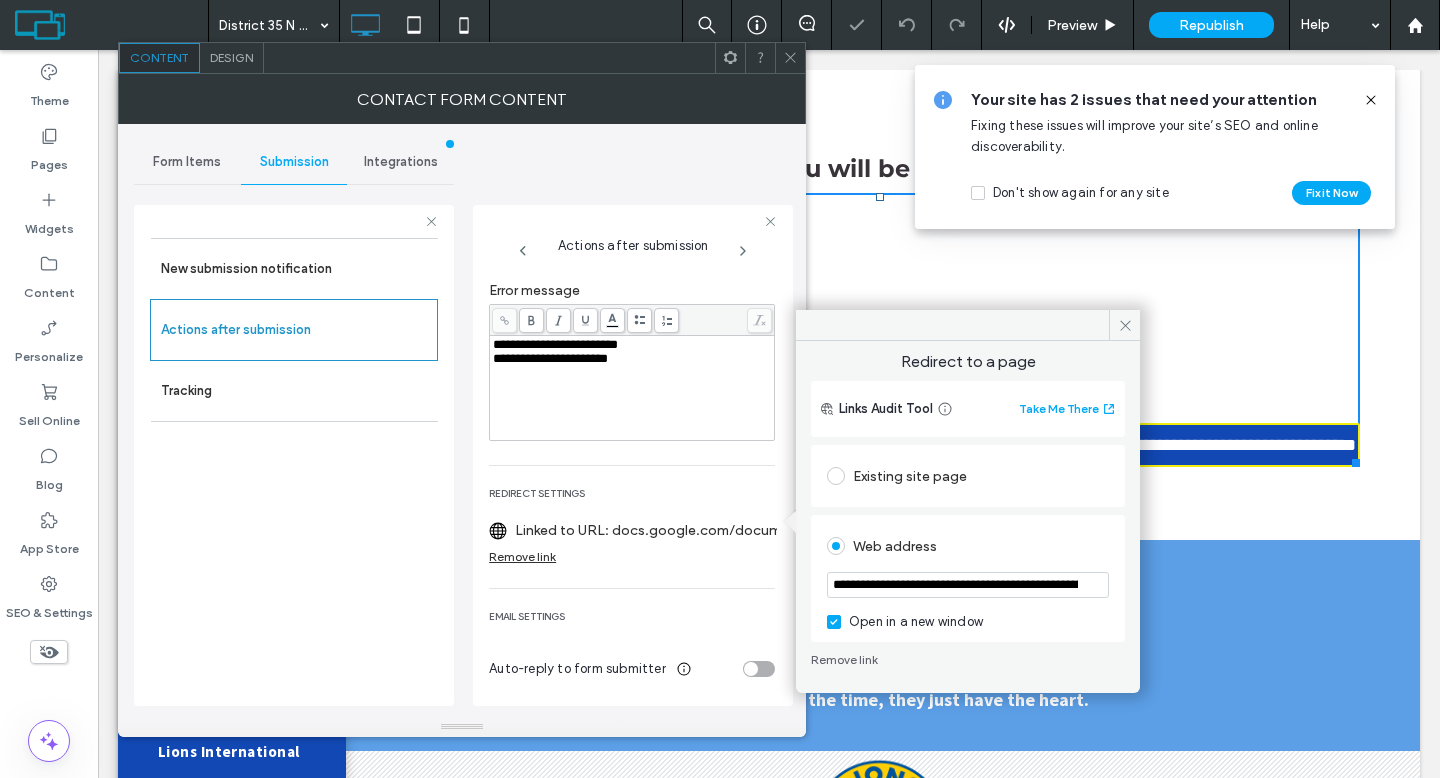 click on "**********" at bounding box center (968, 585) 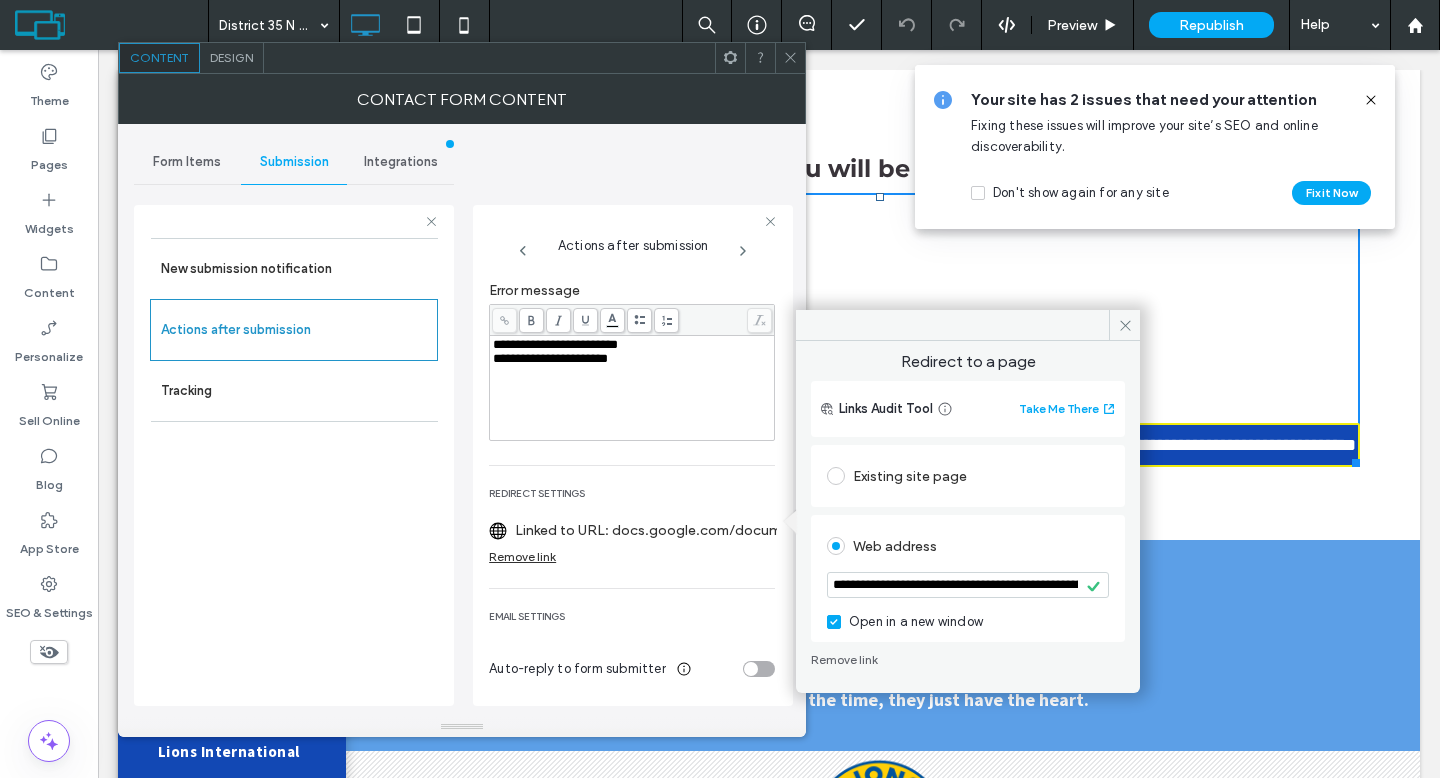 click 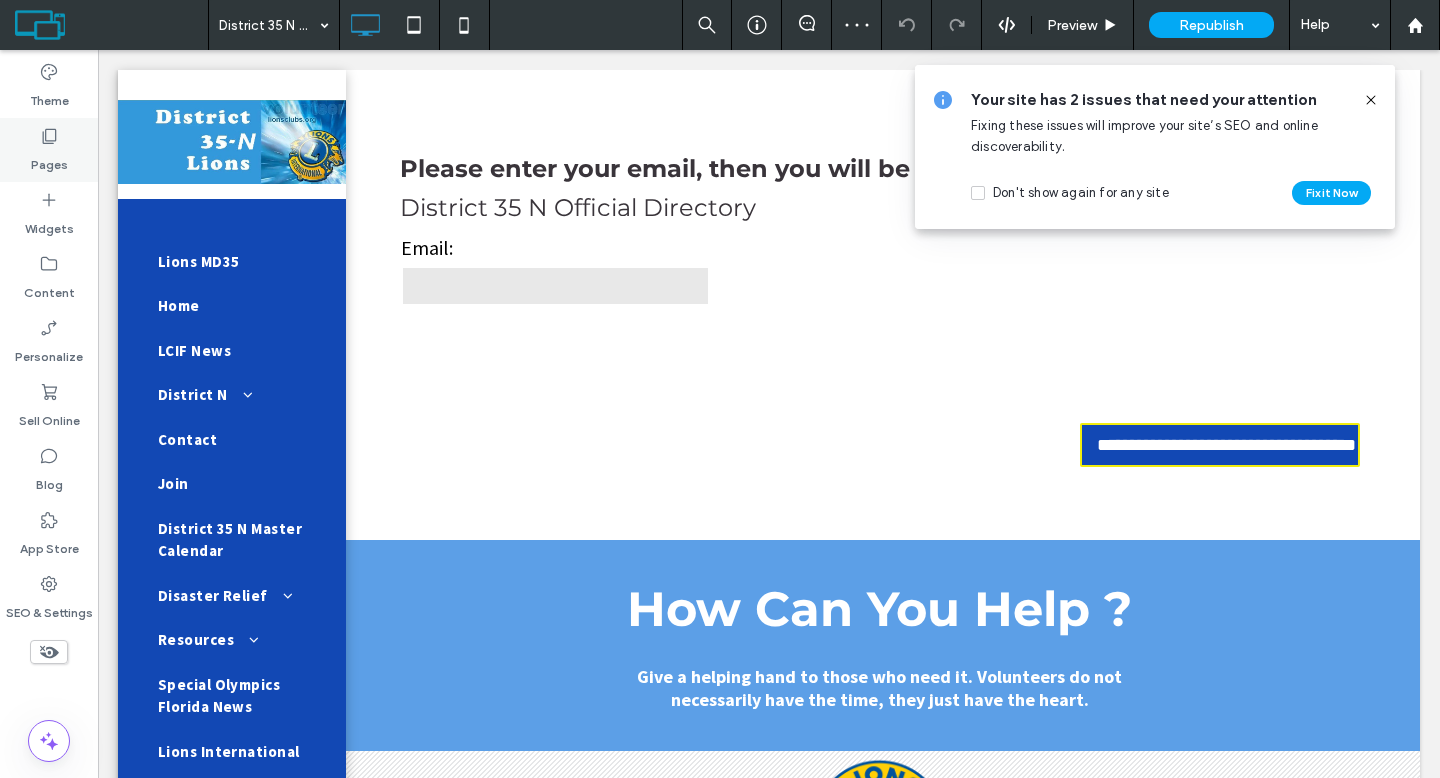 click on "Pages" at bounding box center (49, 160) 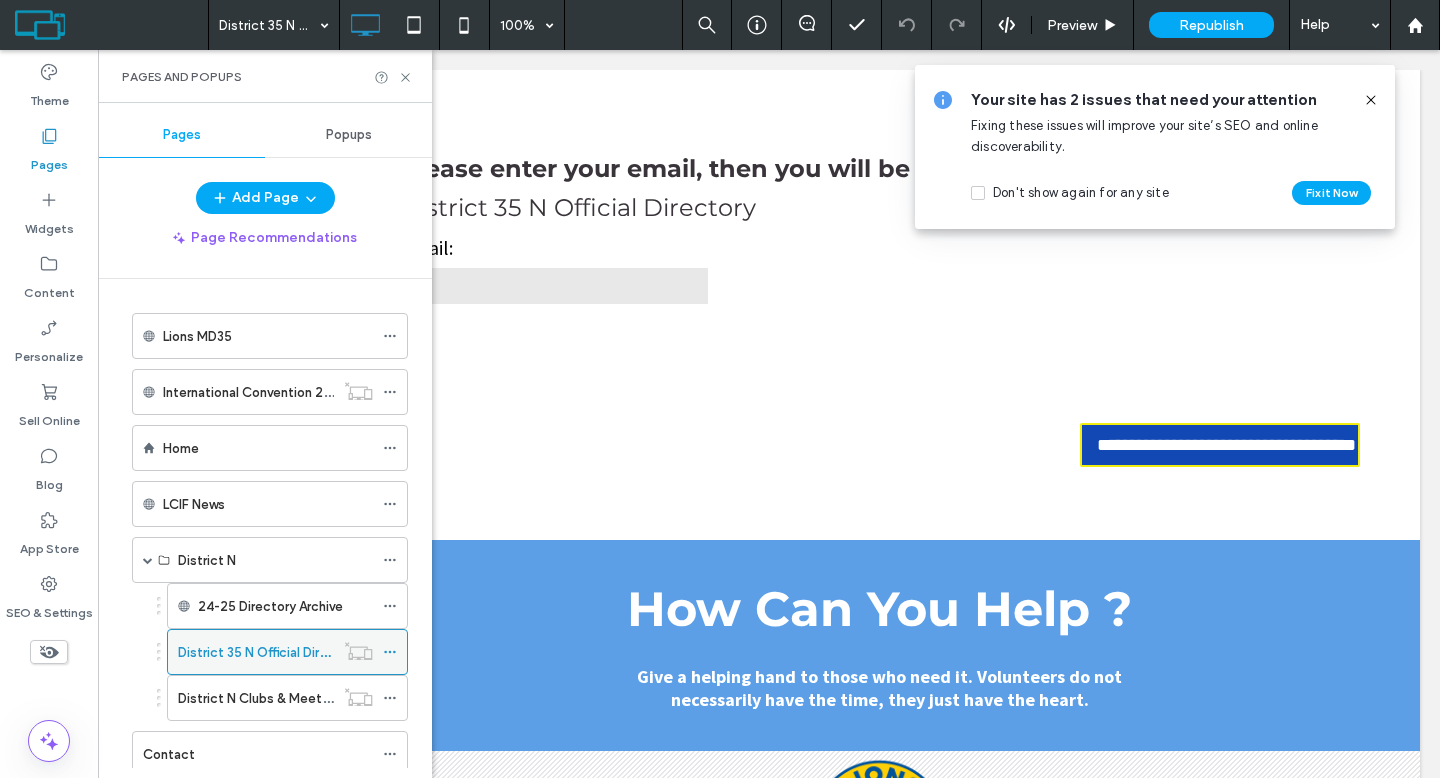 click 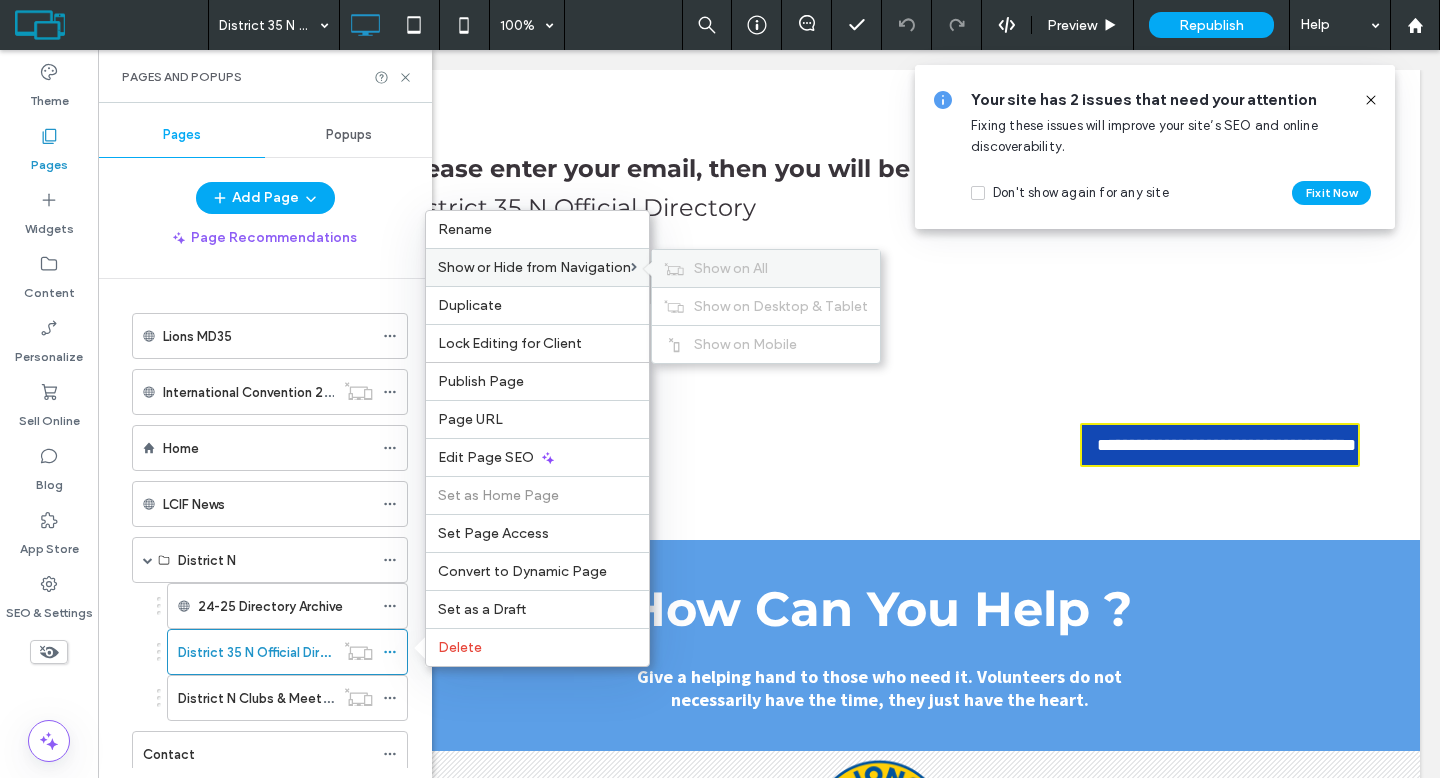 click on "Show on All" at bounding box center [731, 268] 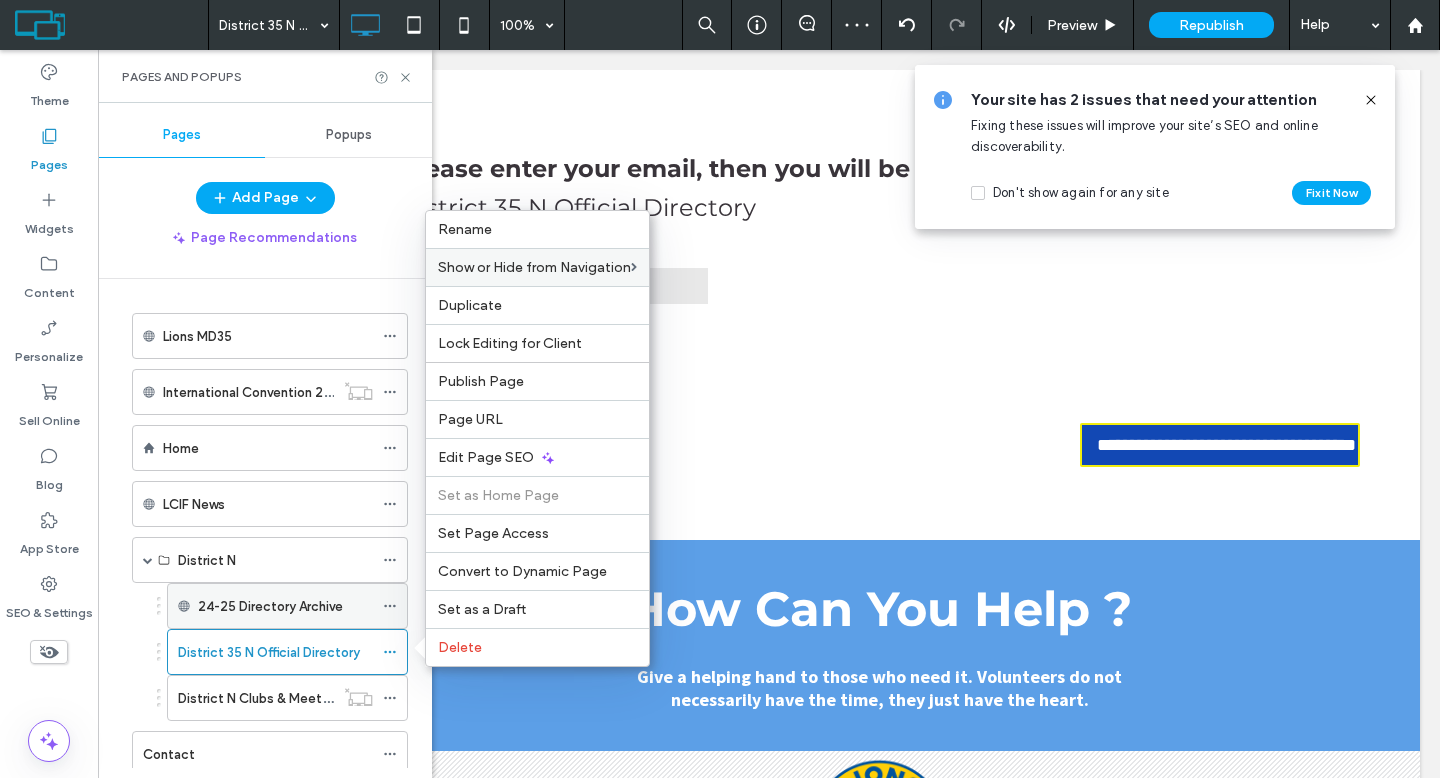 click 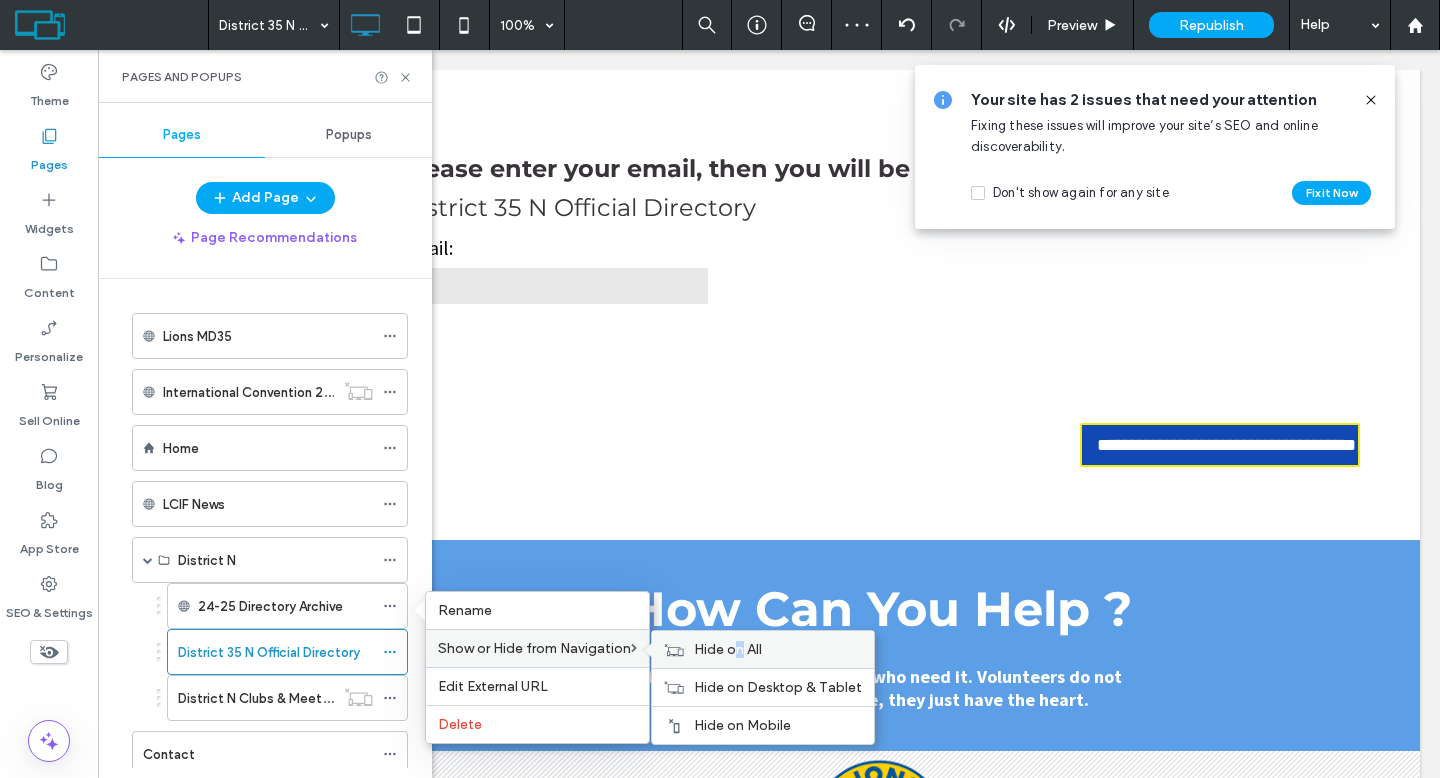 click on "Hide on All" at bounding box center [728, 649] 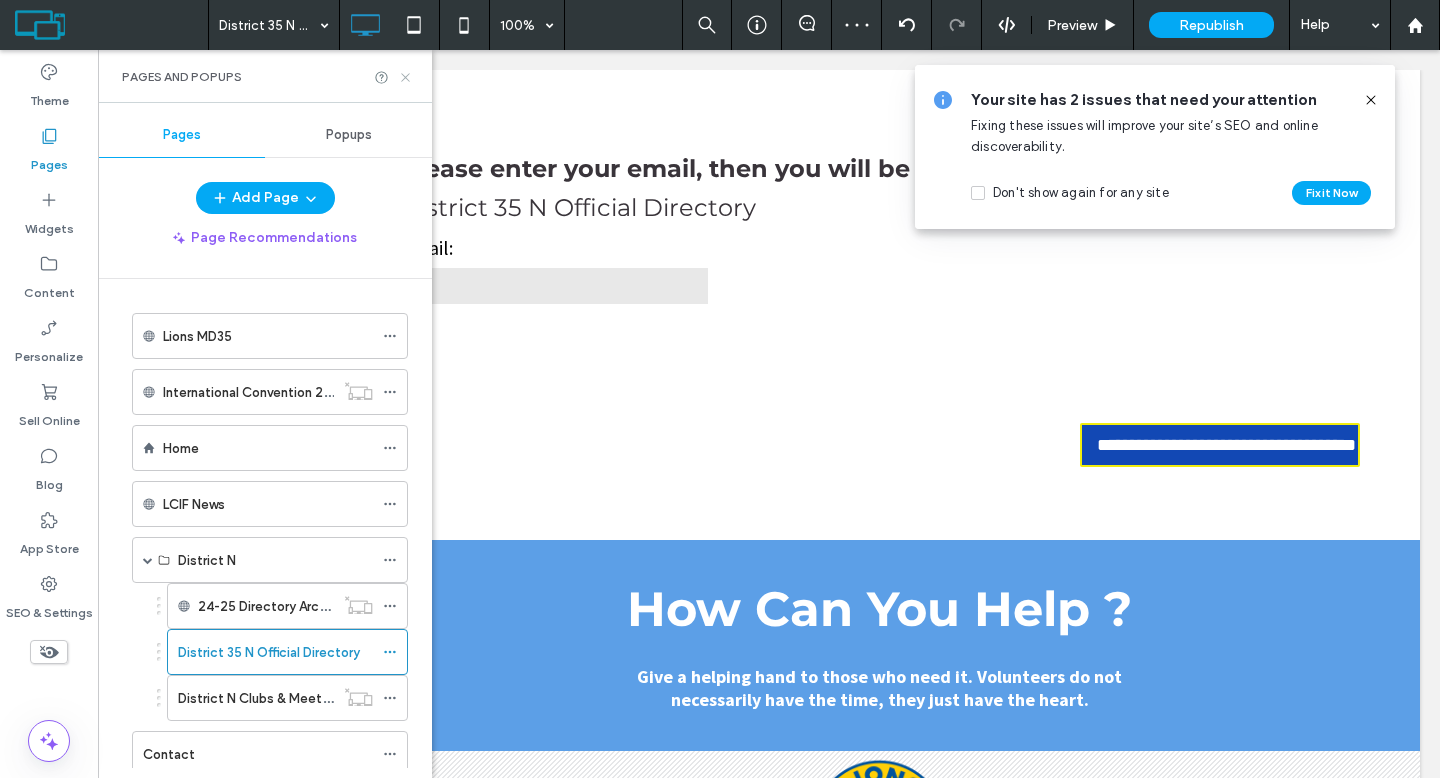 click 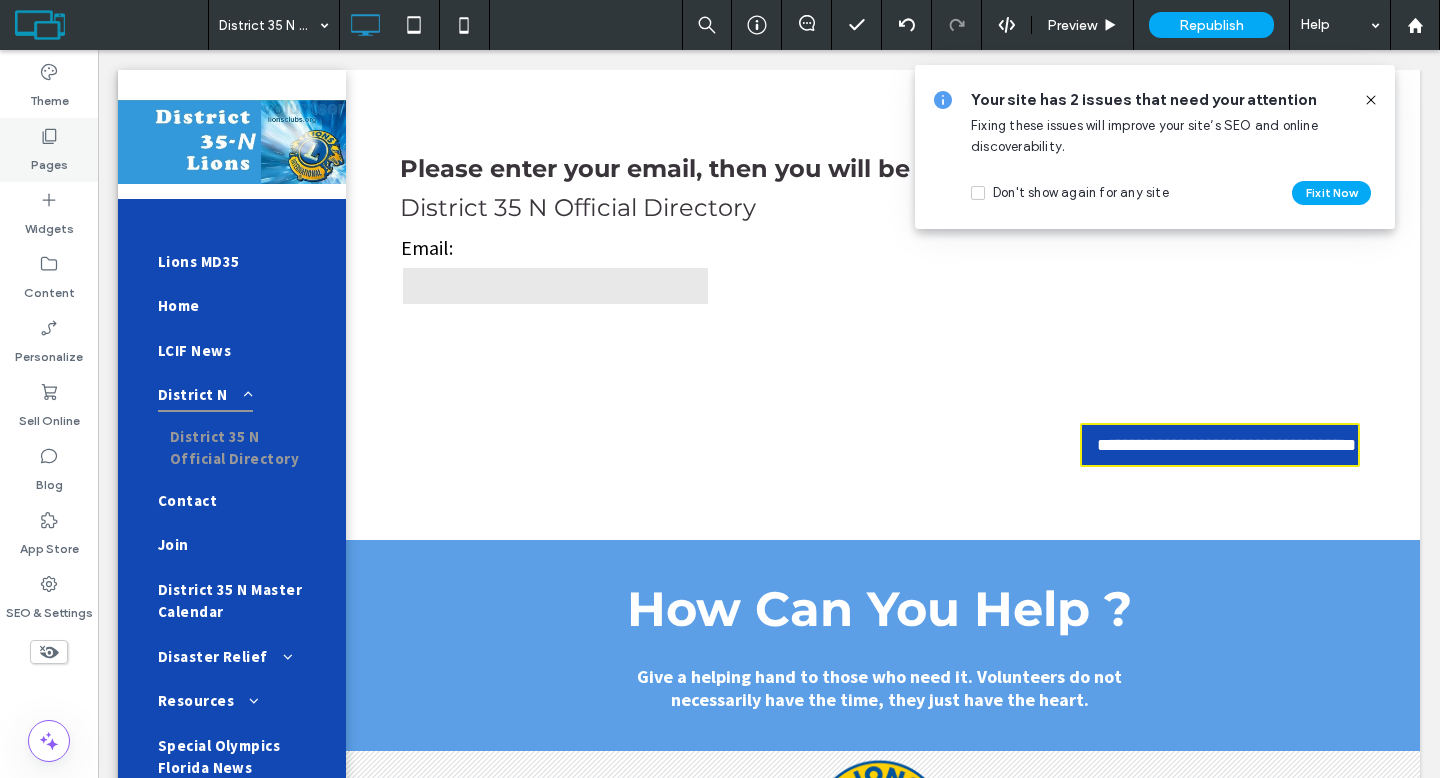 click on "Pages" at bounding box center (49, 160) 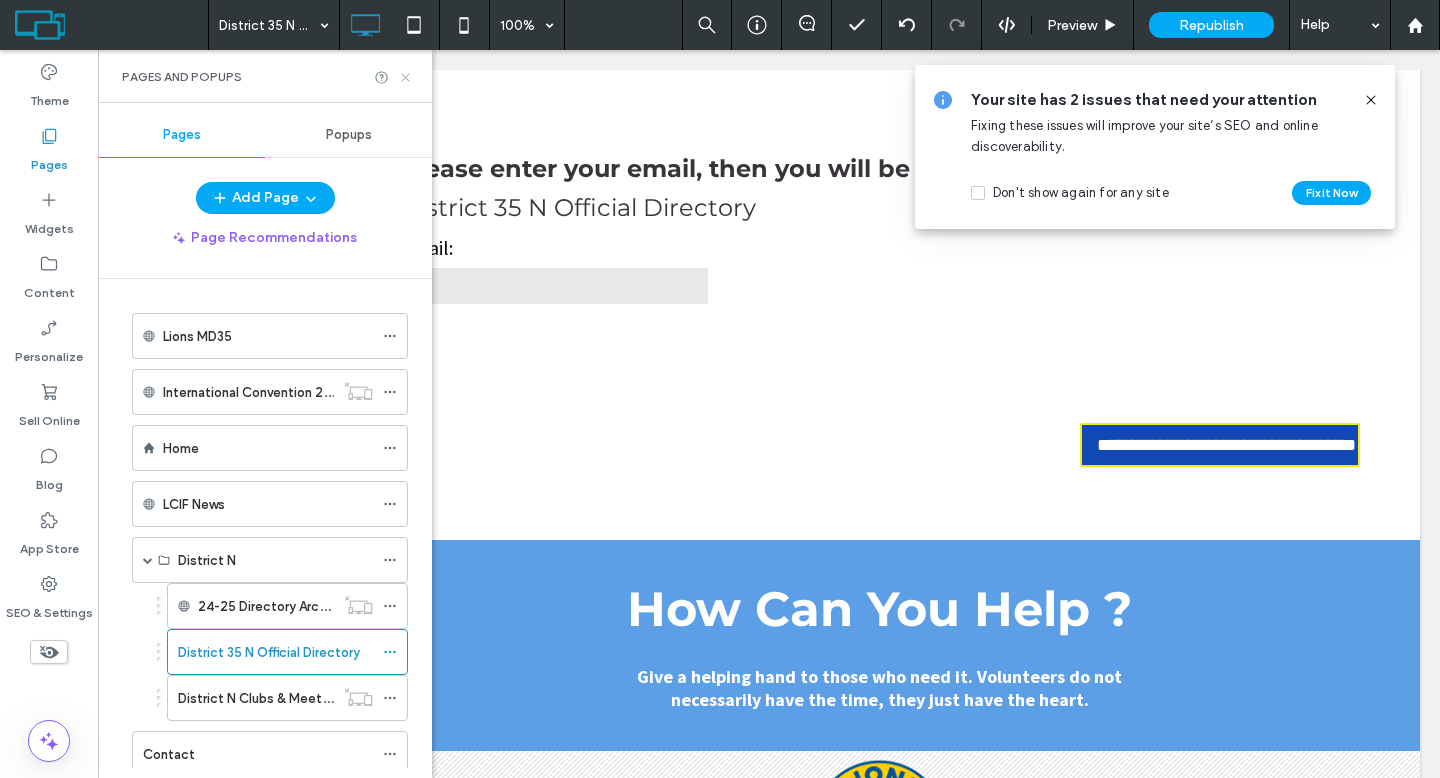 click 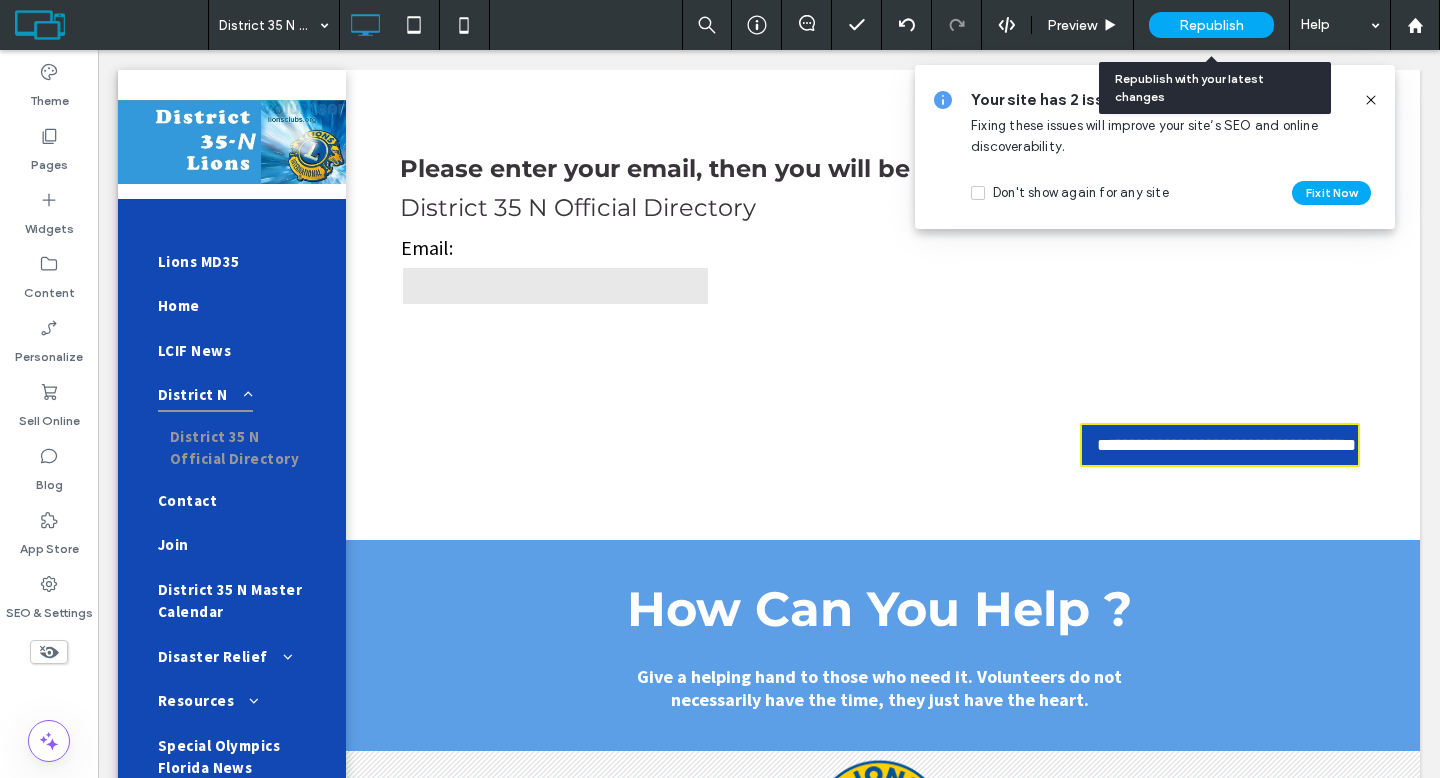 click on "Republish" at bounding box center [1211, 25] 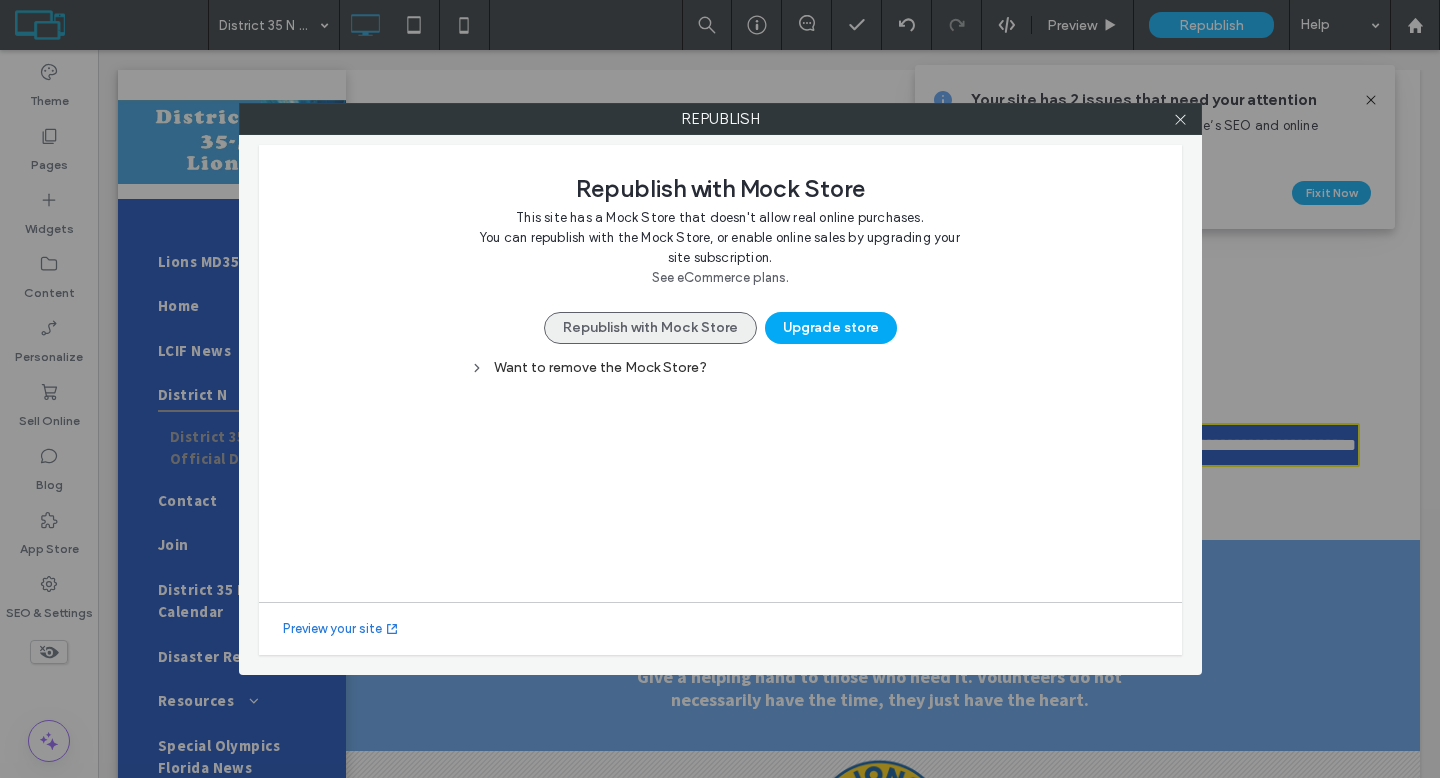 click on "Republish with Mock Store" at bounding box center [650, 328] 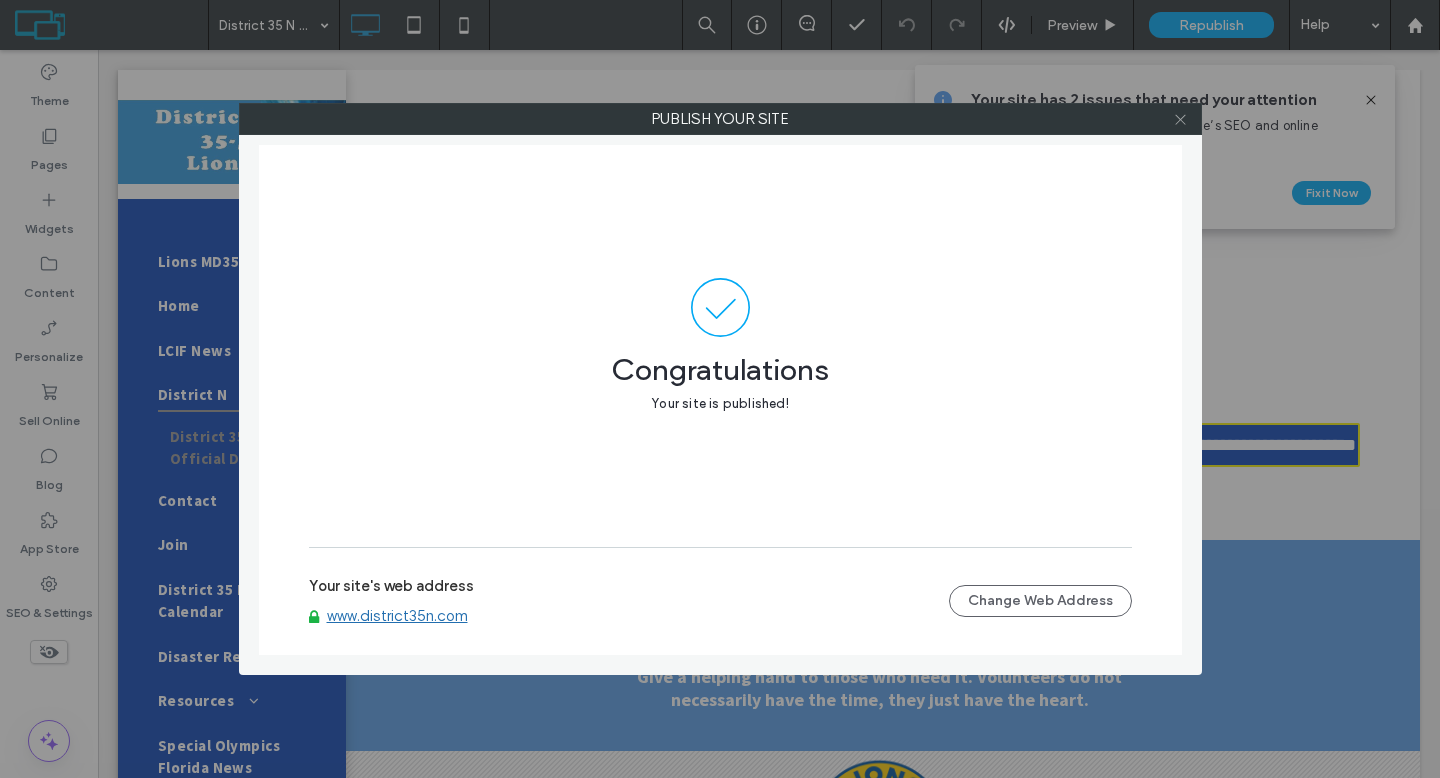 click 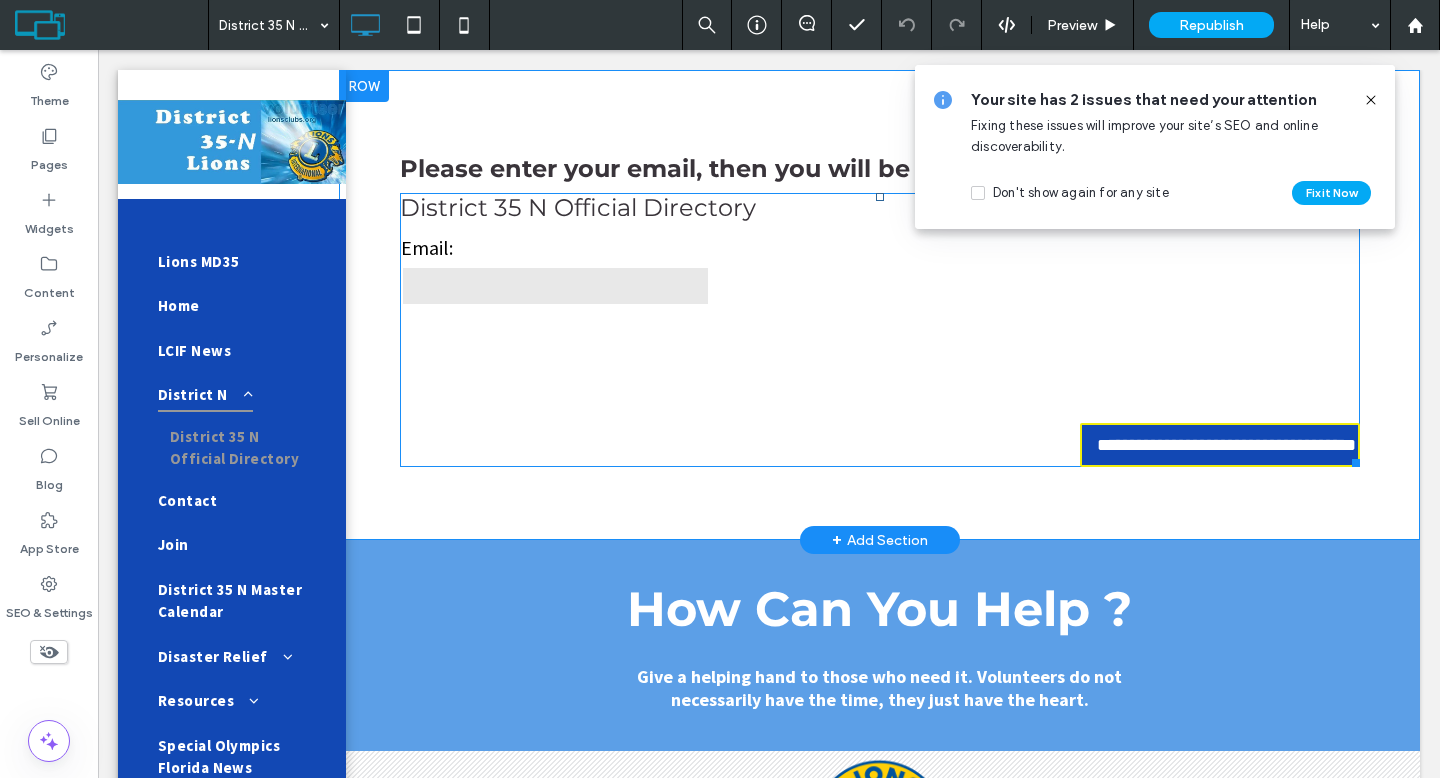 click at bounding box center [879, 362] 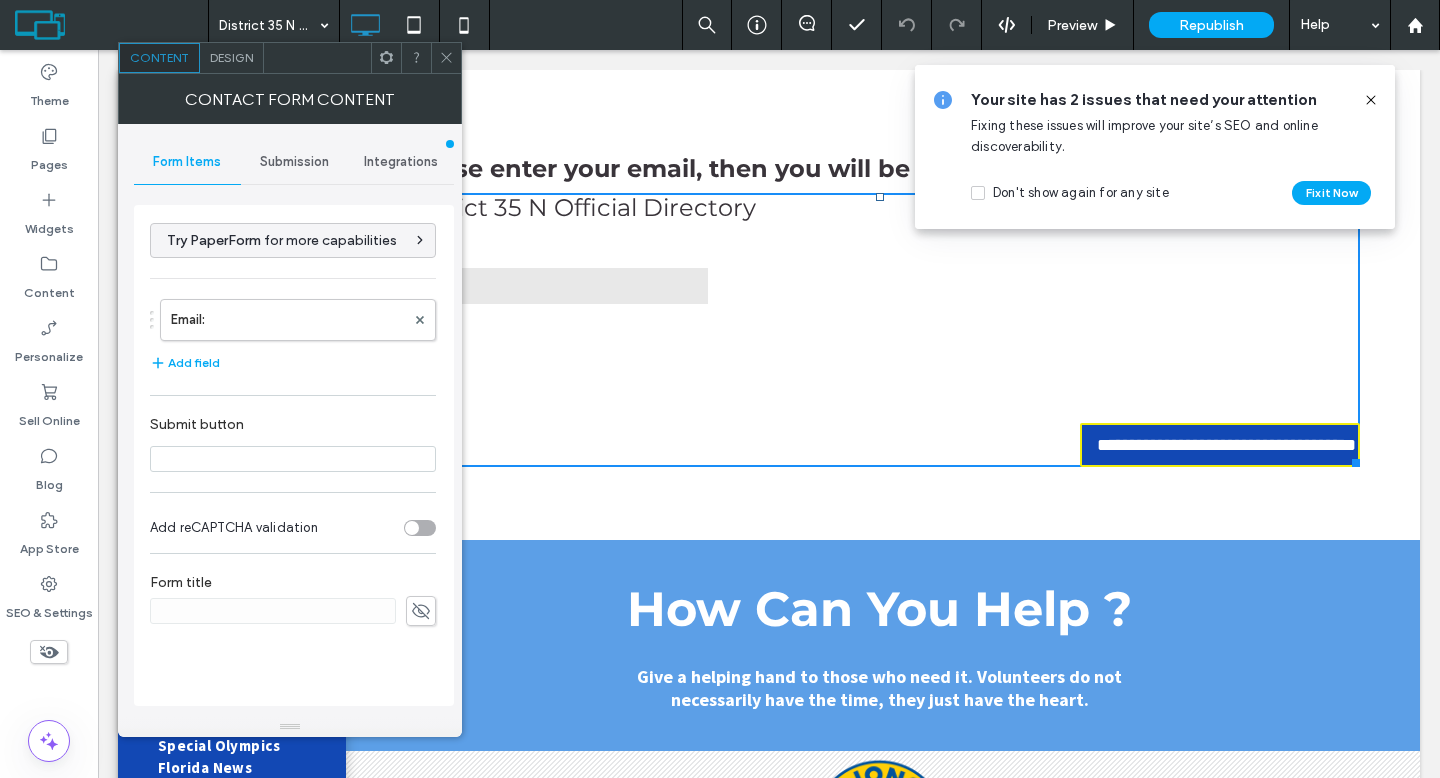 type on "**********" 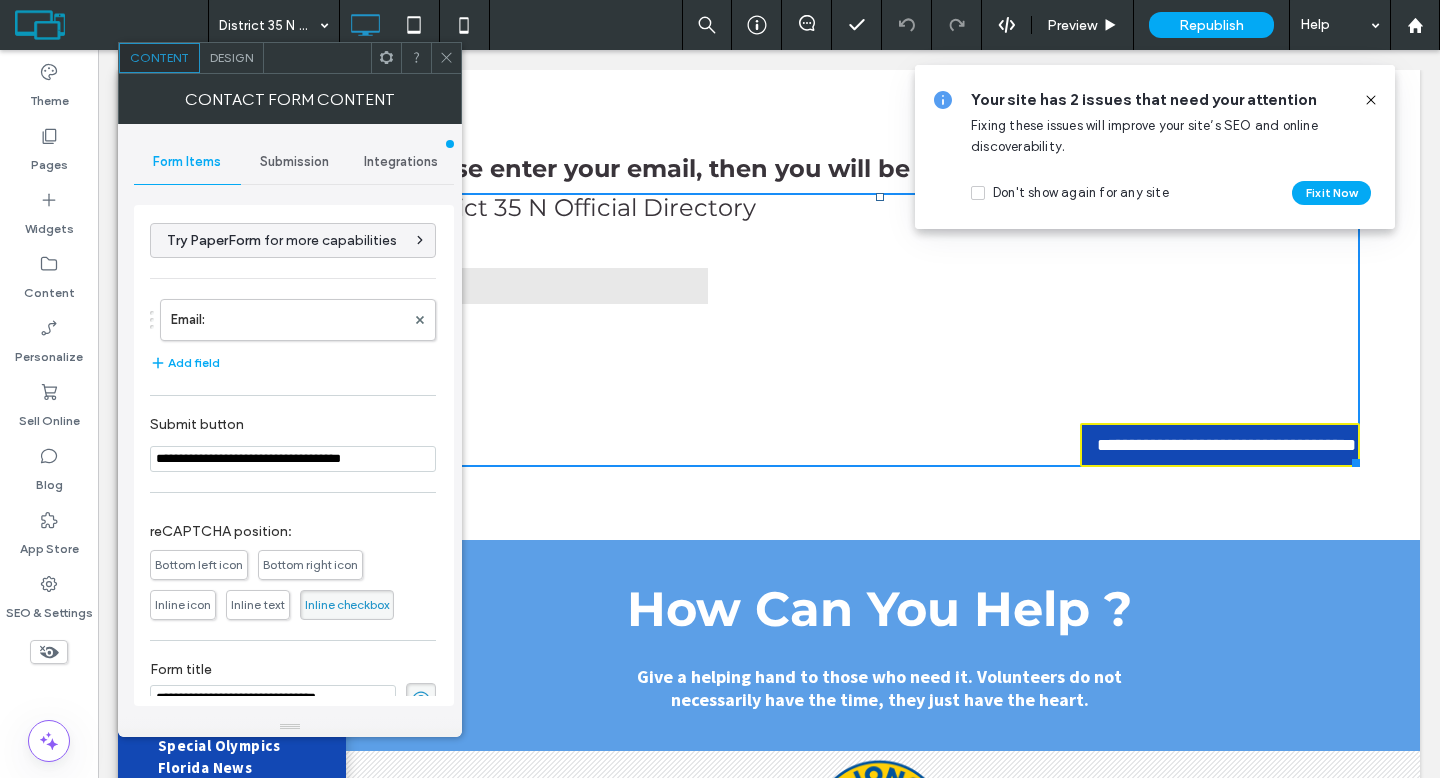 click on "Submission" at bounding box center [294, 162] 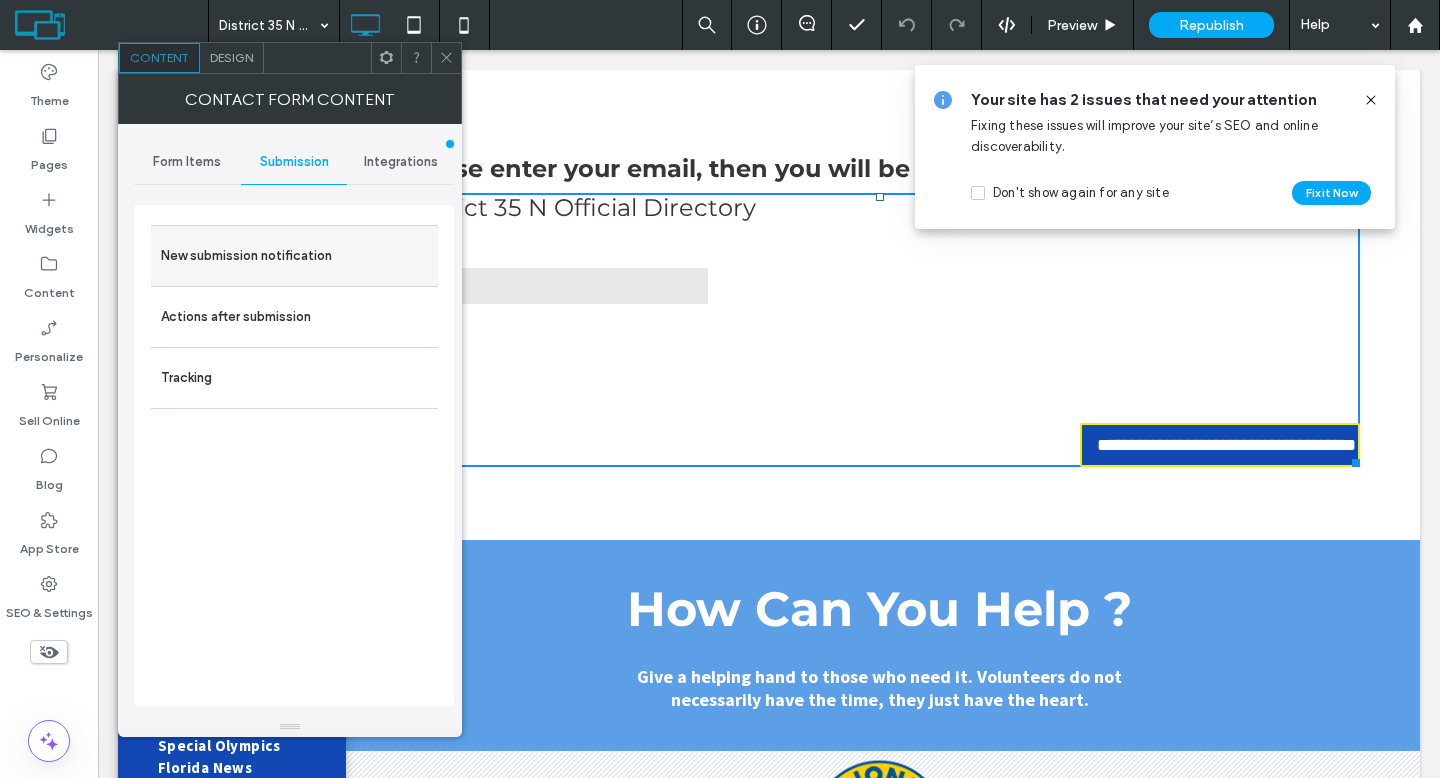 click on "New submission notification" at bounding box center (294, 256) 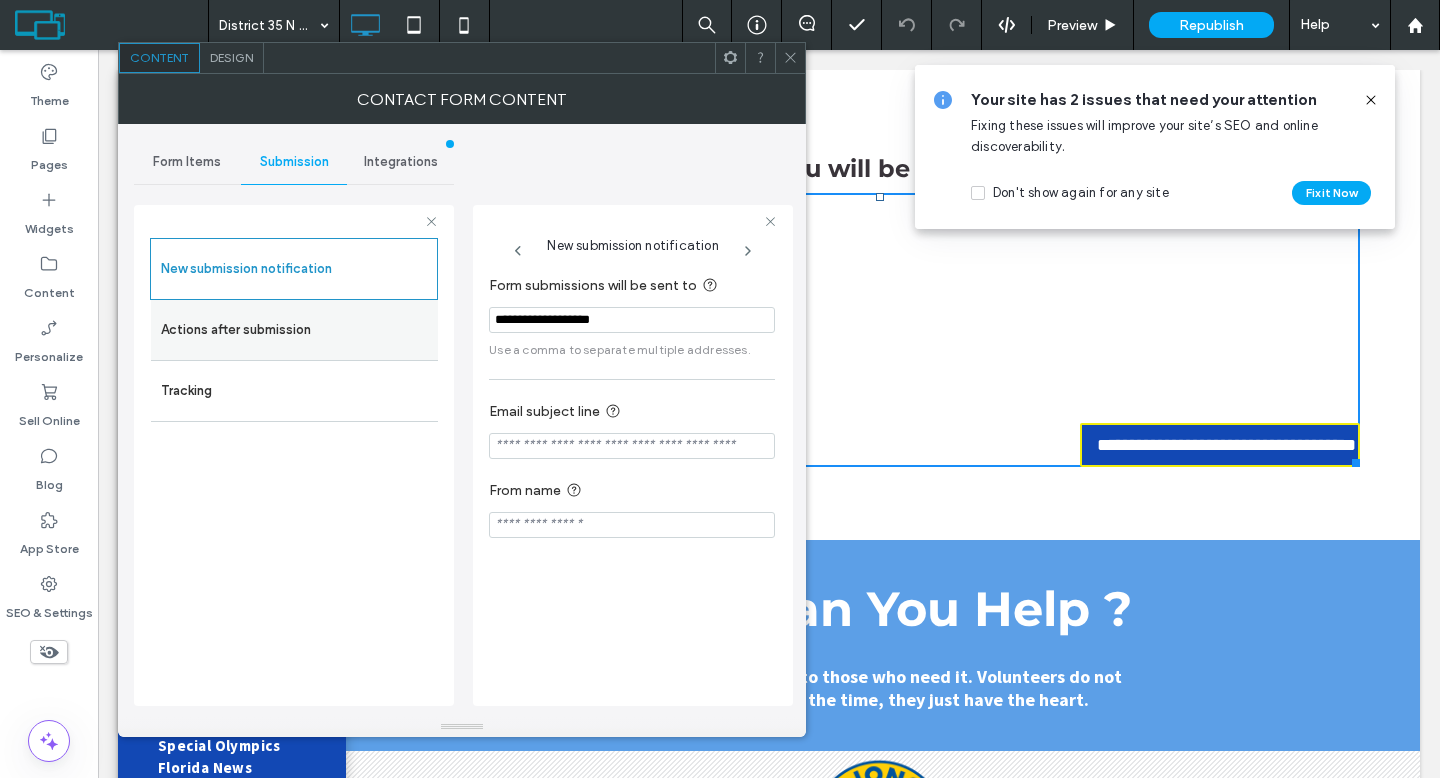 click on "Actions after submission" at bounding box center [294, 330] 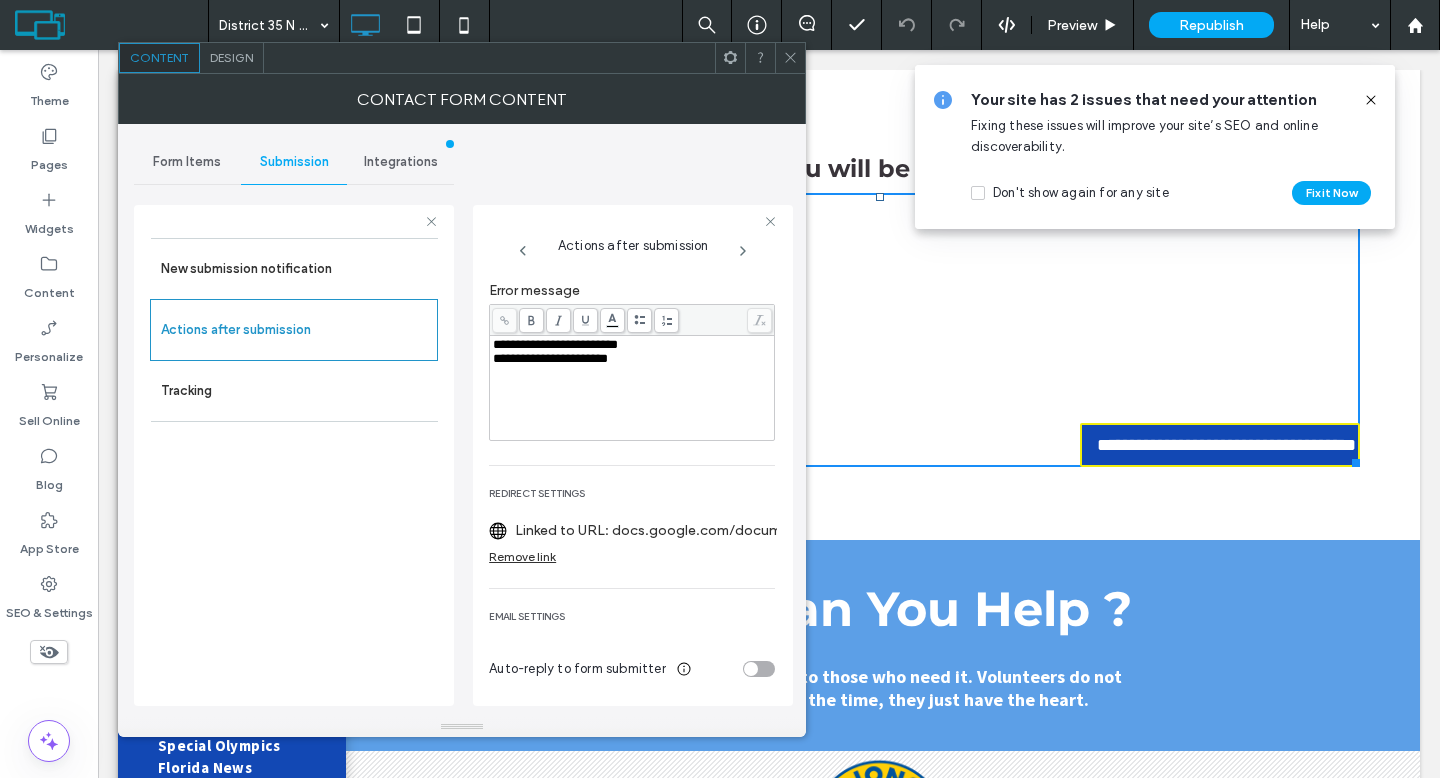 scroll, scrollTop: 227, scrollLeft: 0, axis: vertical 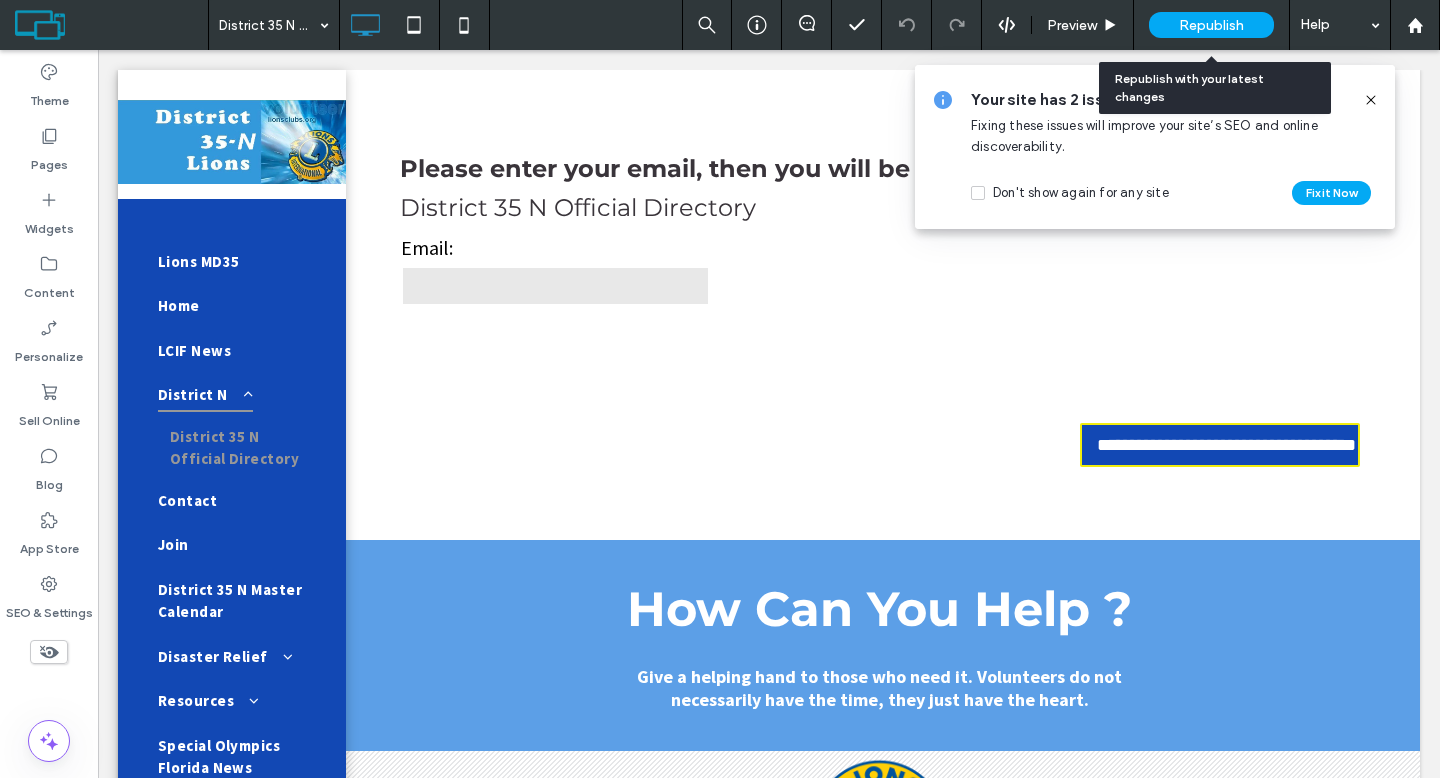 click on "Republish" at bounding box center [1211, 25] 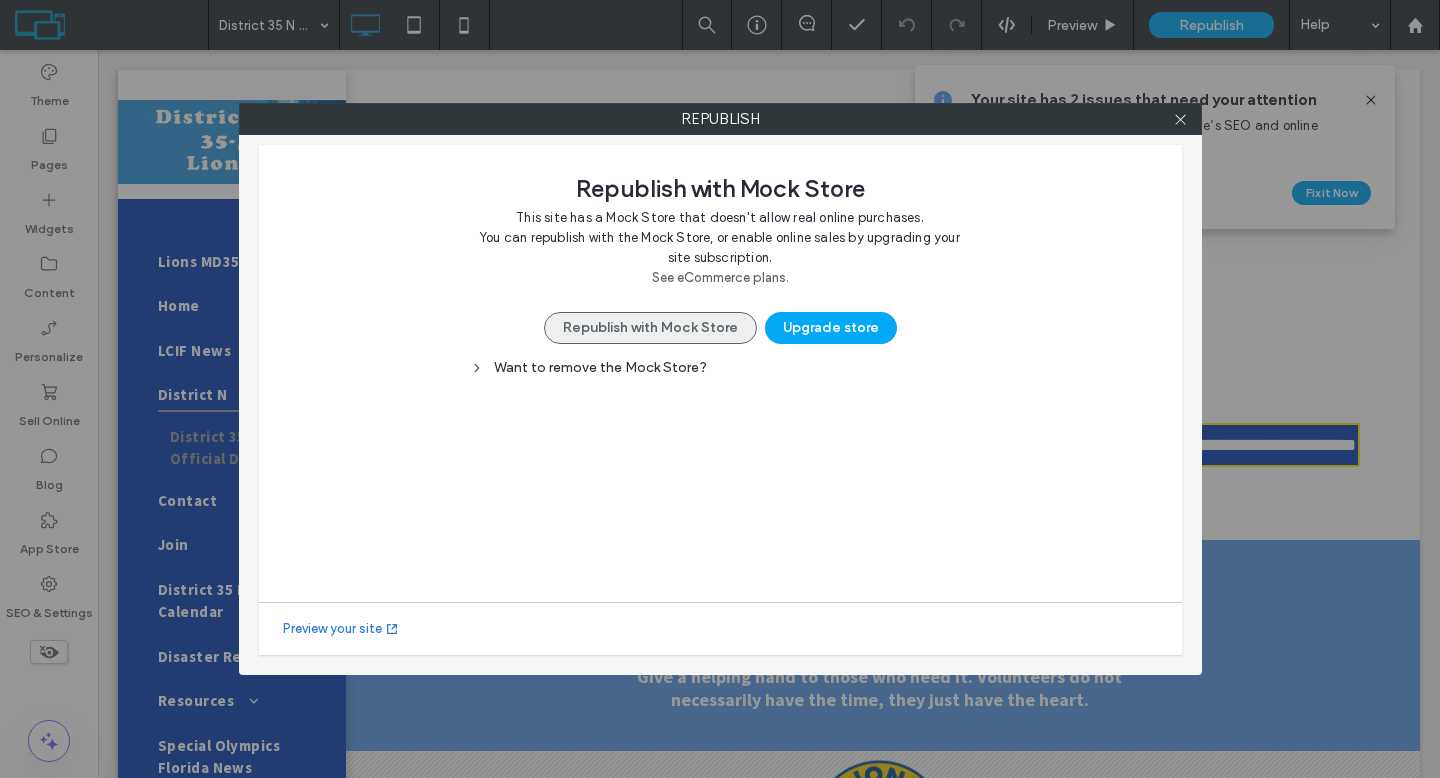 click on "Republish with Mock Store" at bounding box center (650, 328) 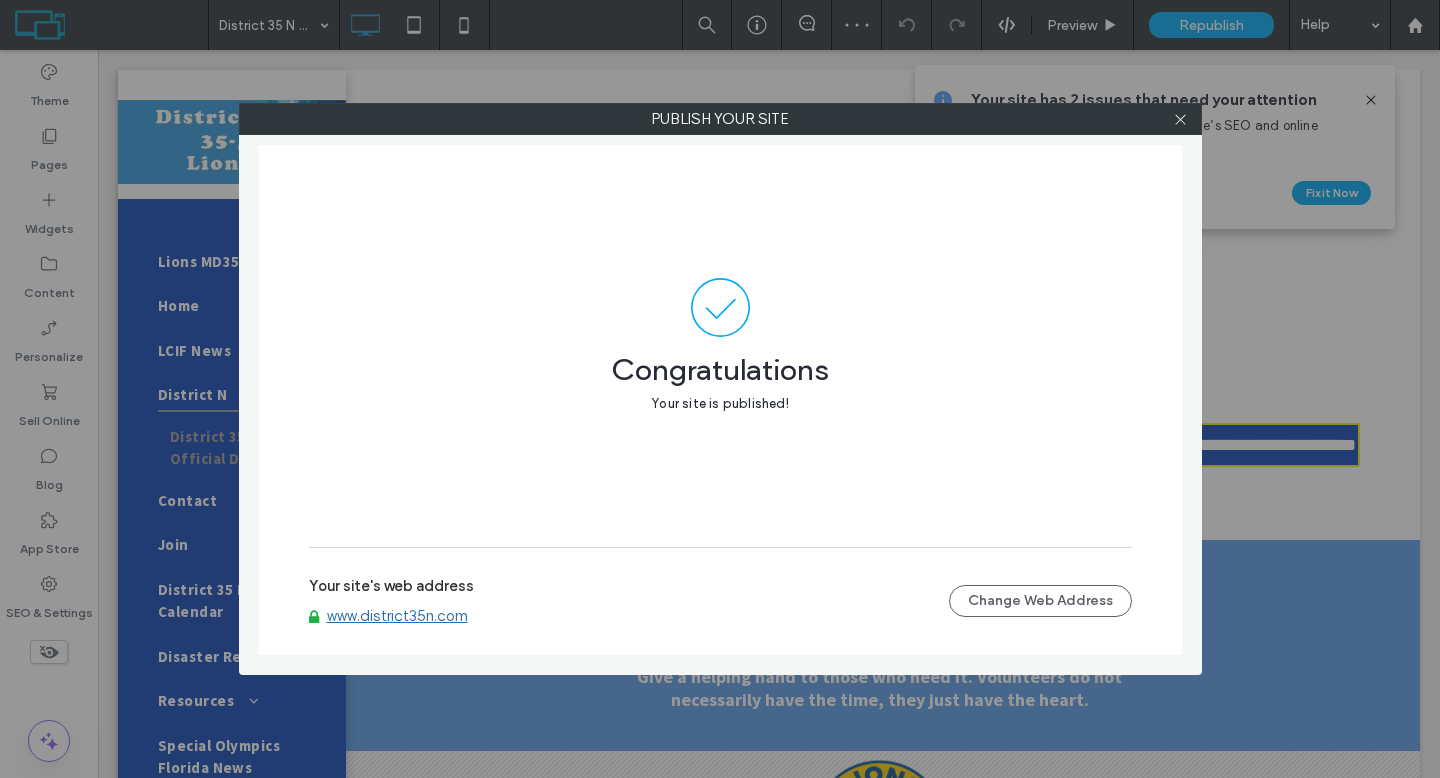 click on "www.district35n.com" at bounding box center (397, 616) 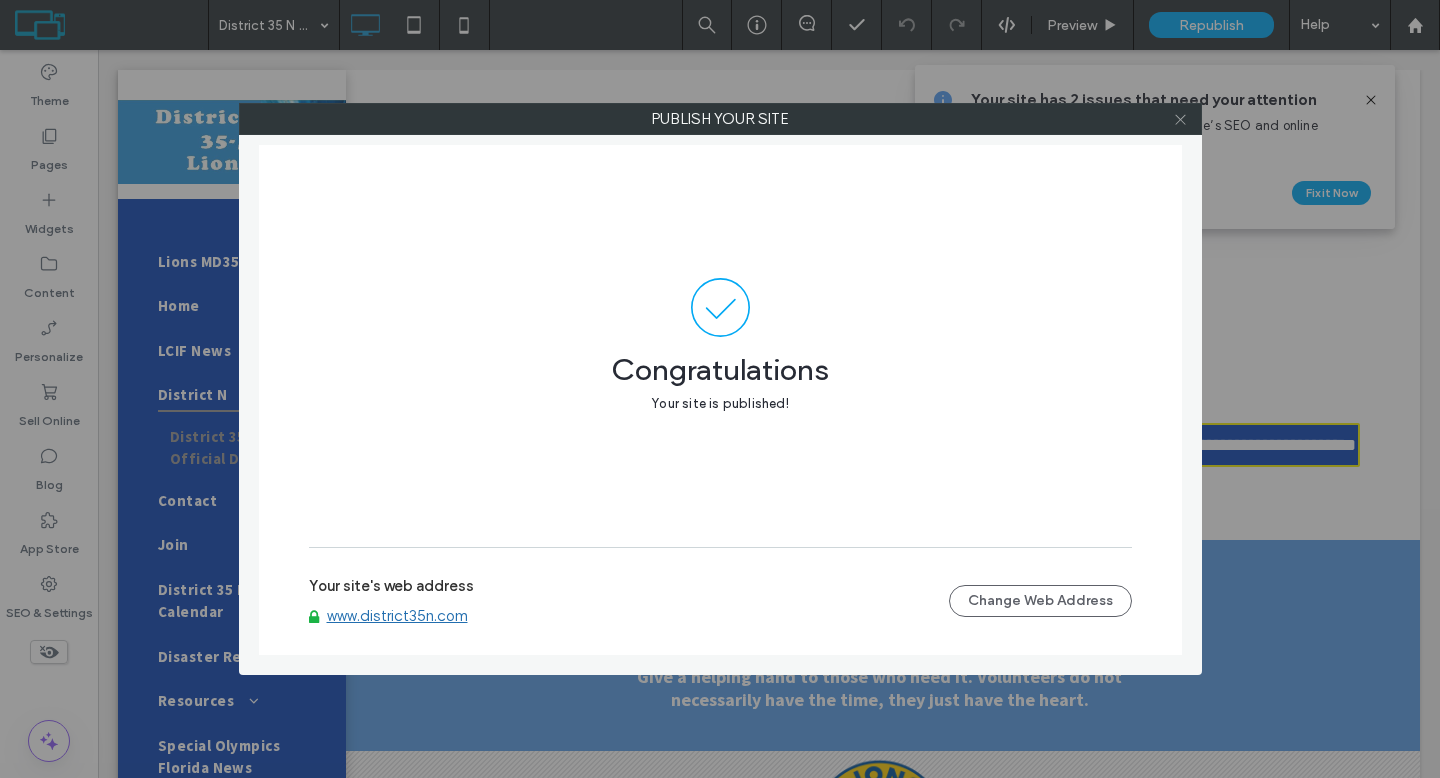 click 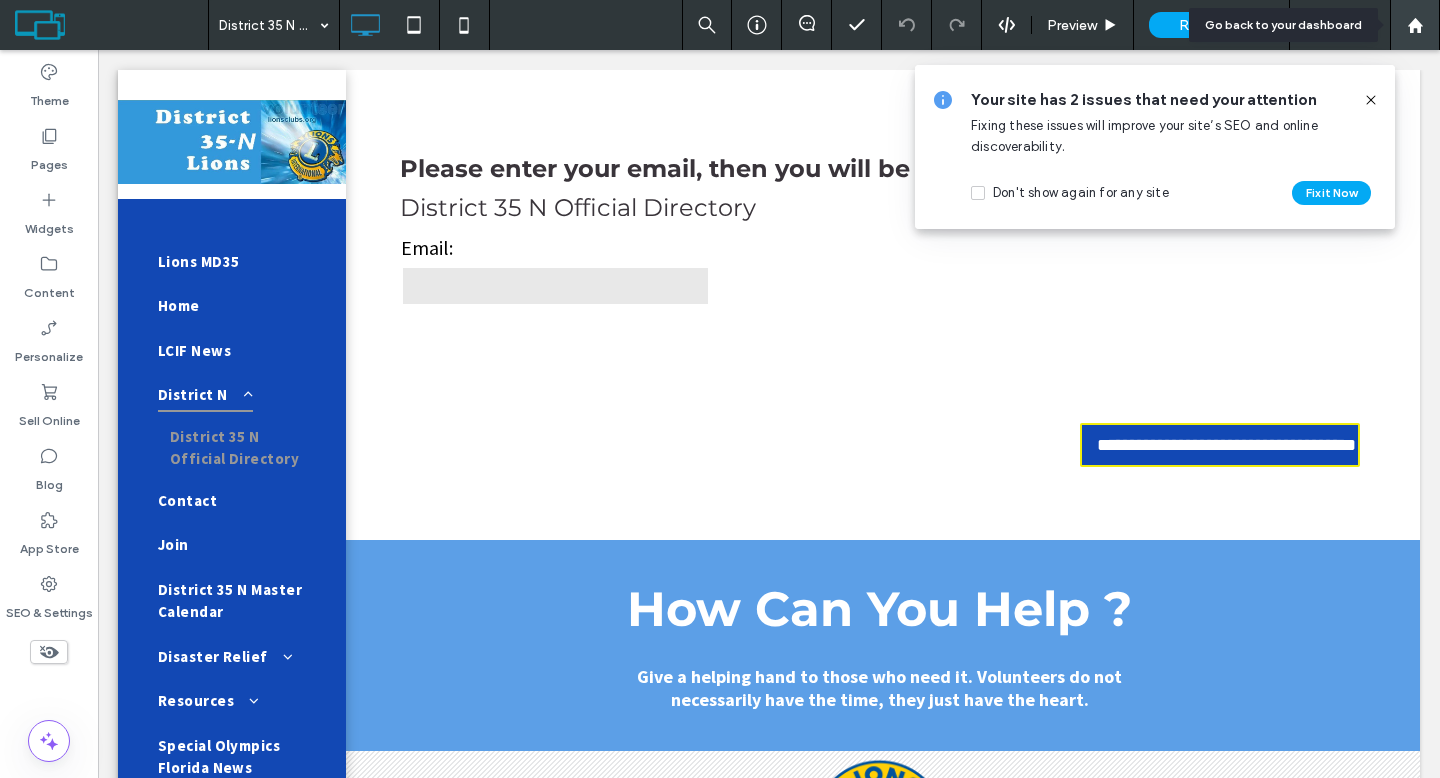click 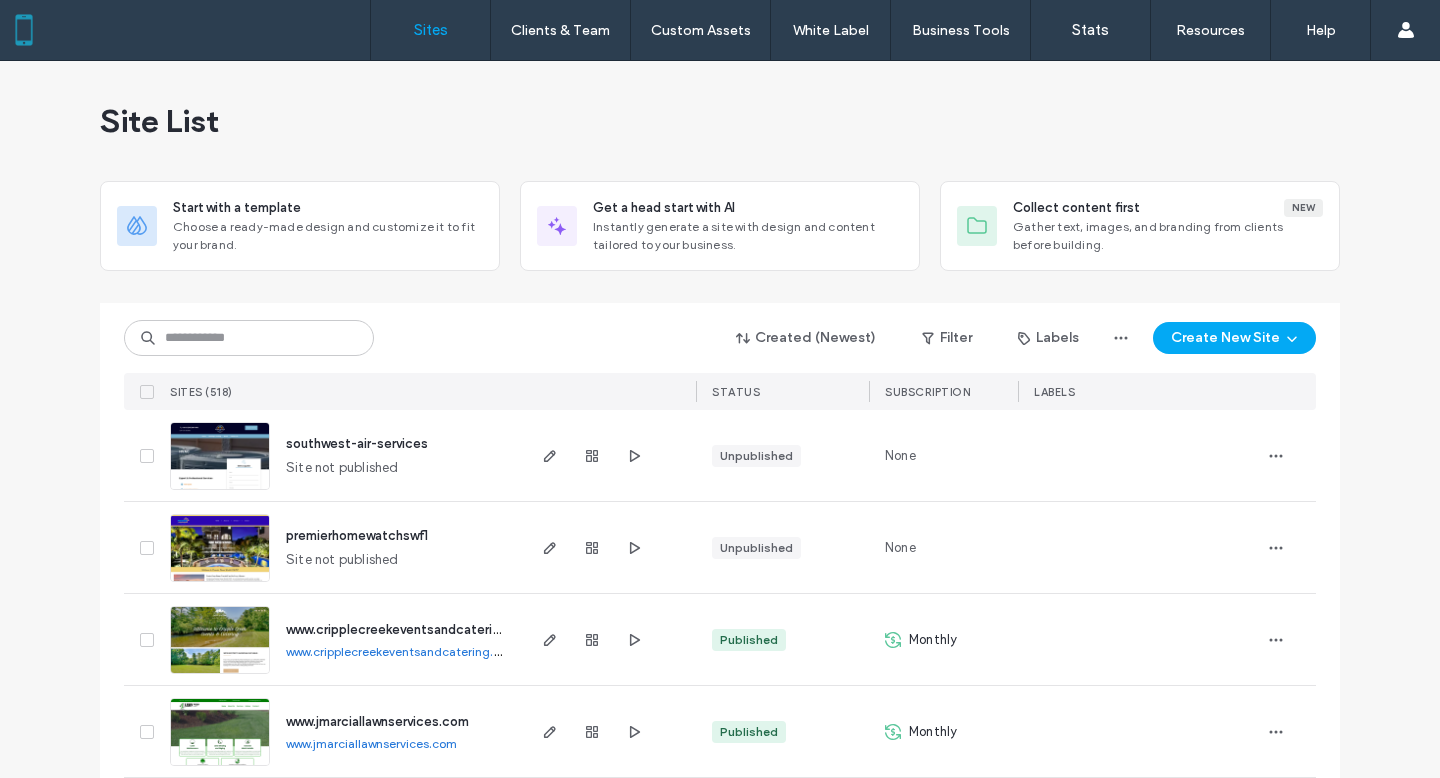click at bounding box center (249, 338) 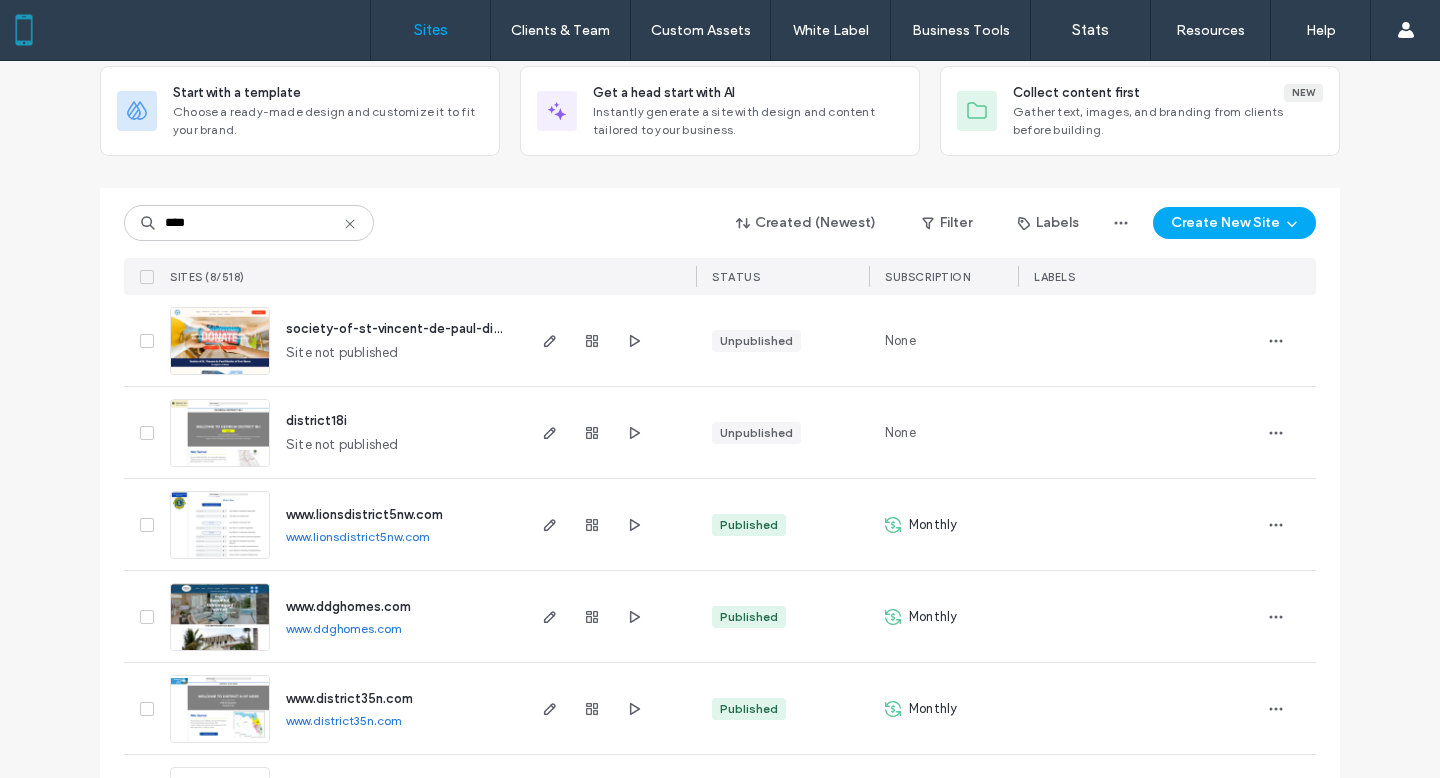 scroll, scrollTop: 331, scrollLeft: 0, axis: vertical 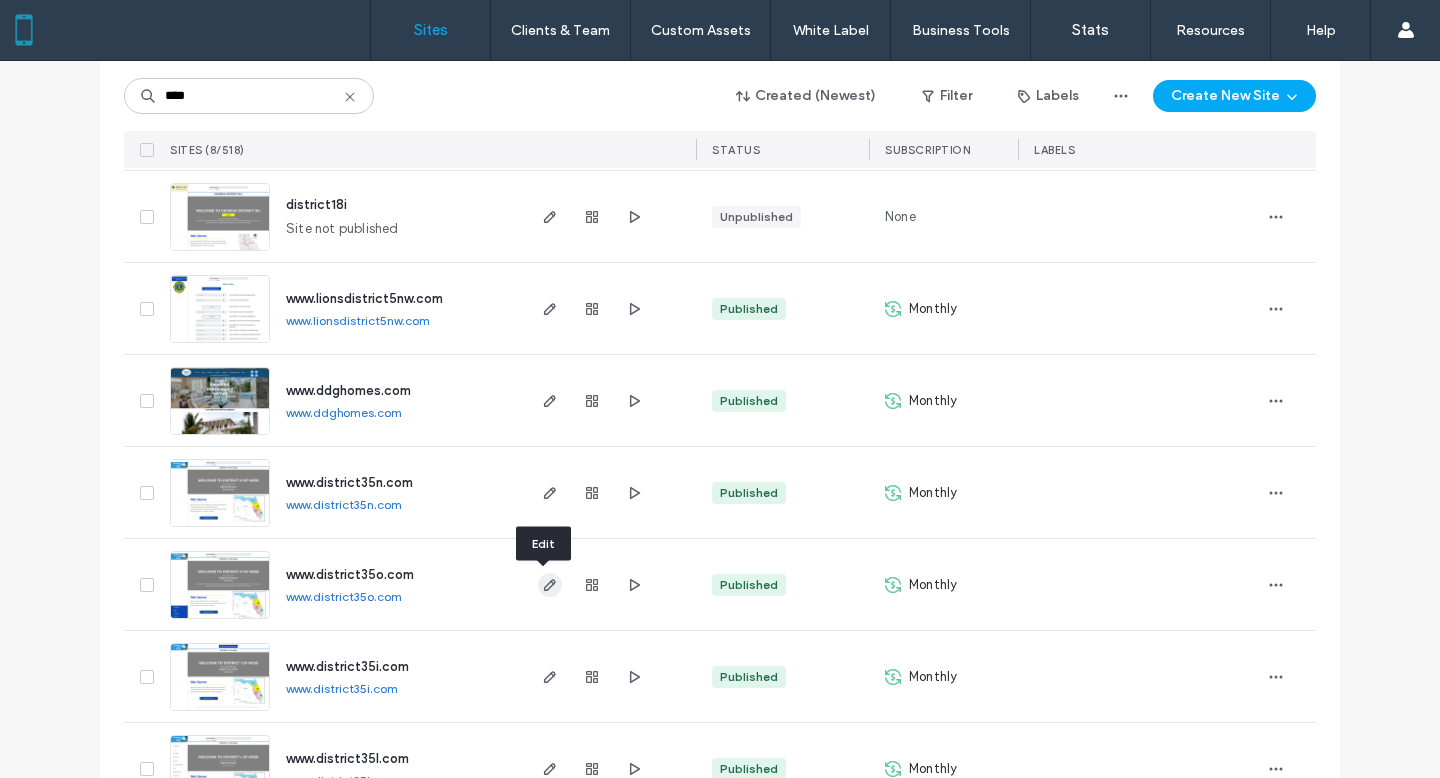 type on "****" 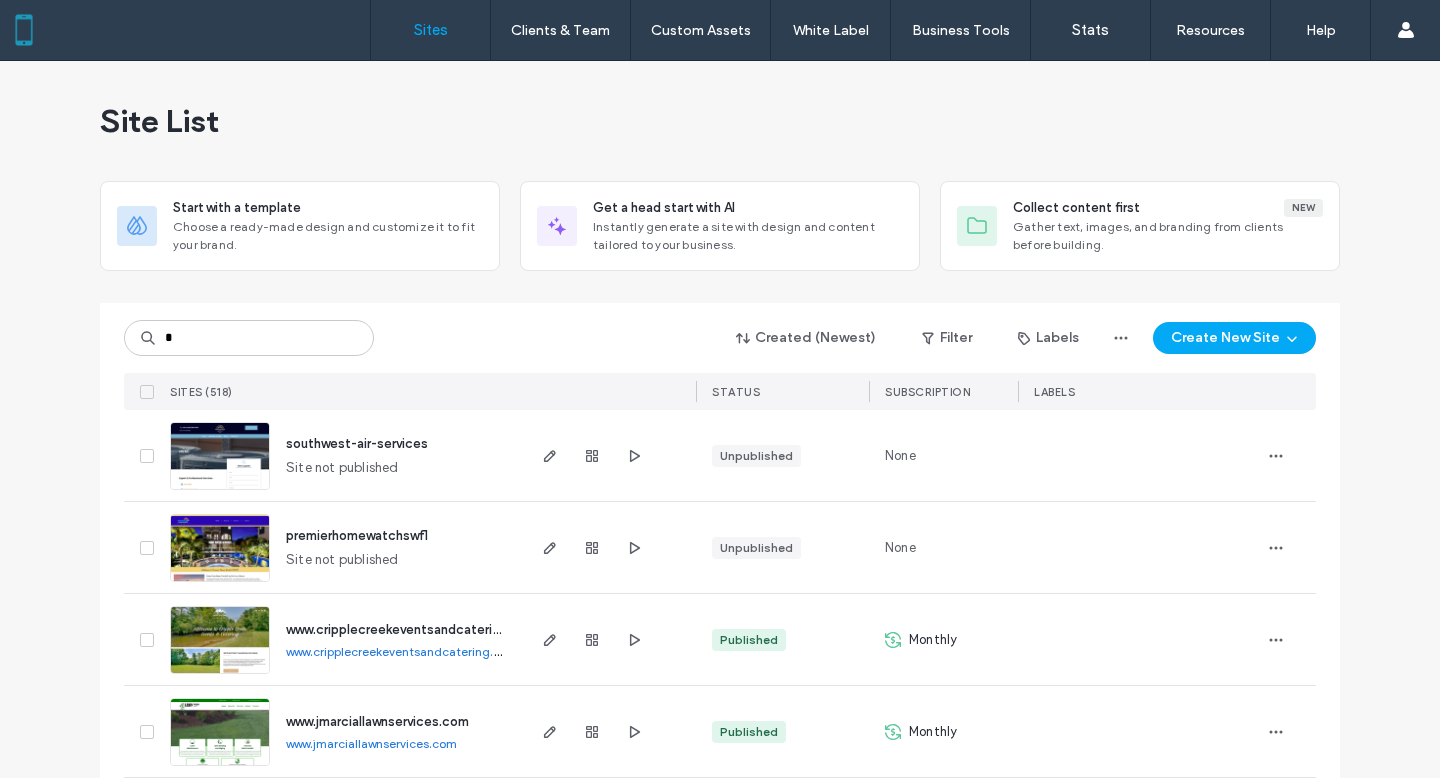 scroll, scrollTop: 0, scrollLeft: 0, axis: both 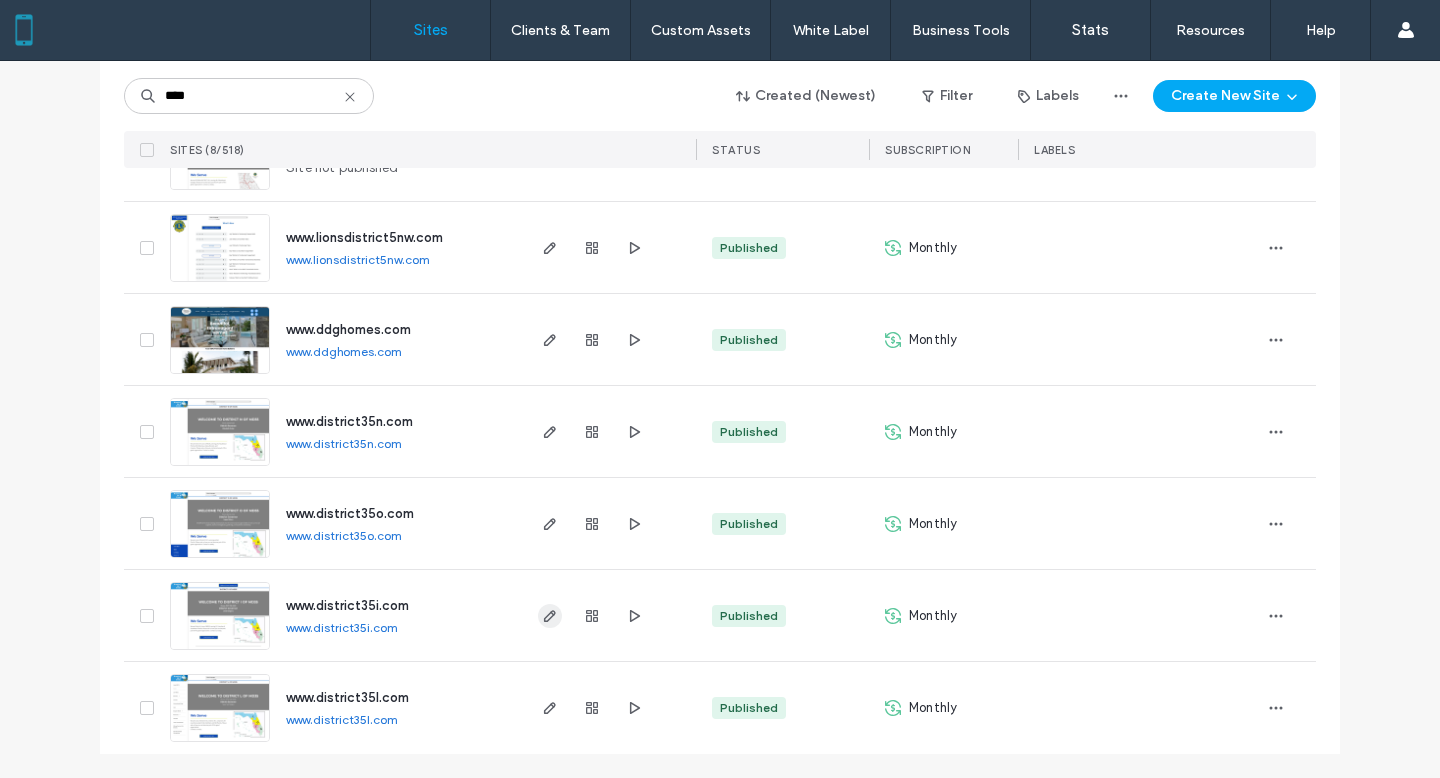 type on "****" 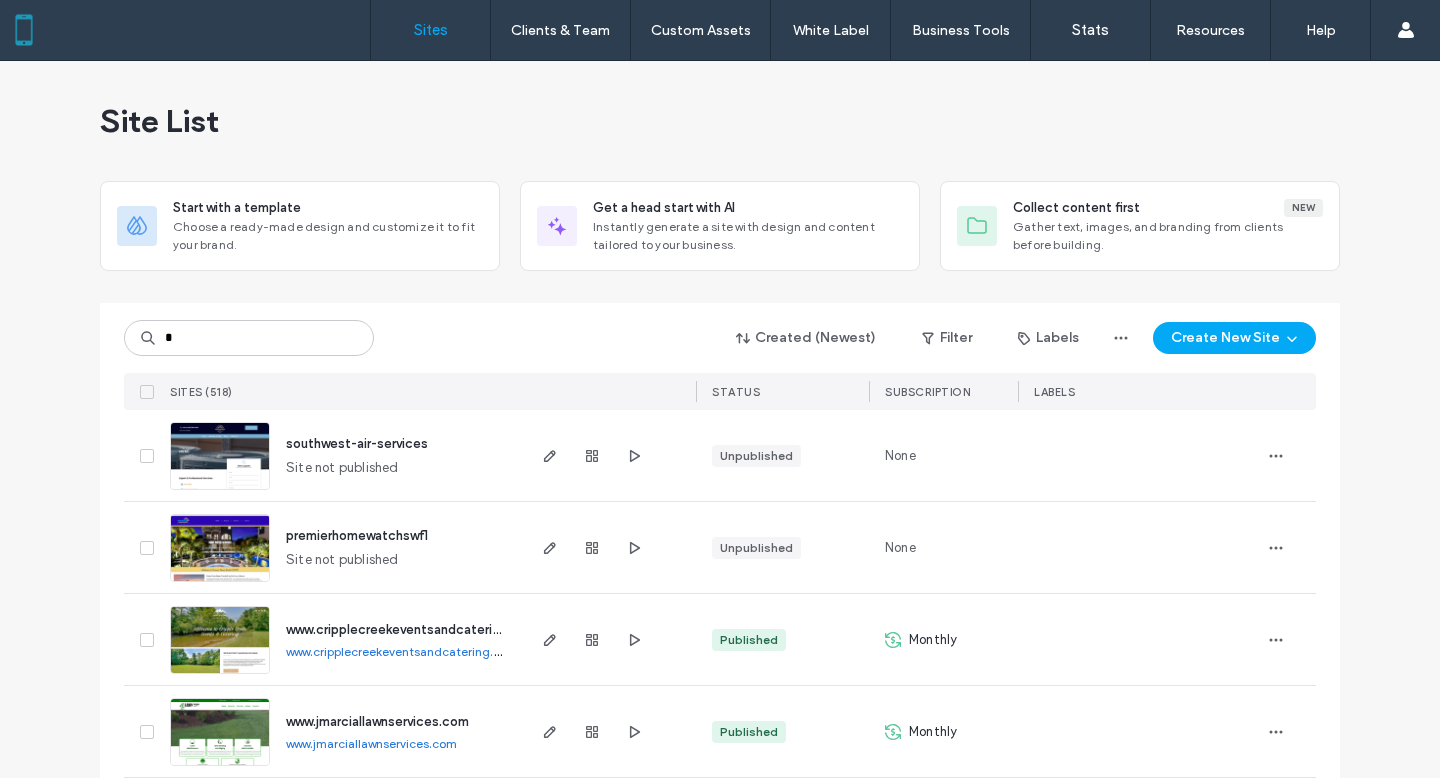 scroll, scrollTop: 0, scrollLeft: 0, axis: both 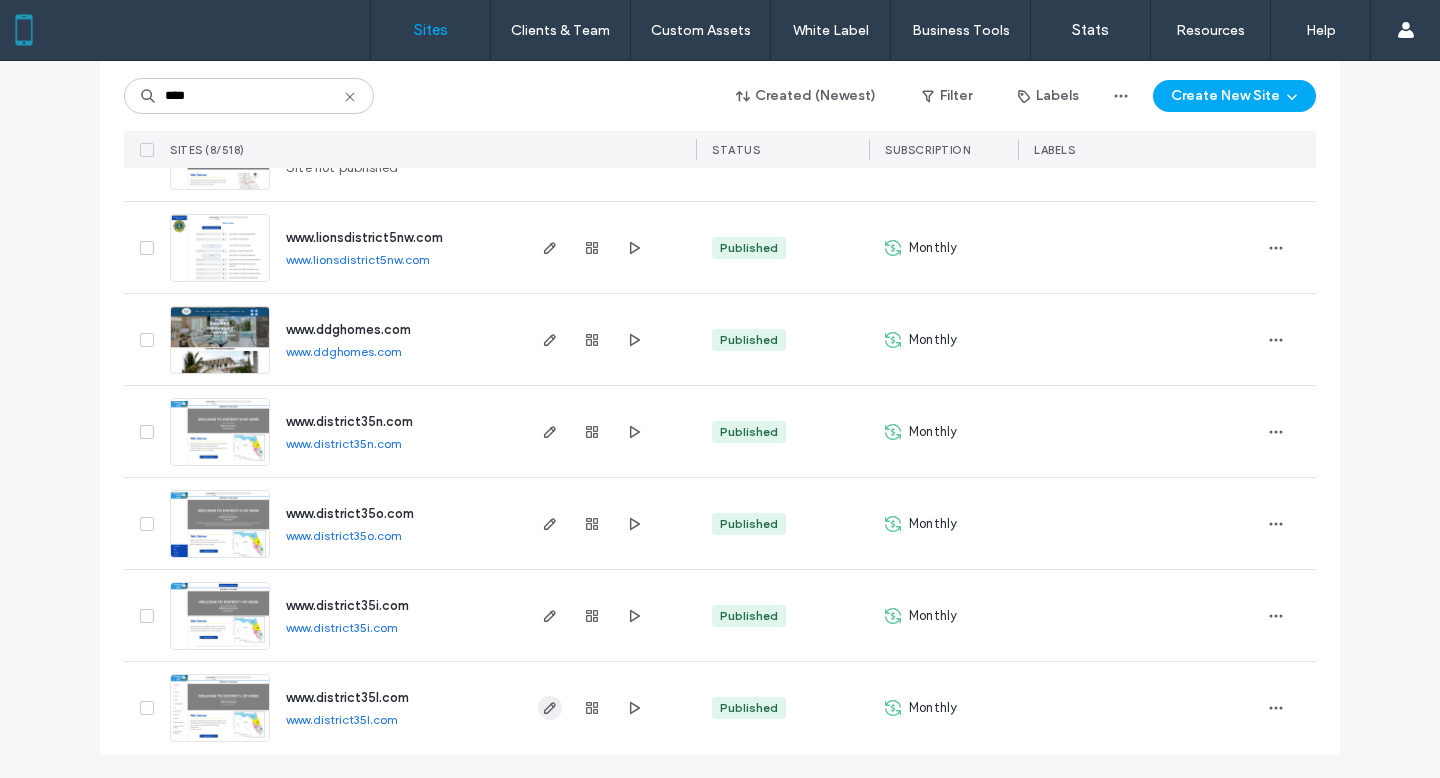type on "****" 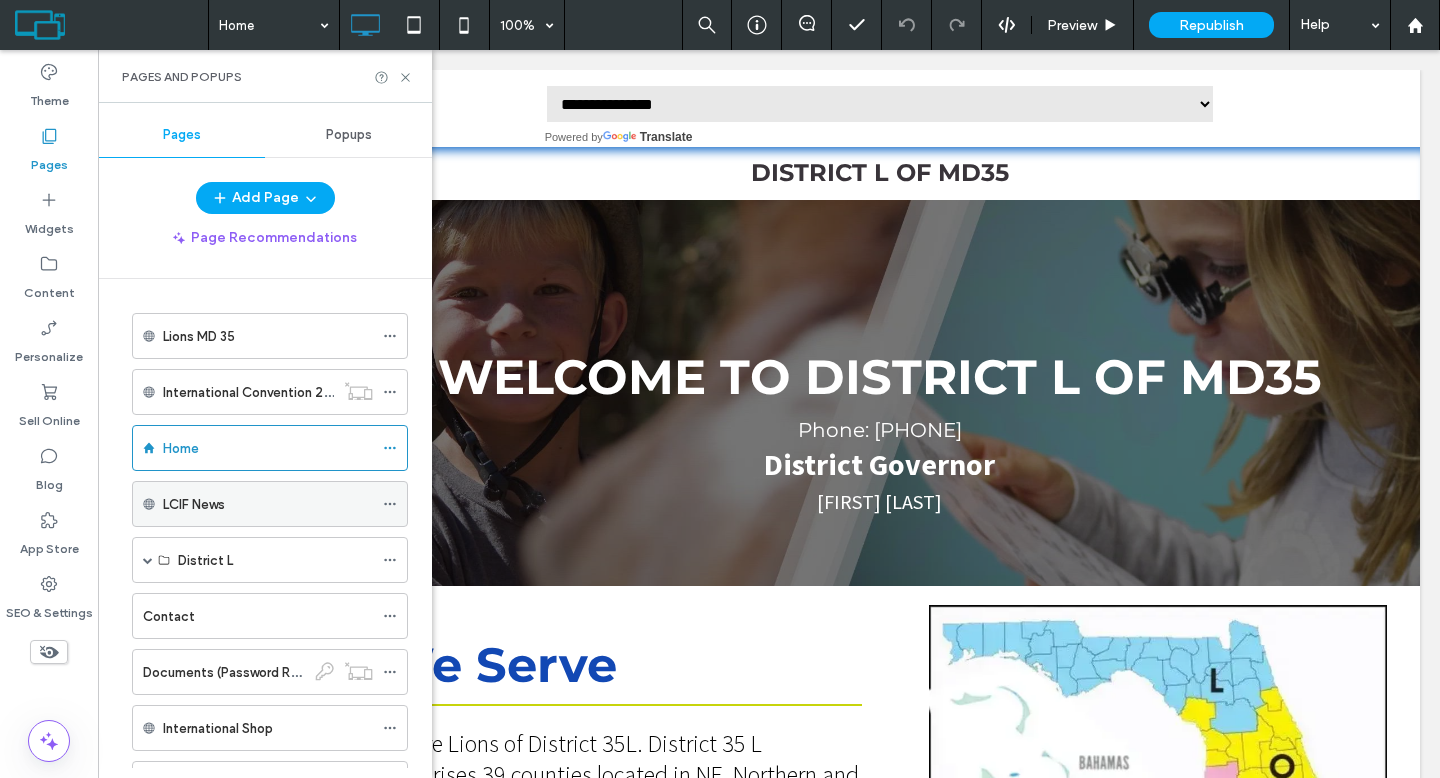 scroll, scrollTop: 0, scrollLeft: 0, axis: both 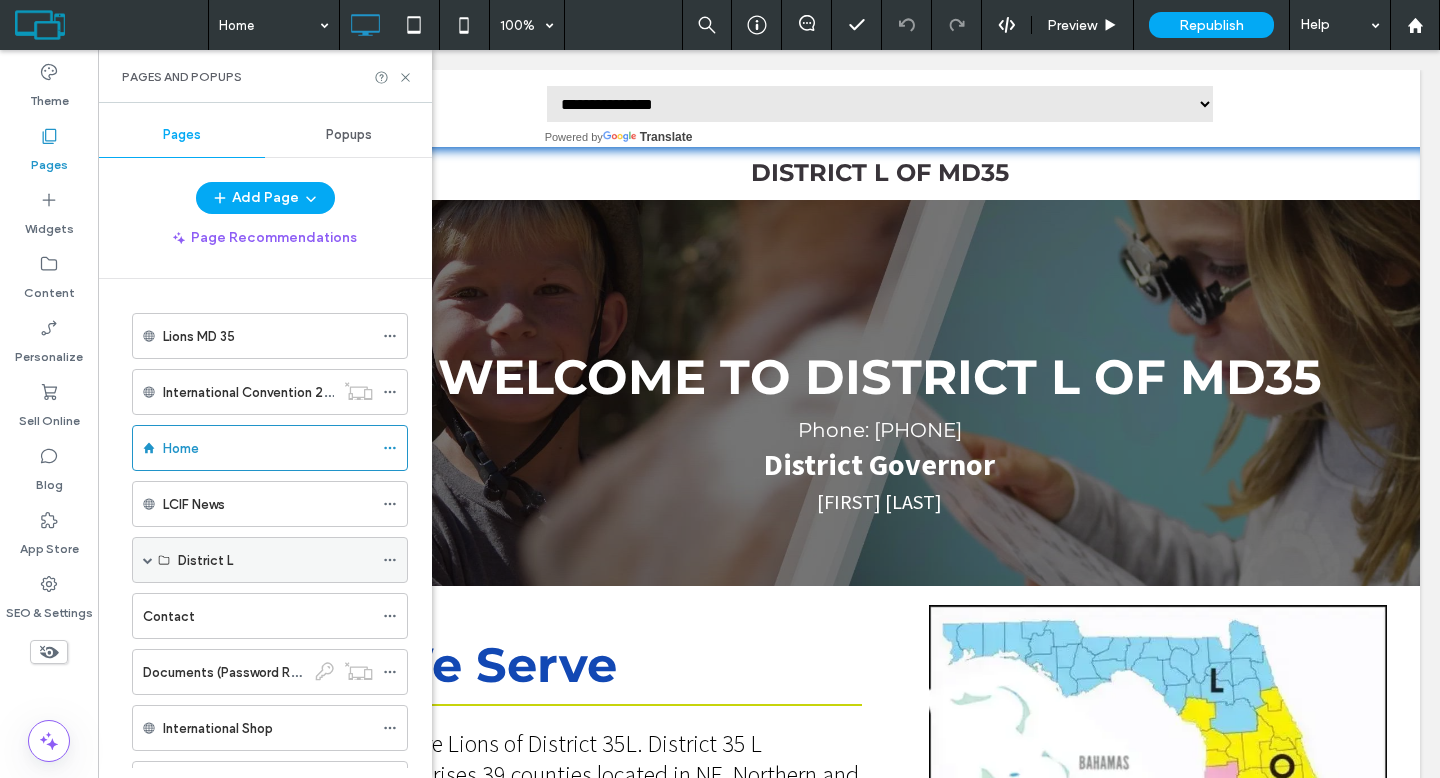 click at bounding box center (148, 560) 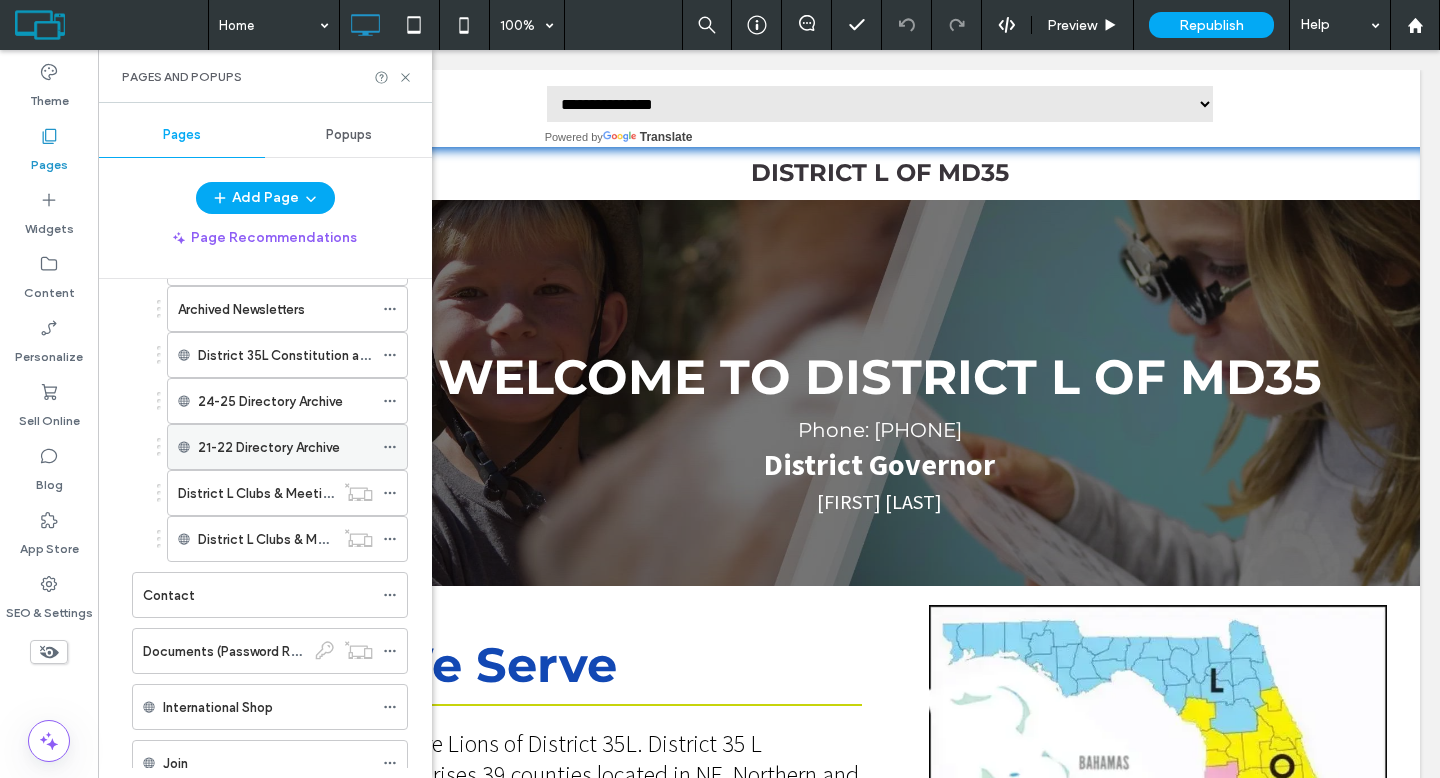 scroll, scrollTop: 480, scrollLeft: 0, axis: vertical 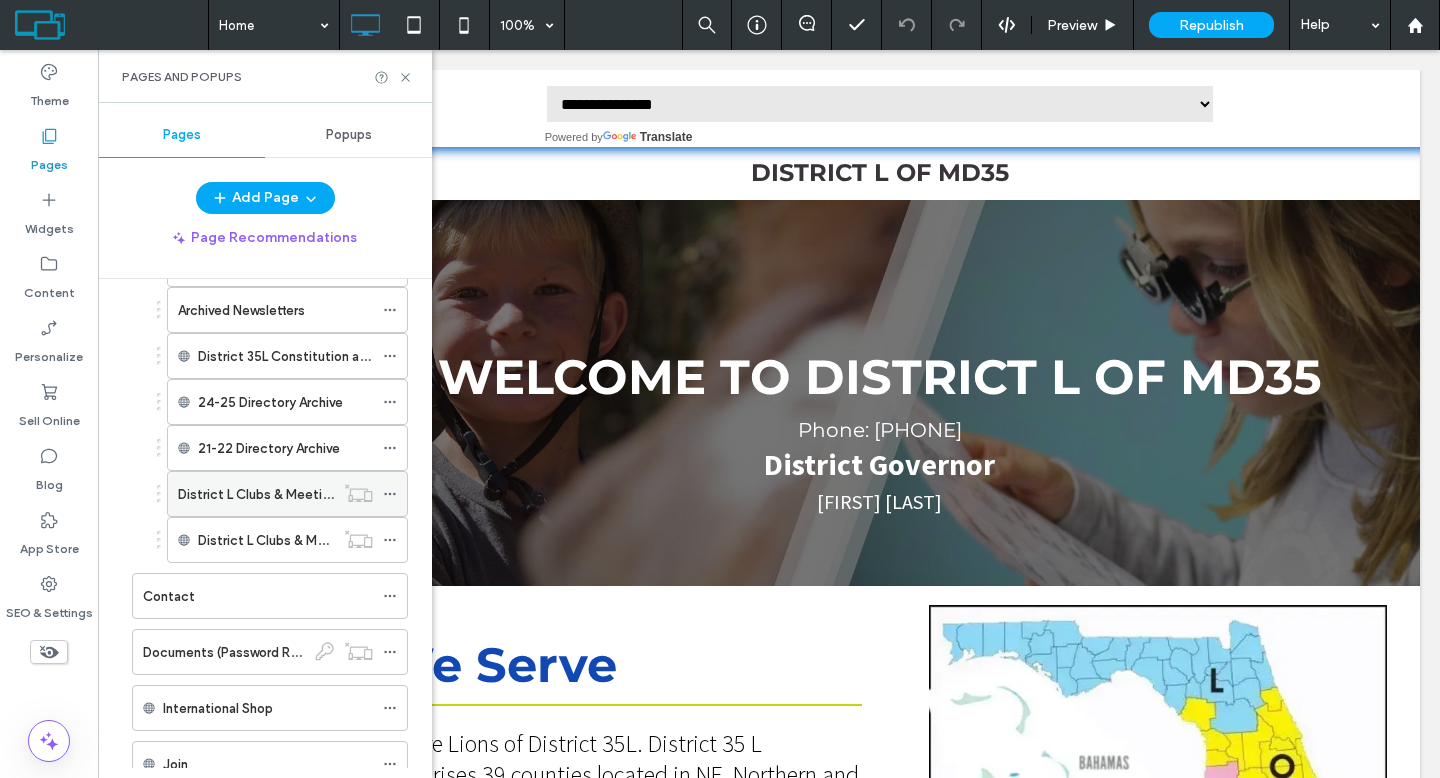 click on "District L Clubs & Meetings" at bounding box center [261, 494] 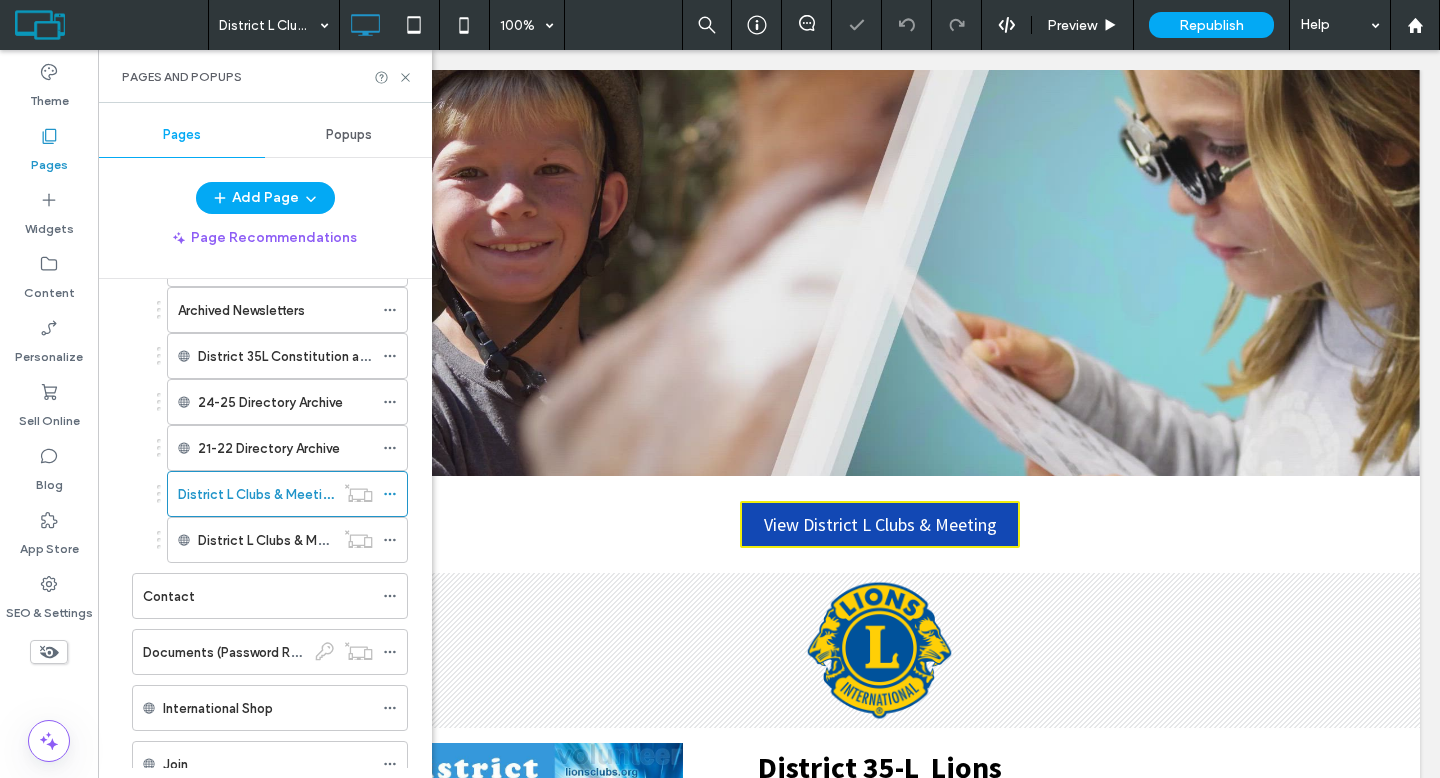 scroll, scrollTop: 0, scrollLeft: 0, axis: both 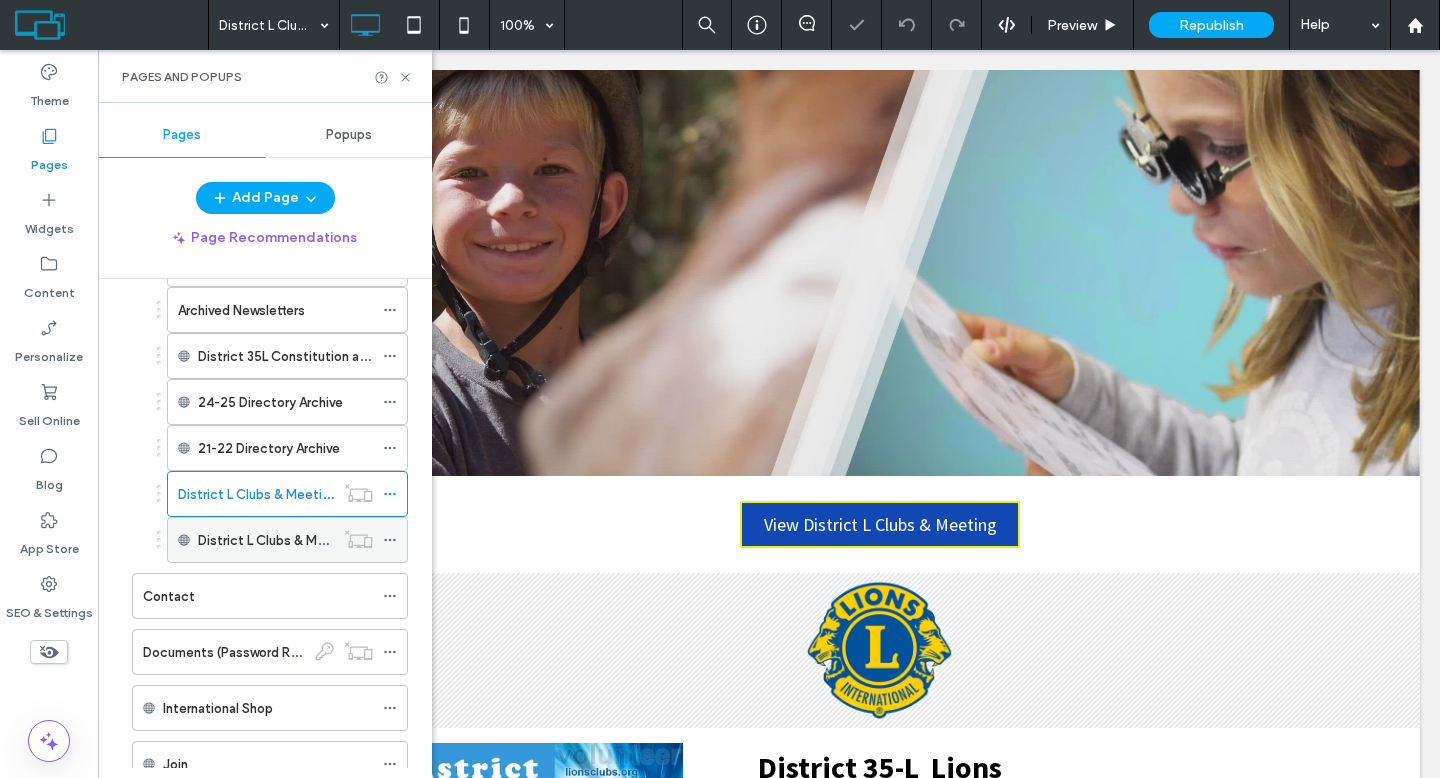 click on "District L Clubs & Meetings" at bounding box center [281, 540] 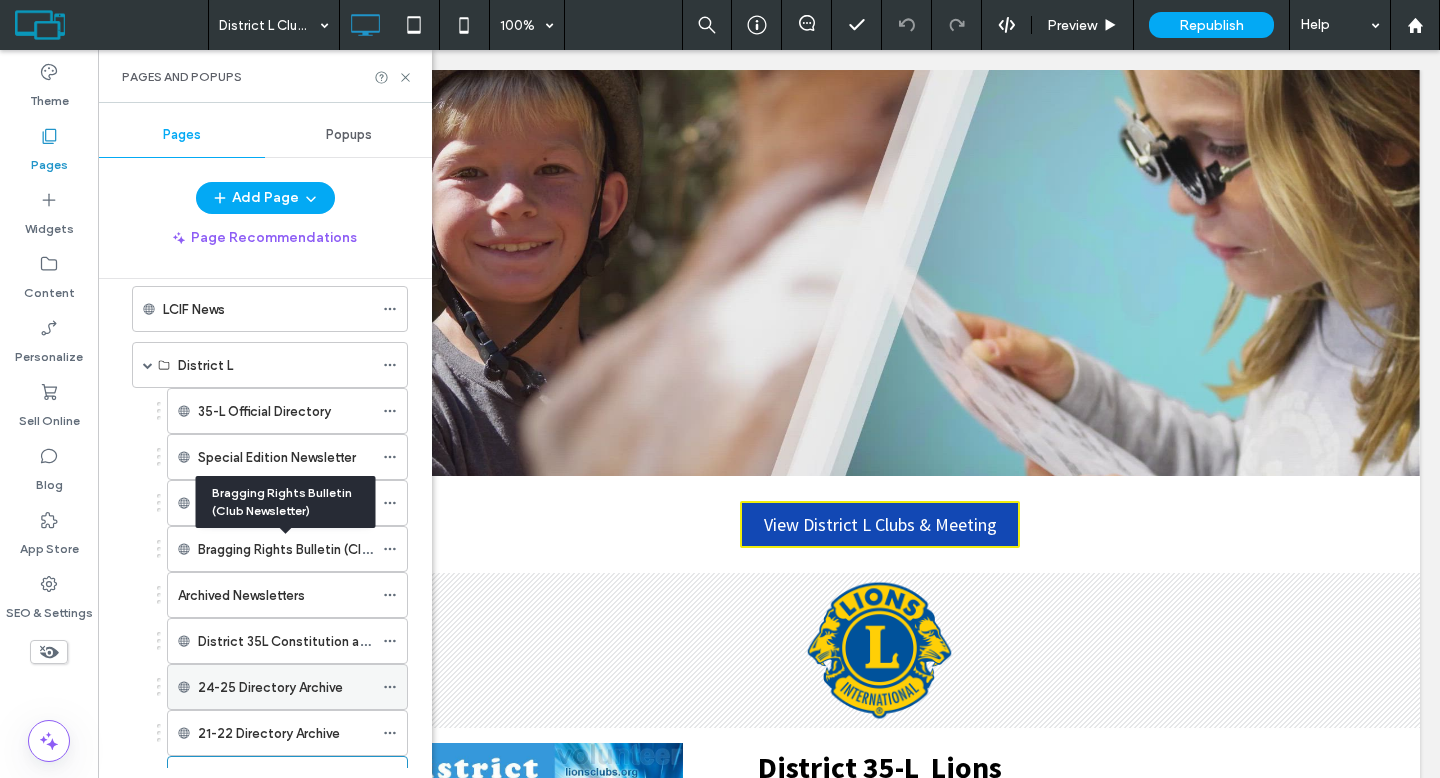 scroll, scrollTop: 193, scrollLeft: 0, axis: vertical 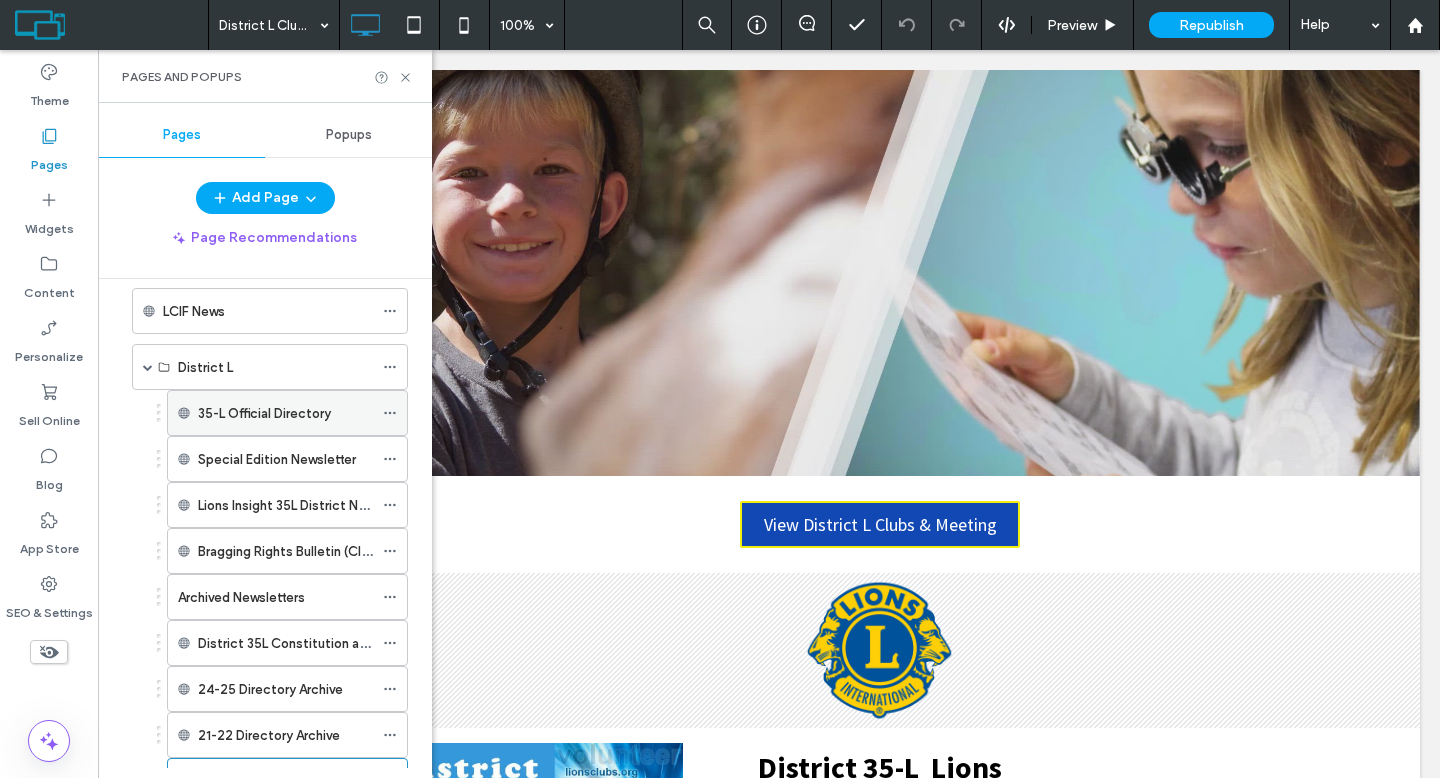 click 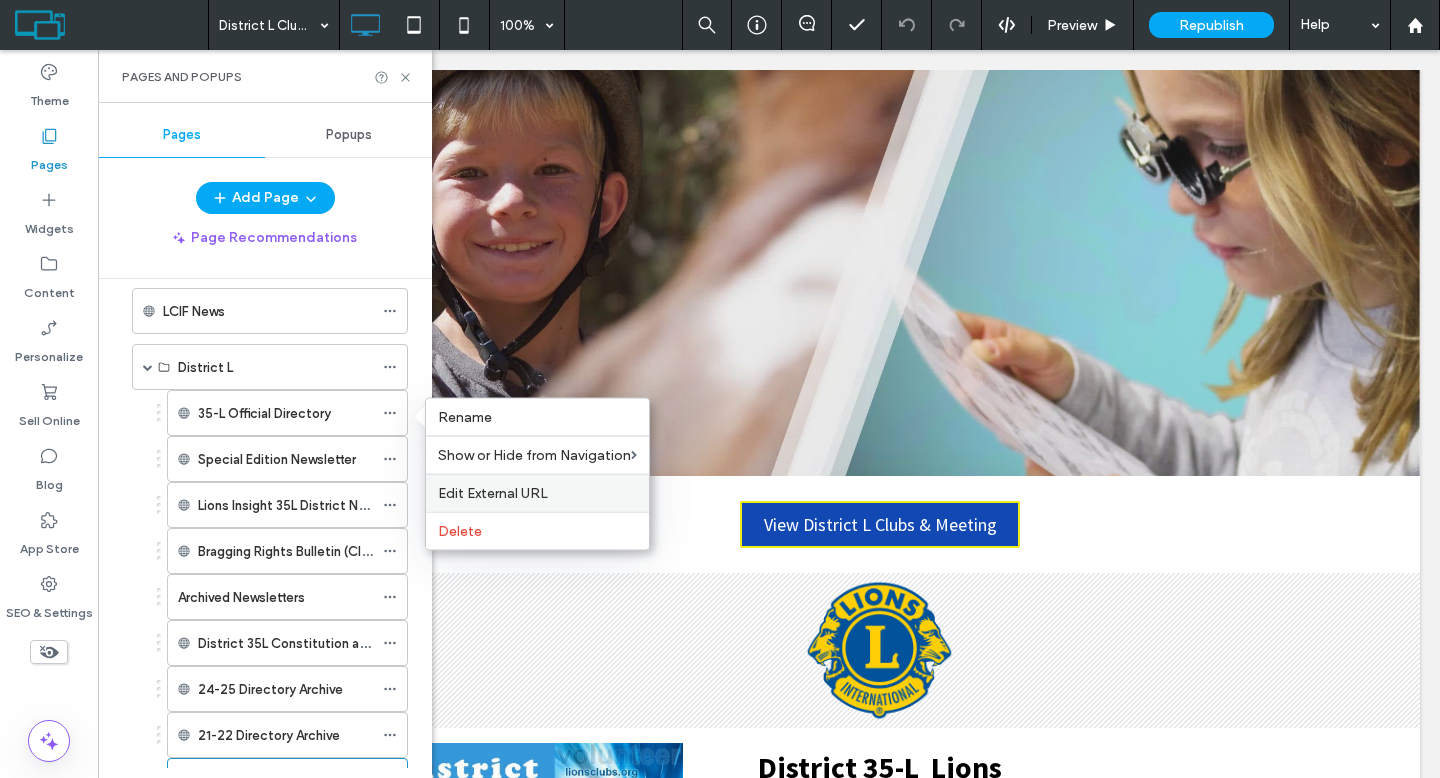 click on "Edit External URL" at bounding box center (493, 493) 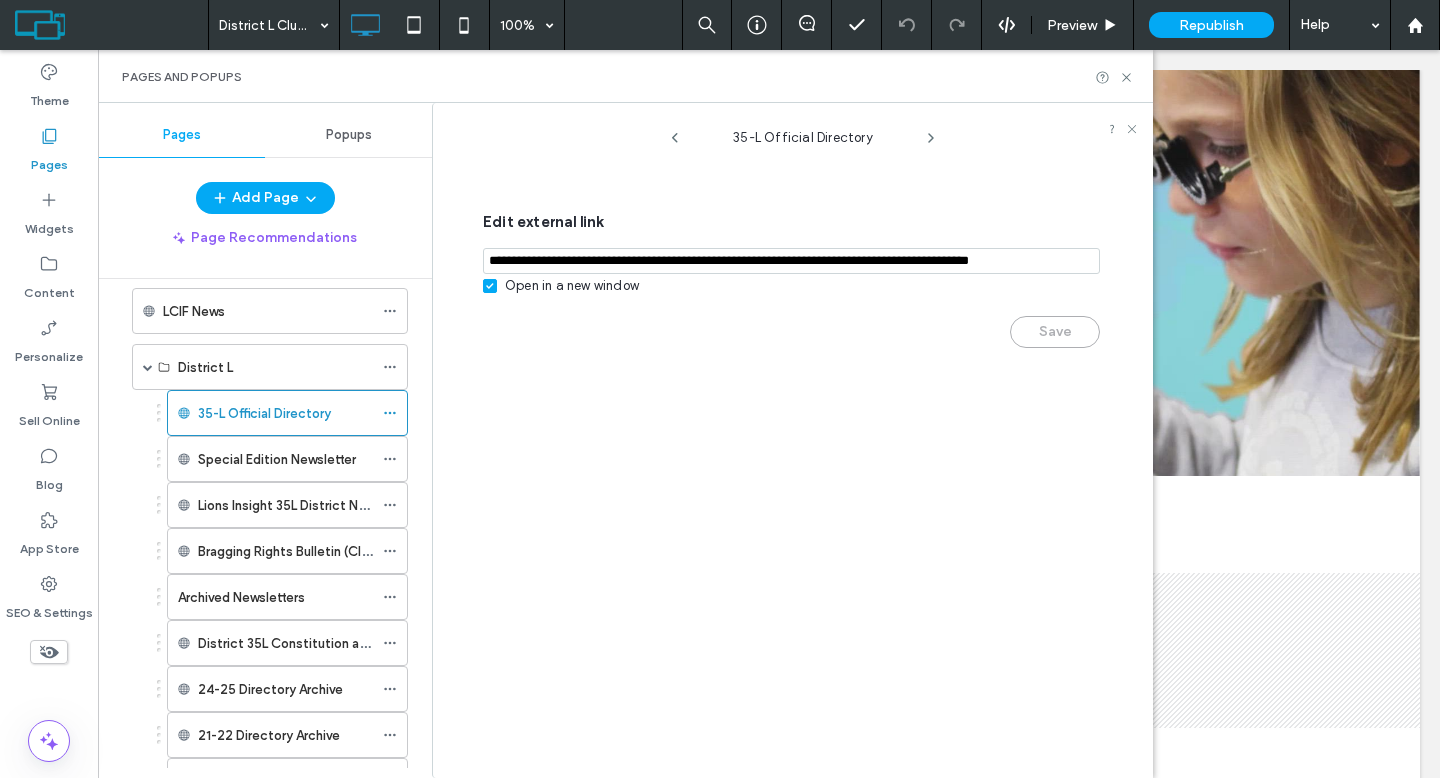 click at bounding box center [791, 261] 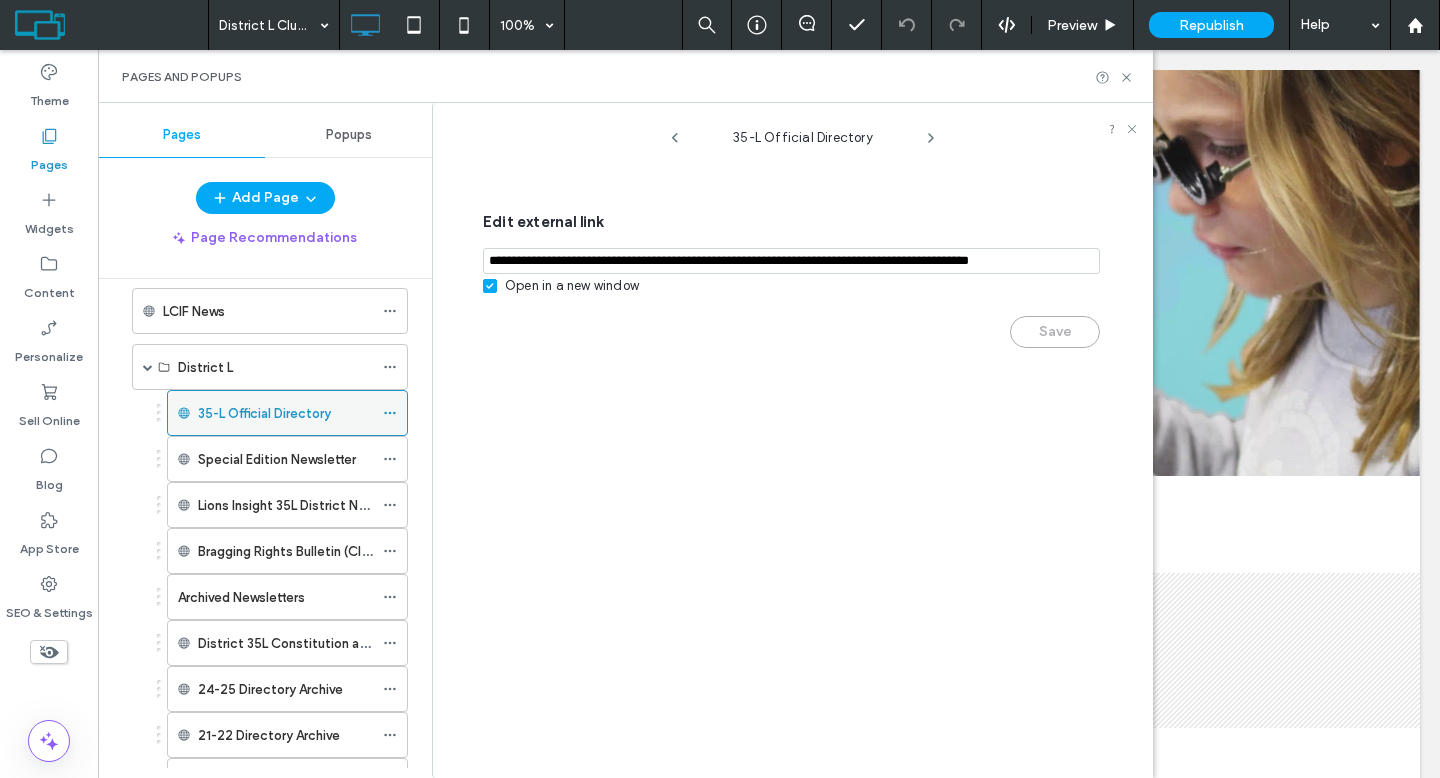 click 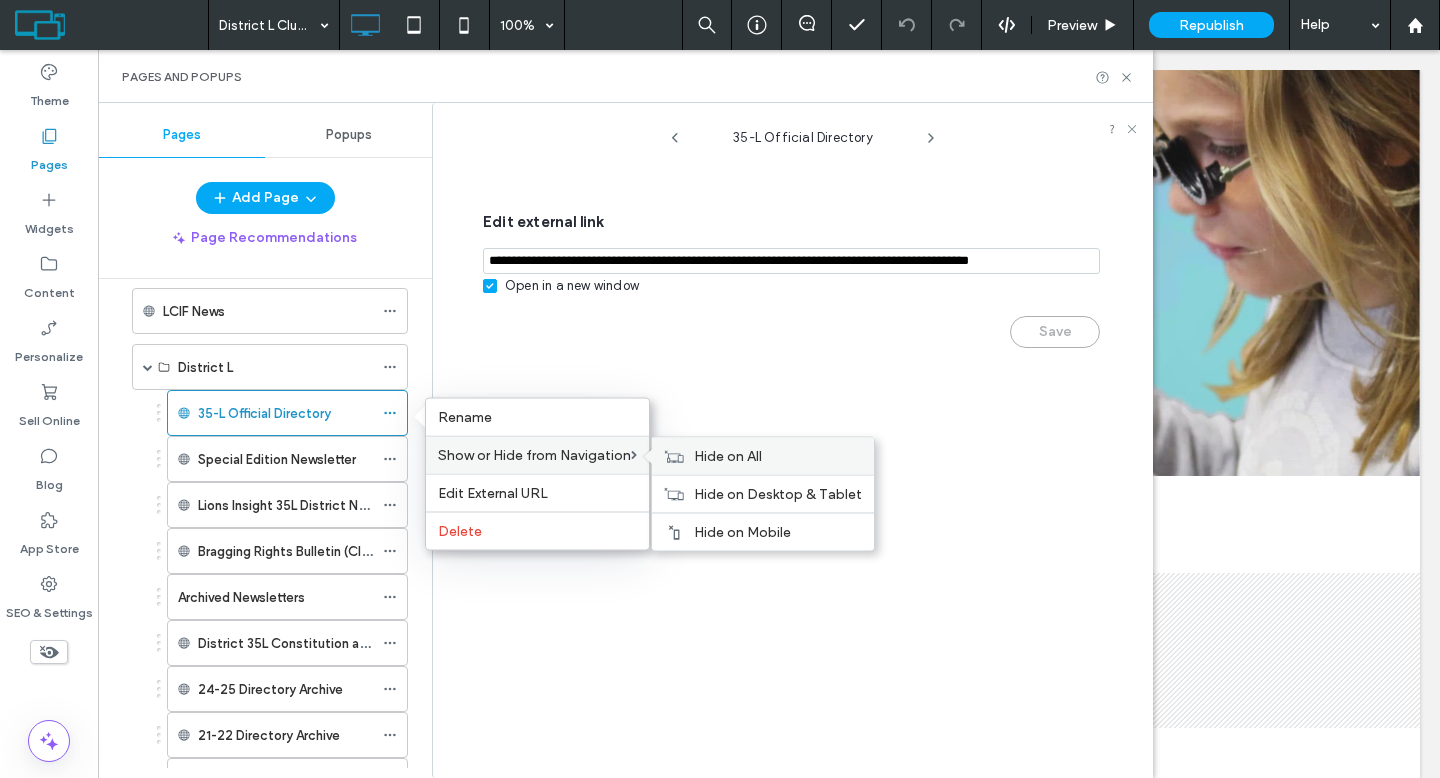 click on "Hide on All" at bounding box center (728, 456) 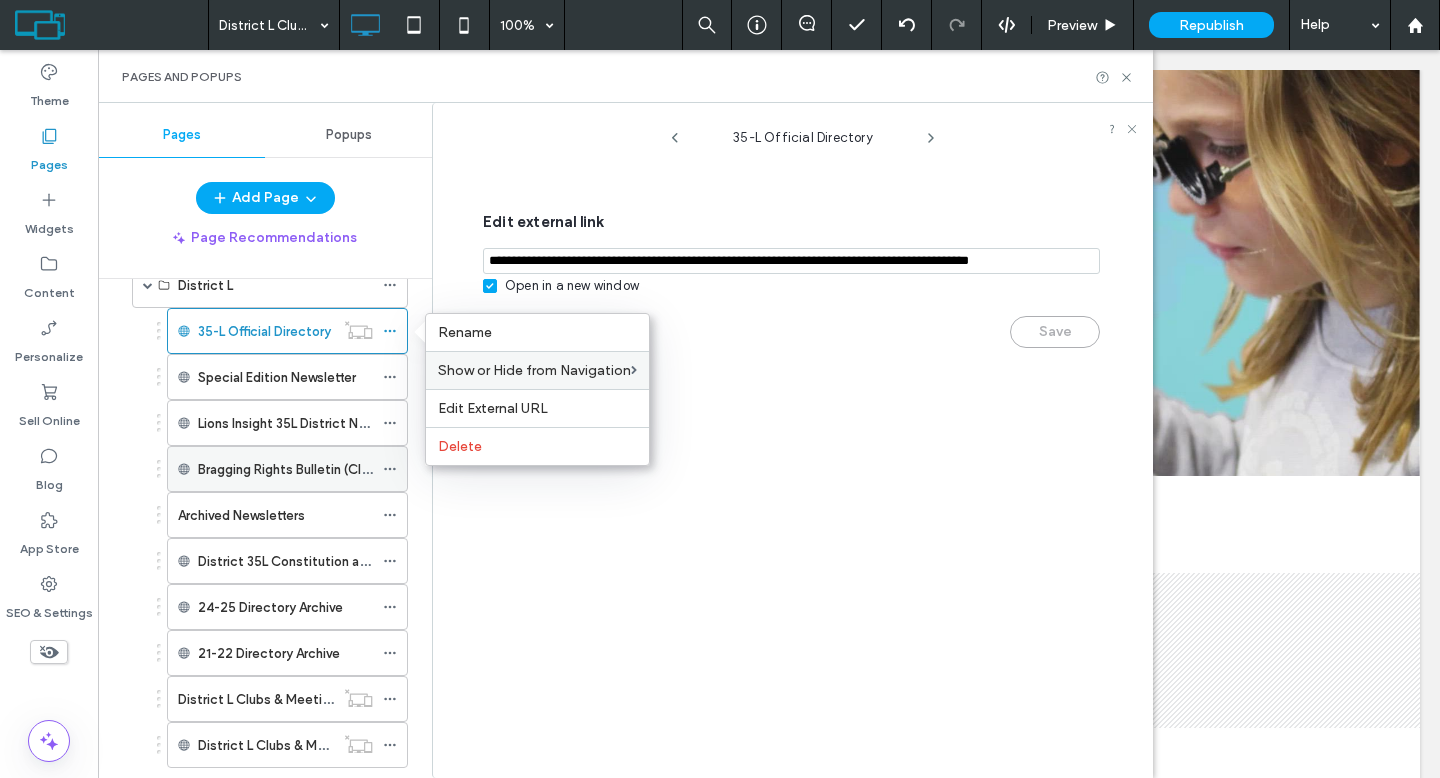 scroll, scrollTop: 279, scrollLeft: 0, axis: vertical 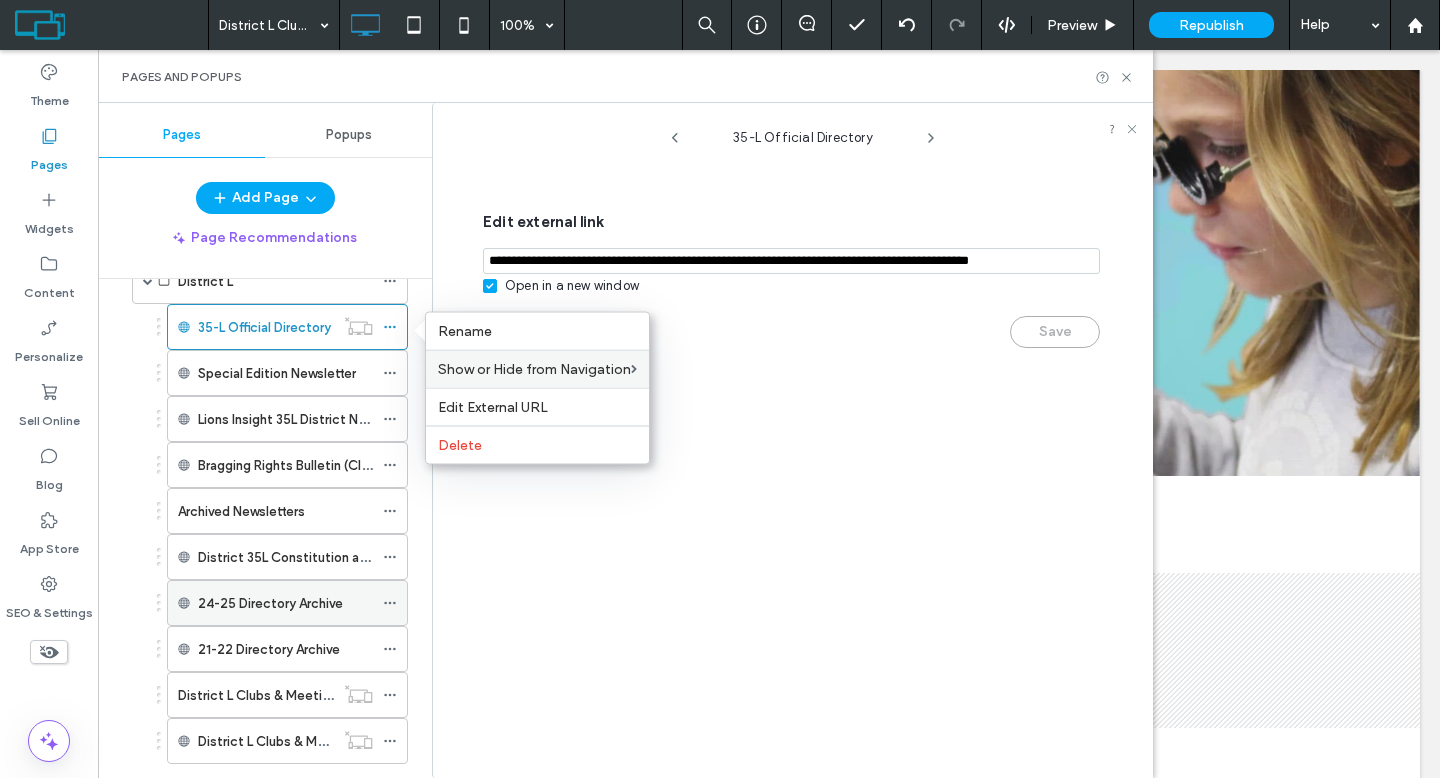 click 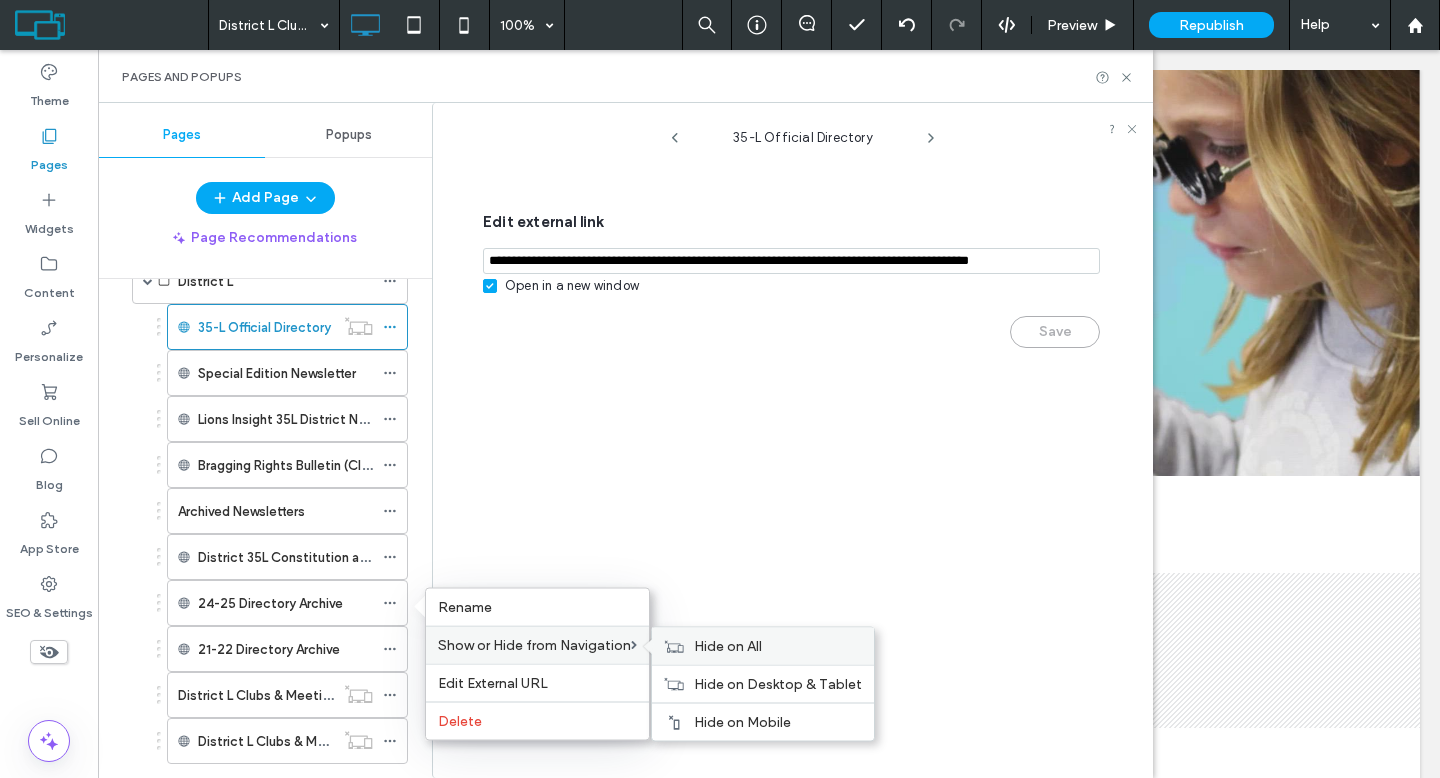 click on "Hide on All" at bounding box center (728, 646) 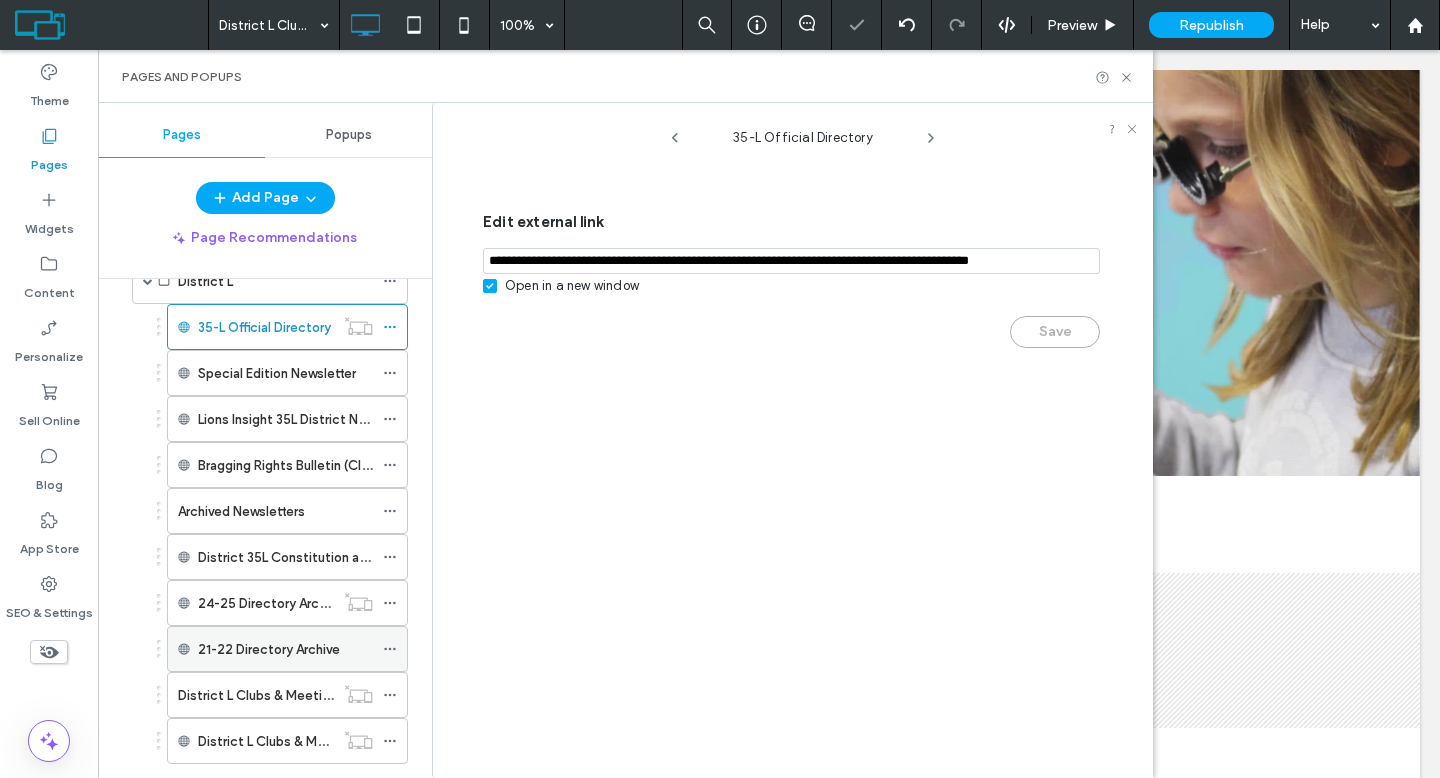 click 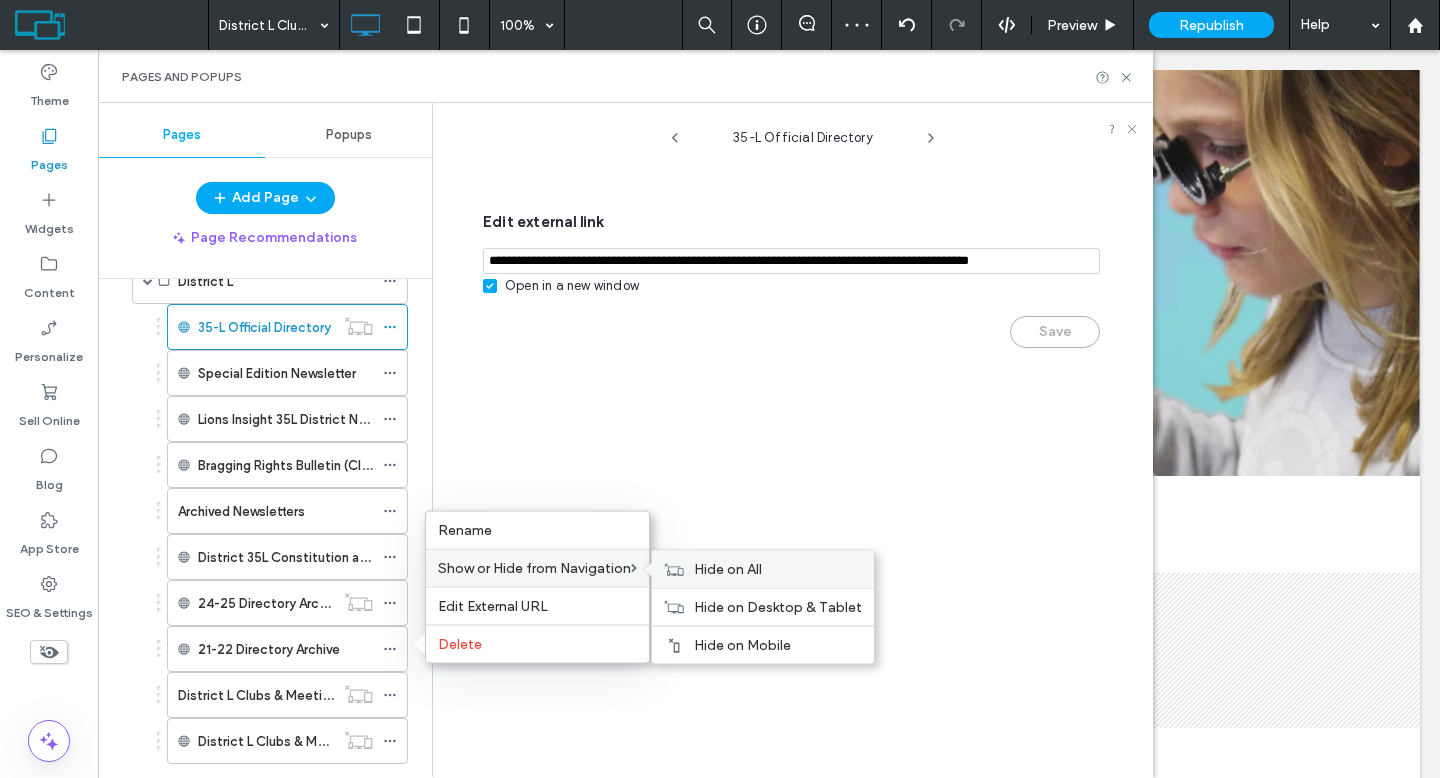 click on "Hide on All" at bounding box center [728, 569] 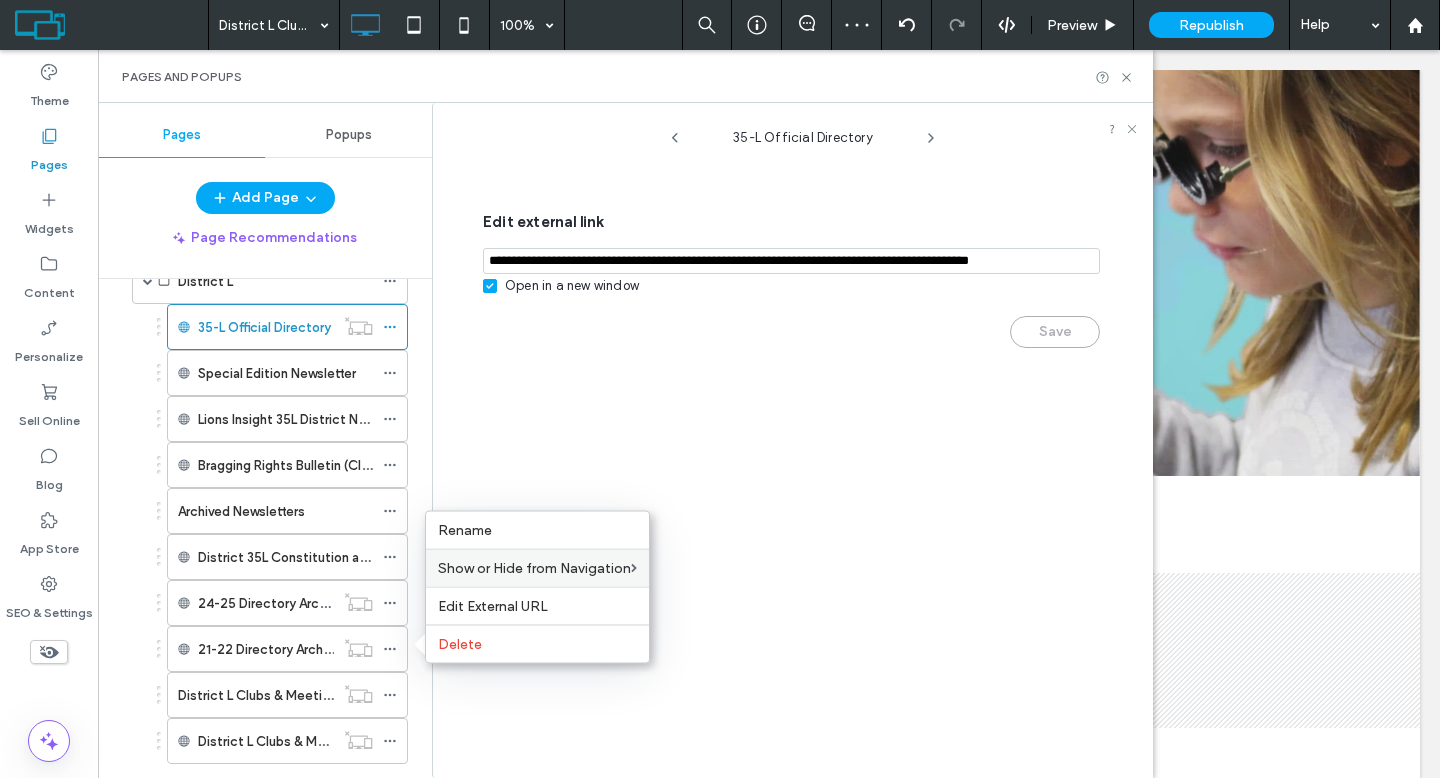 click on "35-L Official Directory Edit external link Open in a new window Save" at bounding box center [803, 445] 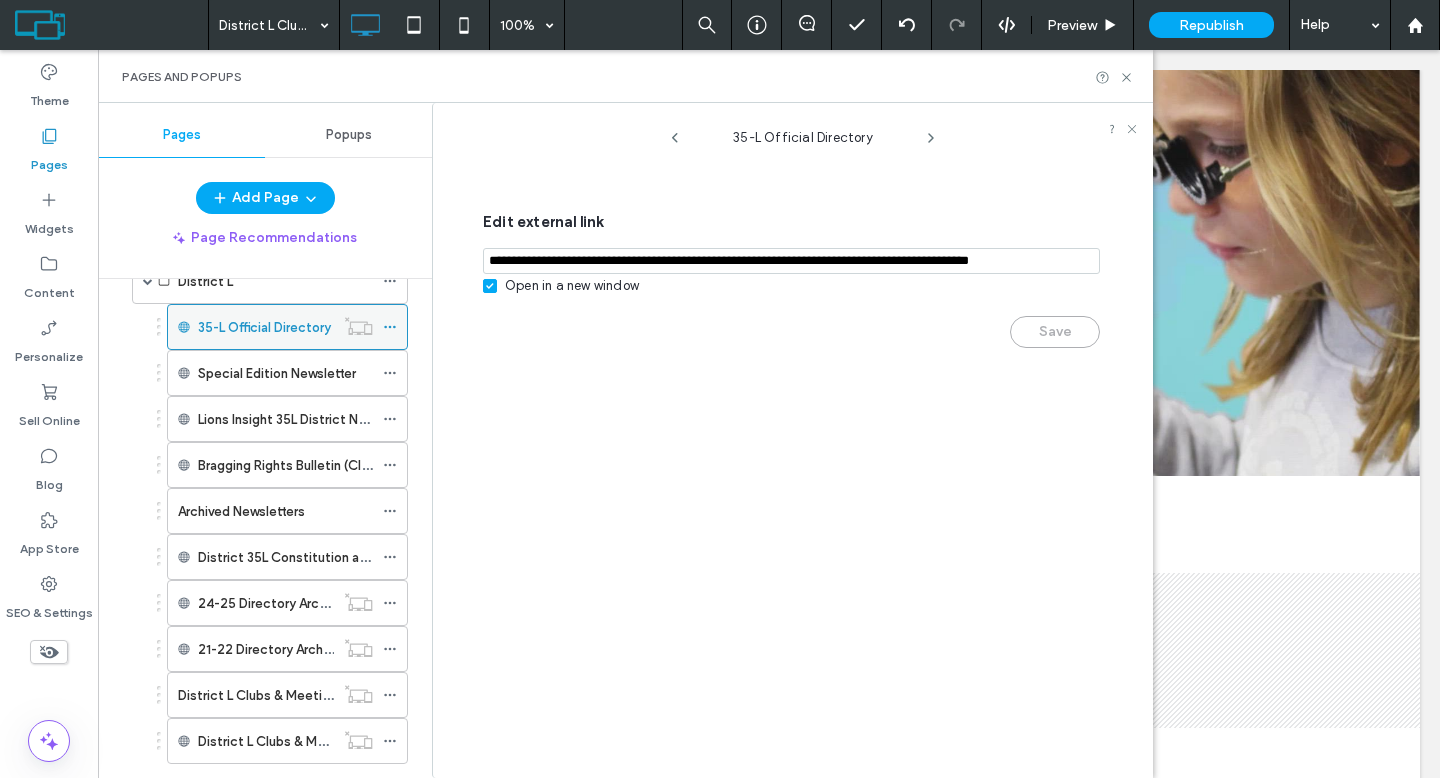 click 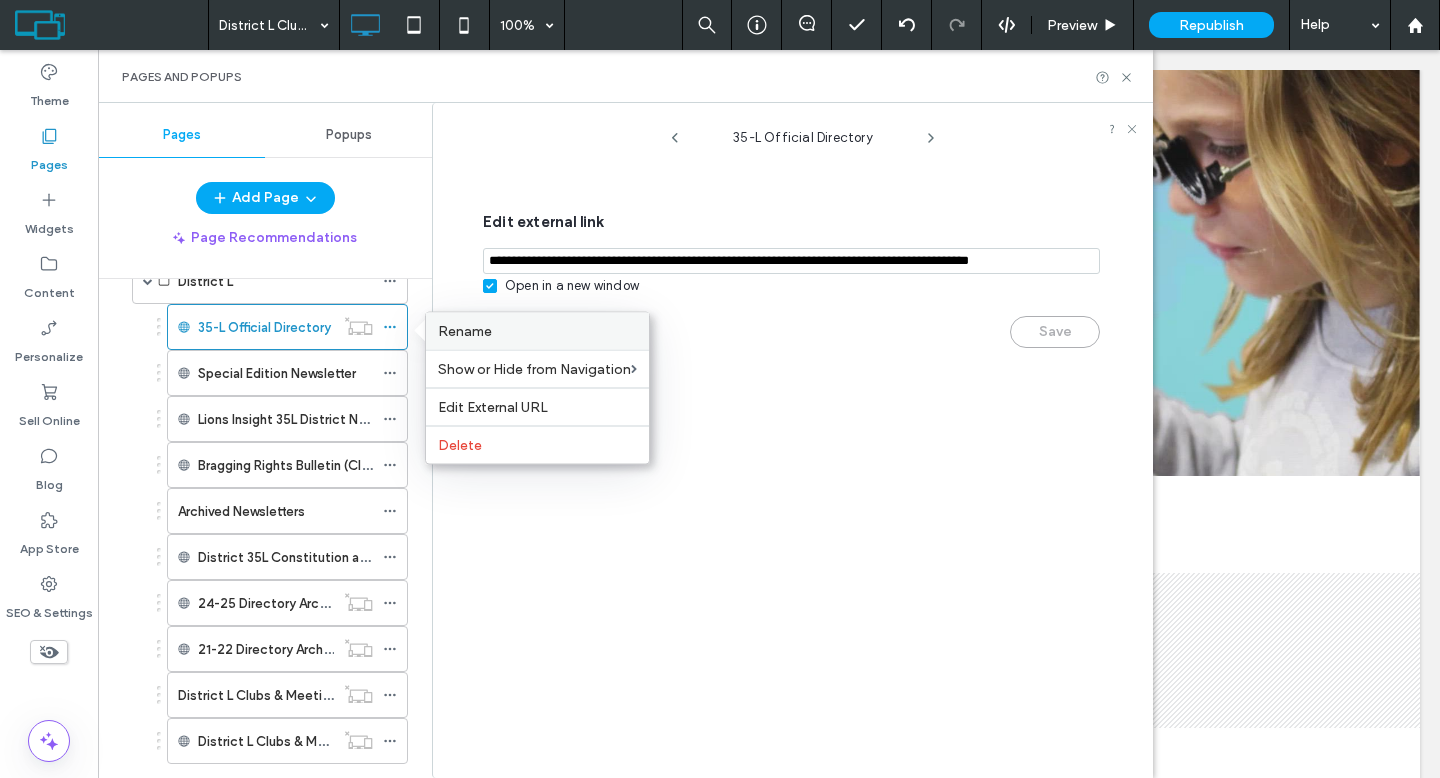 click on "Rename" at bounding box center [537, 331] 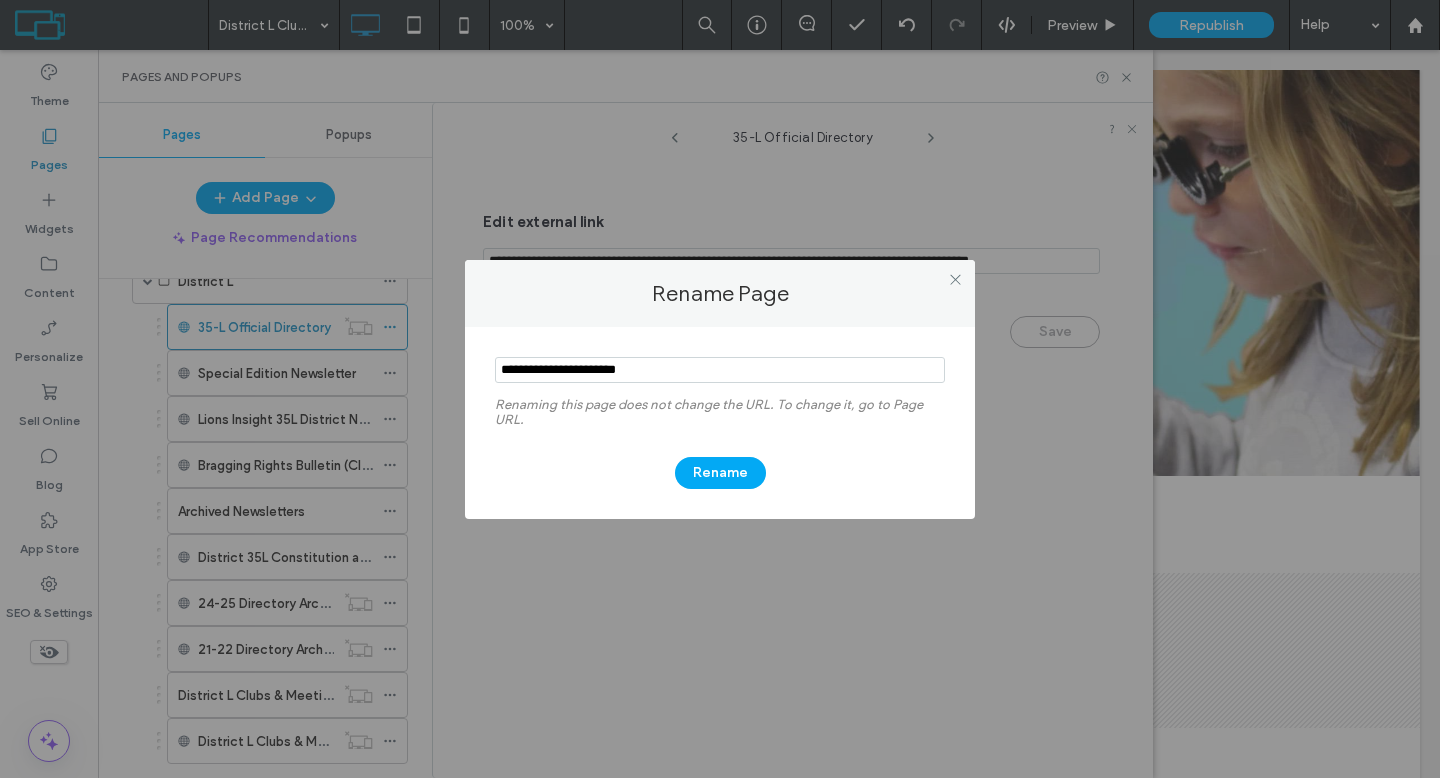 drag, startPoint x: 653, startPoint y: 367, endPoint x: 476, endPoint y: 363, distance: 177.0452 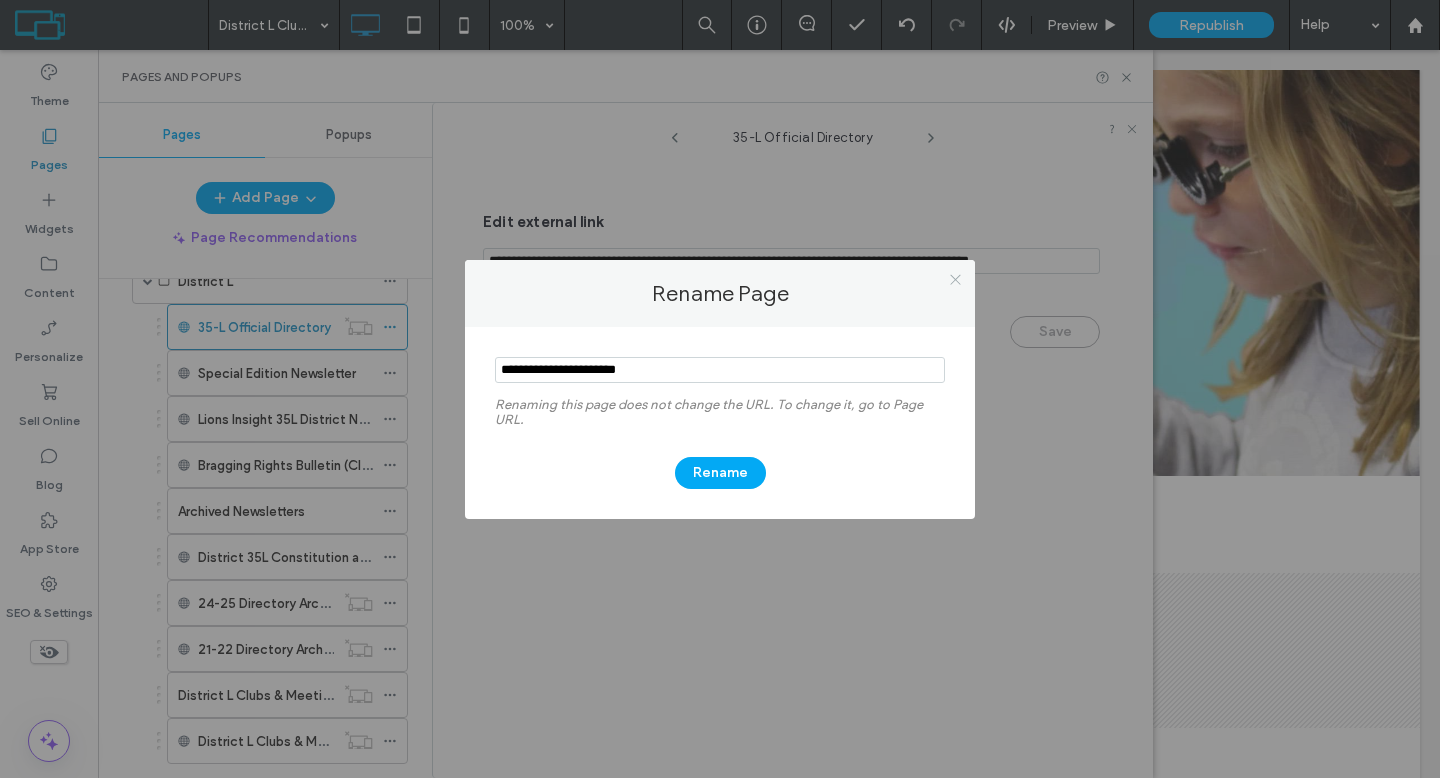 click 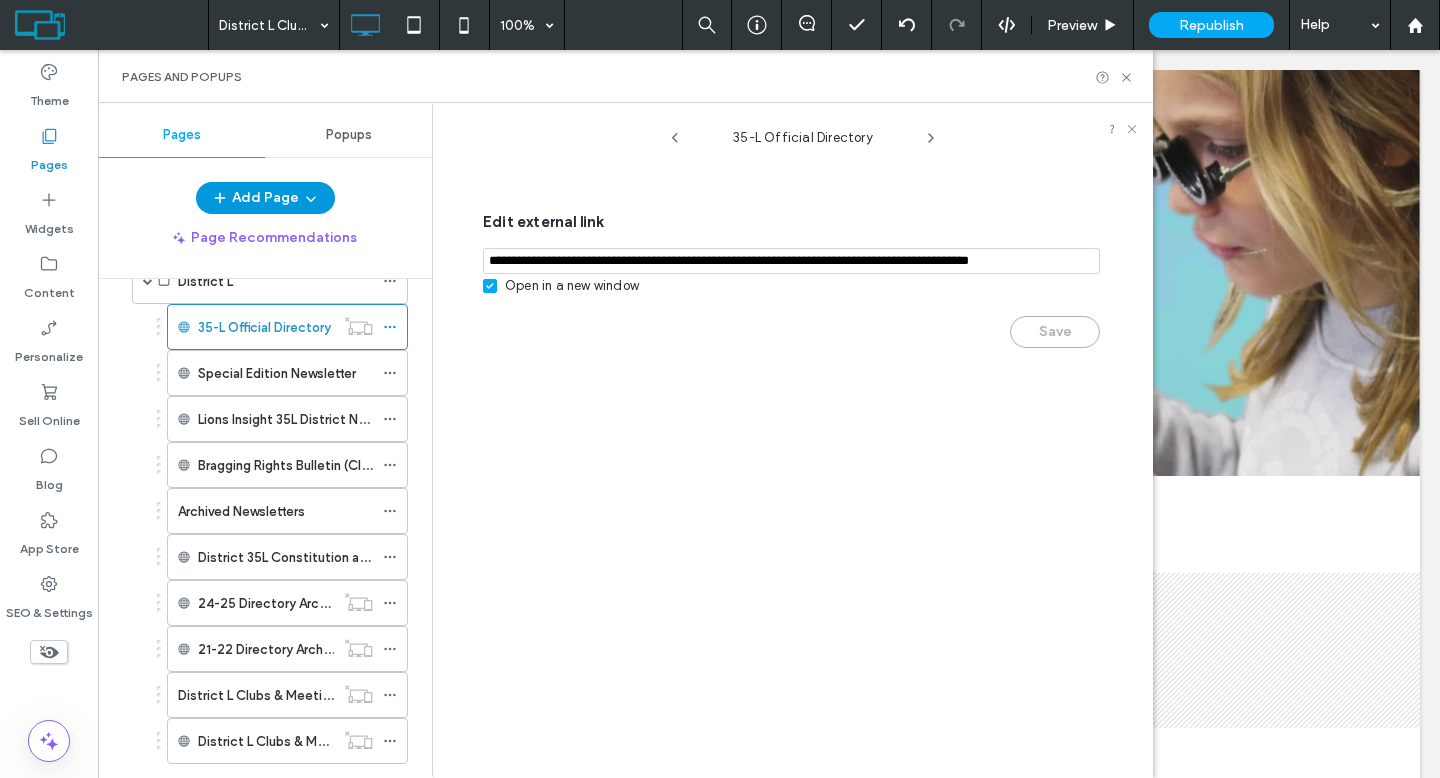 click on "Add Page" at bounding box center [265, 198] 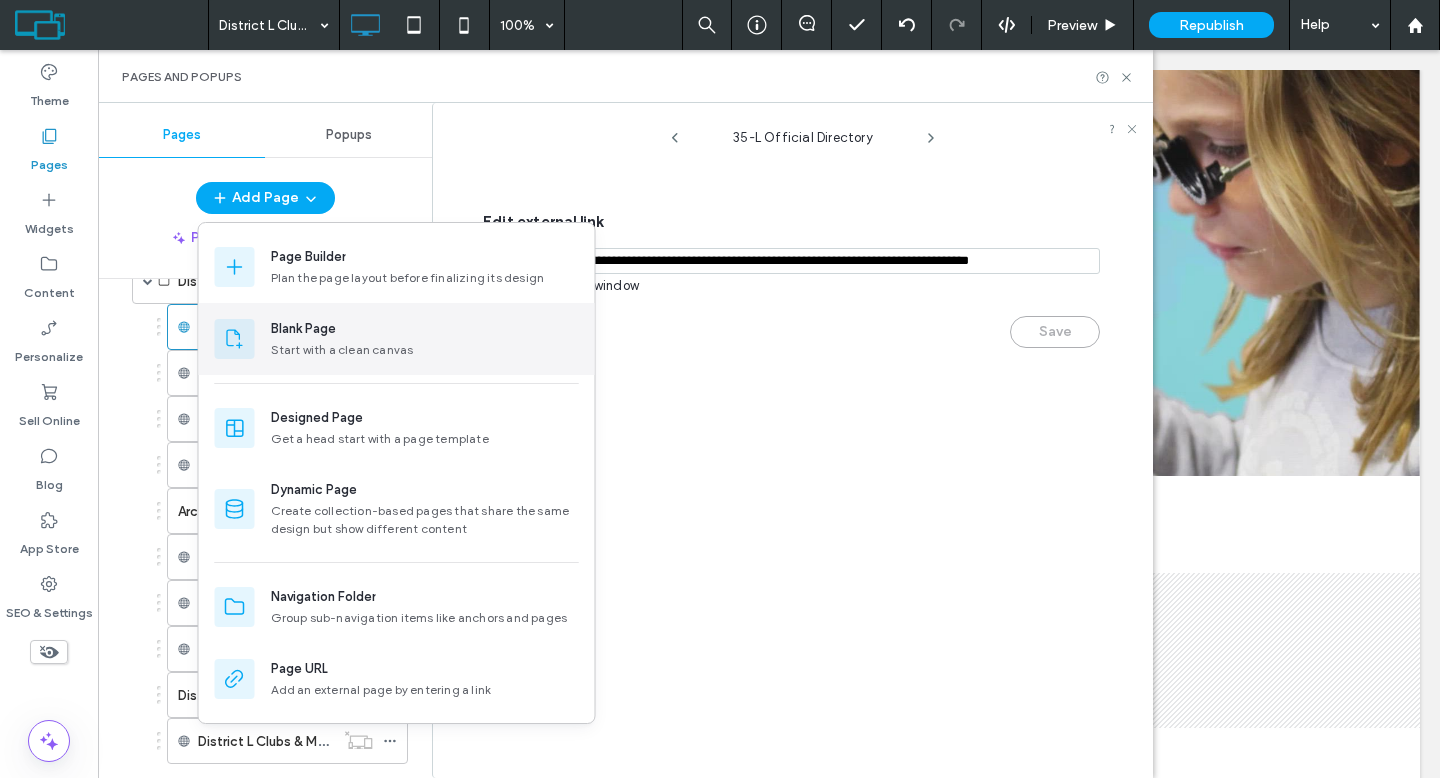 click on "Blank Page" at bounding box center (303, 329) 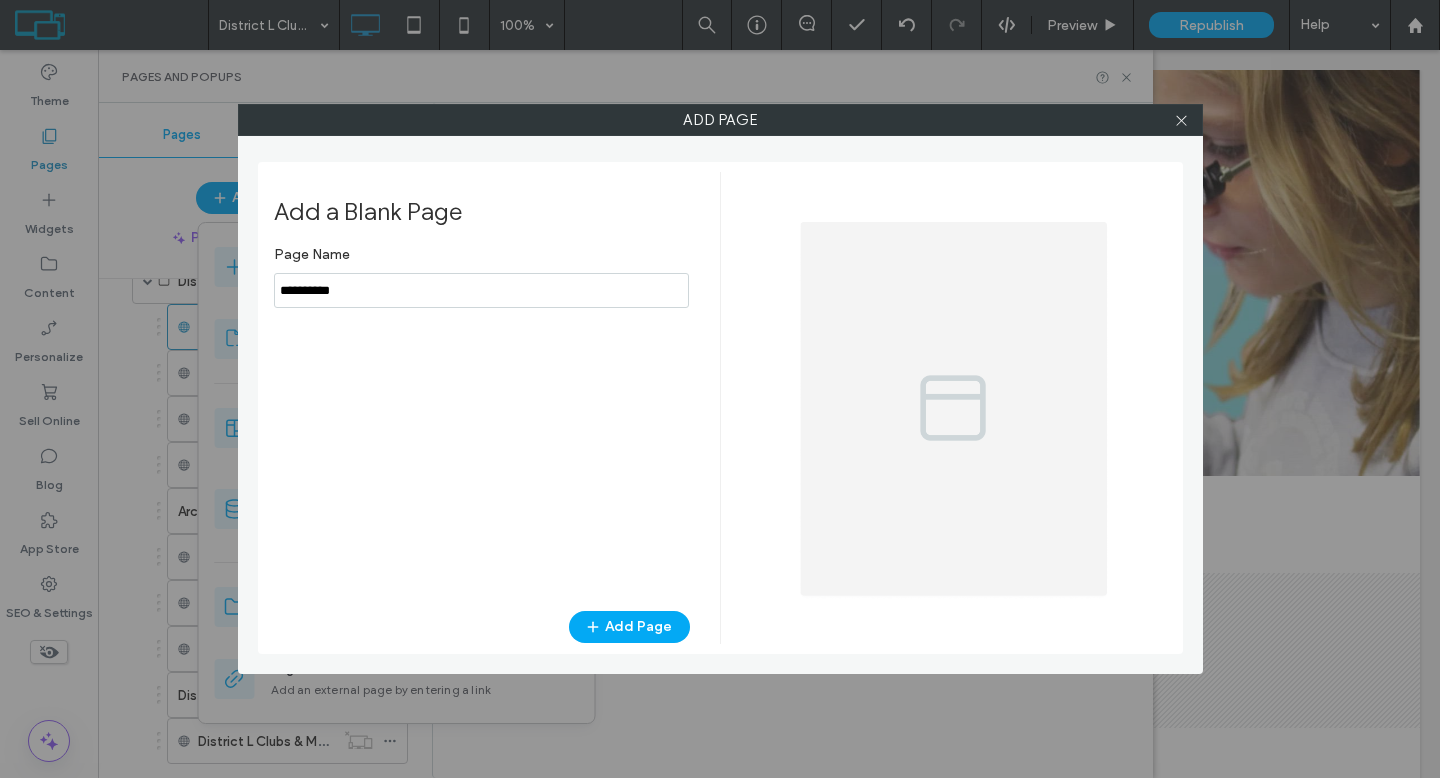 drag, startPoint x: 365, startPoint y: 299, endPoint x: 243, endPoint y: 289, distance: 122.40915 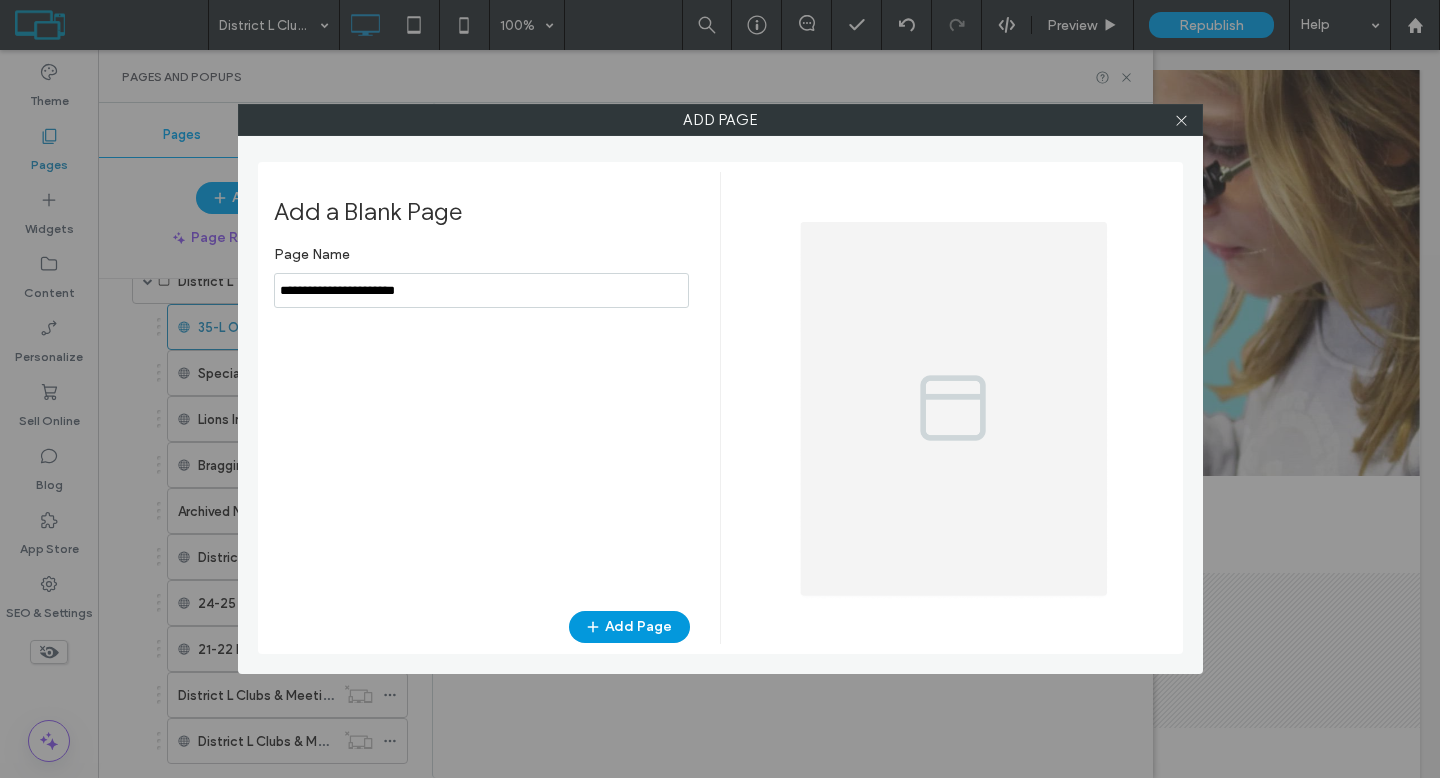 type on "**********" 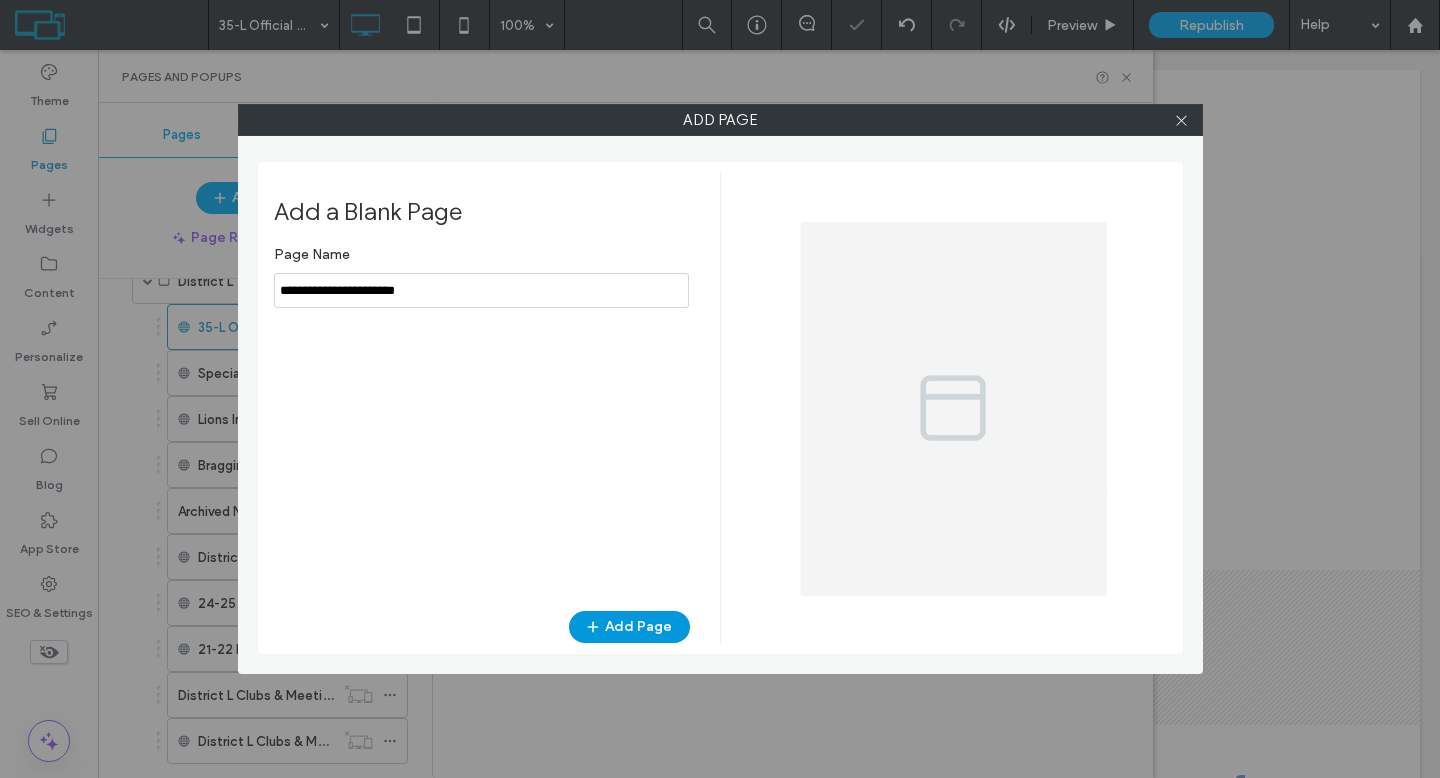 scroll, scrollTop: 0, scrollLeft: 0, axis: both 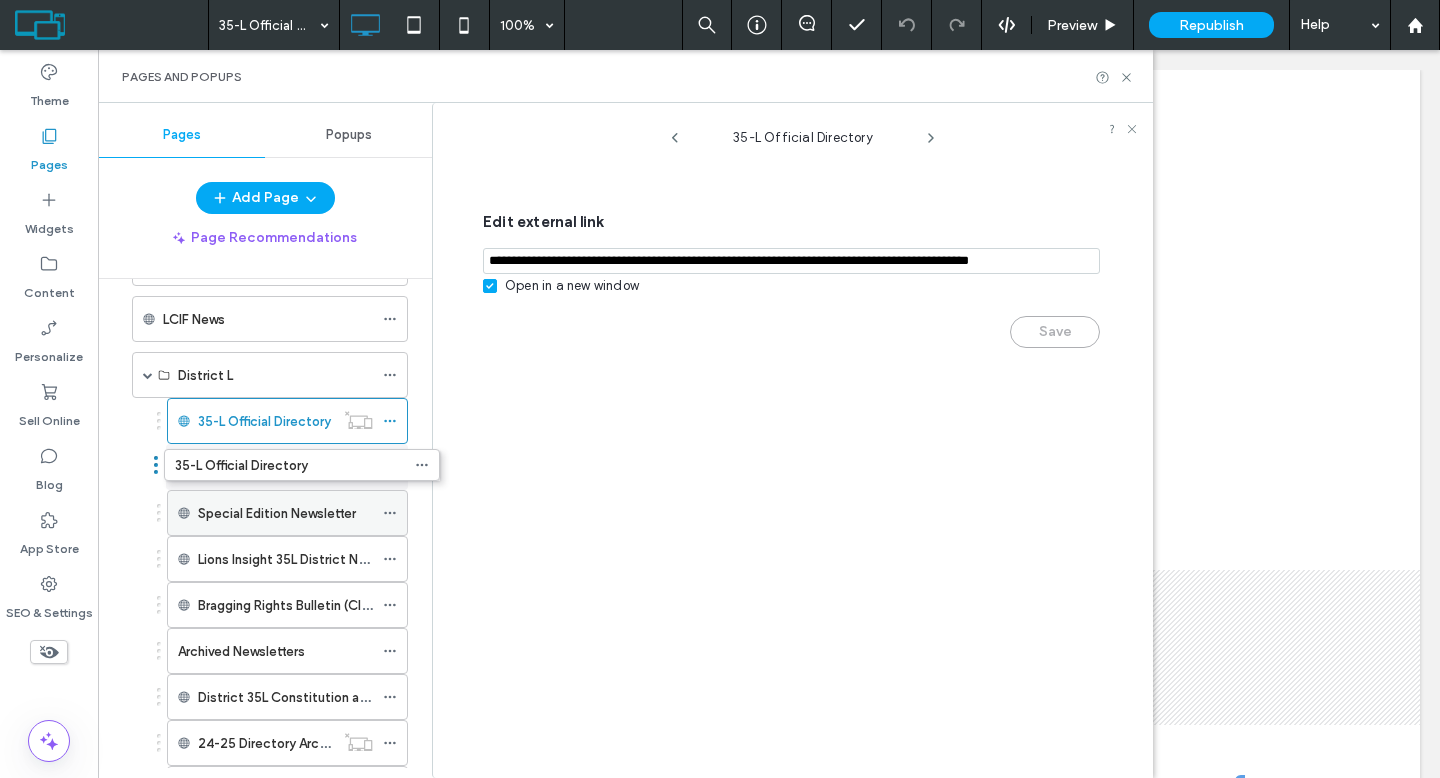 drag, startPoint x: 222, startPoint y: 691, endPoint x: 254, endPoint y: 467, distance: 226.27417 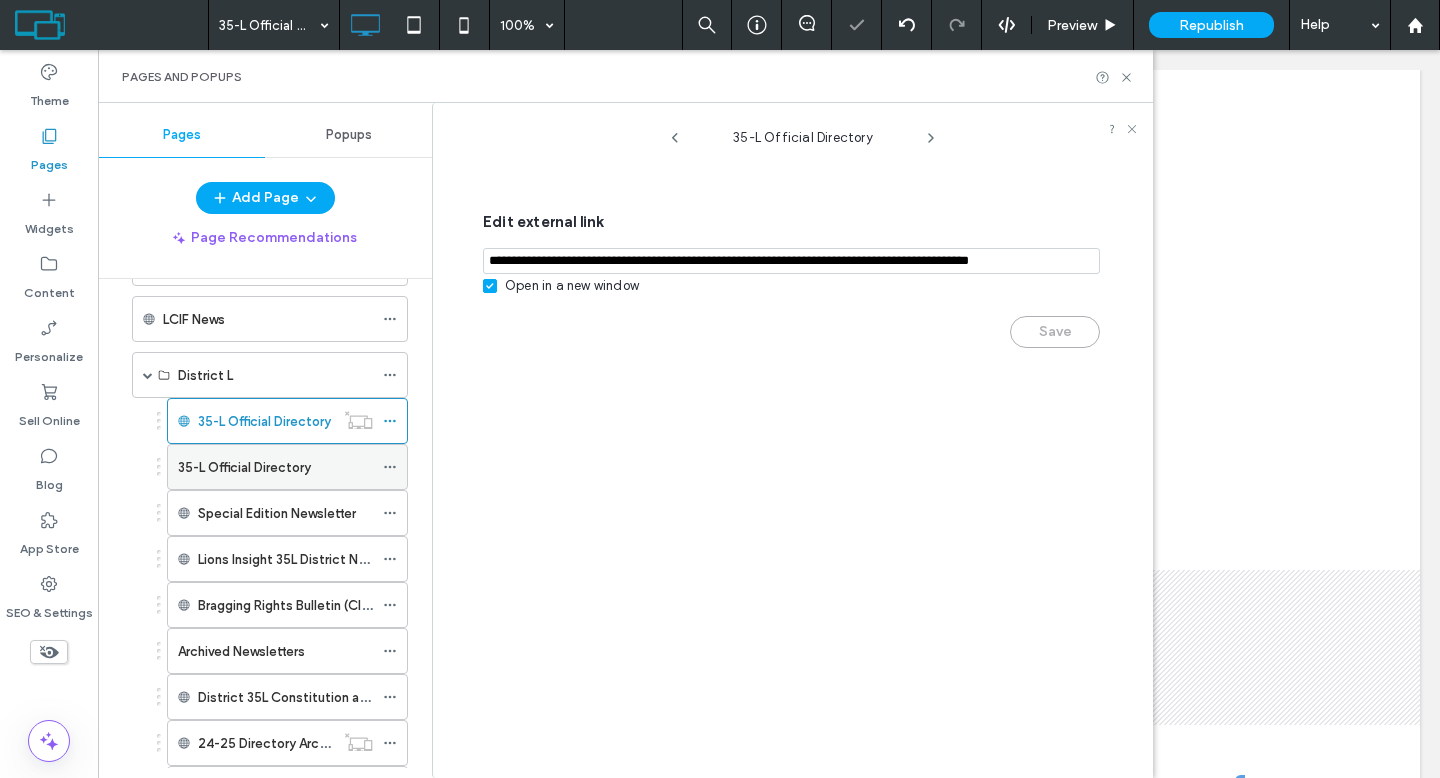click on "35-L Official Directory" at bounding box center [244, 467] 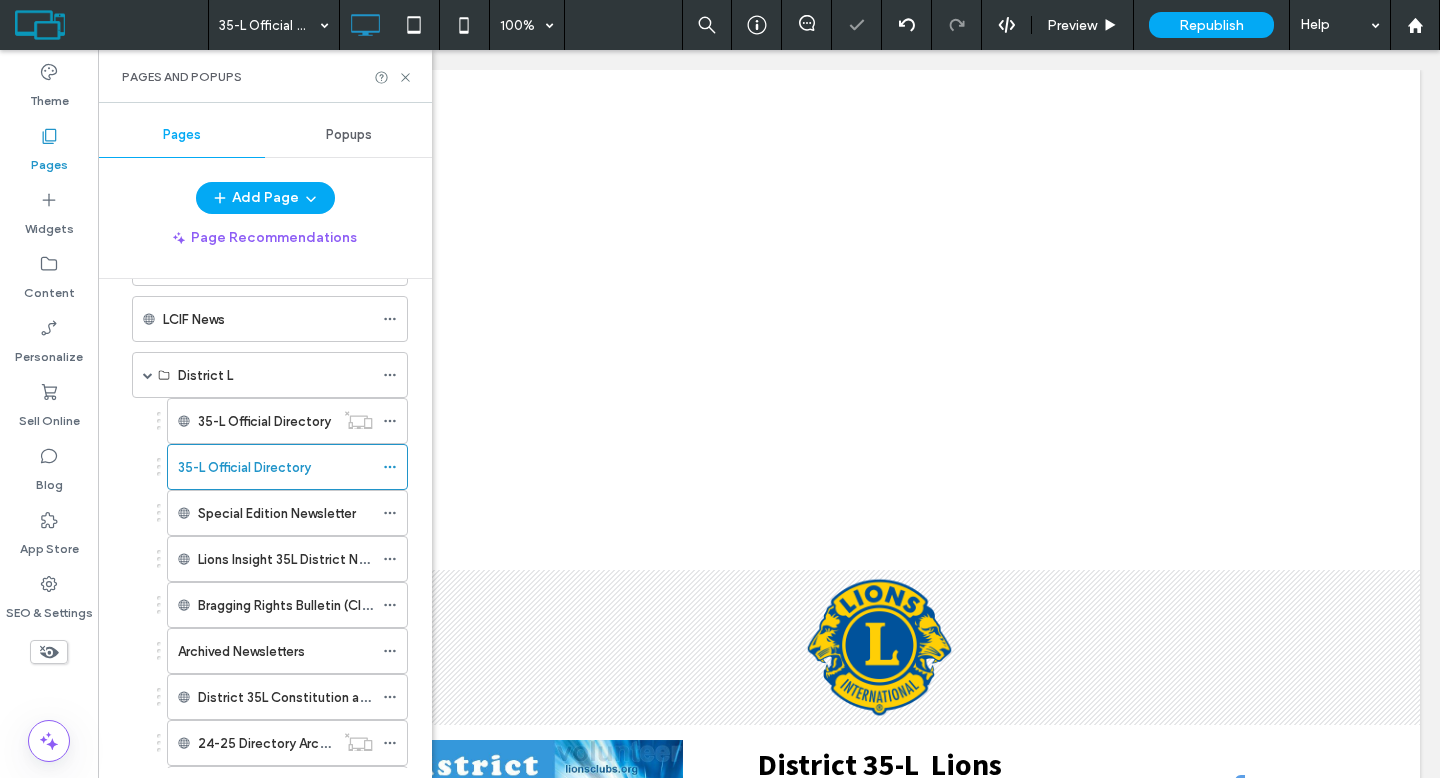scroll, scrollTop: 0, scrollLeft: 0, axis: both 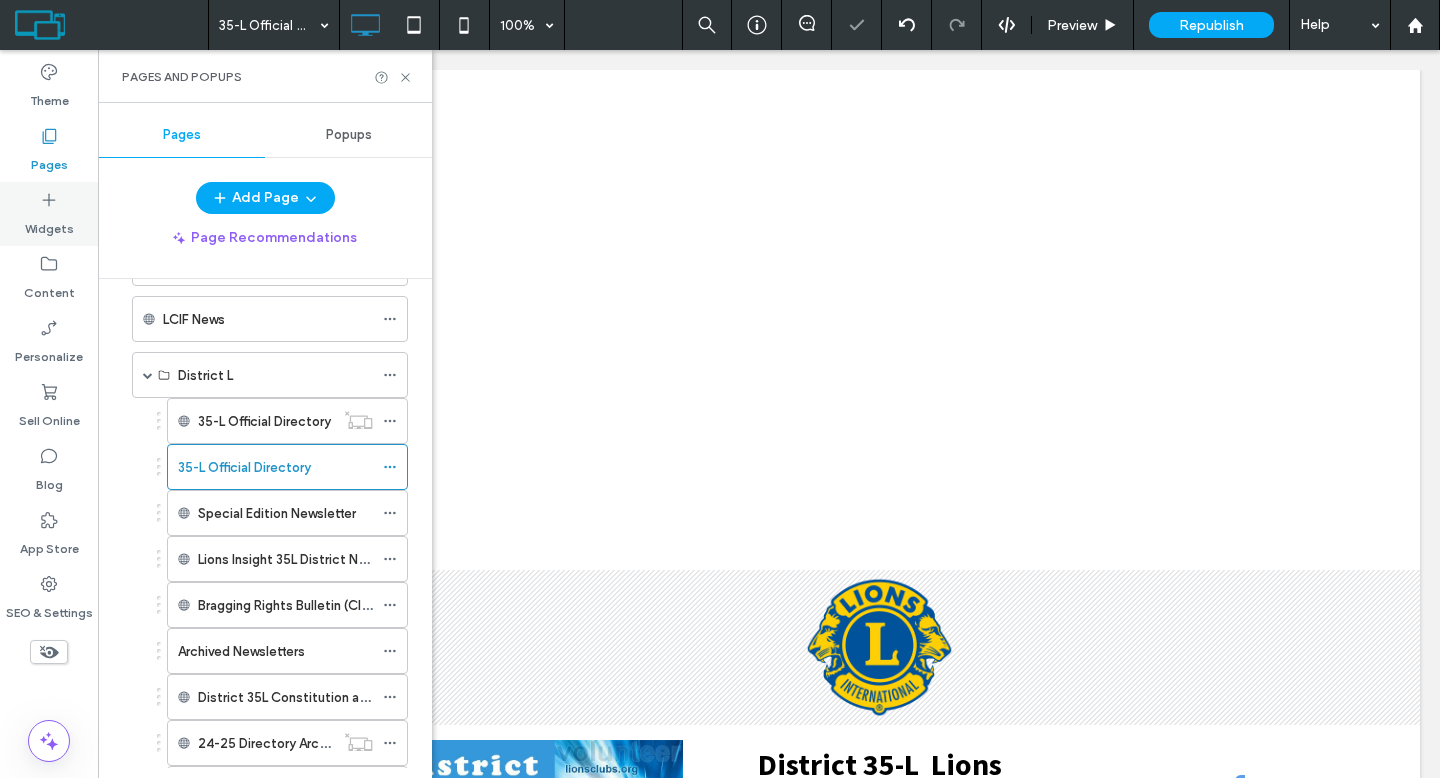 click 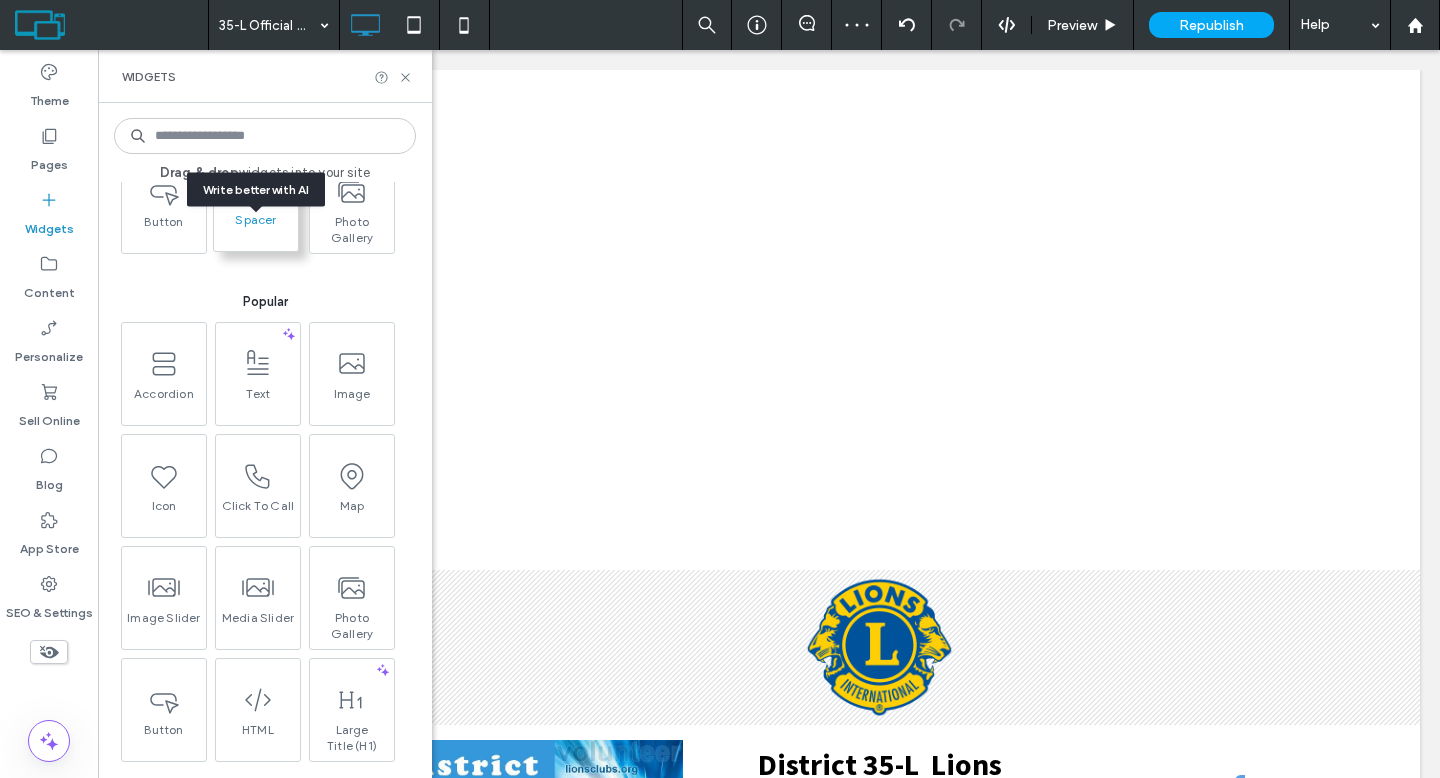 scroll, scrollTop: 552, scrollLeft: 0, axis: vertical 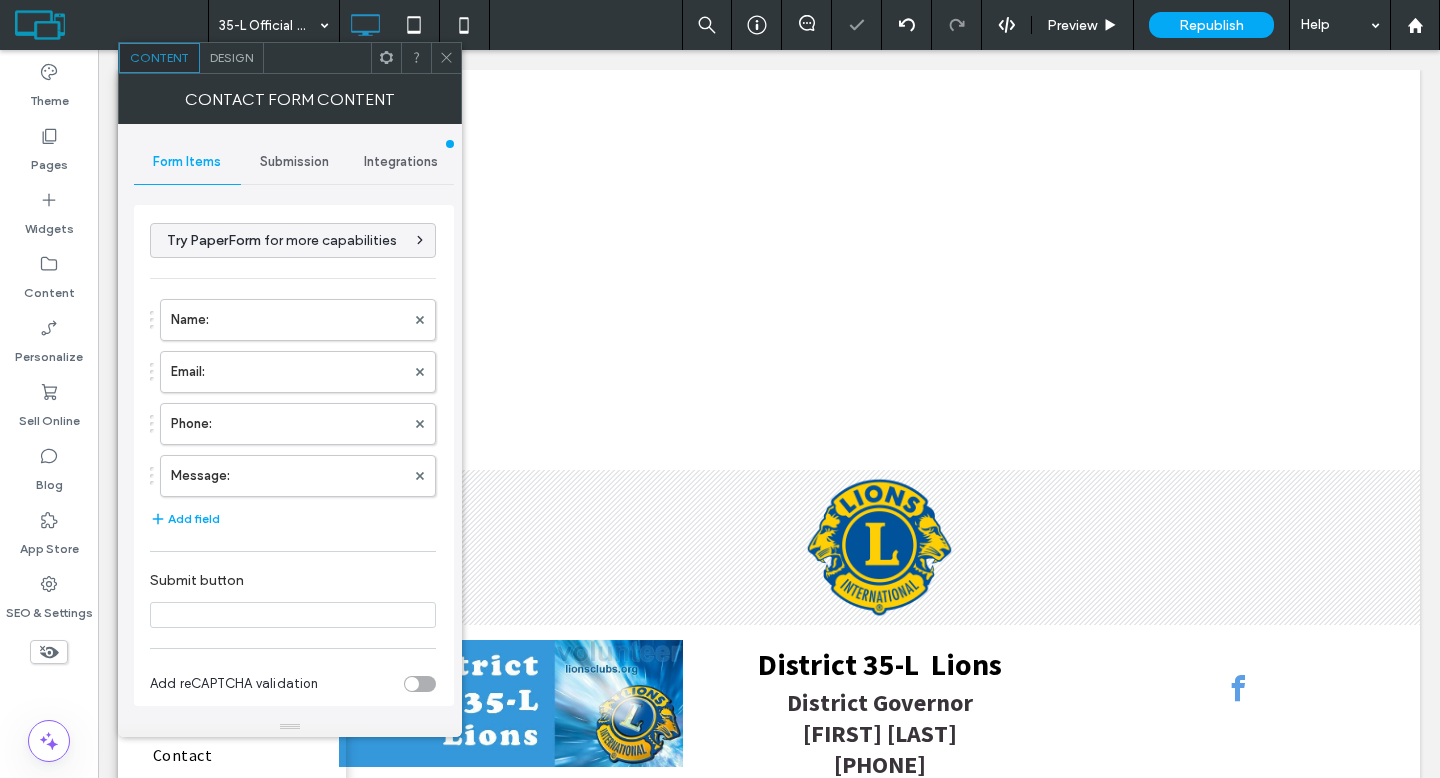 type on "**********" 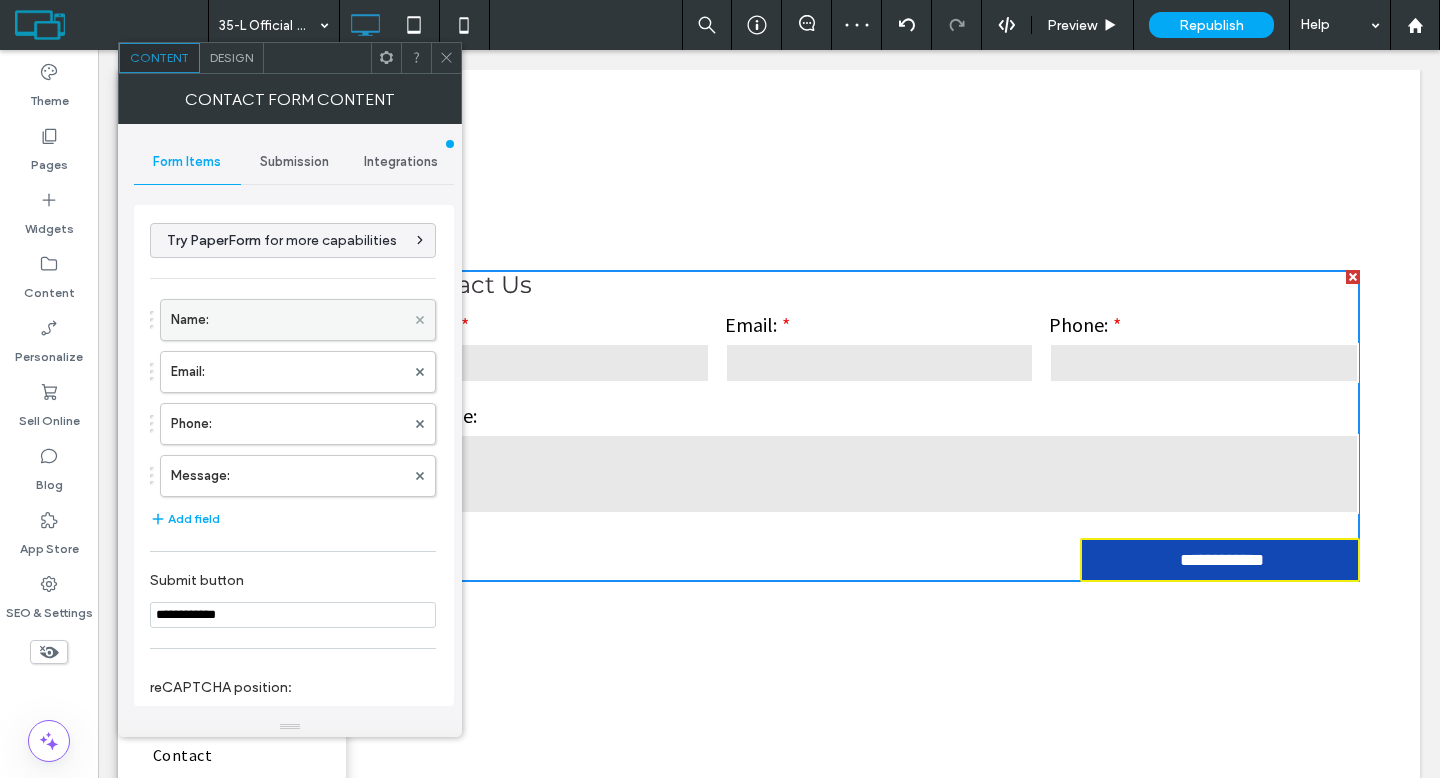click 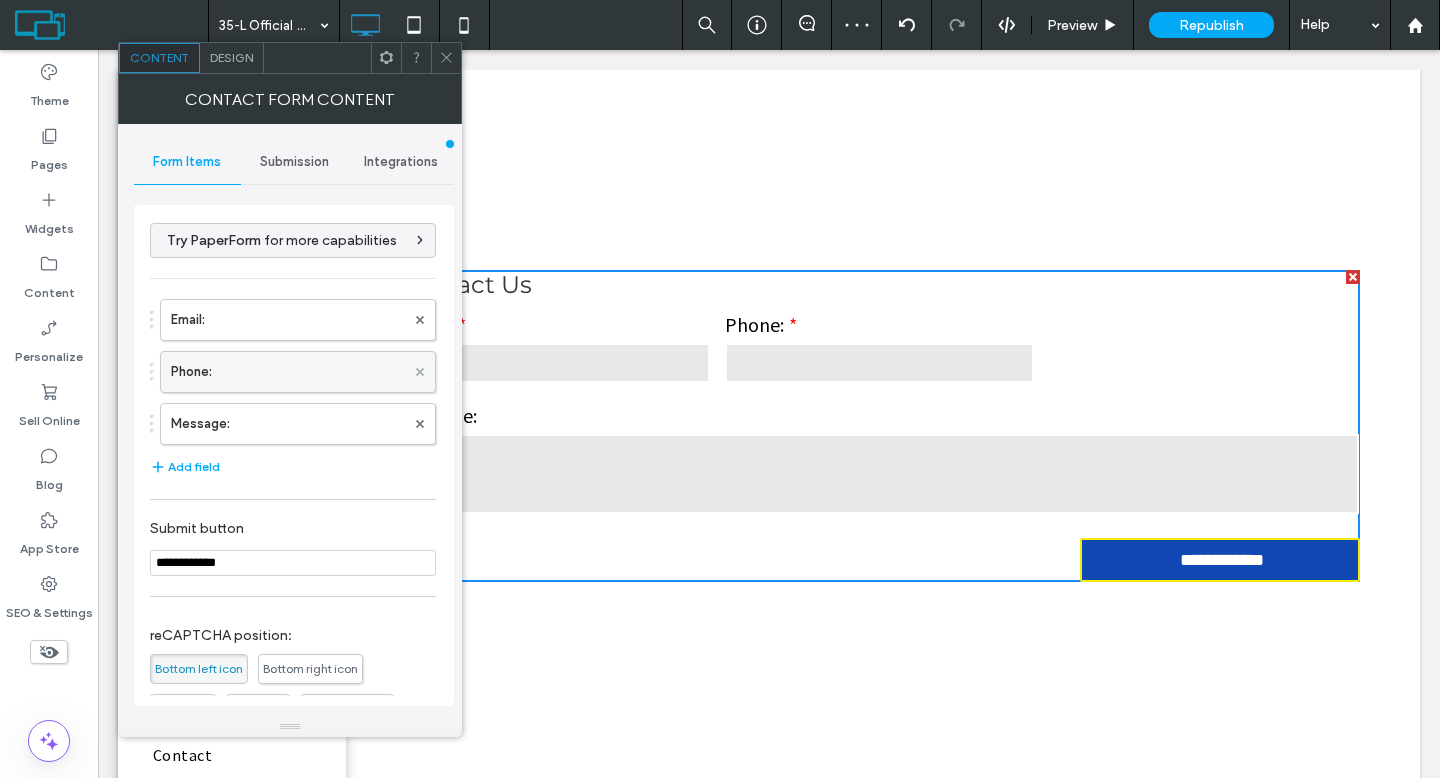 click 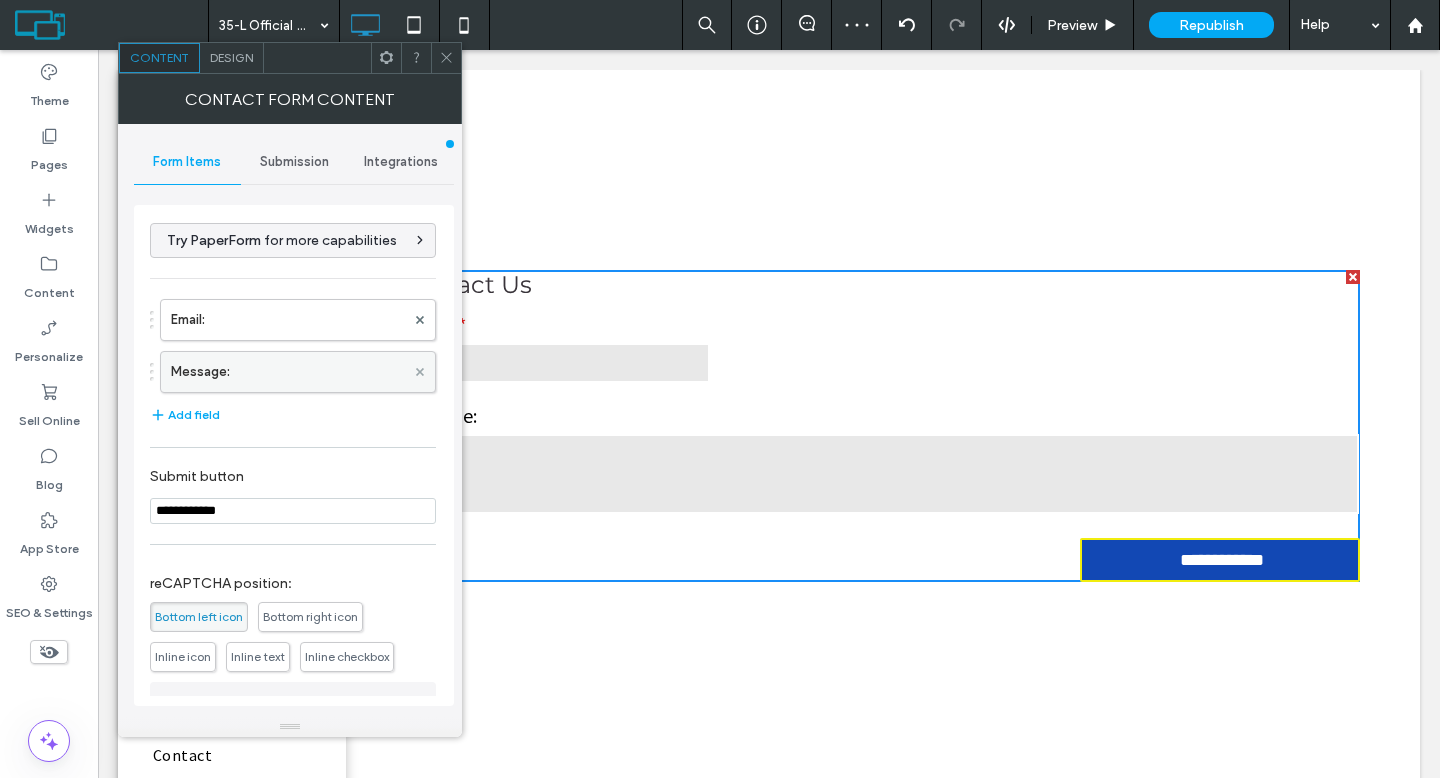 click 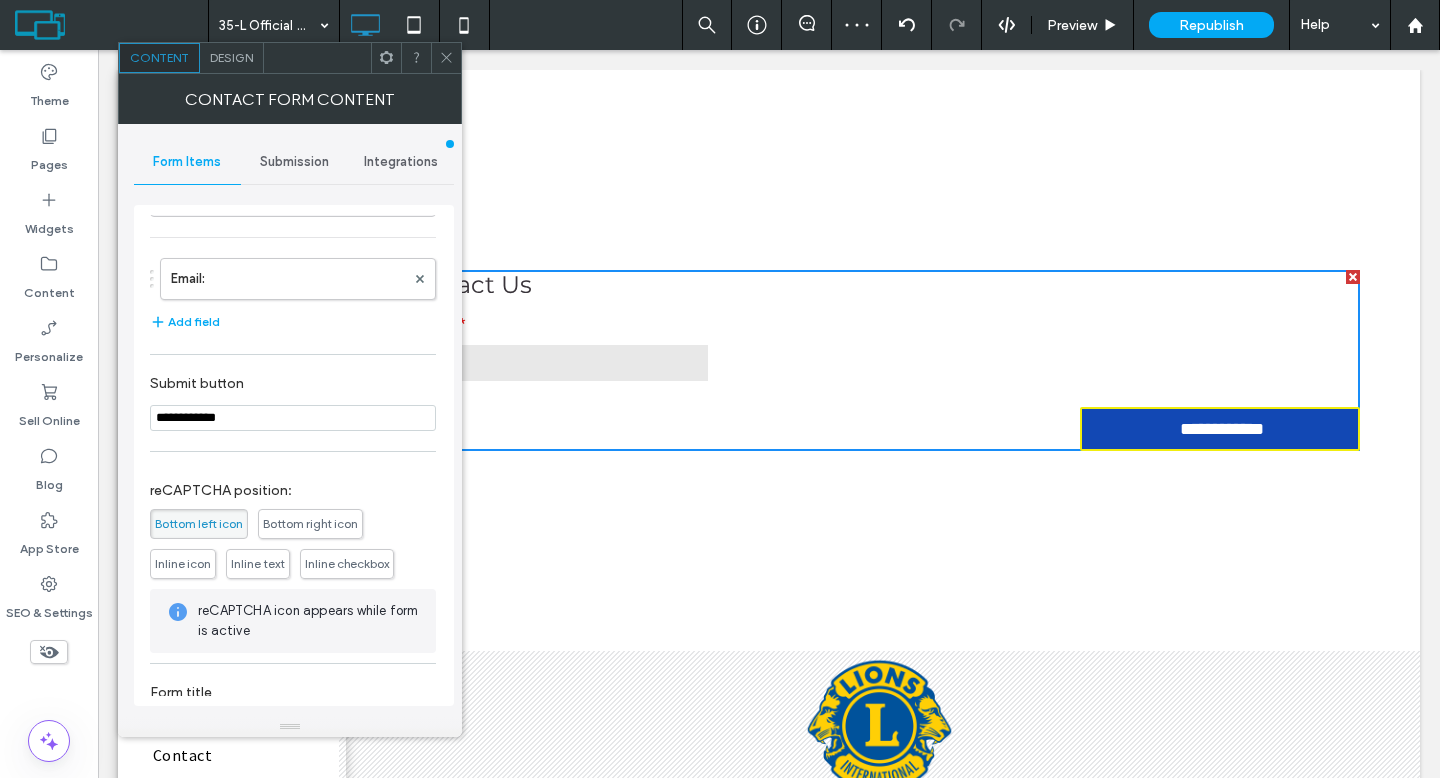 scroll, scrollTop: 95, scrollLeft: 0, axis: vertical 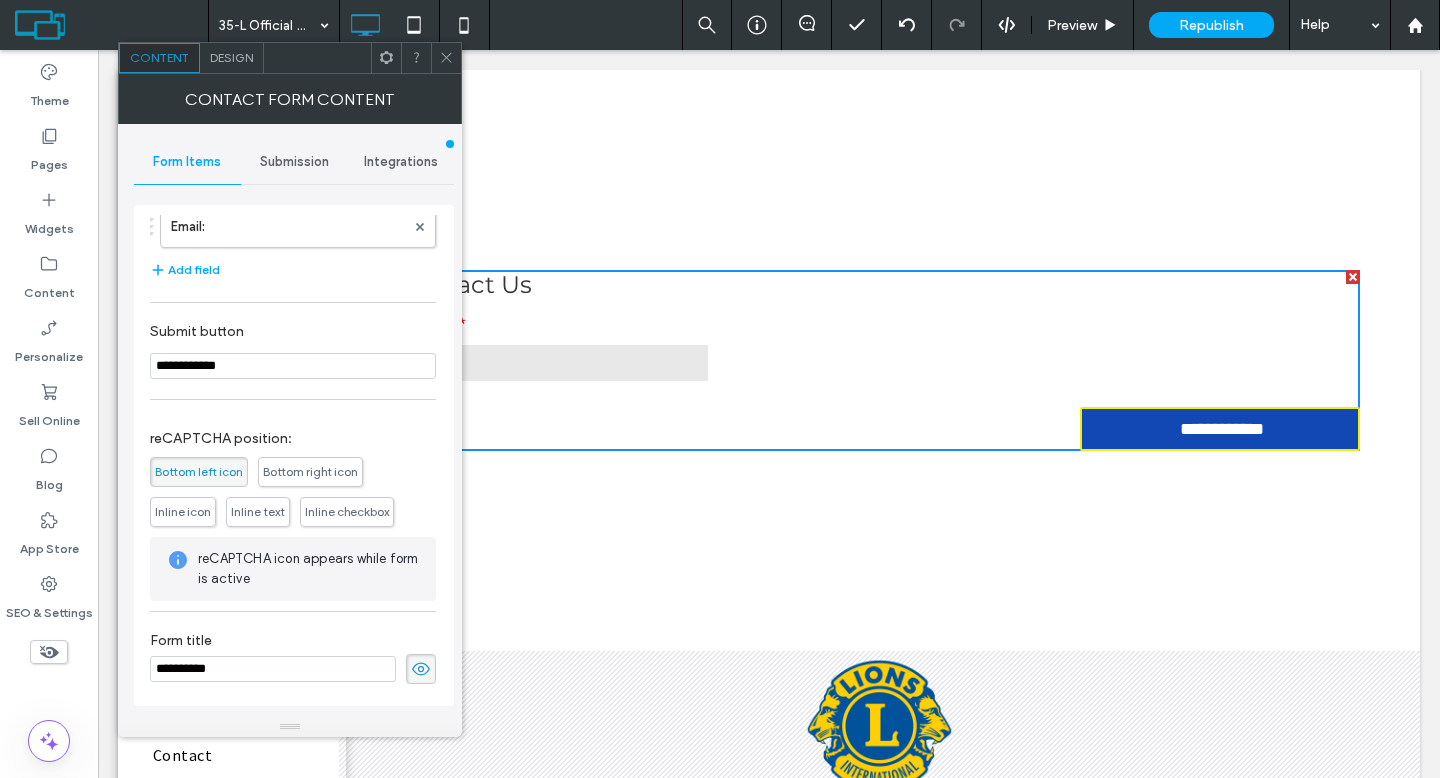 drag, startPoint x: 333, startPoint y: 715, endPoint x: 115, endPoint y: 672, distance: 222.20036 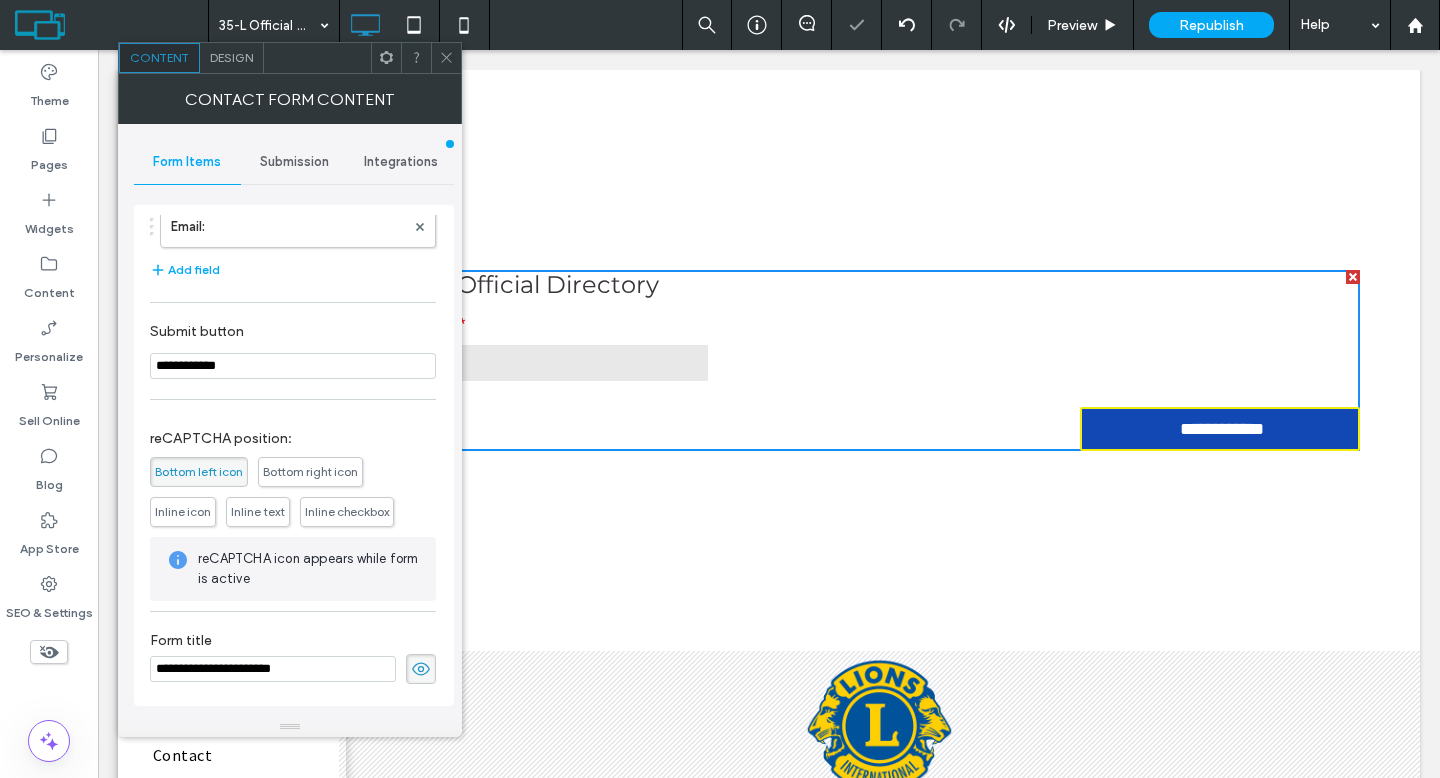 type on "**********" 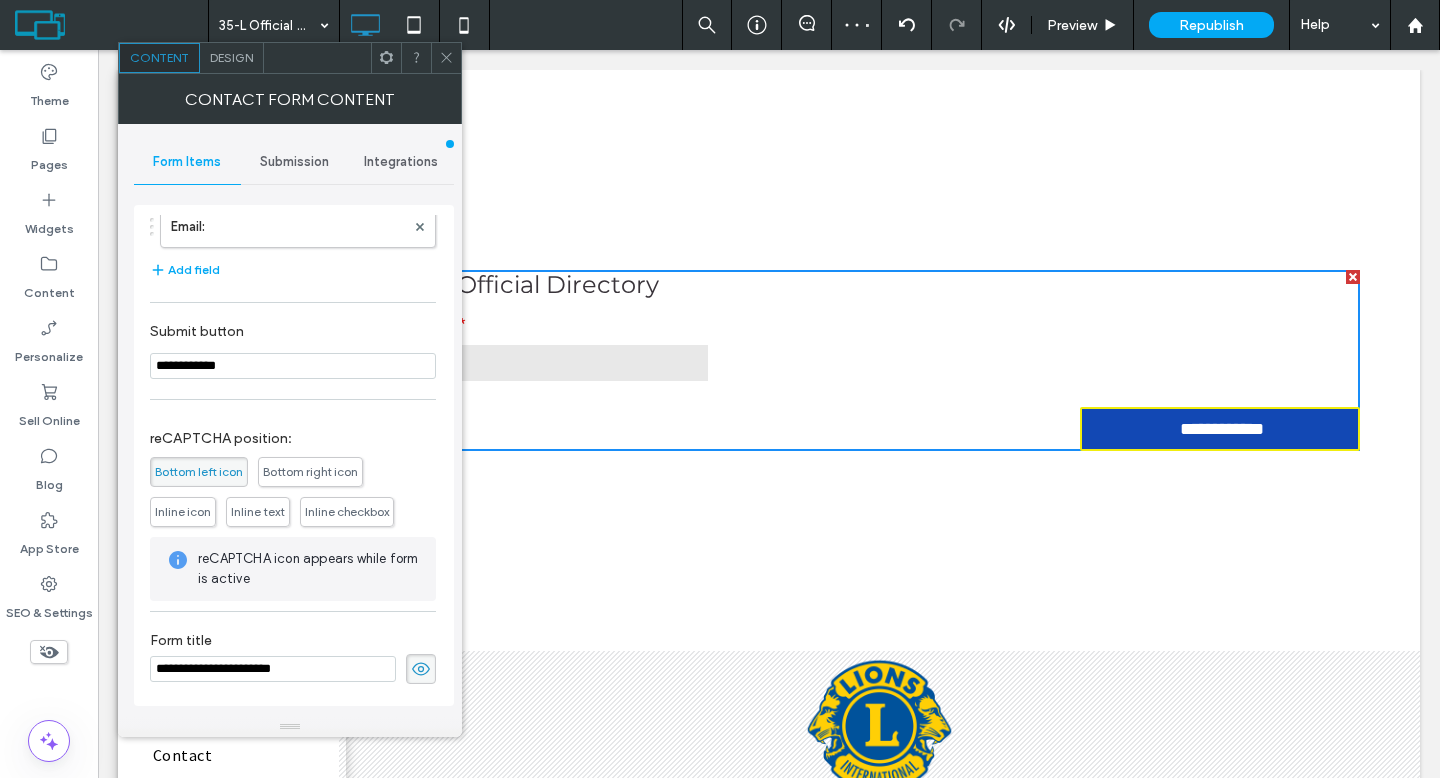 scroll, scrollTop: 91, scrollLeft: 0, axis: vertical 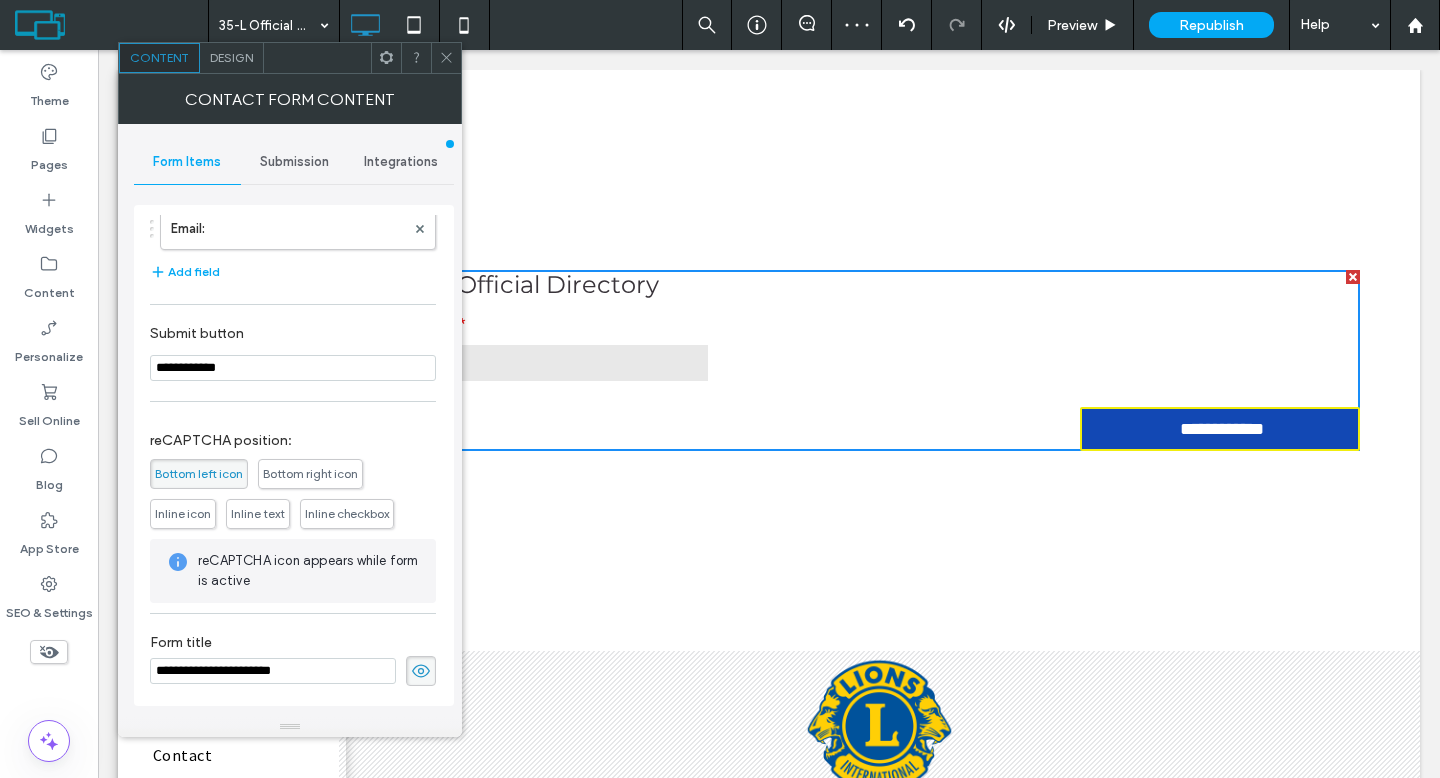 click on "Submission" at bounding box center (294, 162) 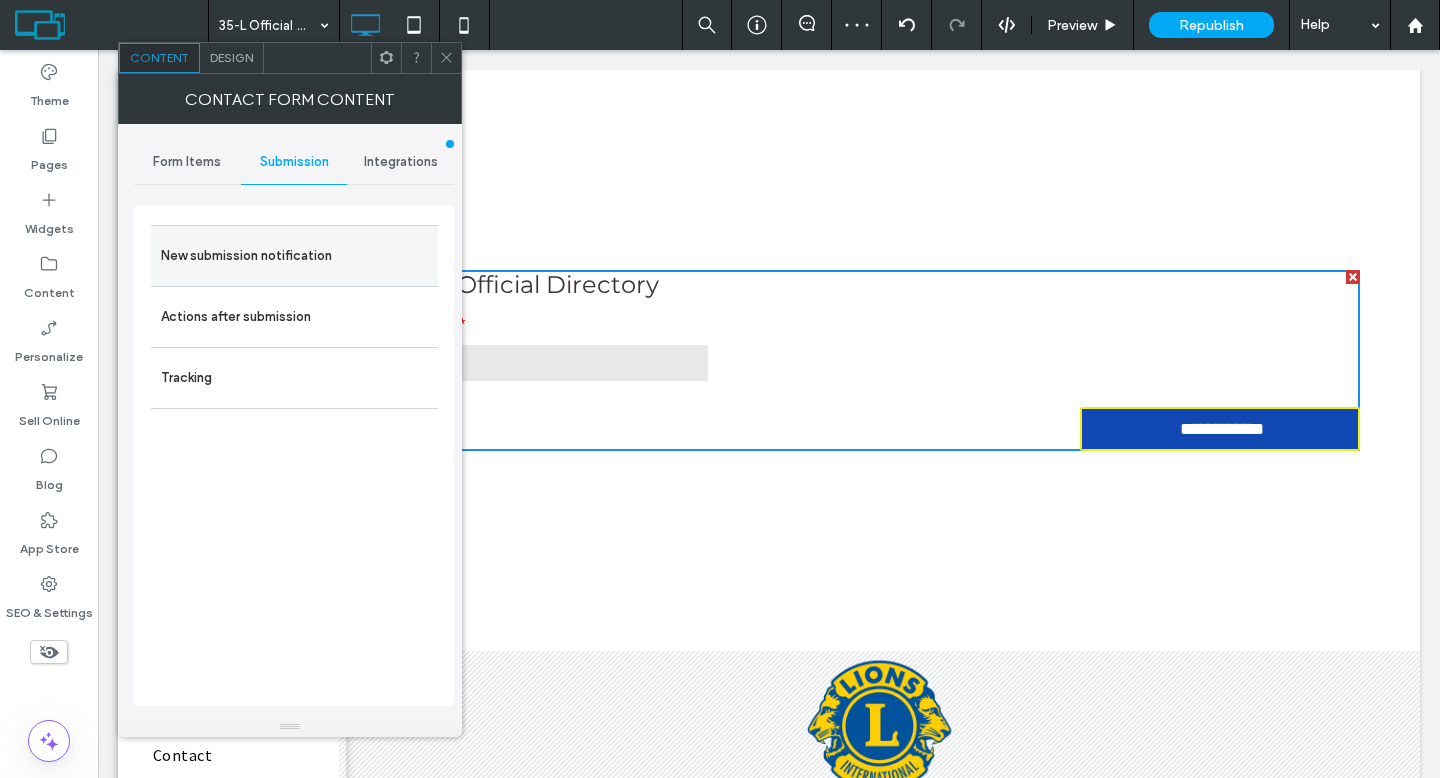 click on "New submission notification" at bounding box center (294, 256) 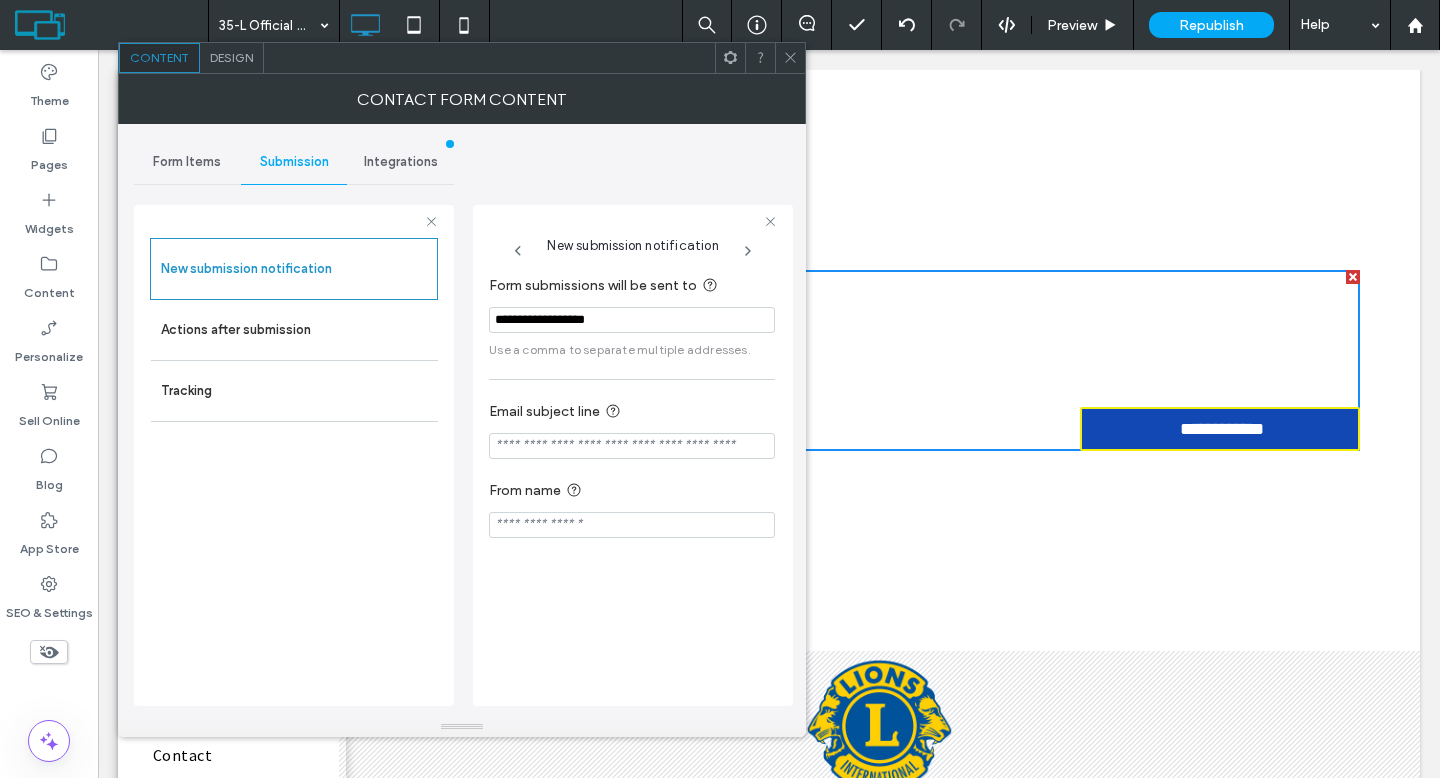 drag, startPoint x: 665, startPoint y: 320, endPoint x: 463, endPoint y: 324, distance: 202.0396 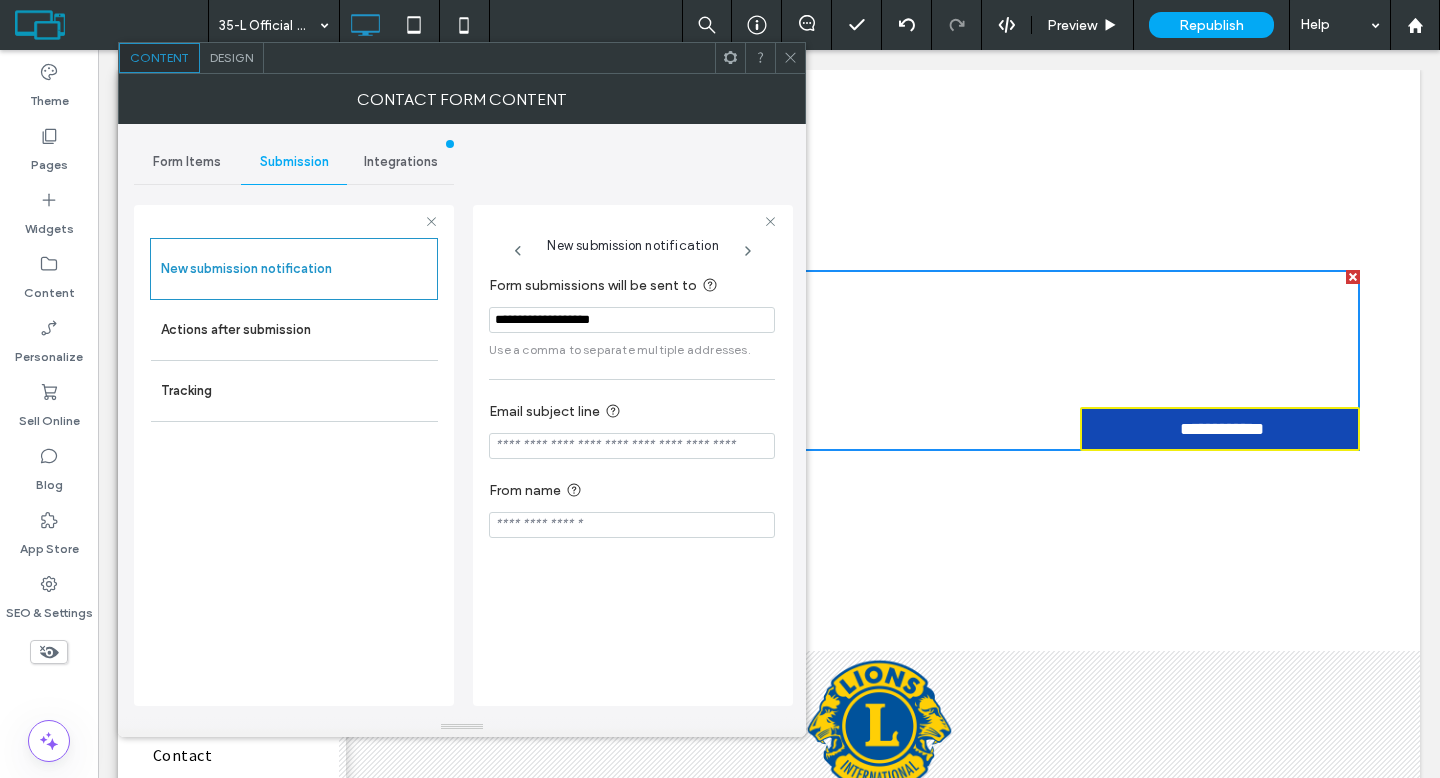 type on "**********" 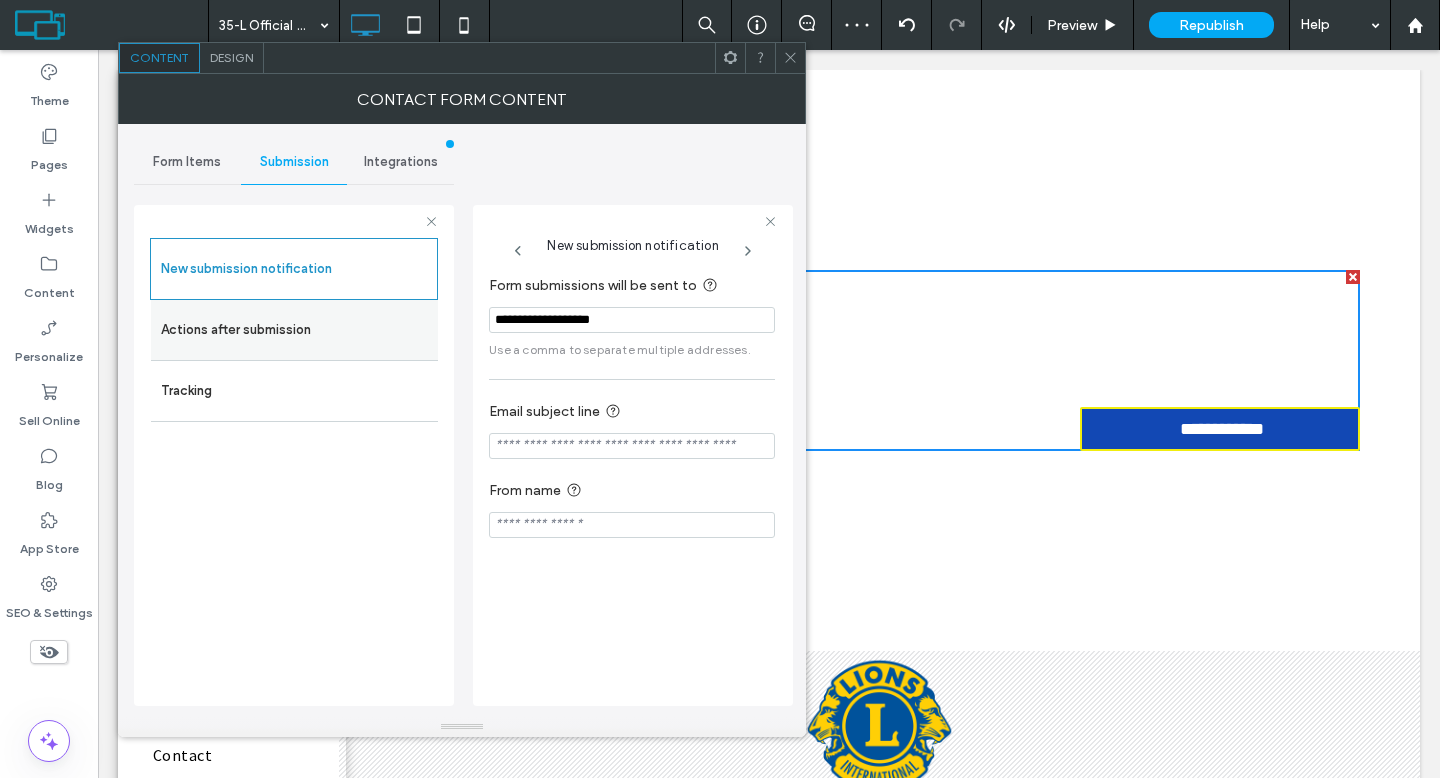 click on "Actions after submission" at bounding box center [294, 330] 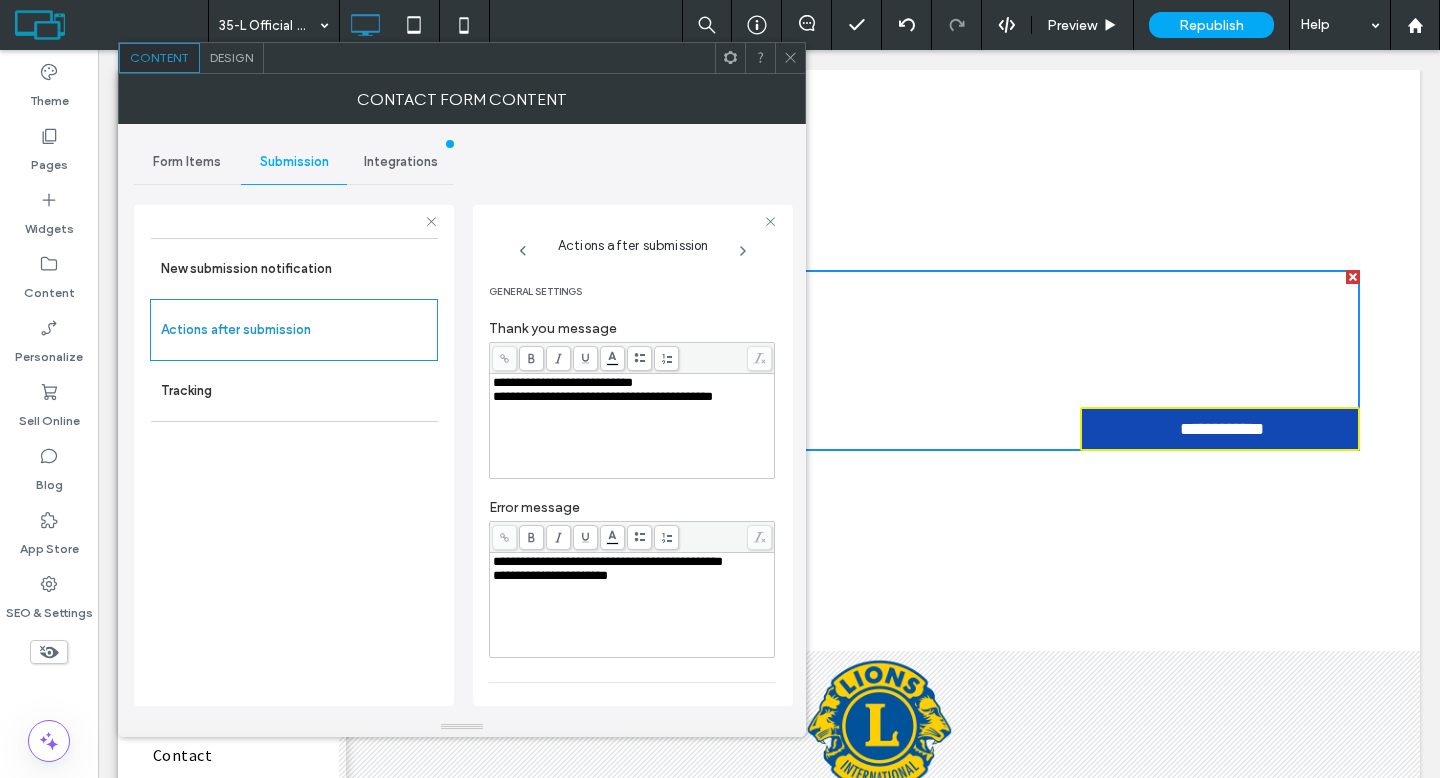 scroll, scrollTop: 391, scrollLeft: 0, axis: vertical 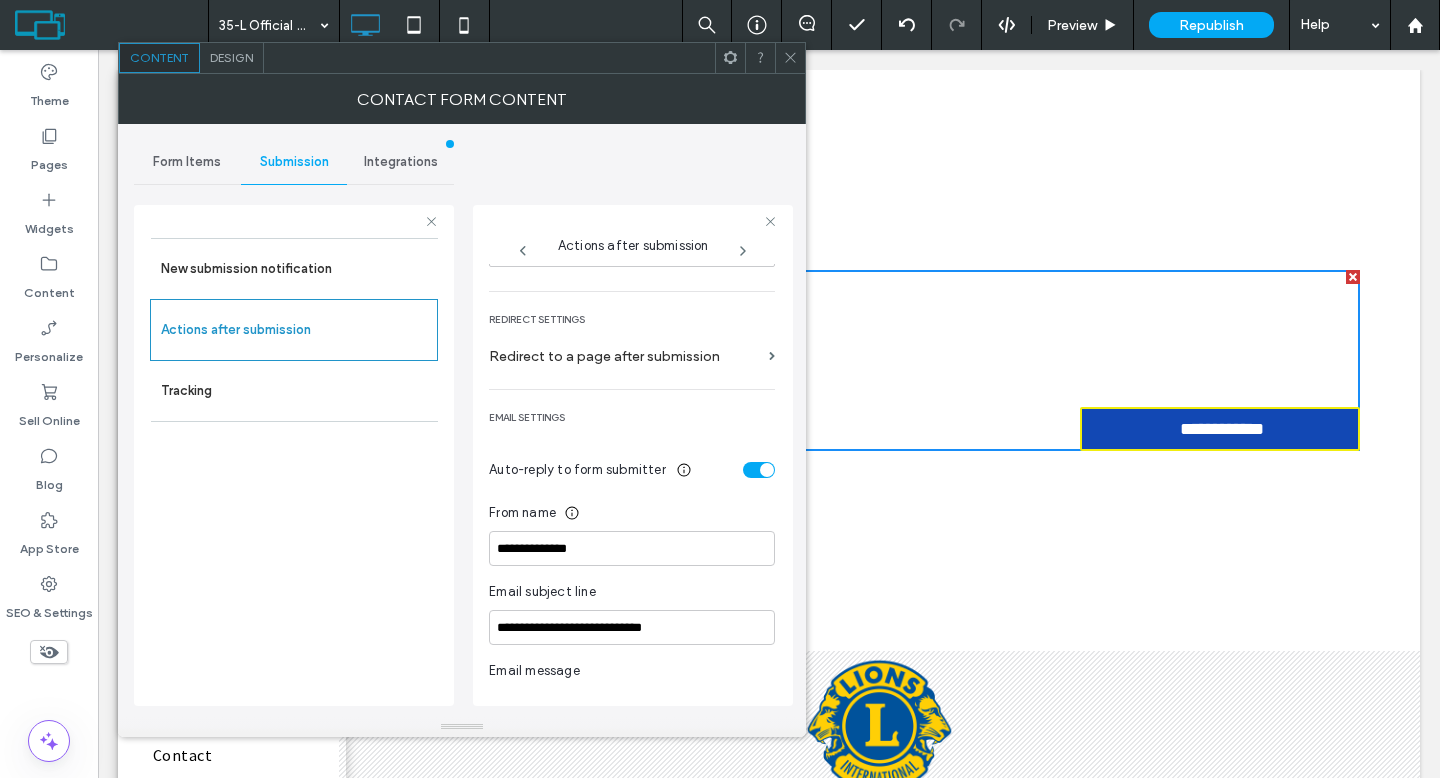 click on "Redirect to a page after submission" at bounding box center (625, 356) 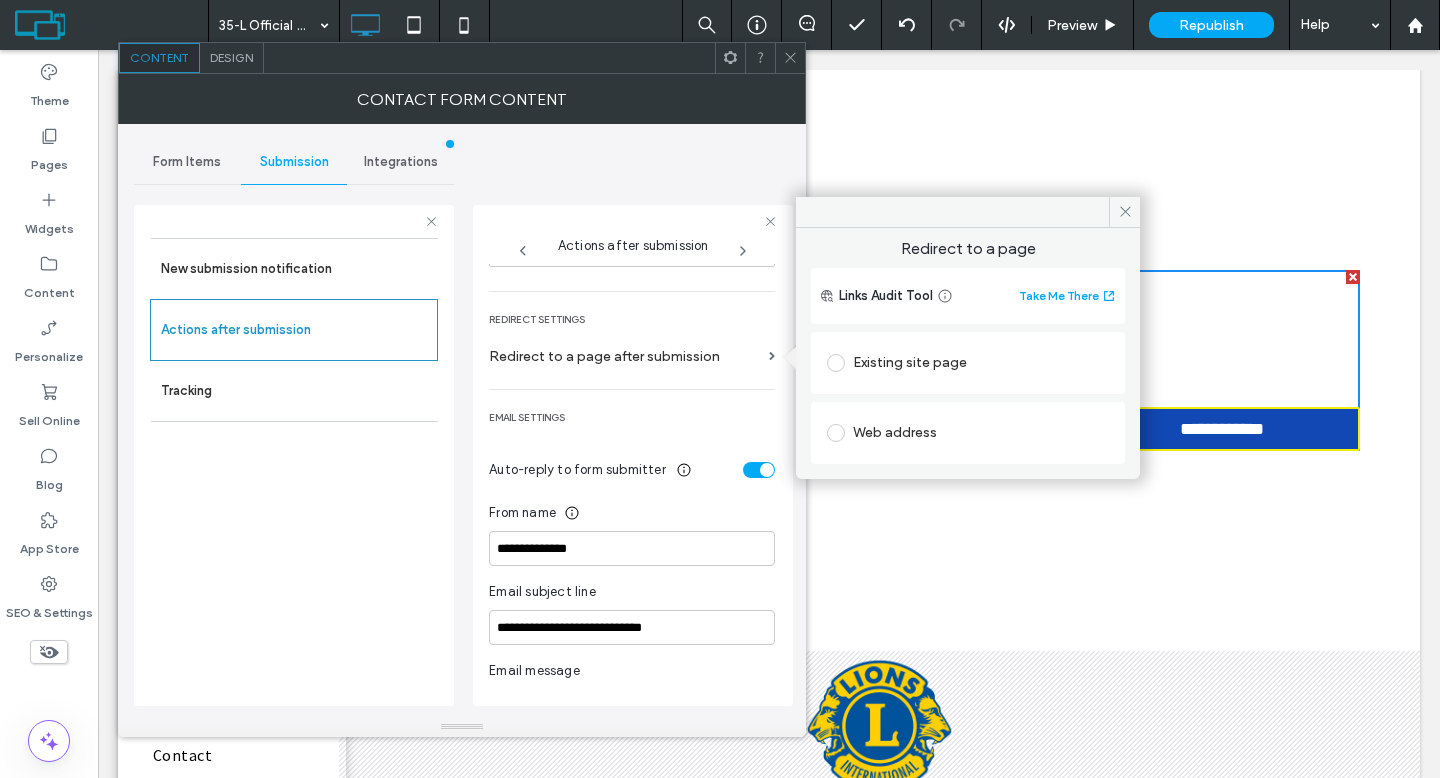click on "Web address" at bounding box center (968, 433) 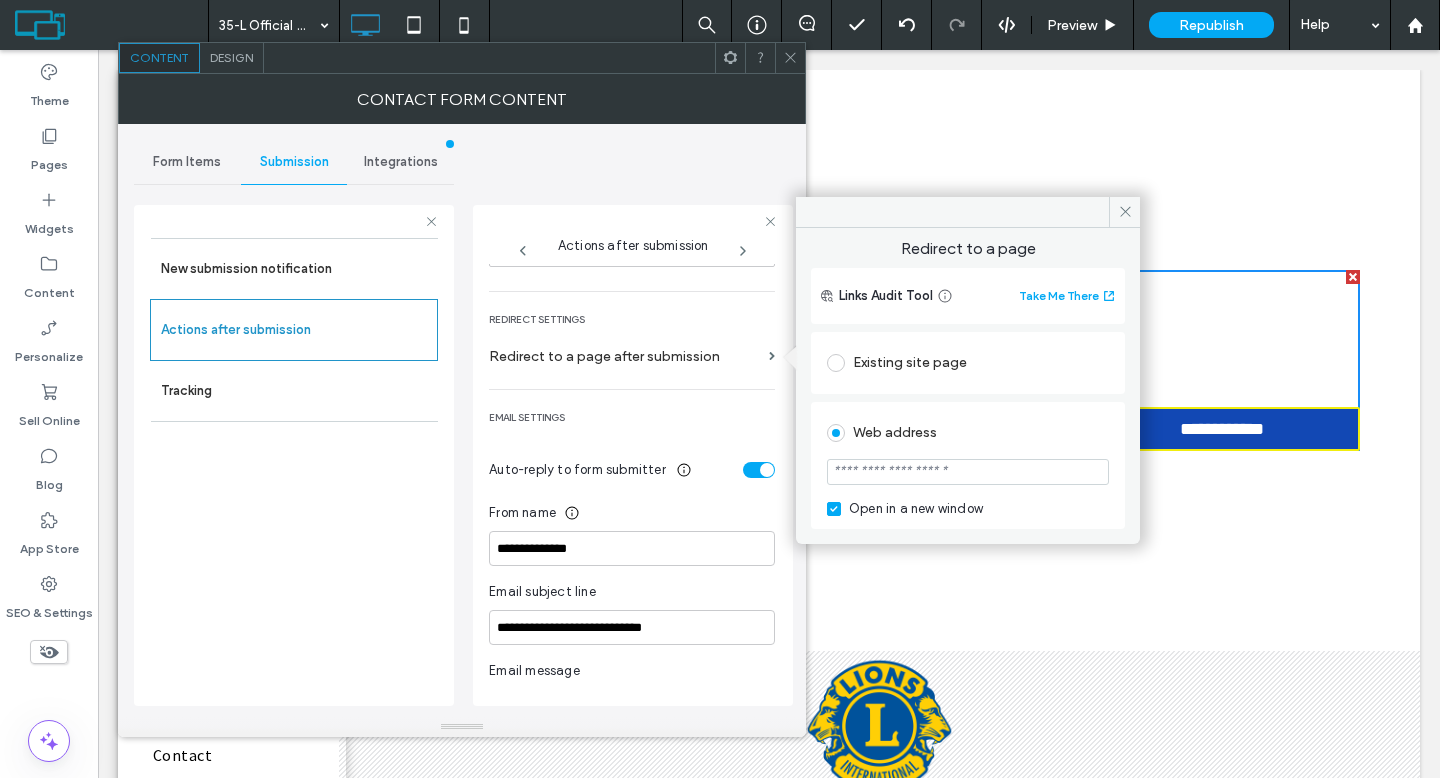 click at bounding box center [968, 472] 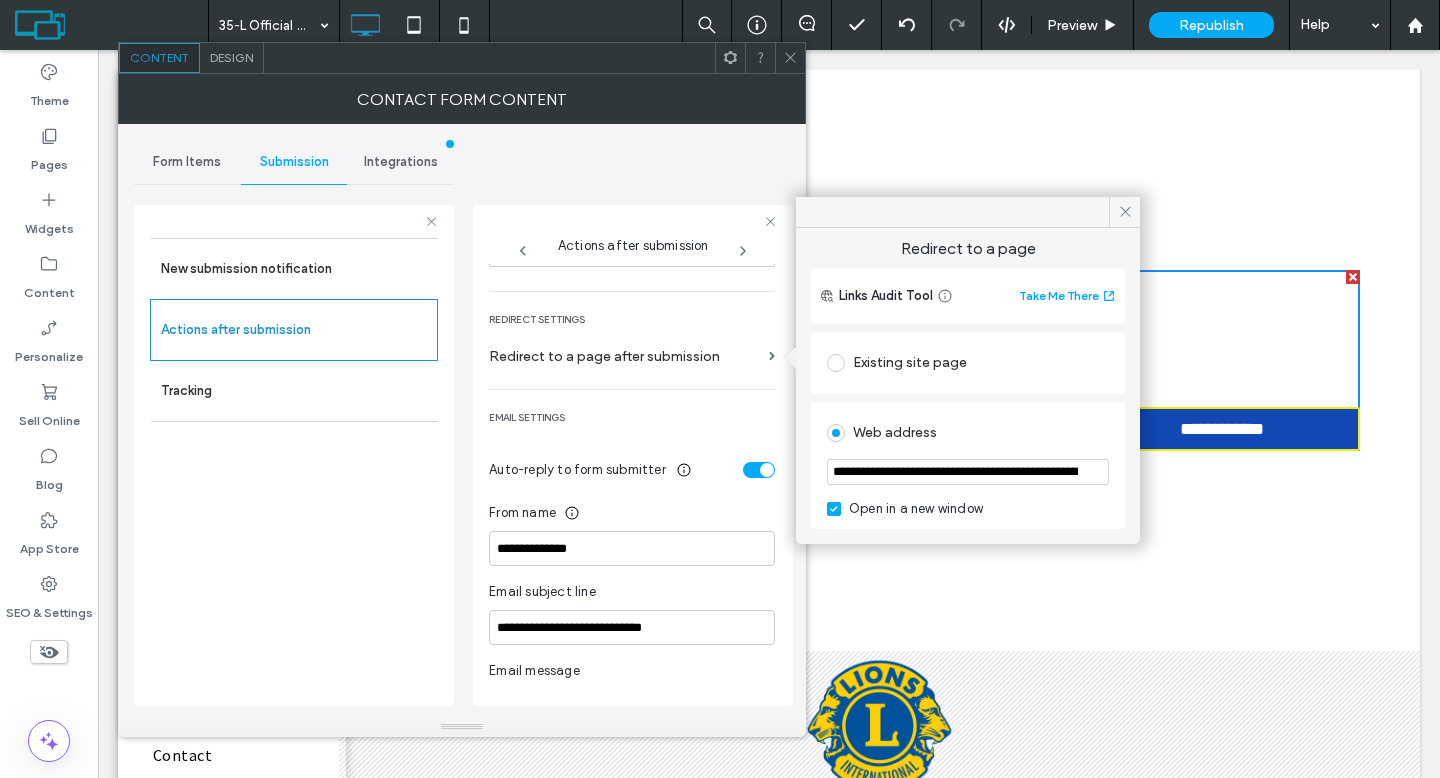 scroll, scrollTop: 0, scrollLeft: 423, axis: horizontal 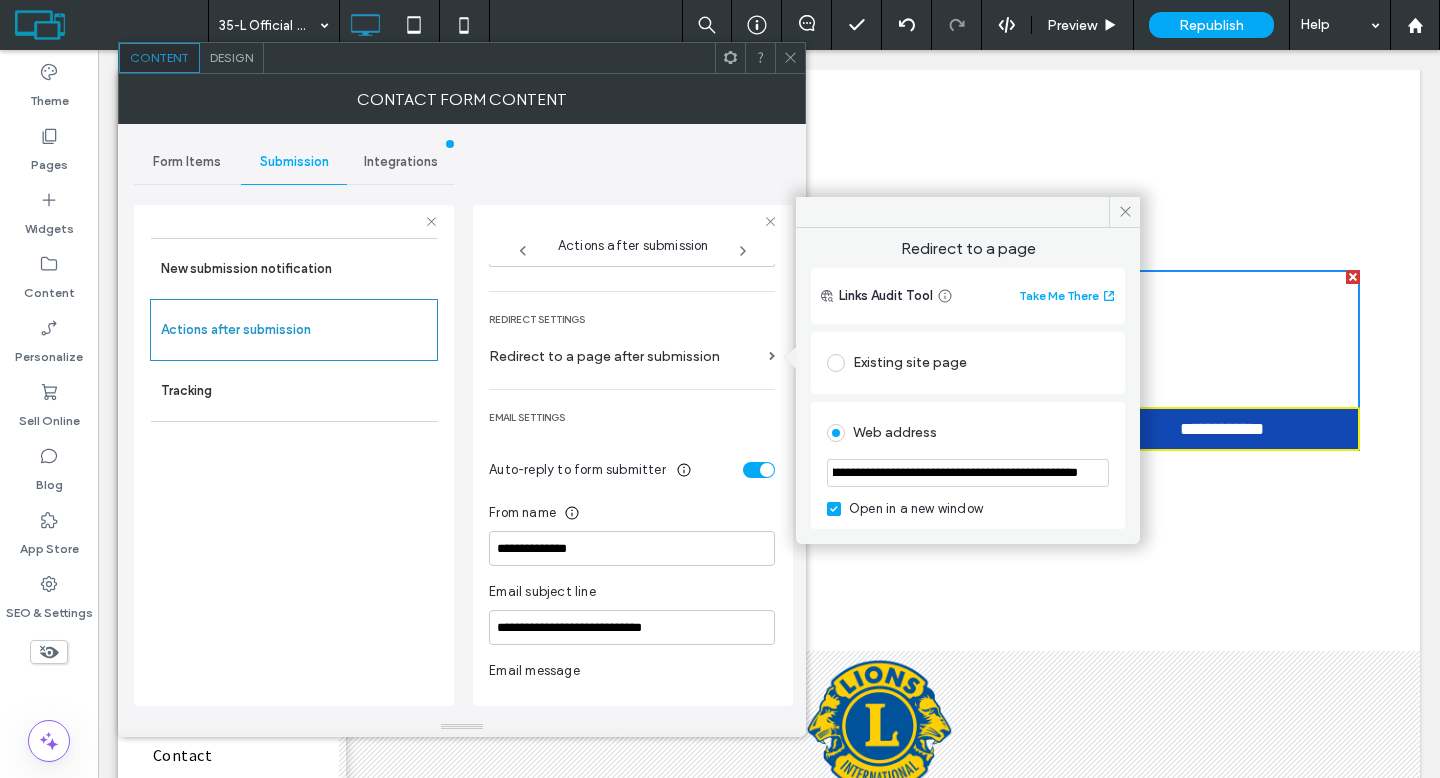 type on "**********" 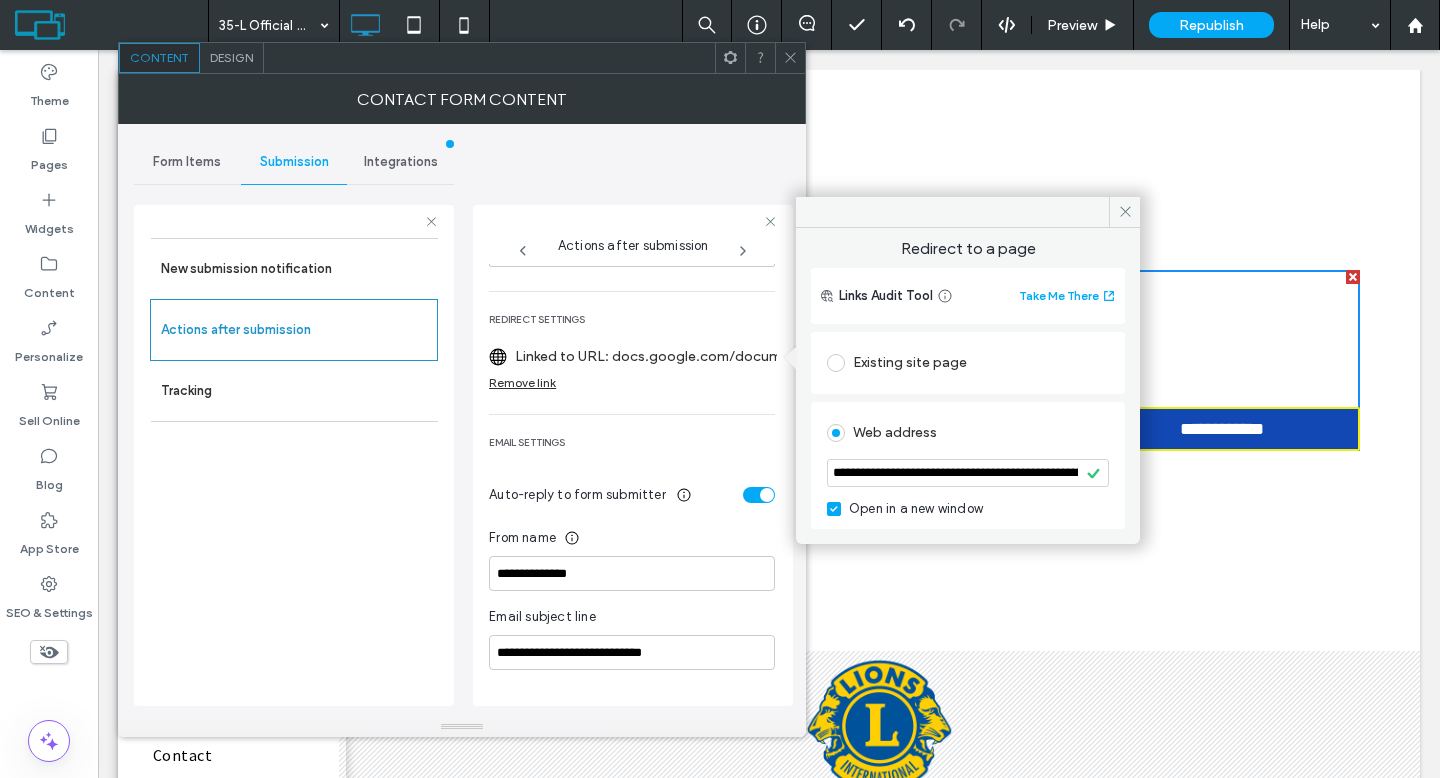 click 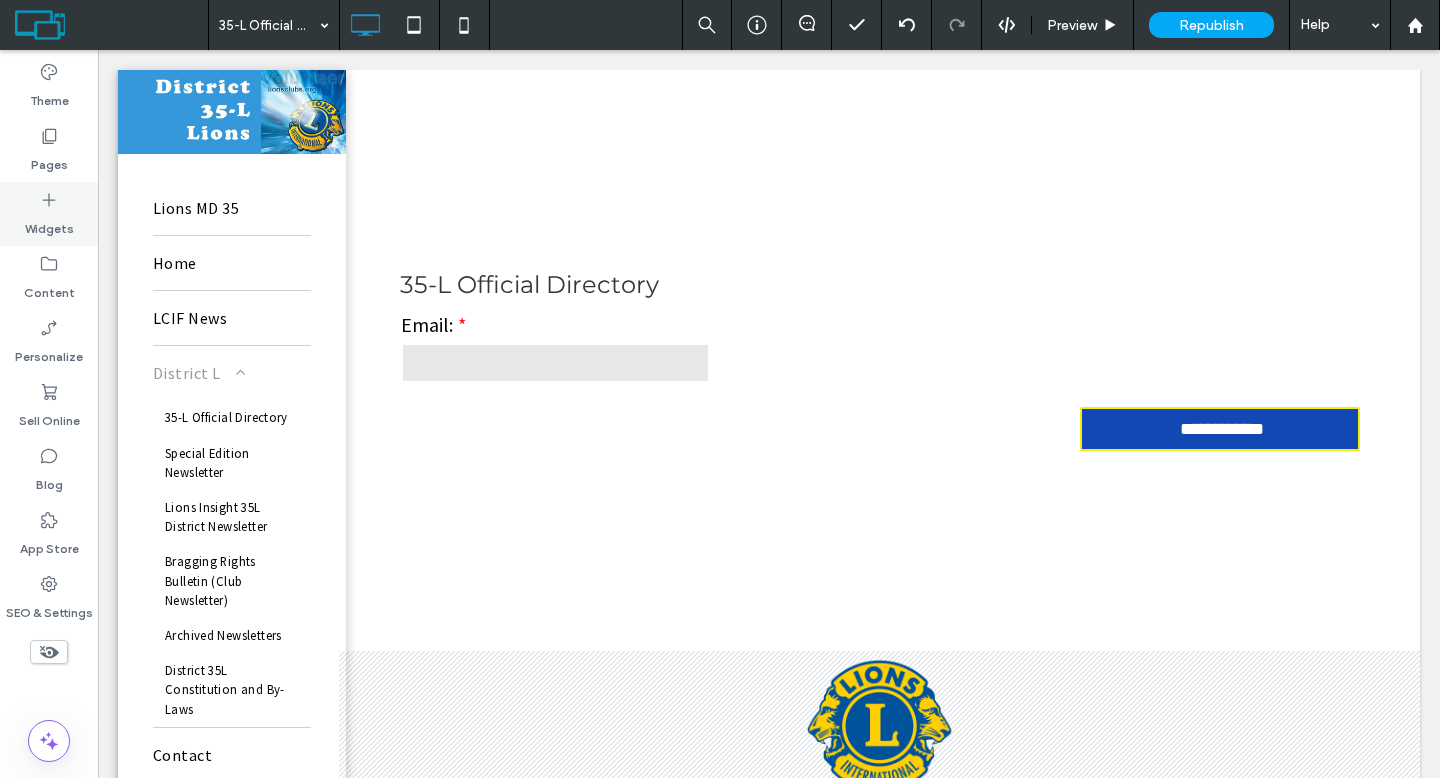 click on "Widgets" at bounding box center (49, 224) 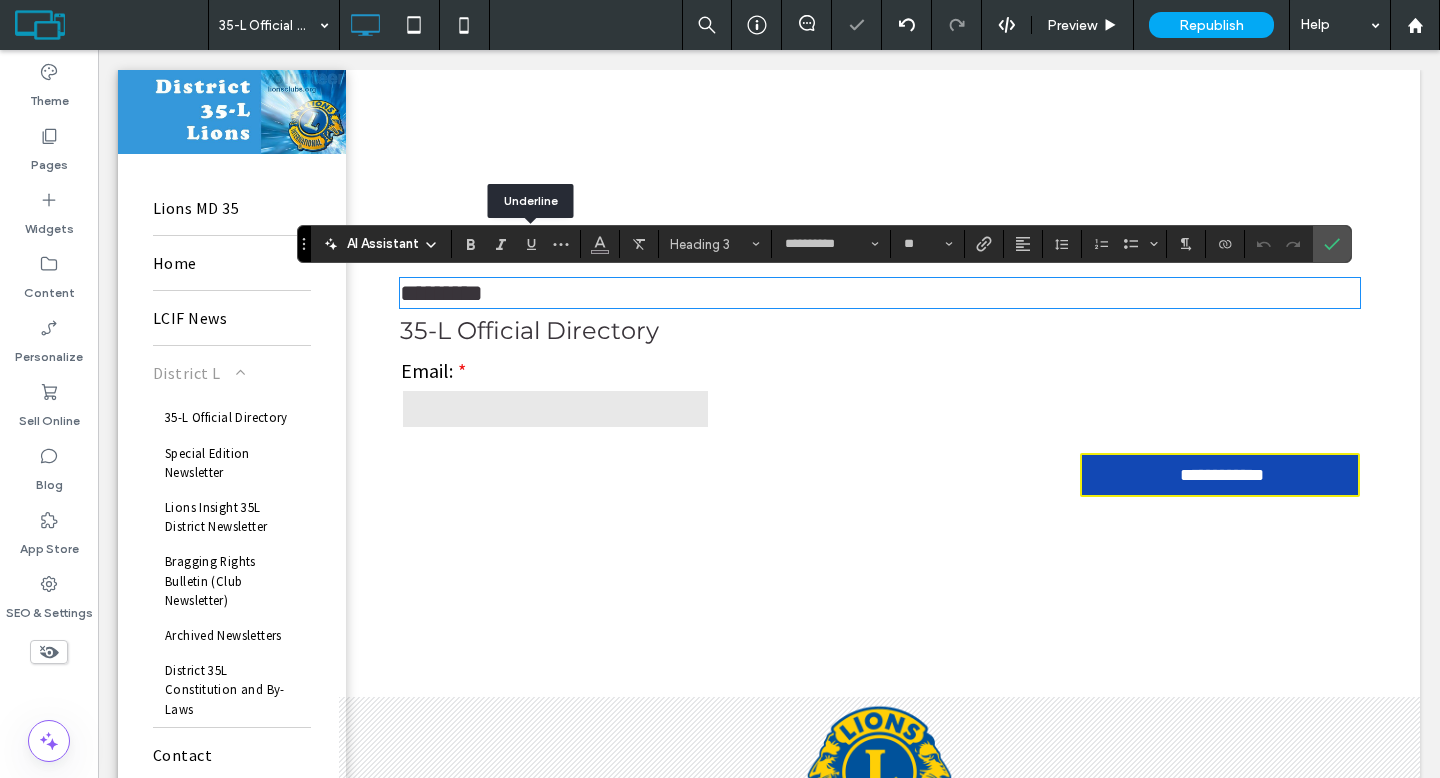 type on "**********" 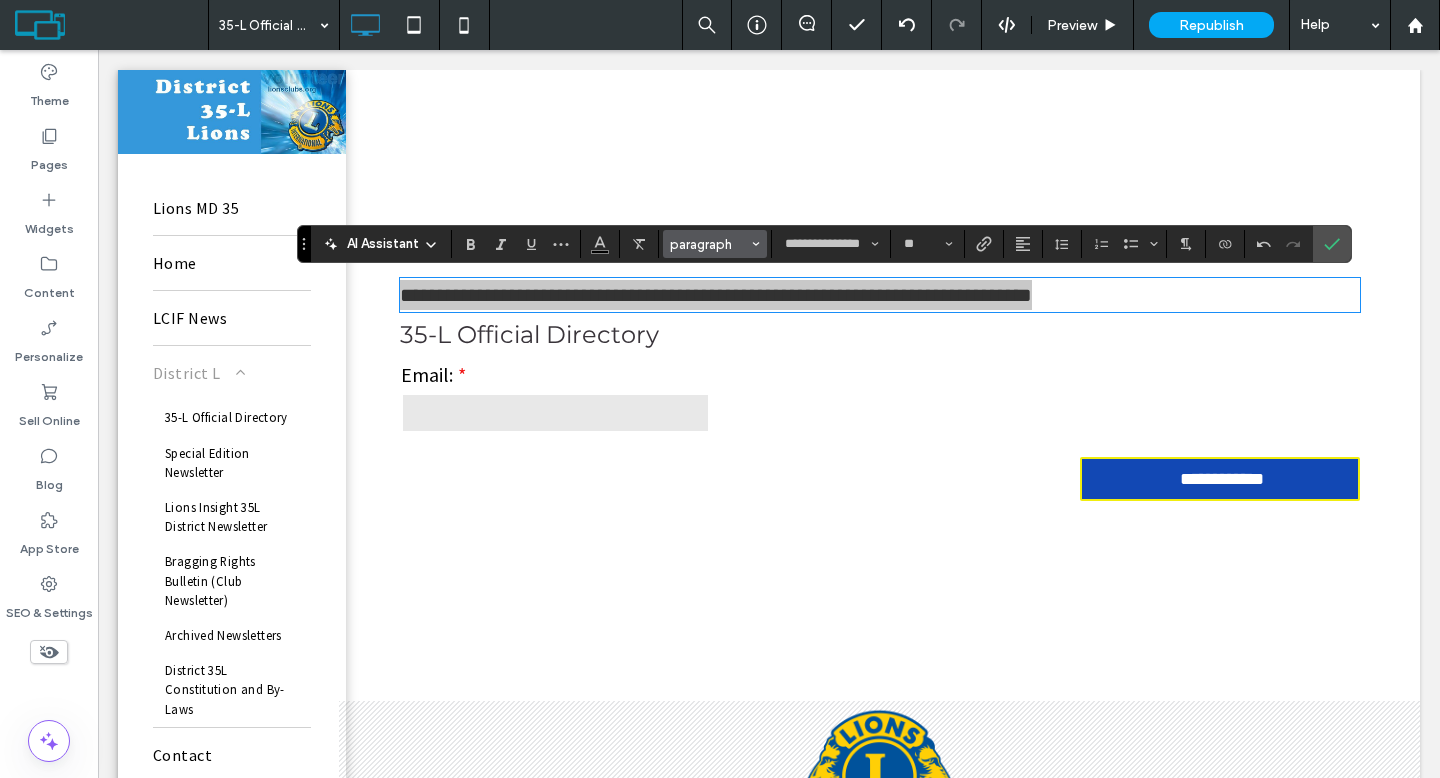 click on "paragraph" at bounding box center (709, 244) 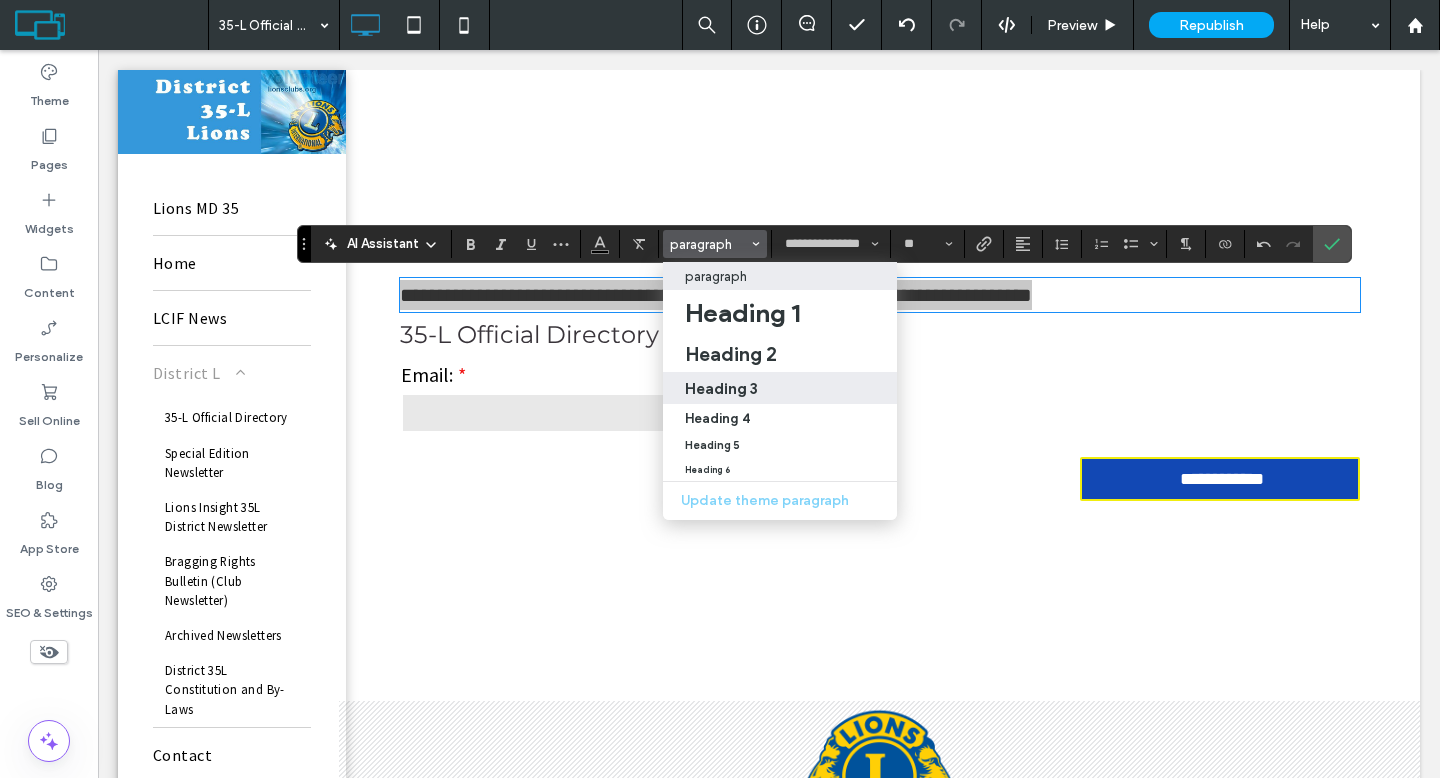 click on "Heading 3" at bounding box center [721, 388] 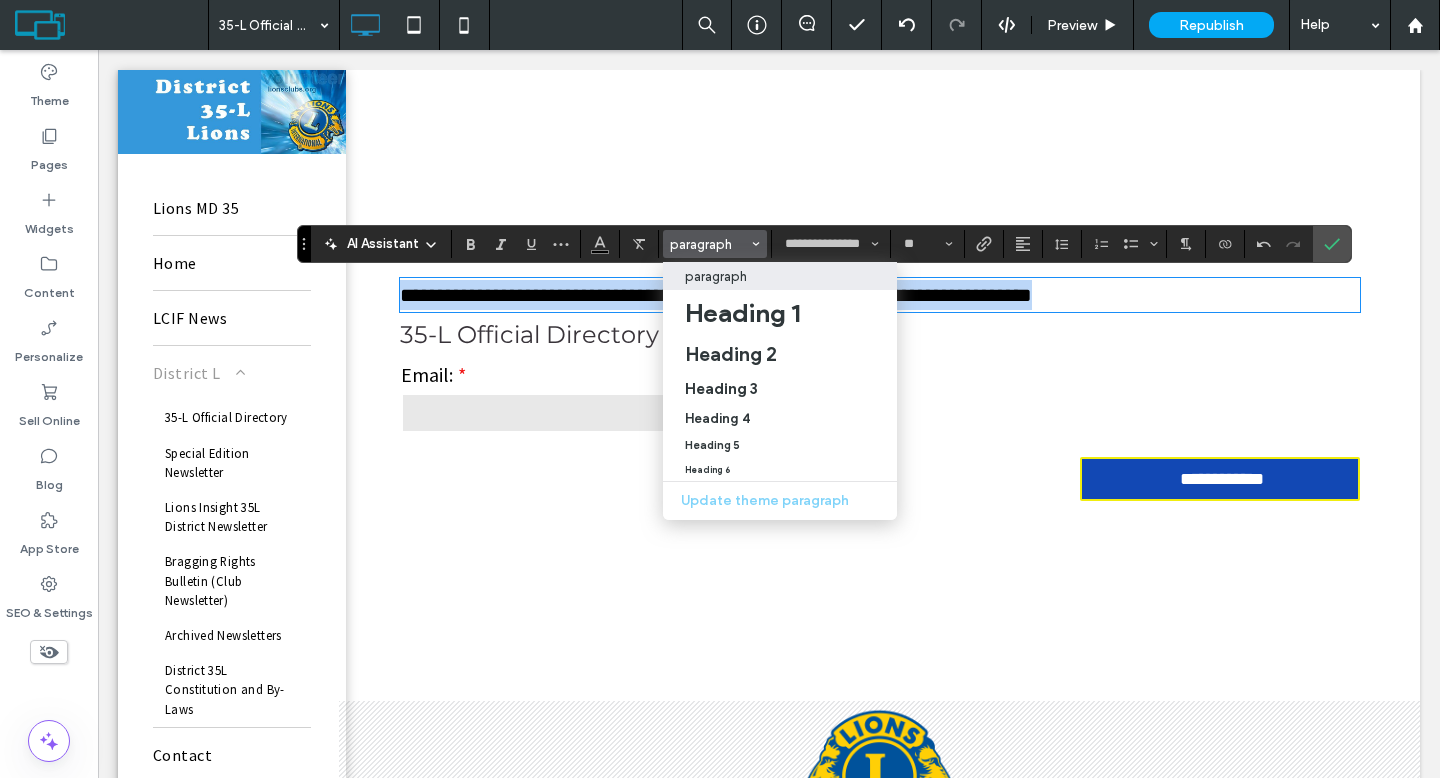 type on "**********" 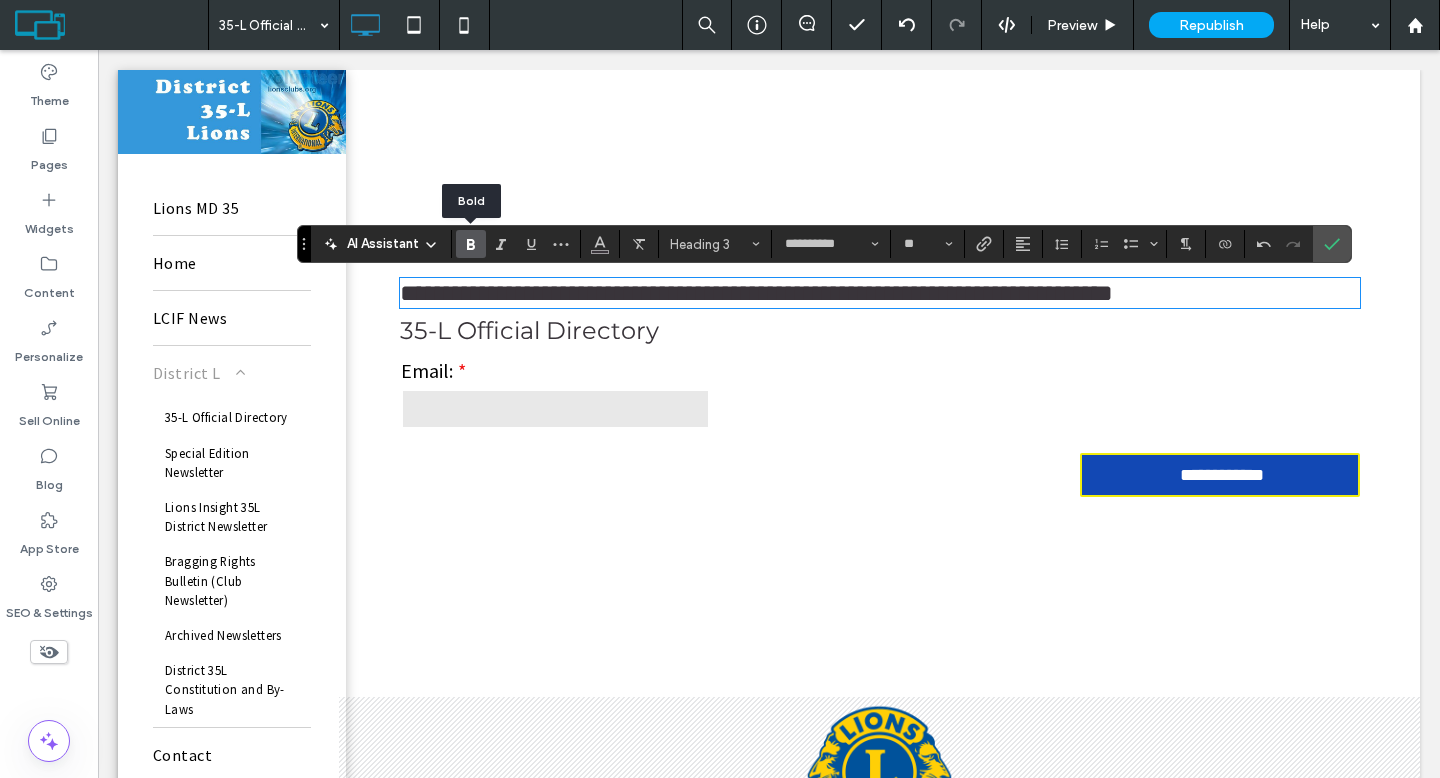 click 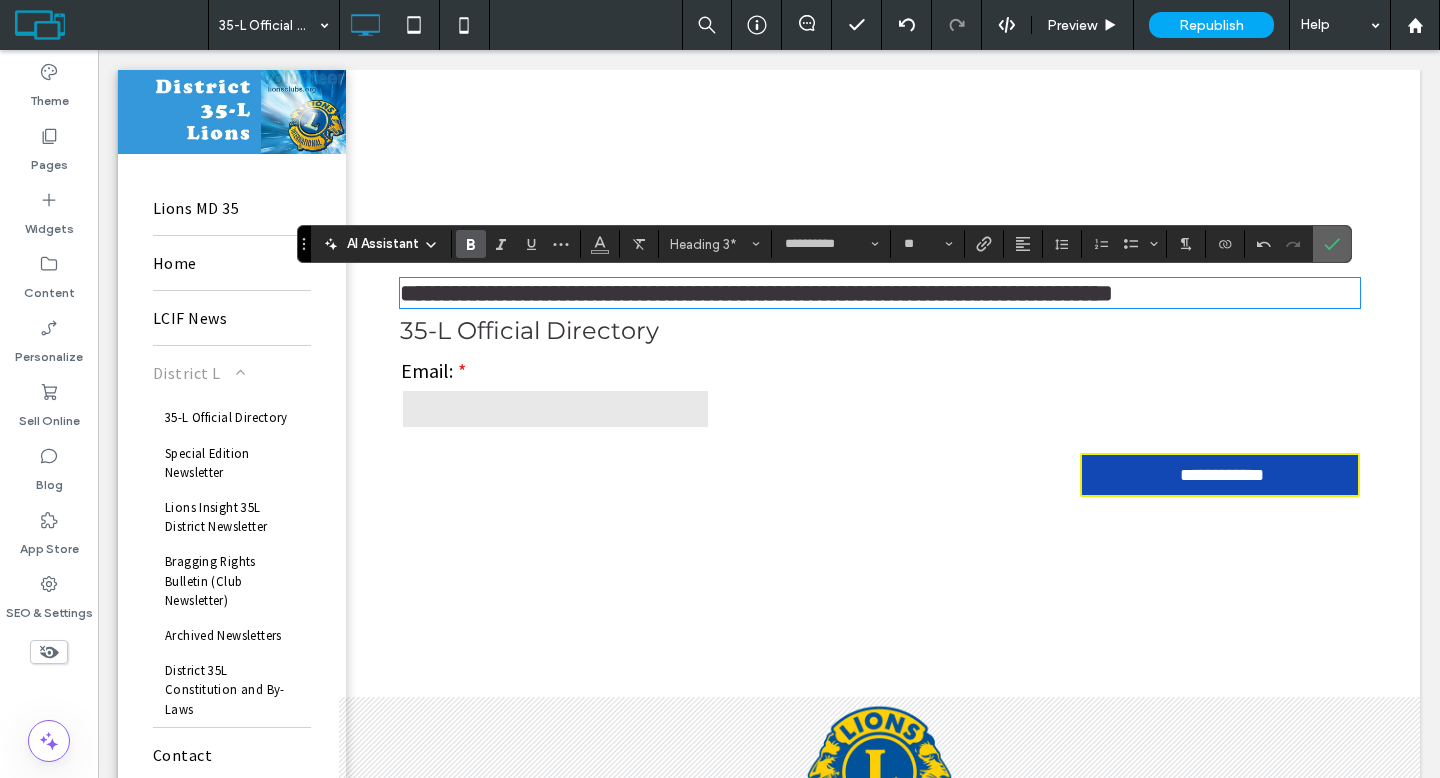 drag, startPoint x: 1229, startPoint y: 171, endPoint x: 1319, endPoint y: 245, distance: 116.51609 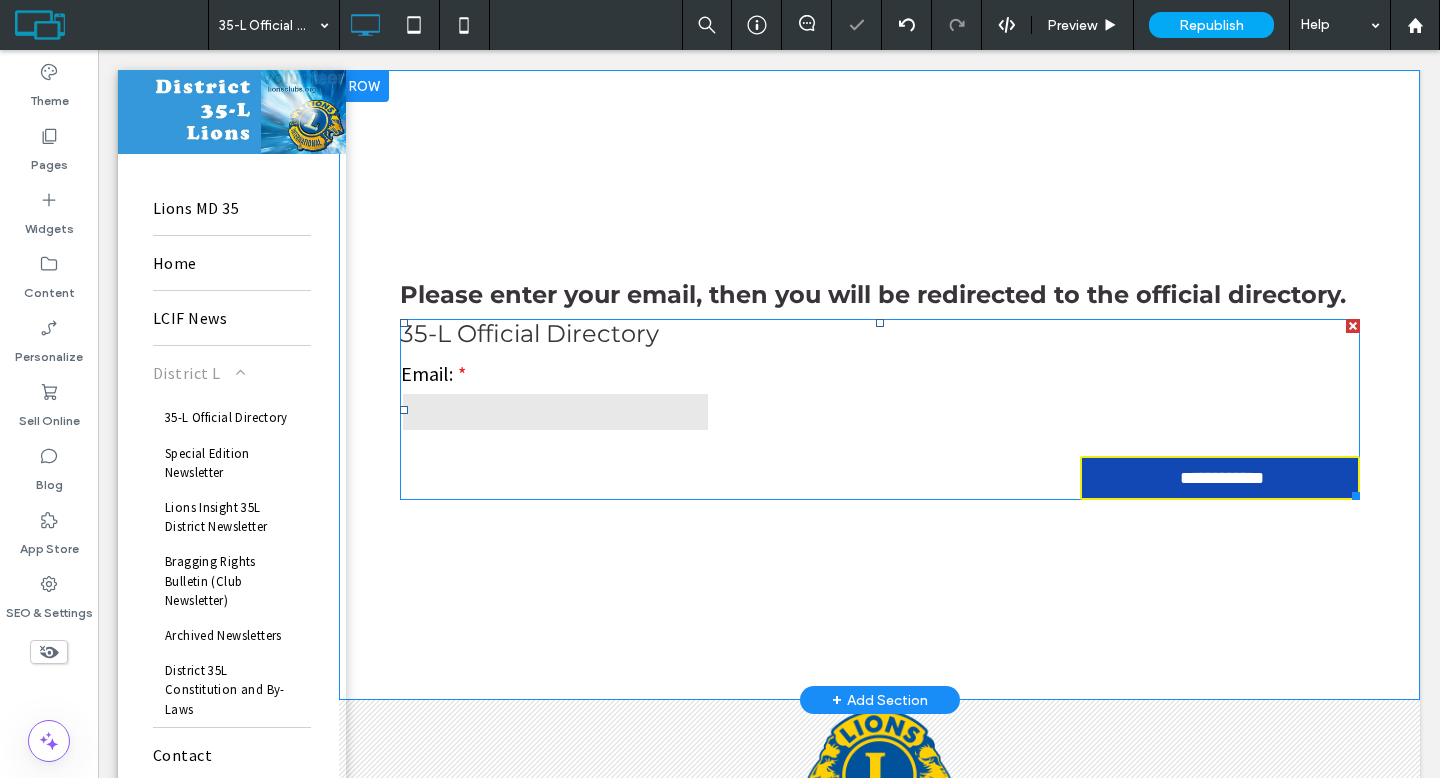 click on "35-L Official Directory" at bounding box center (880, 333) 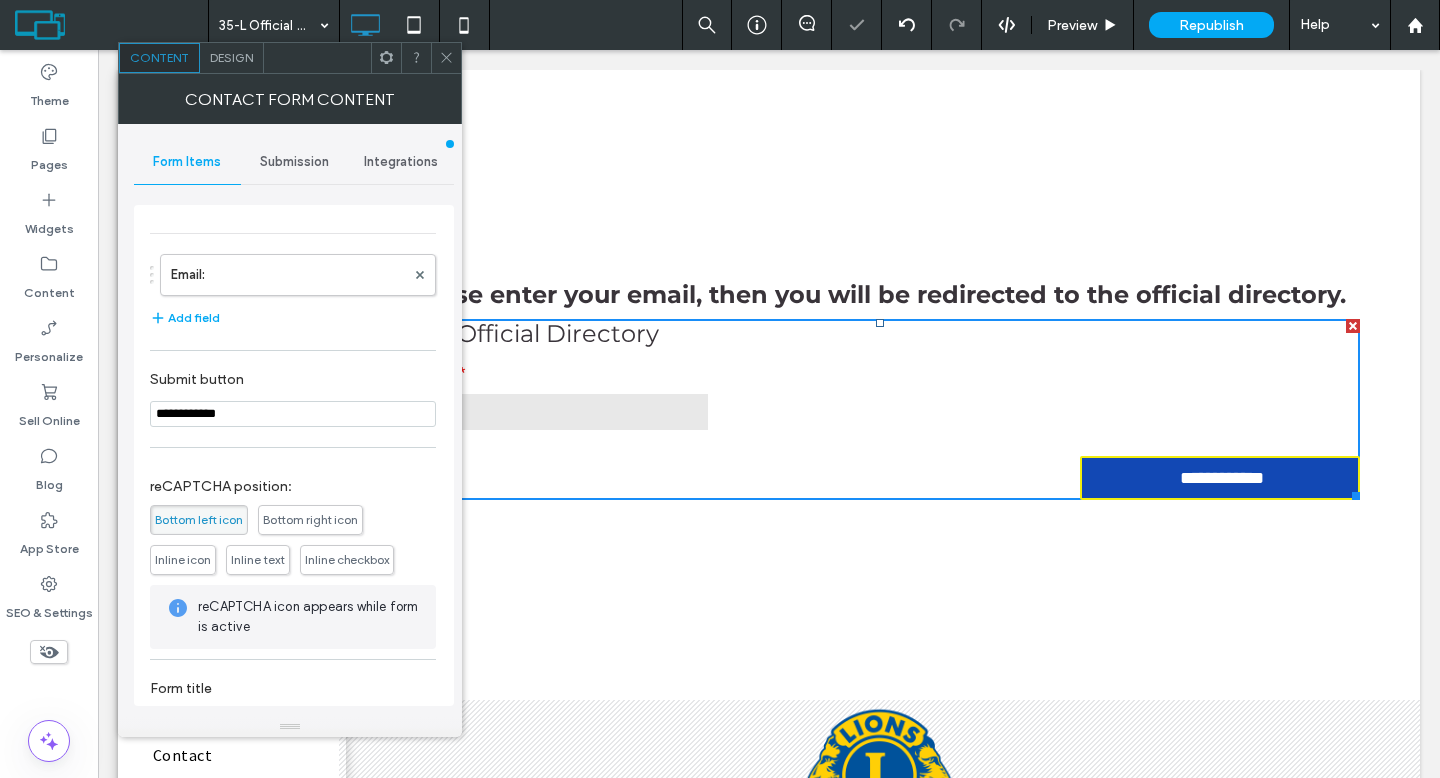 scroll, scrollTop: 95, scrollLeft: 0, axis: vertical 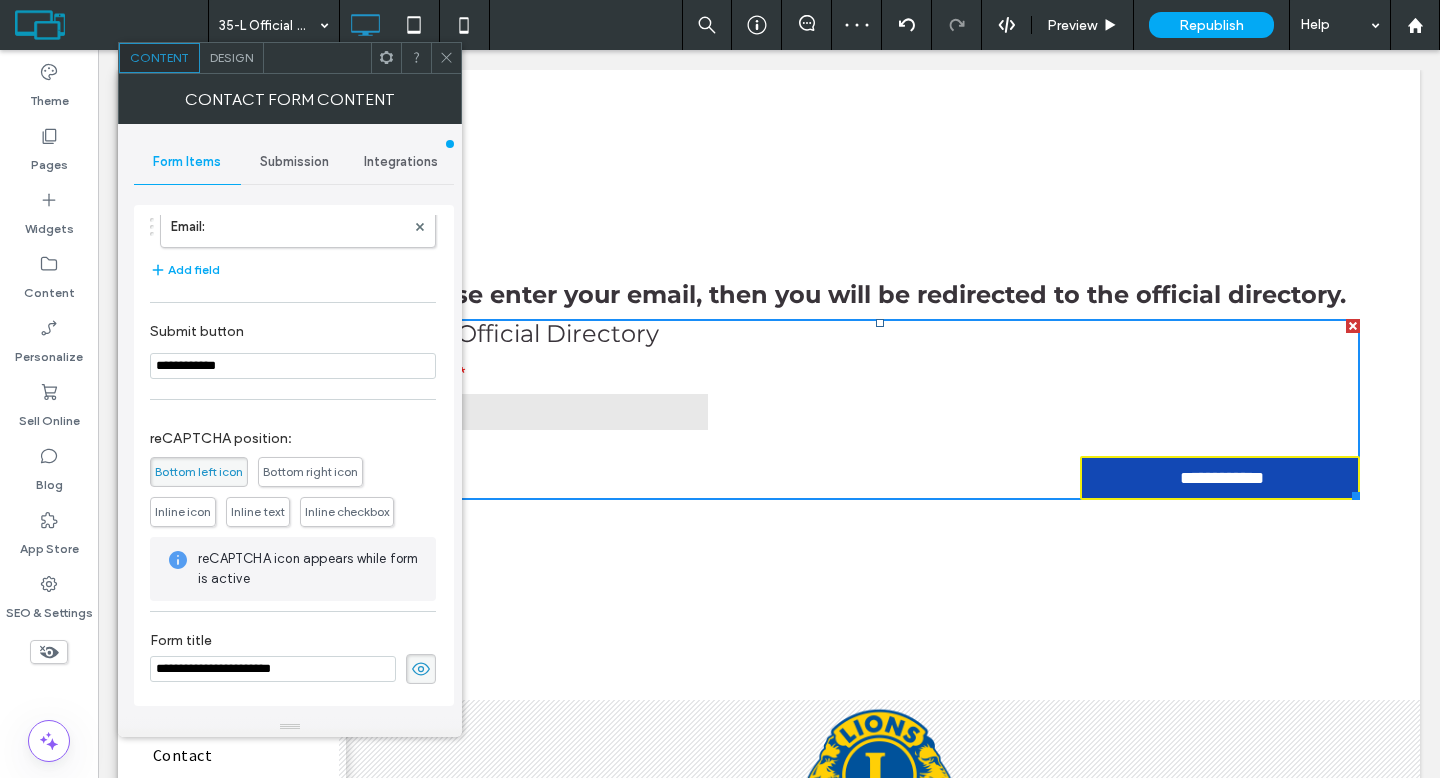 click on "Inline checkbox" at bounding box center [347, 511] 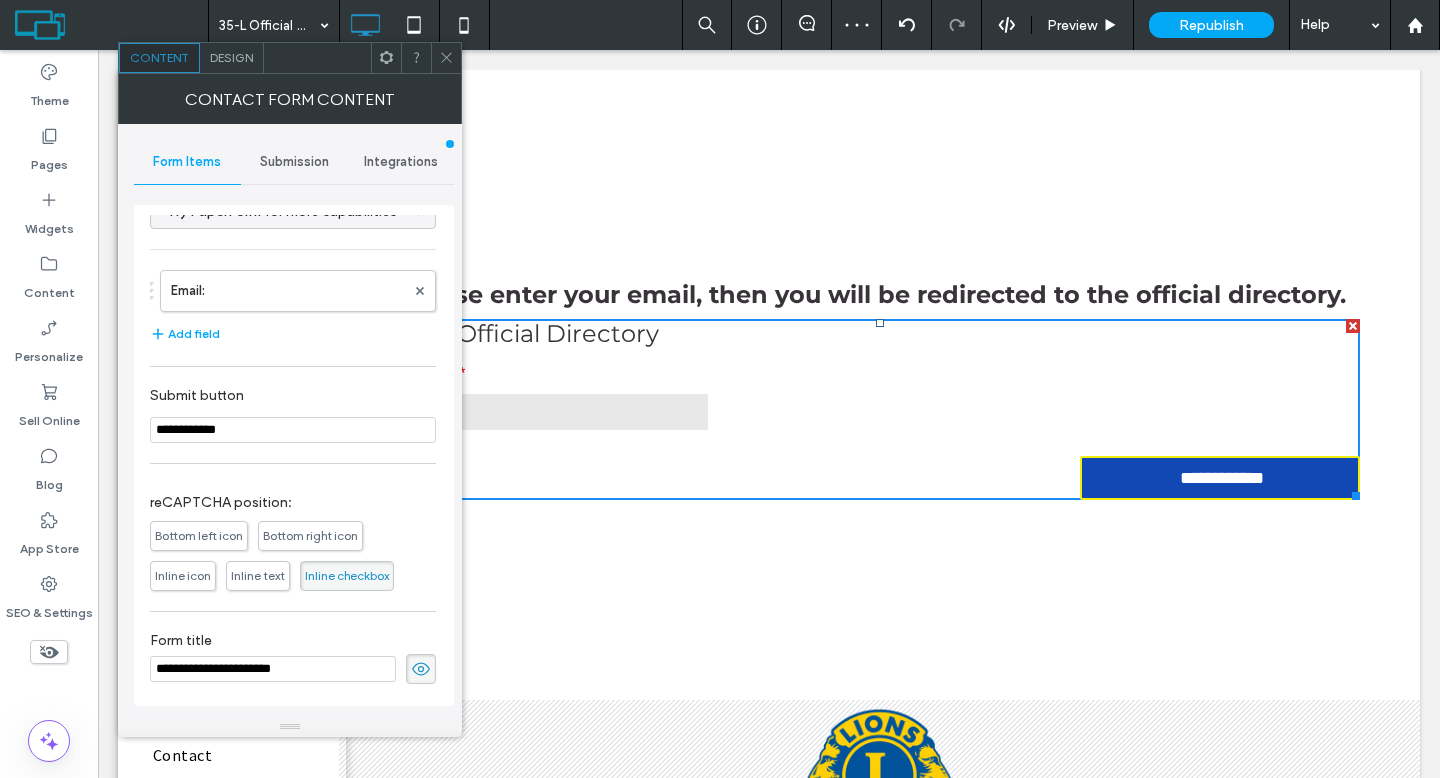 scroll, scrollTop: 31, scrollLeft: 0, axis: vertical 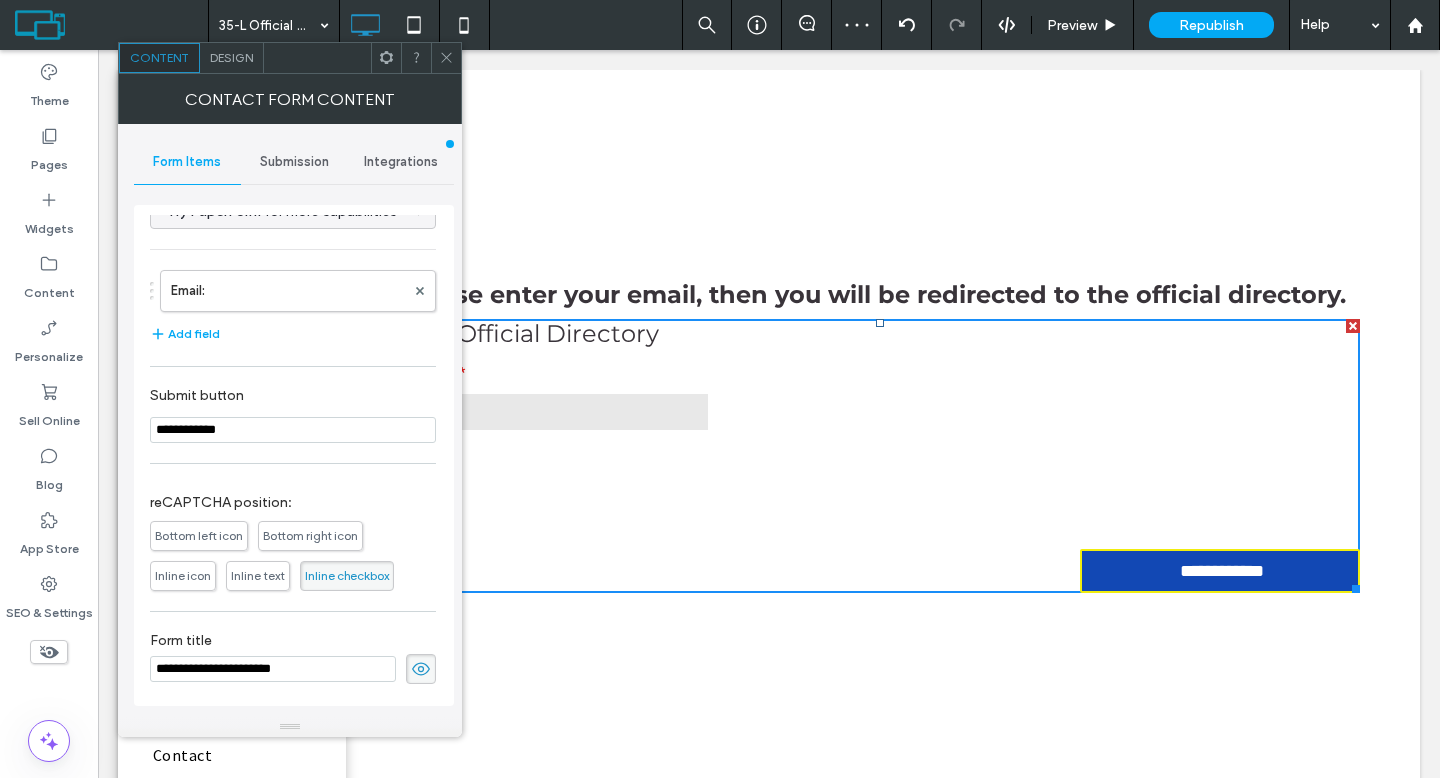 click 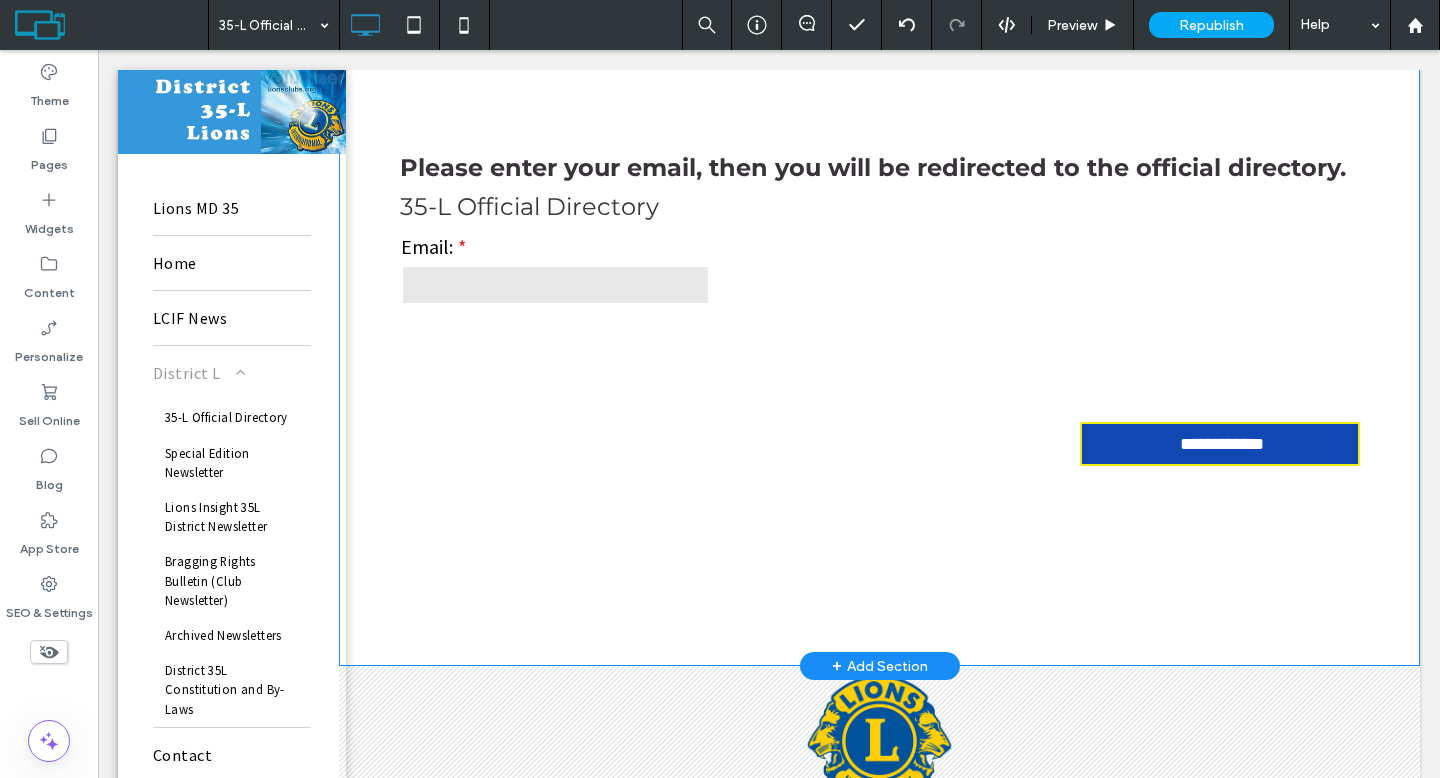 scroll, scrollTop: 135, scrollLeft: 0, axis: vertical 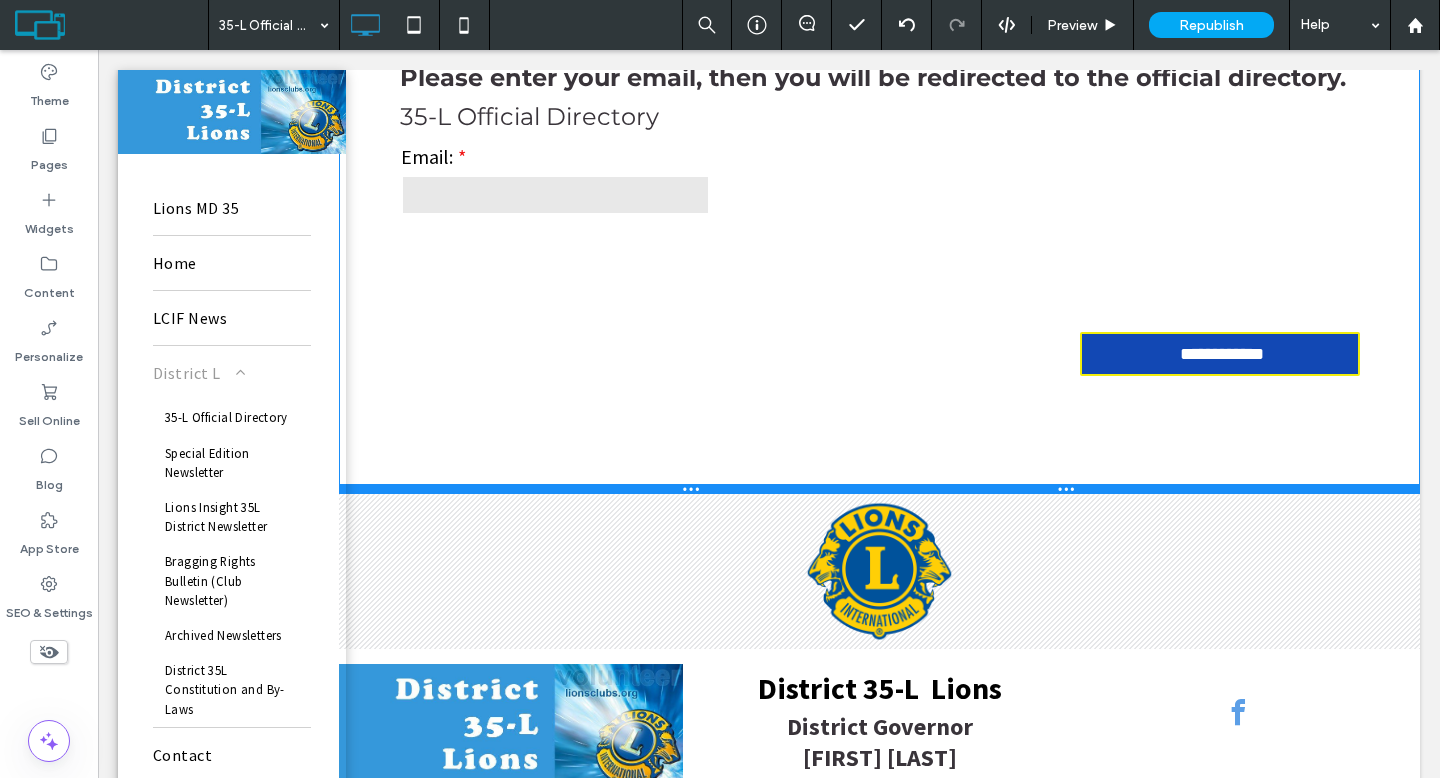 drag, startPoint x: 591, startPoint y: 655, endPoint x: 588, endPoint y: 491, distance: 164.02744 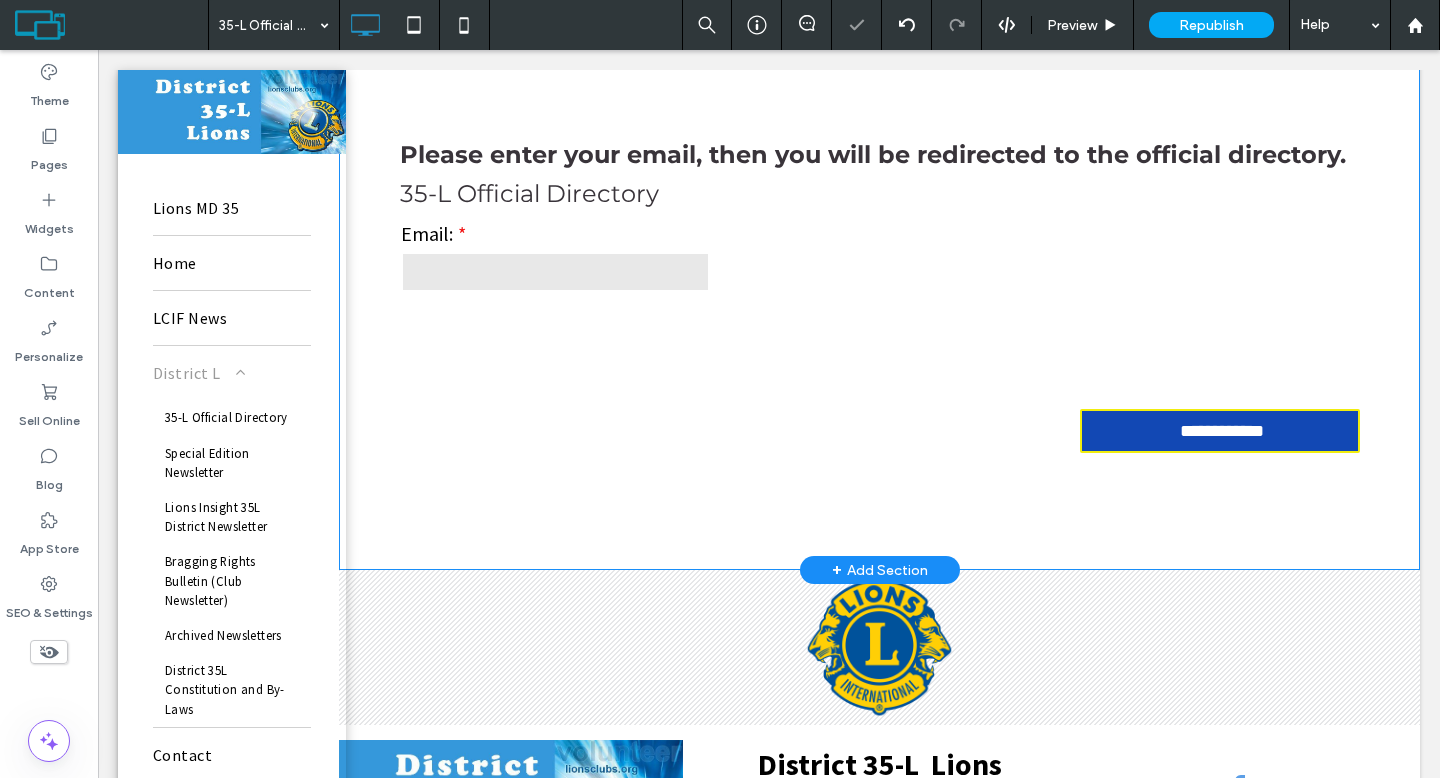 scroll, scrollTop: 0, scrollLeft: 0, axis: both 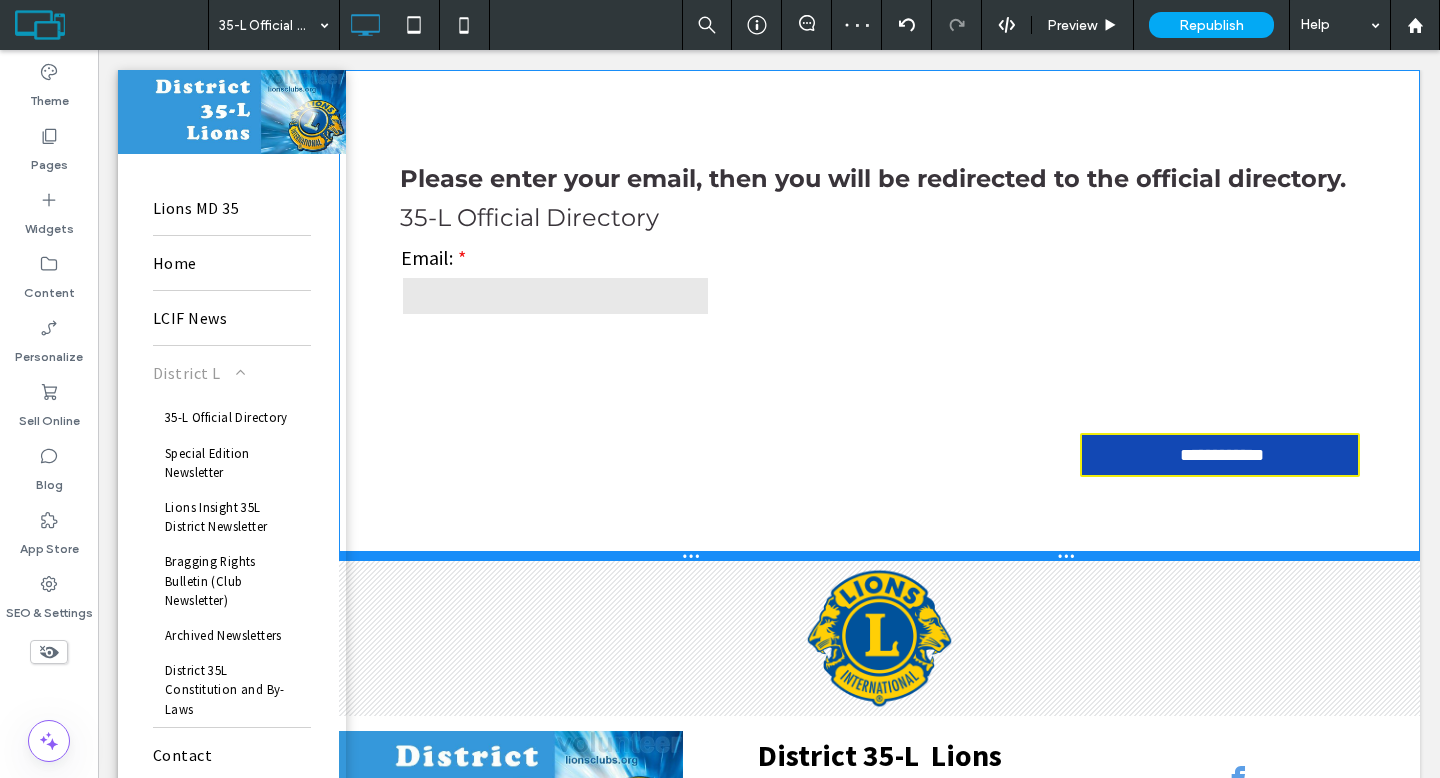 drag, startPoint x: 637, startPoint y: 625, endPoint x: 752, endPoint y: 609, distance: 116.10771 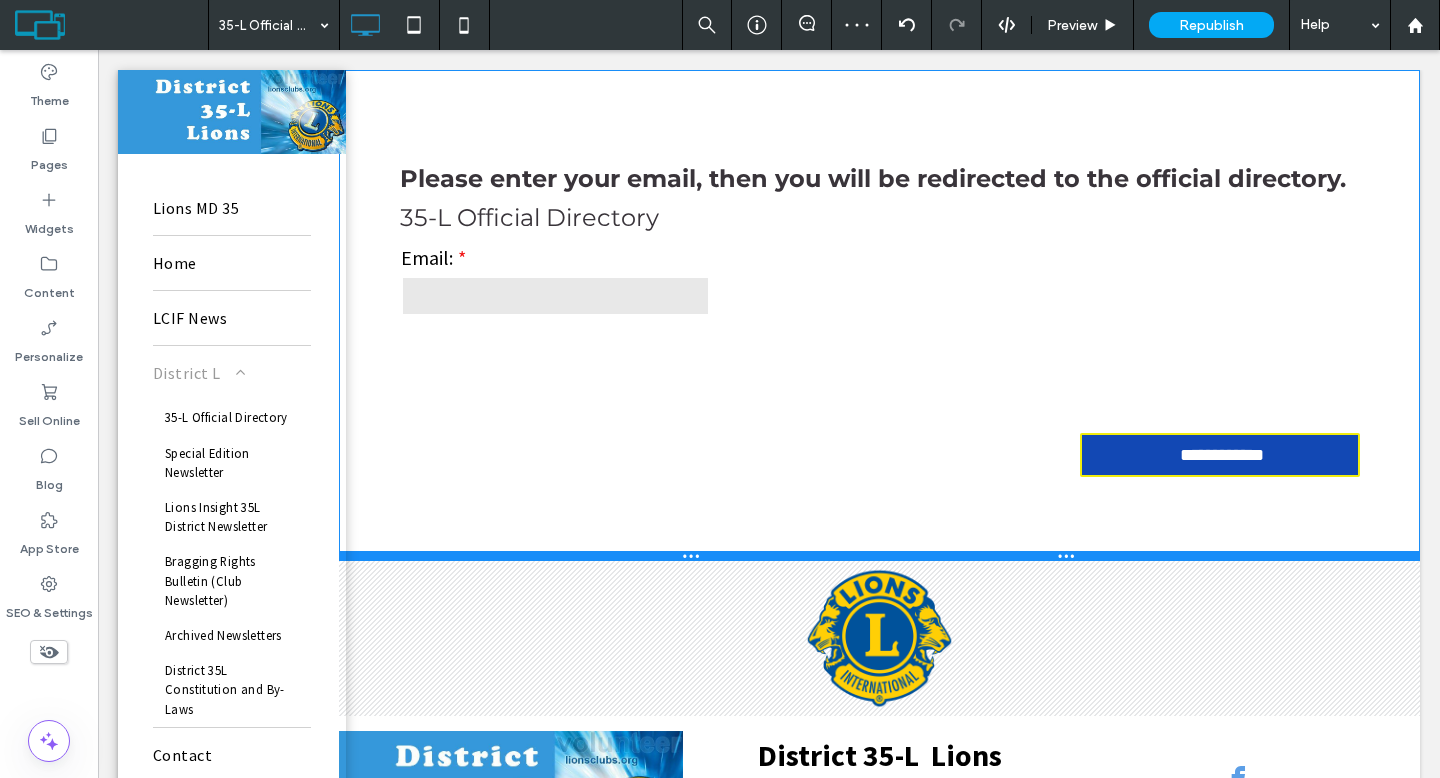 click at bounding box center (879, 556) 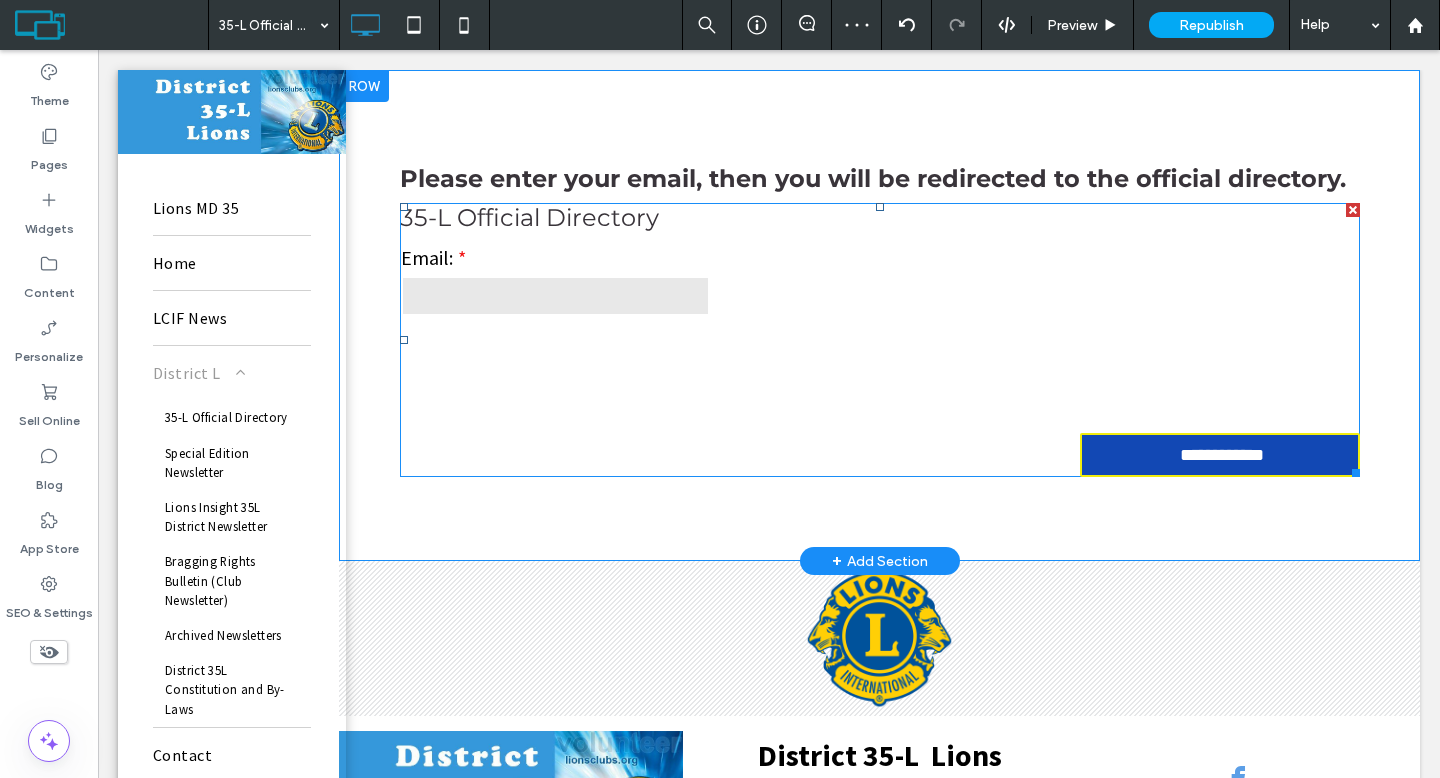 click on "**********" at bounding box center [880, 359] 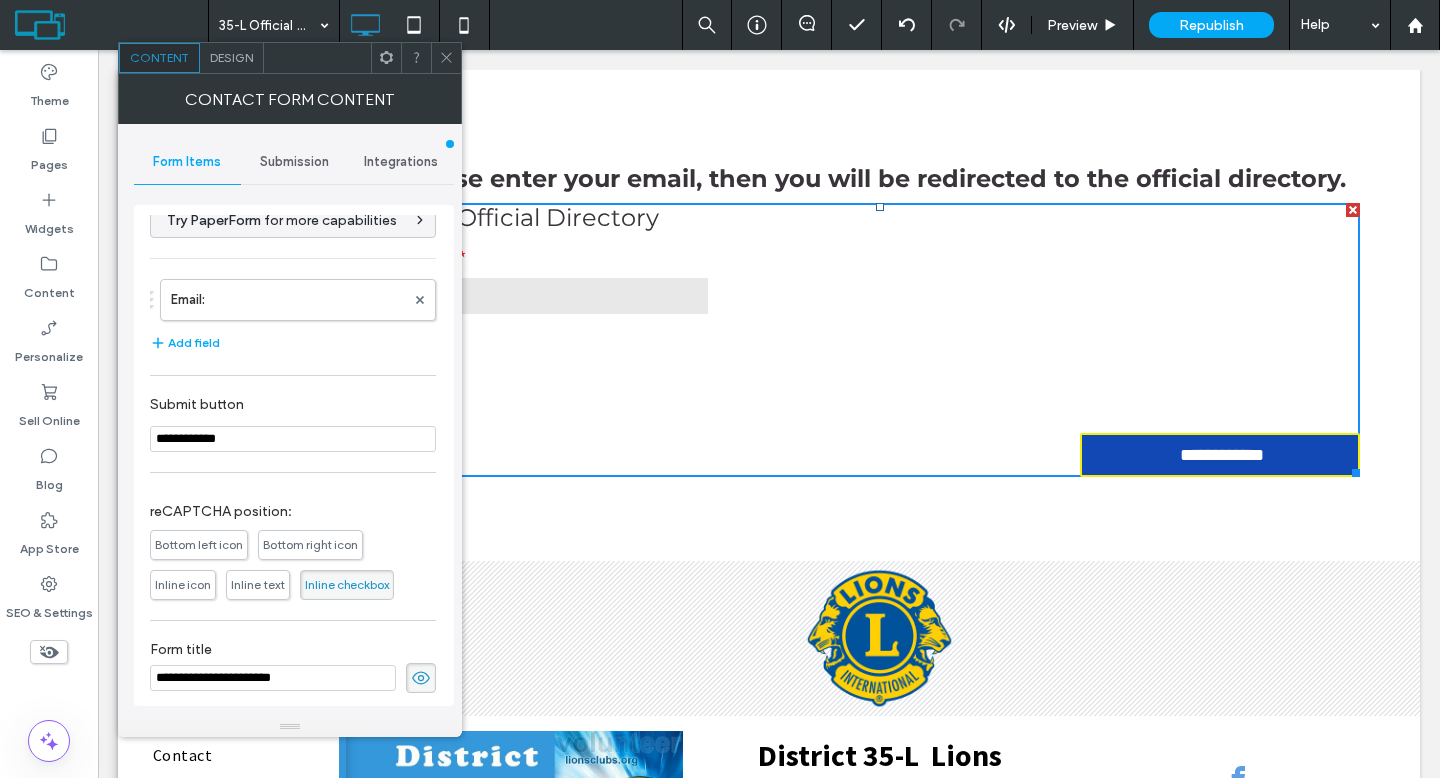 scroll, scrollTop: 31, scrollLeft: 0, axis: vertical 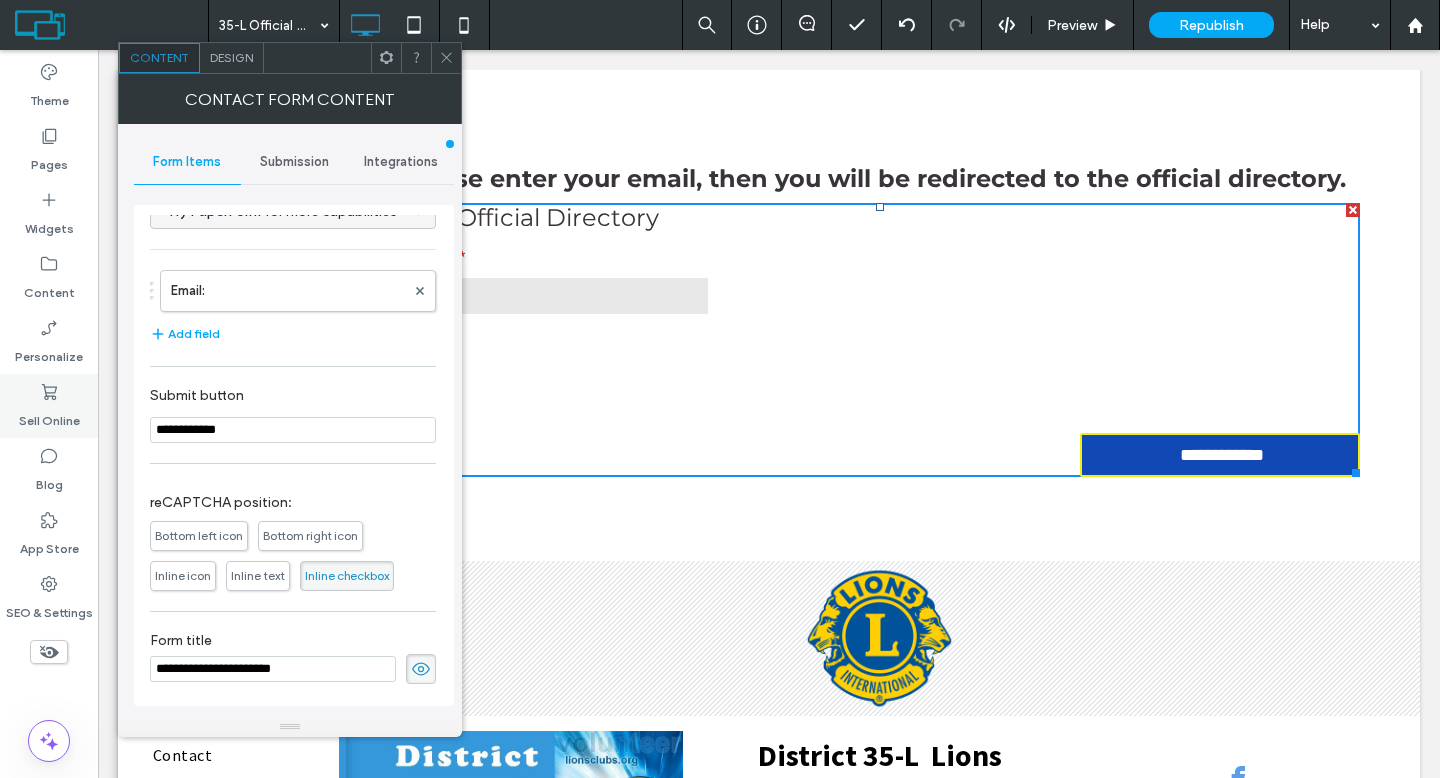 drag, startPoint x: 260, startPoint y: 432, endPoint x: 97, endPoint y: 428, distance: 163.04907 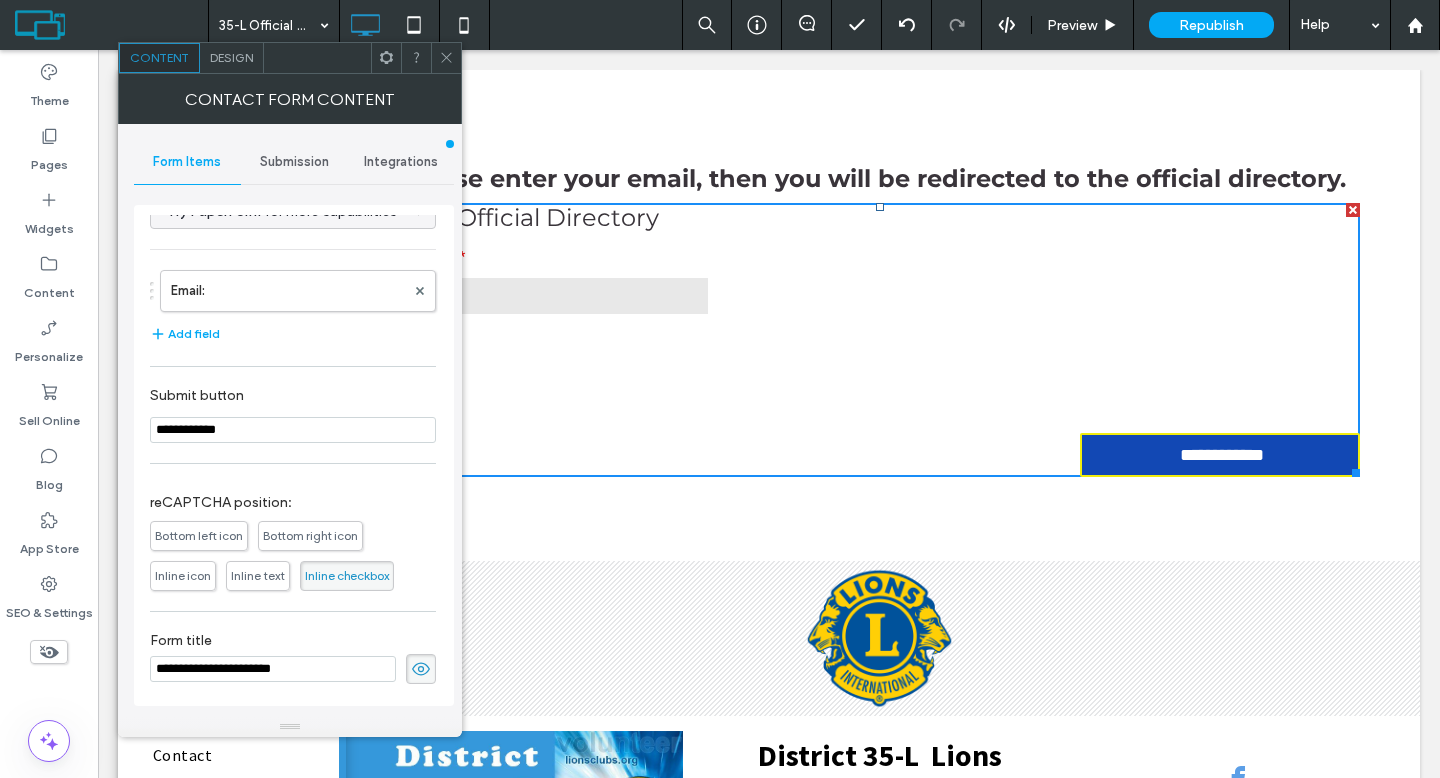 type on "*" 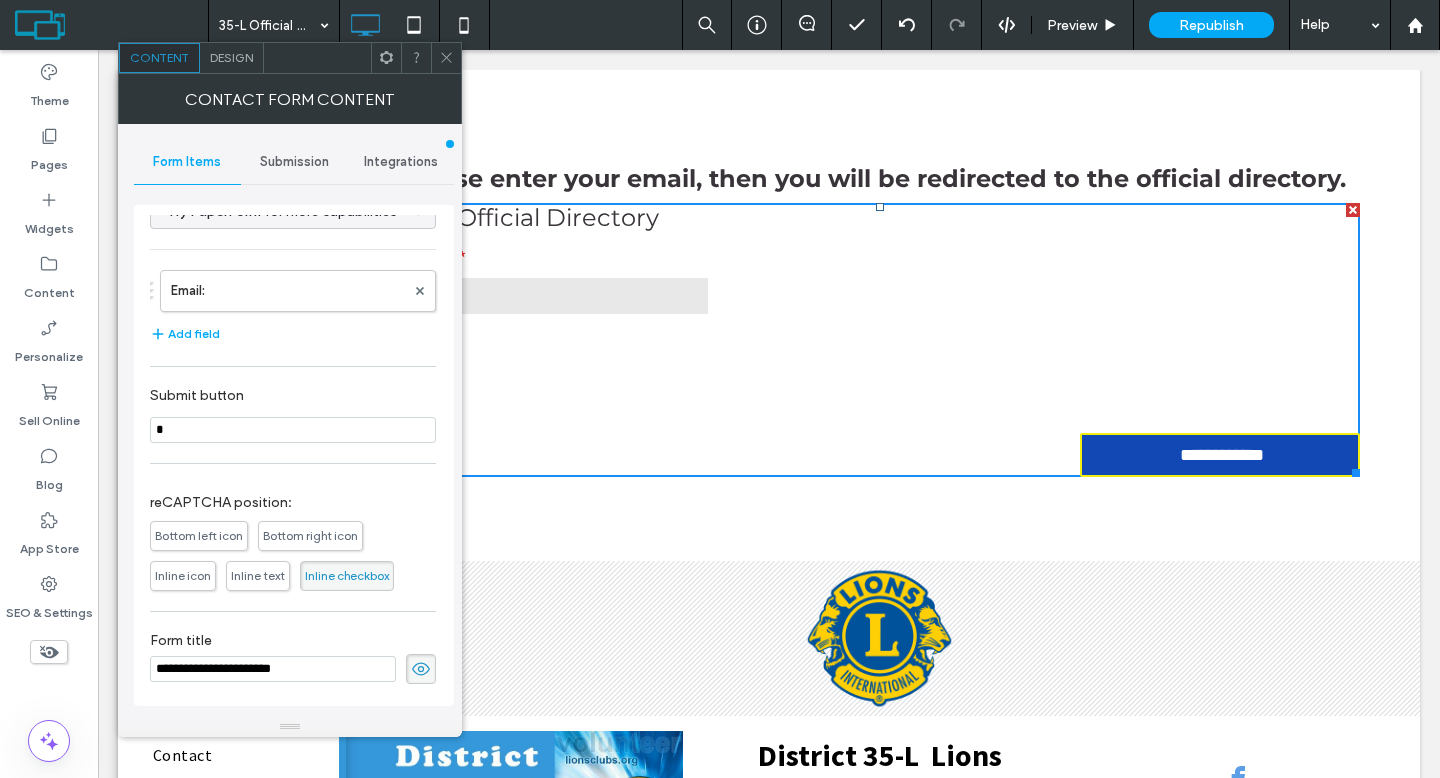 type on "*" 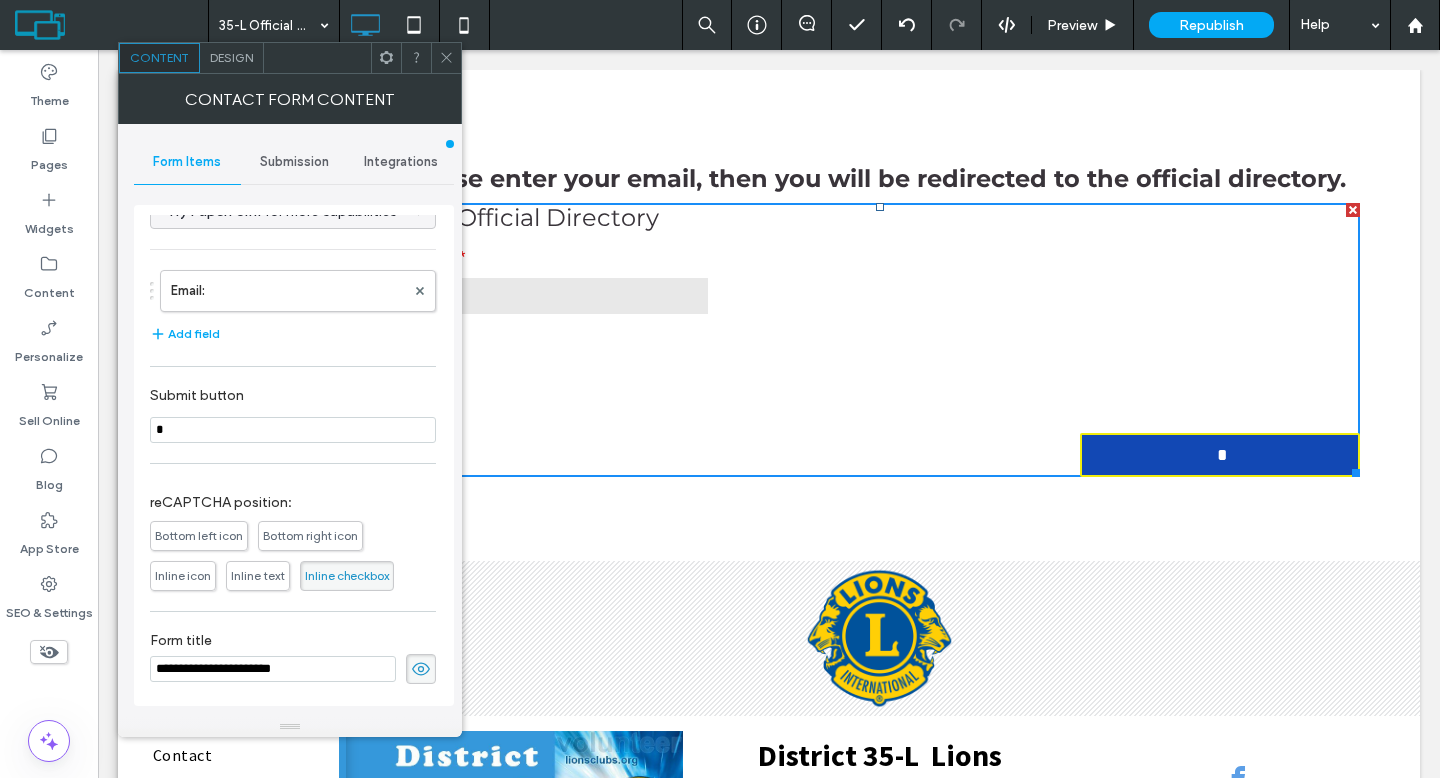 type on "**" 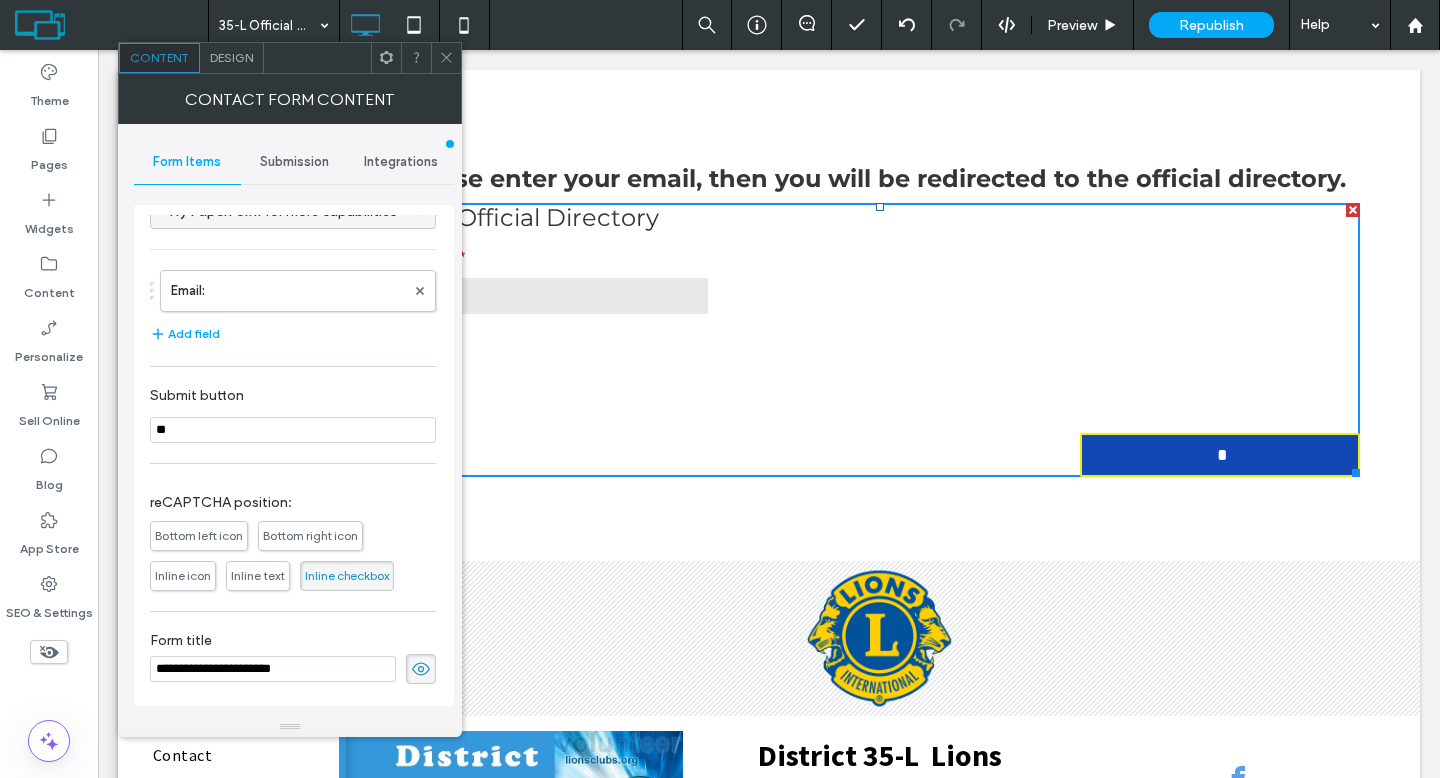 type on "**" 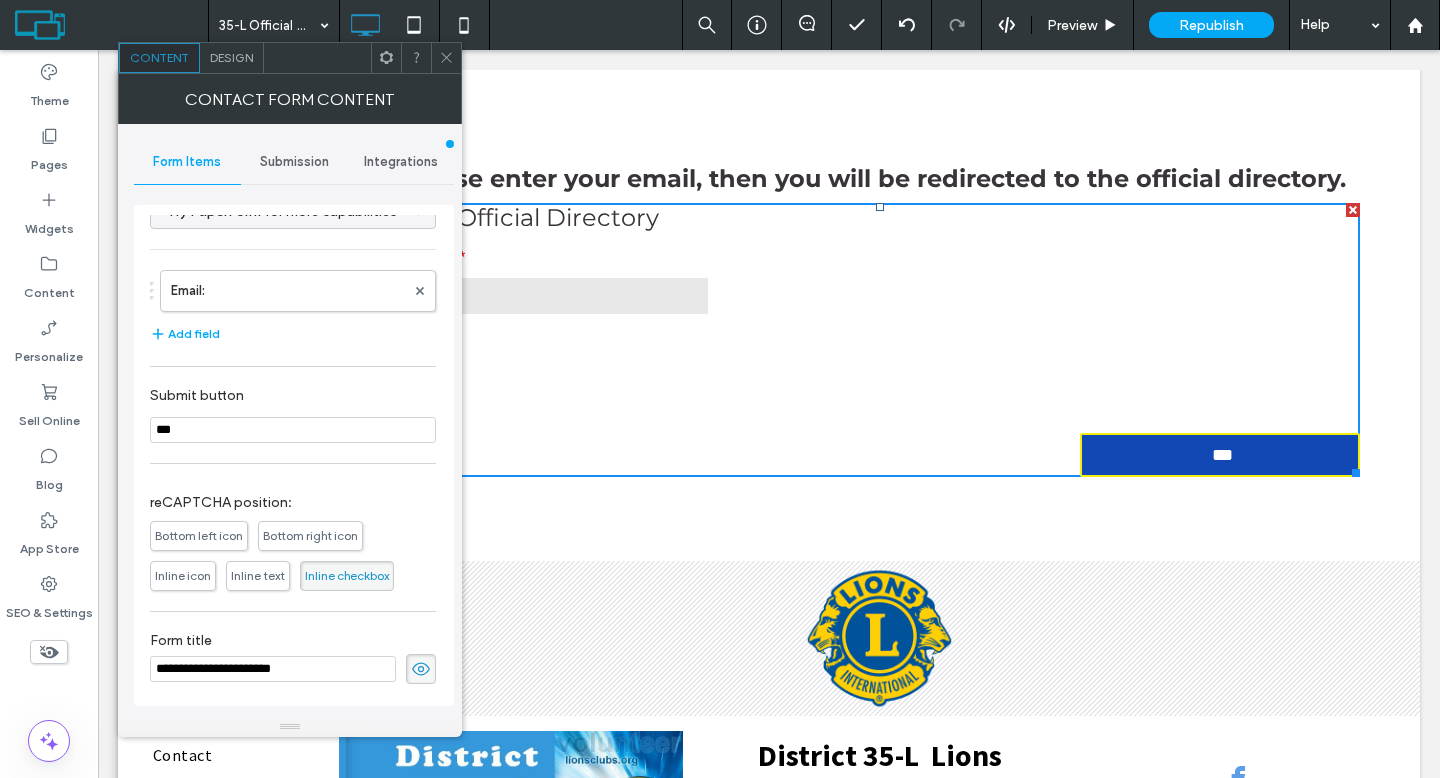 type on "****" 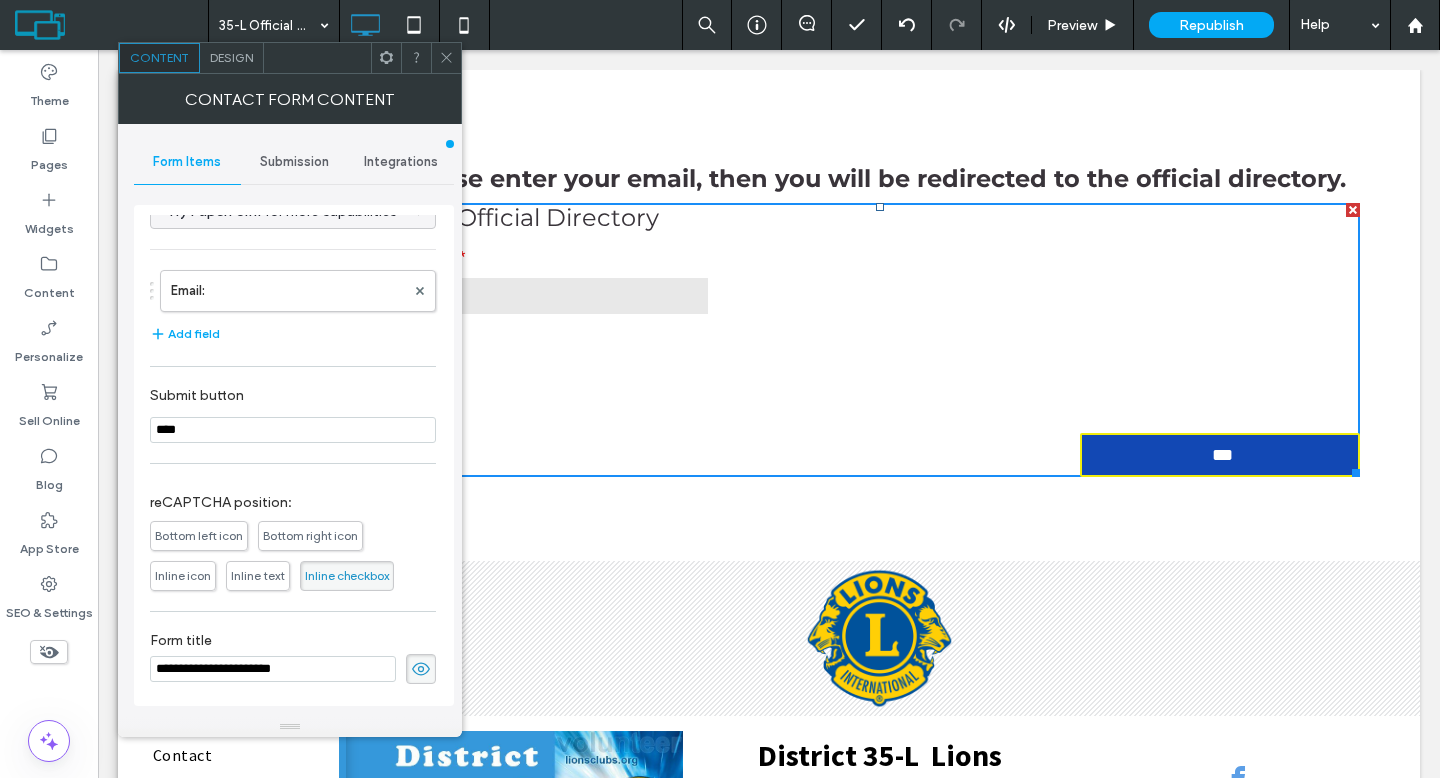 type on "****" 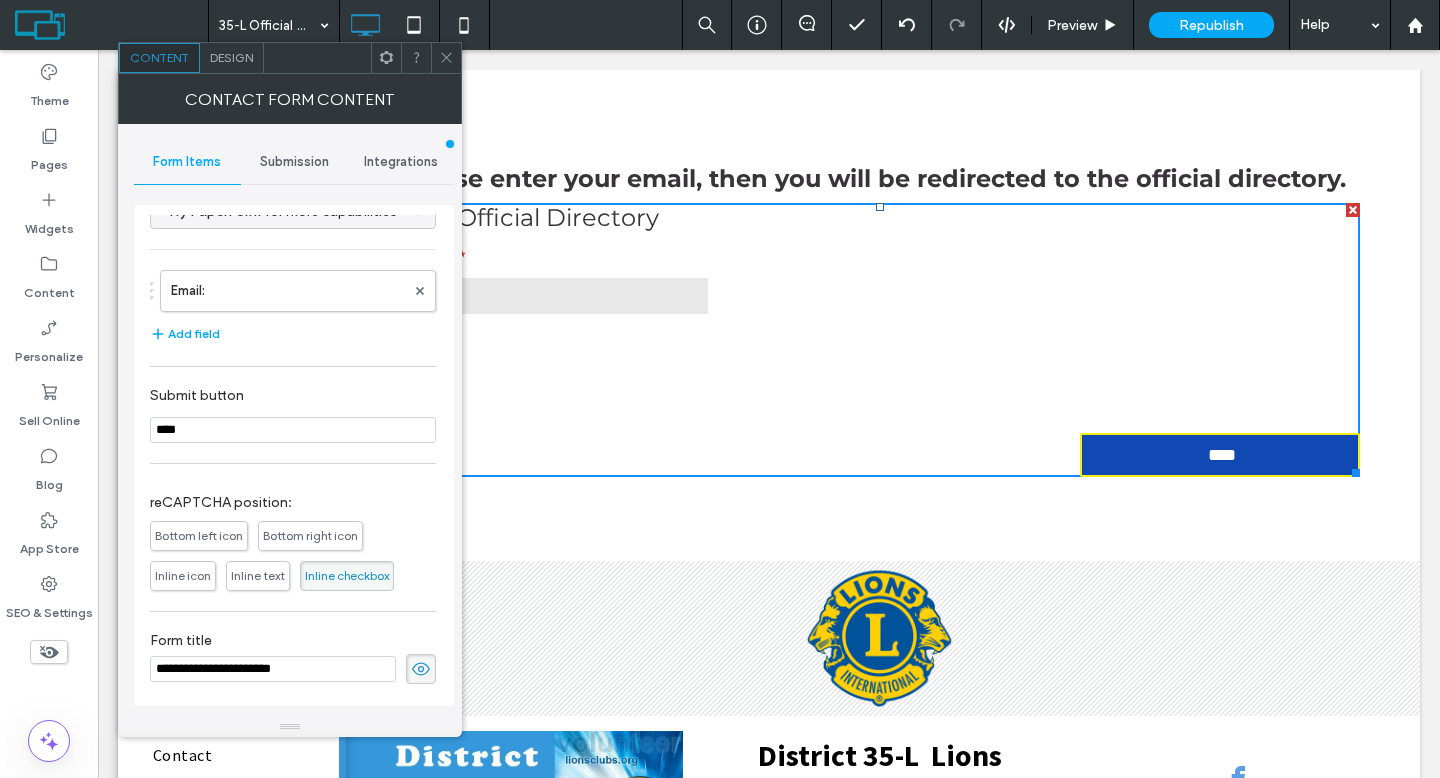 type on "****" 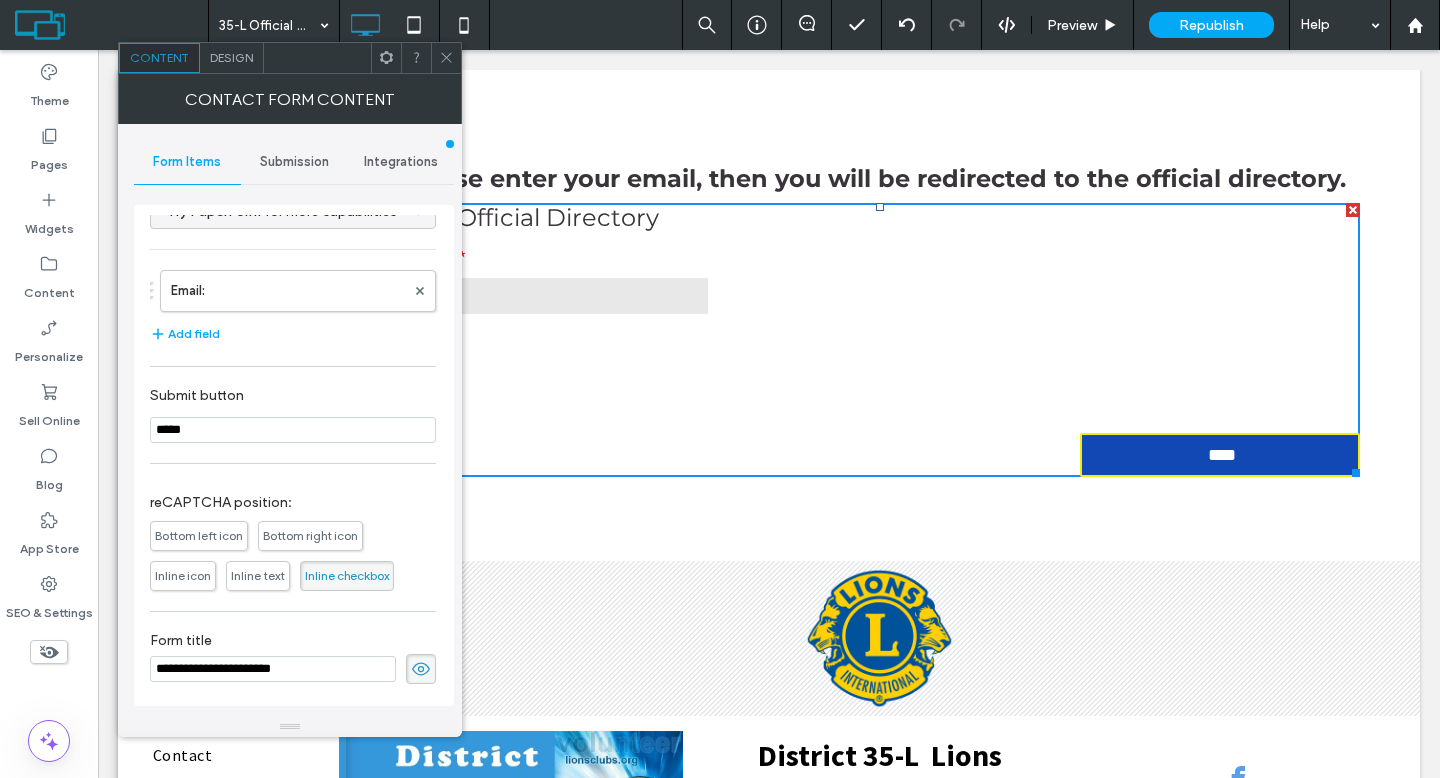 type on "****" 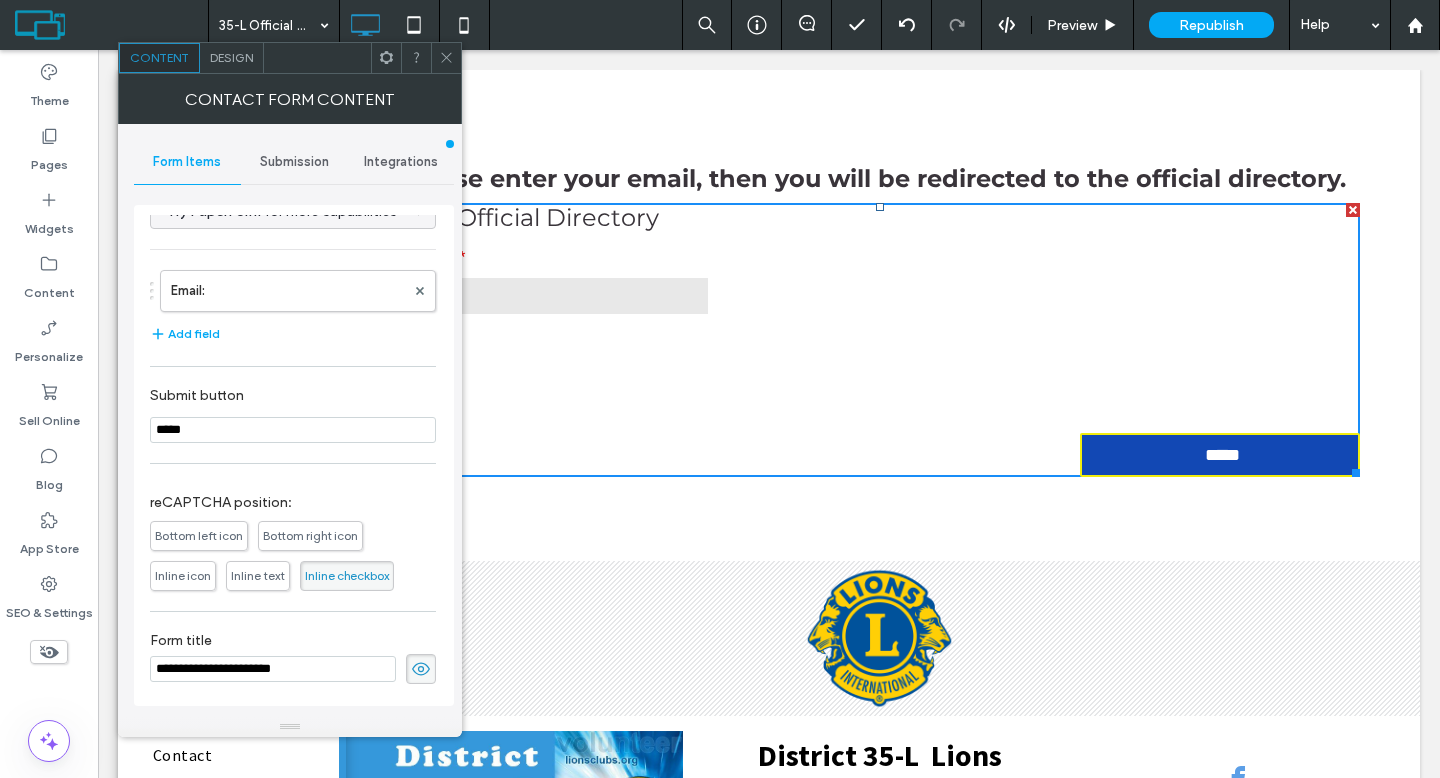 type on "******" 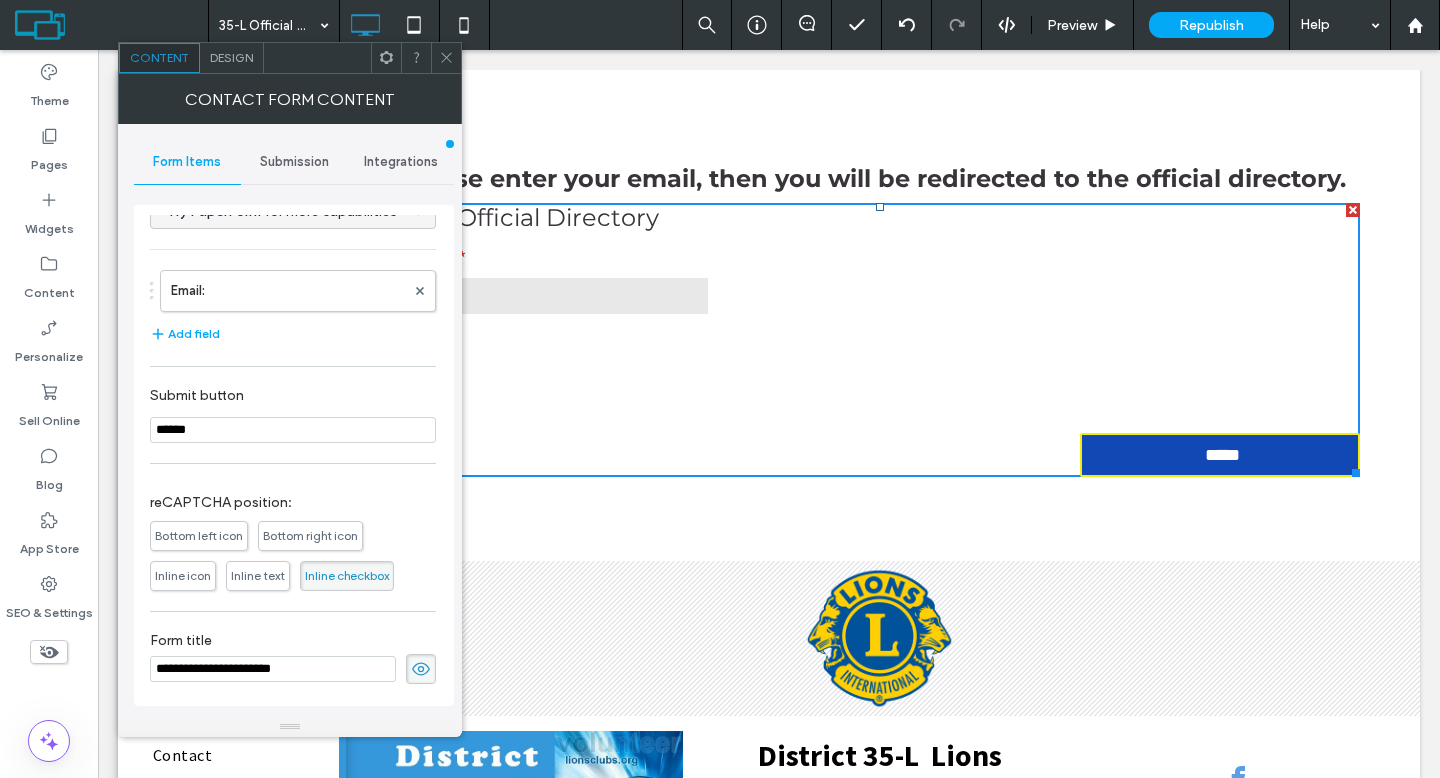 type on "******" 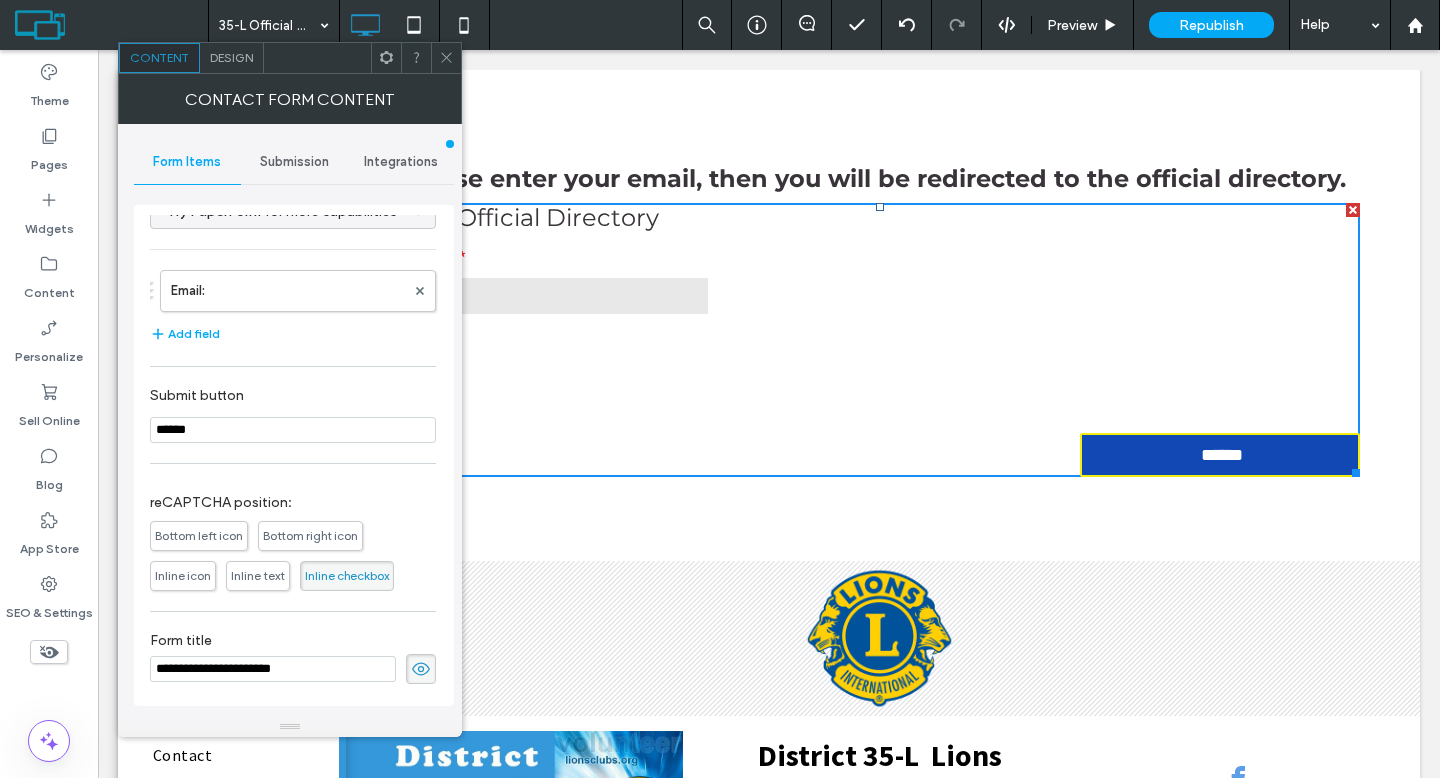 type on "*******" 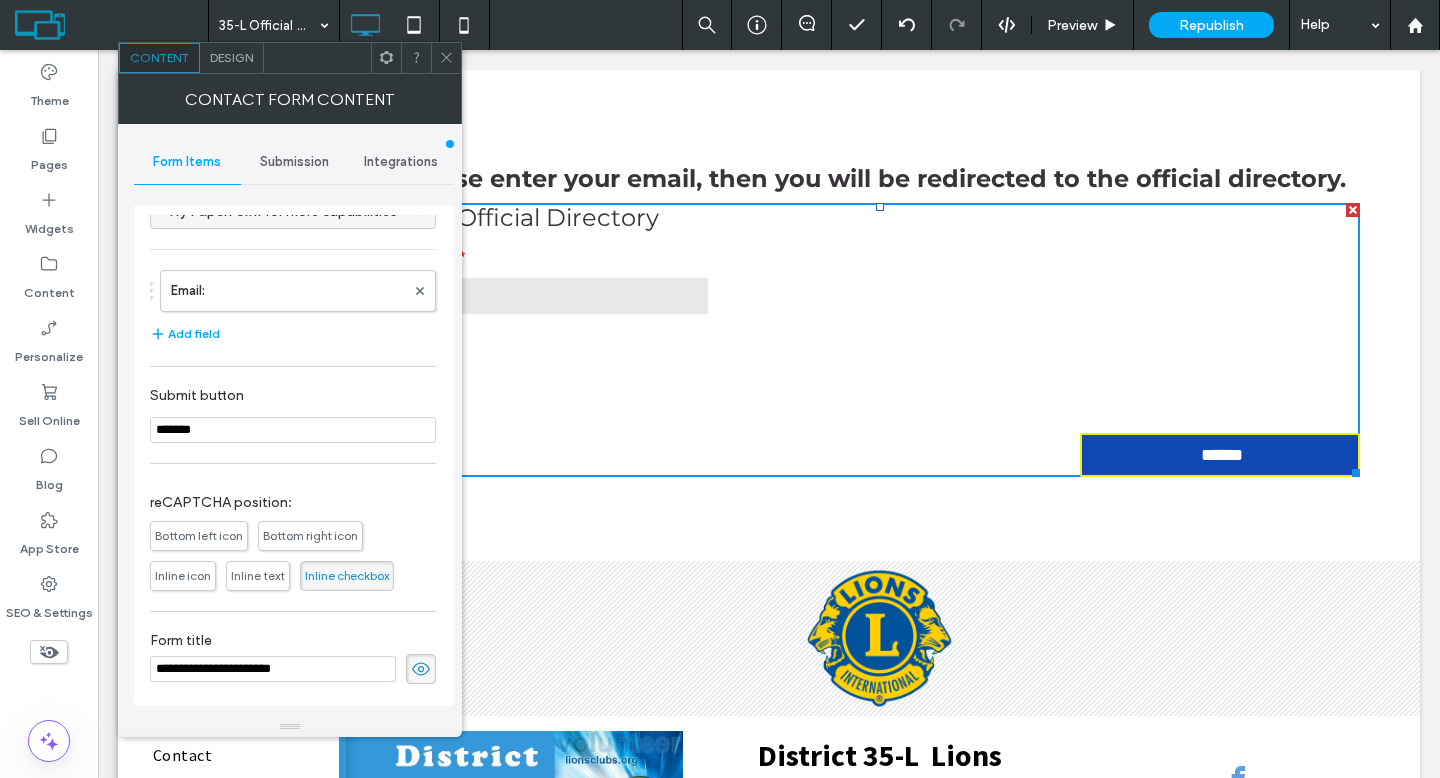 type on "*******" 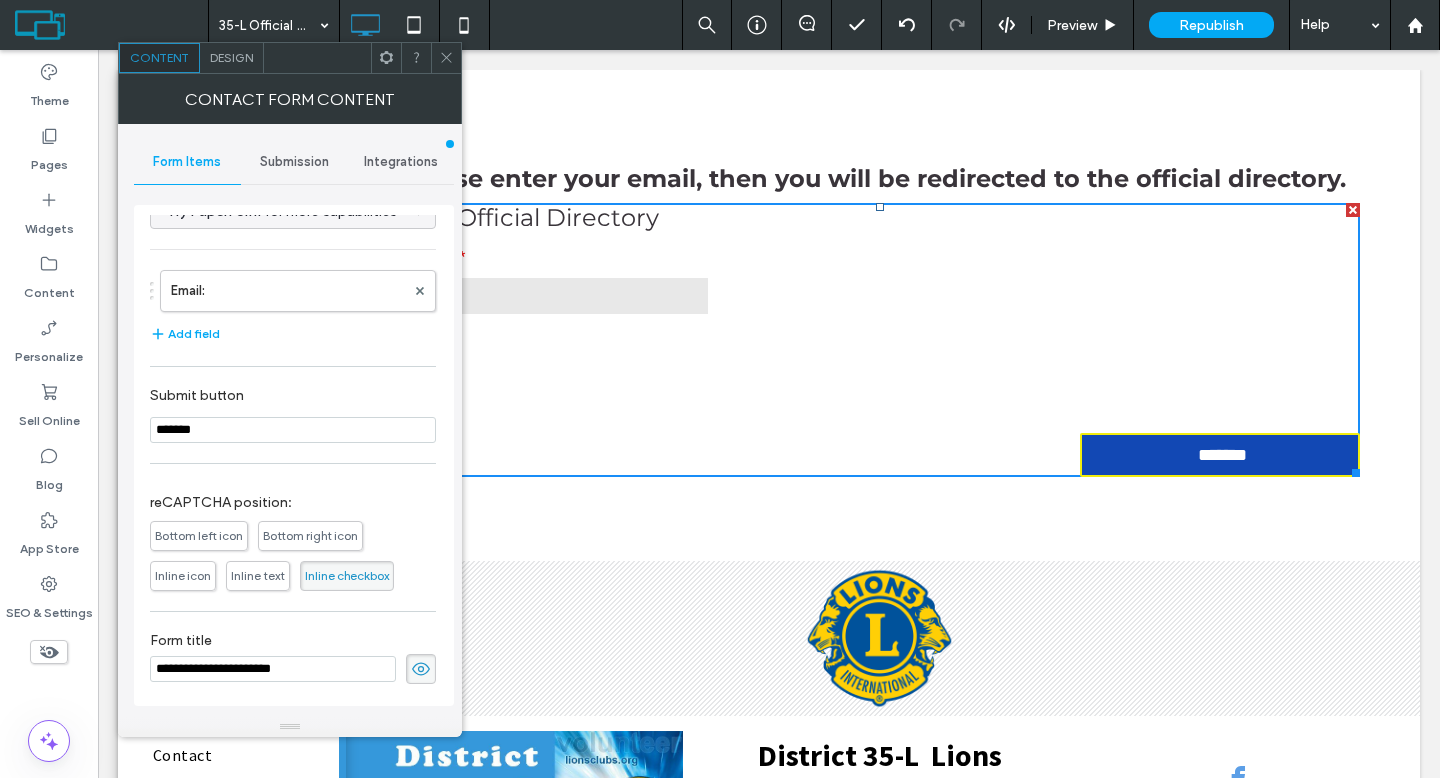 type on "********" 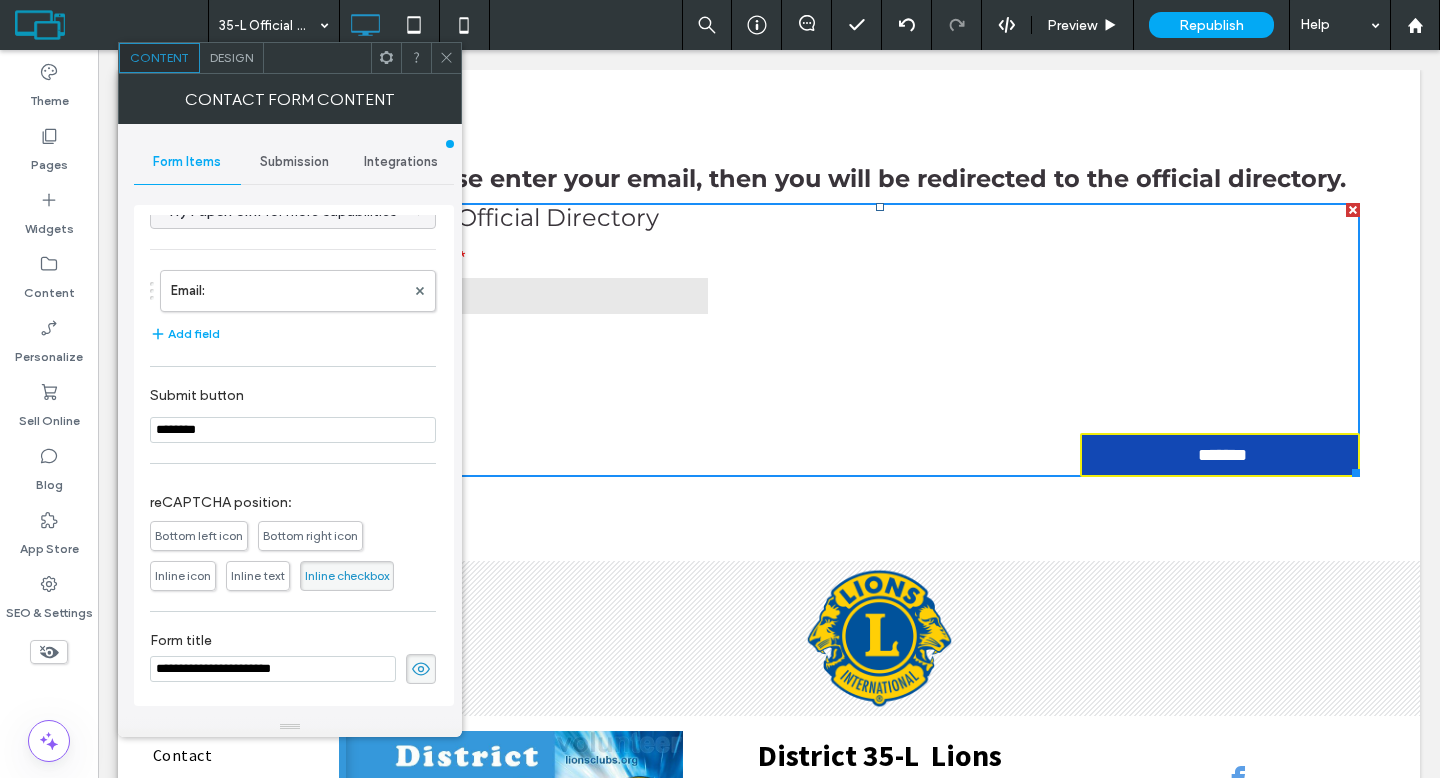 type on "********" 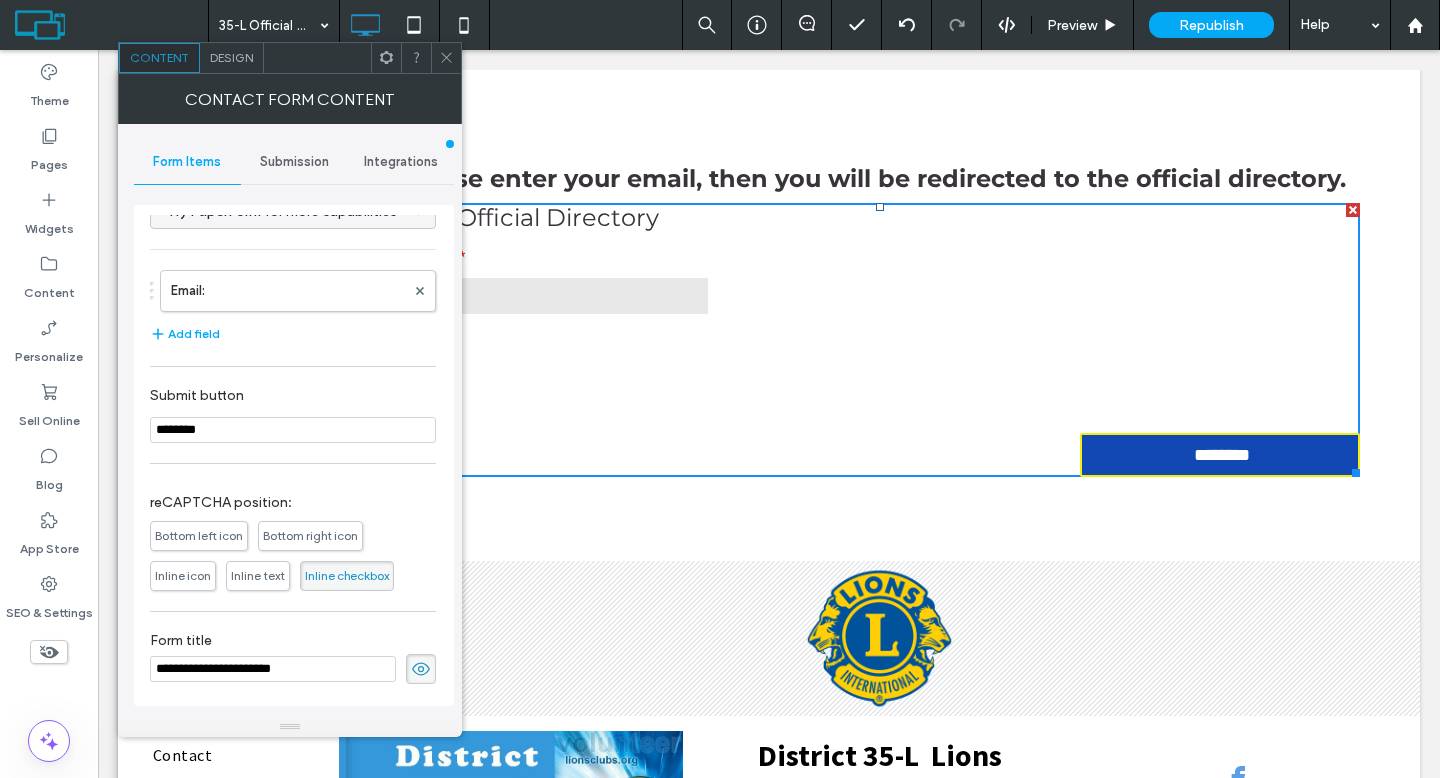 type on "*********" 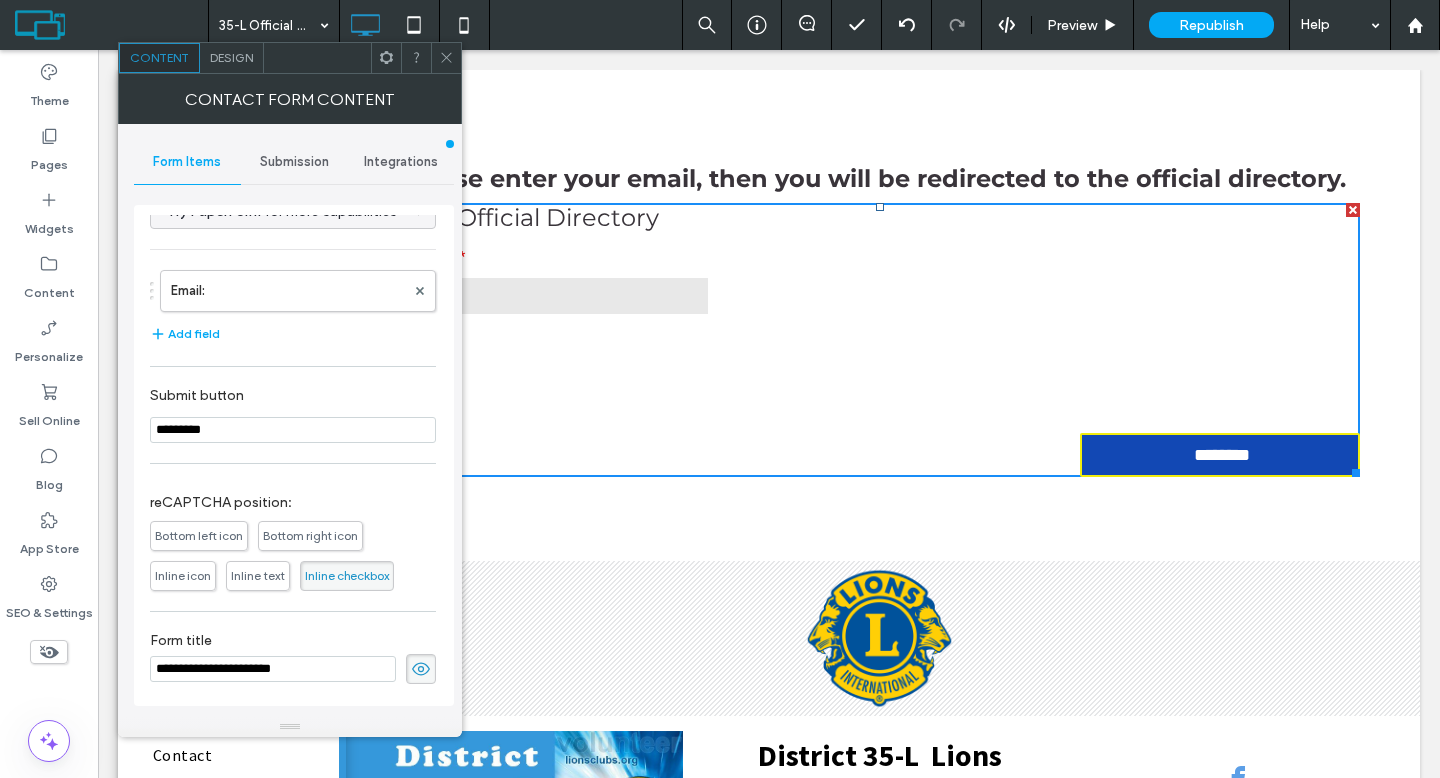 type on "*********" 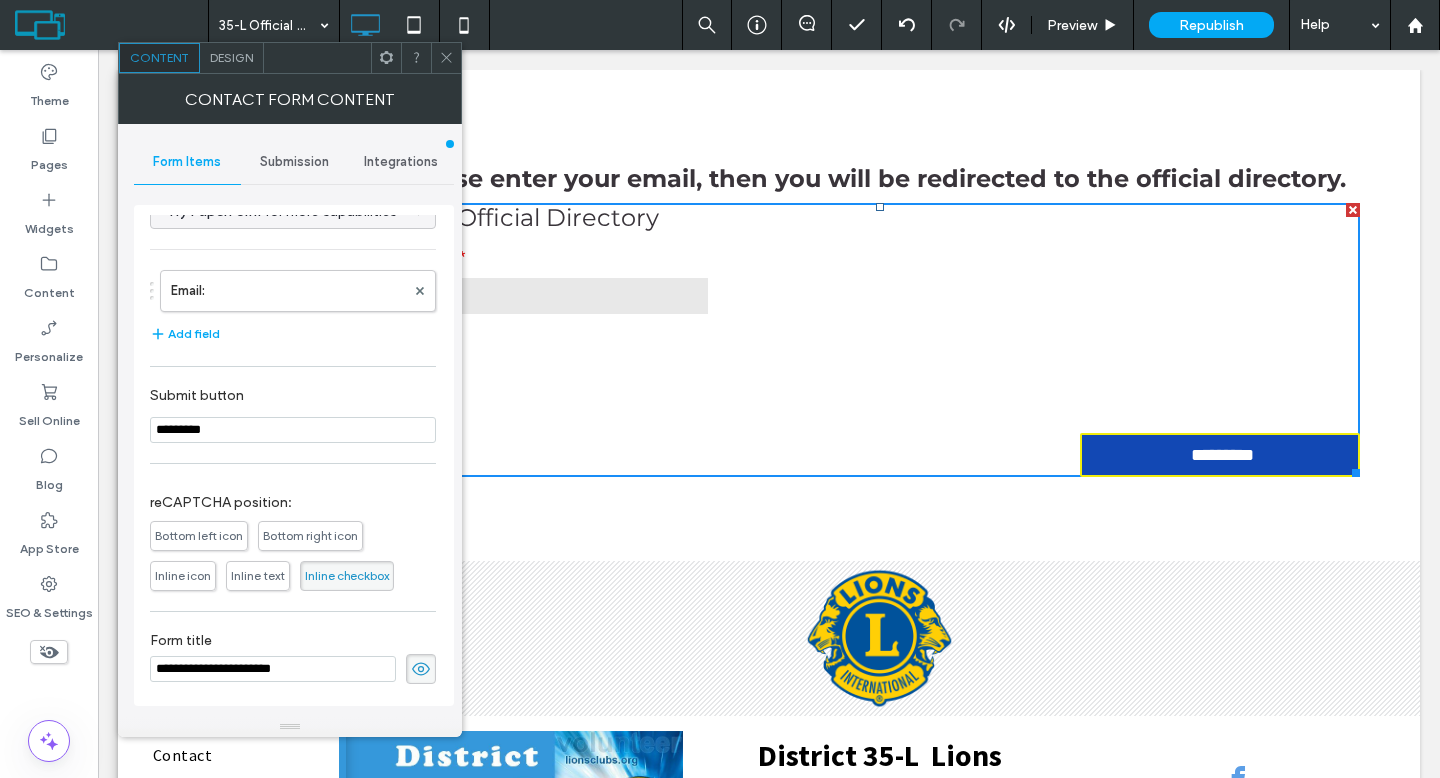type on "*********" 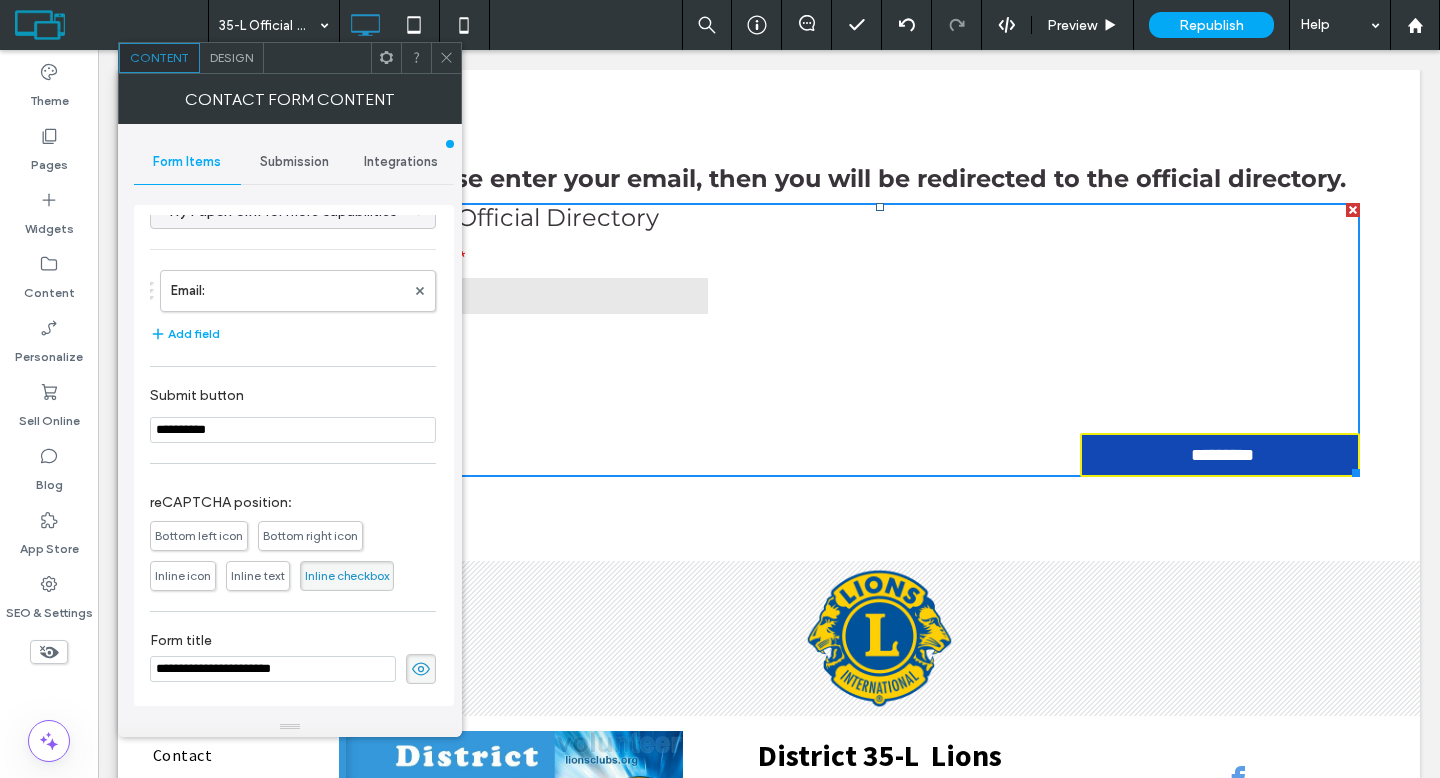 type on "*********" 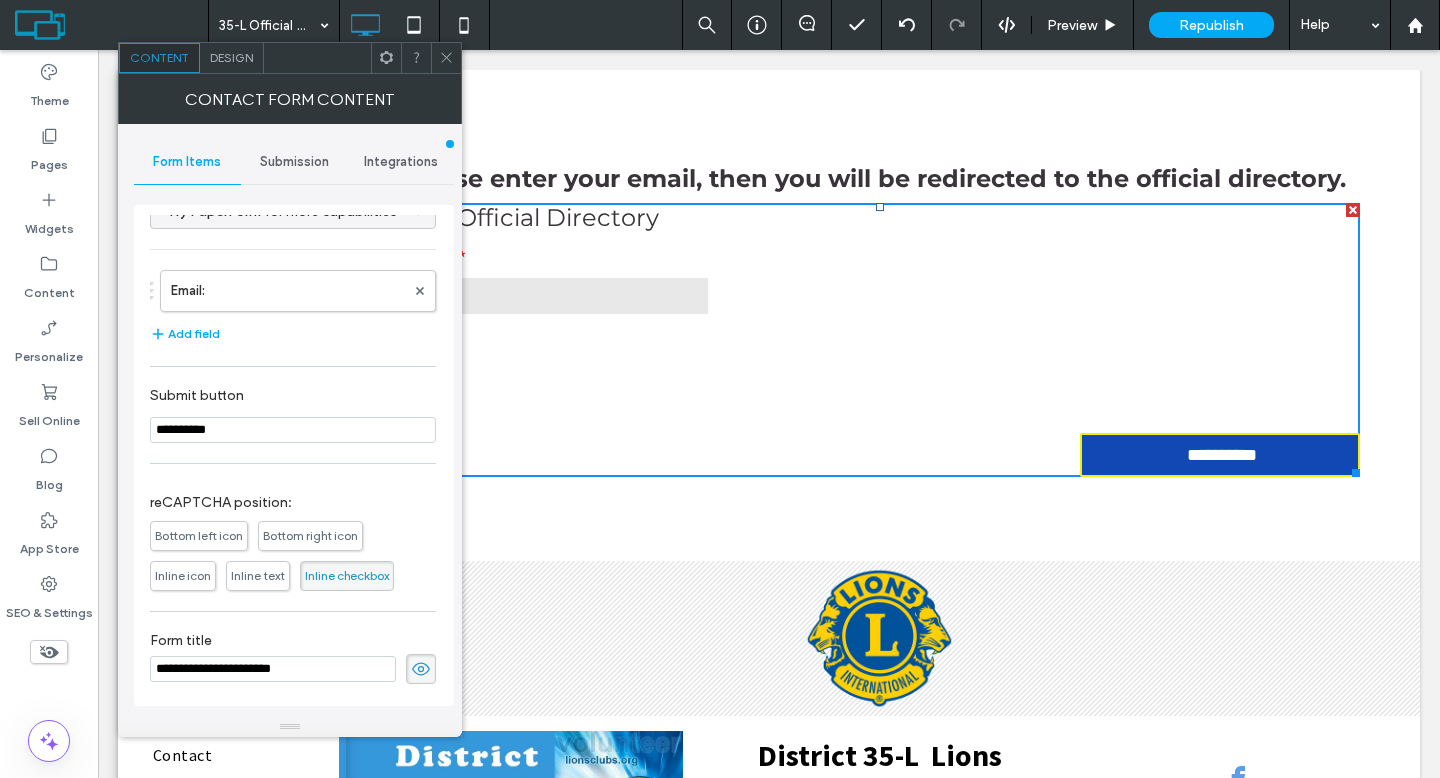 type on "**********" 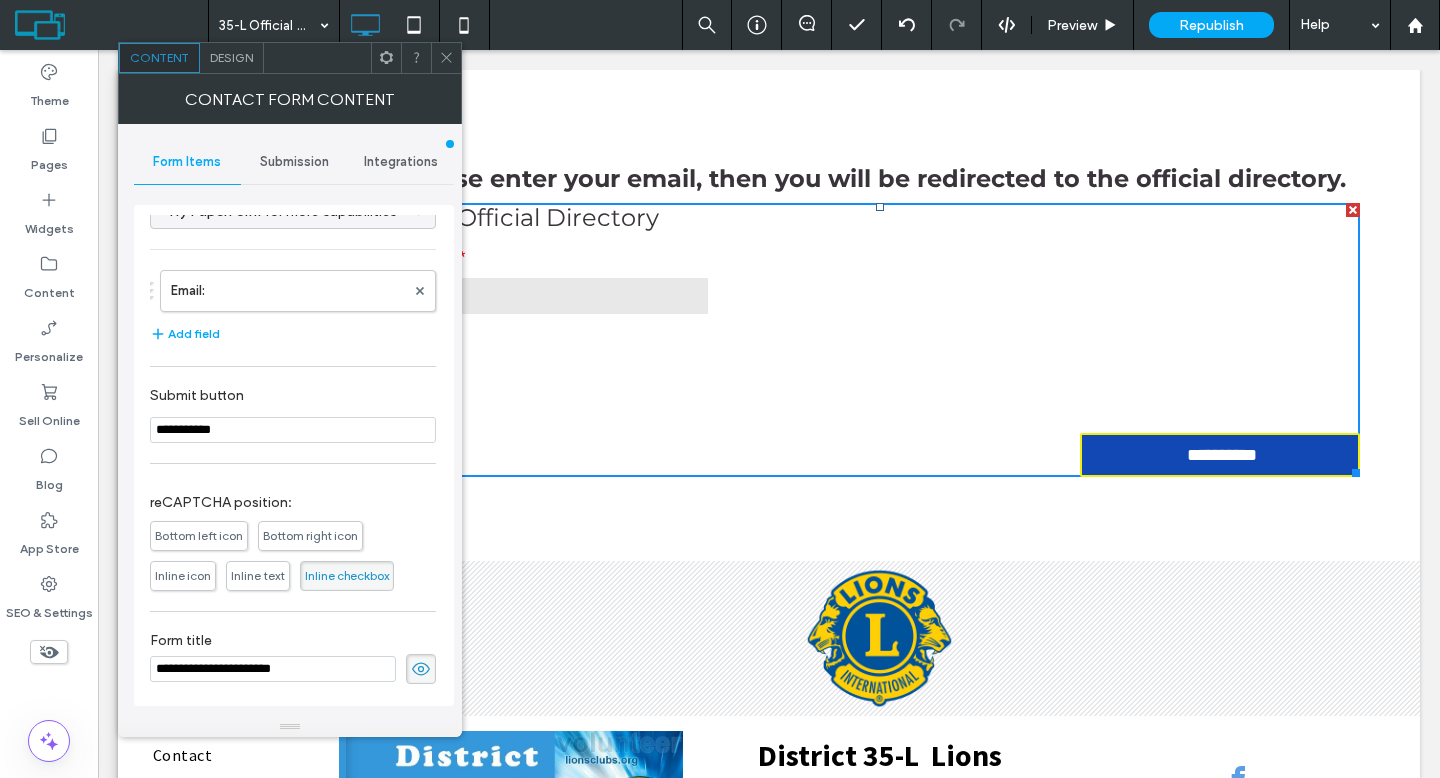 type on "**********" 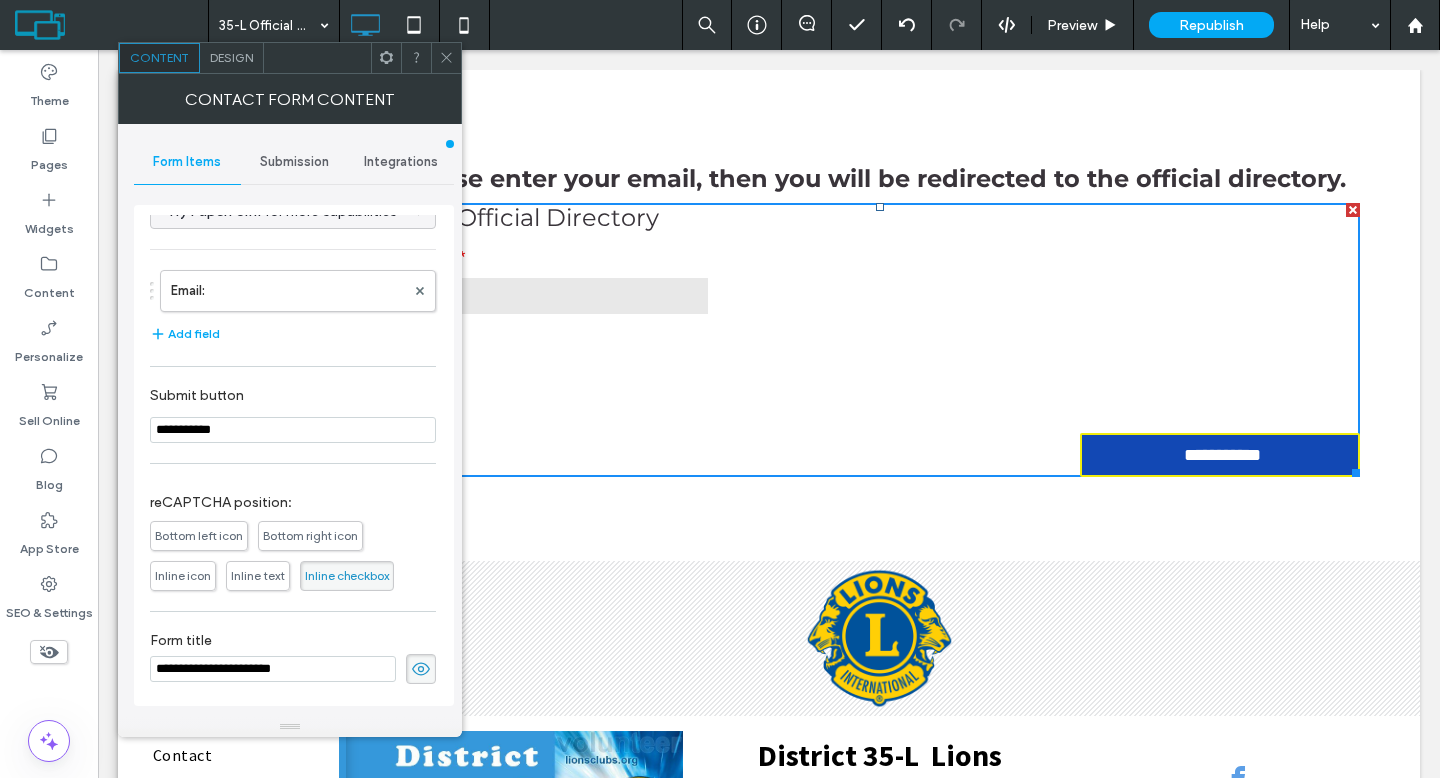 type on "**********" 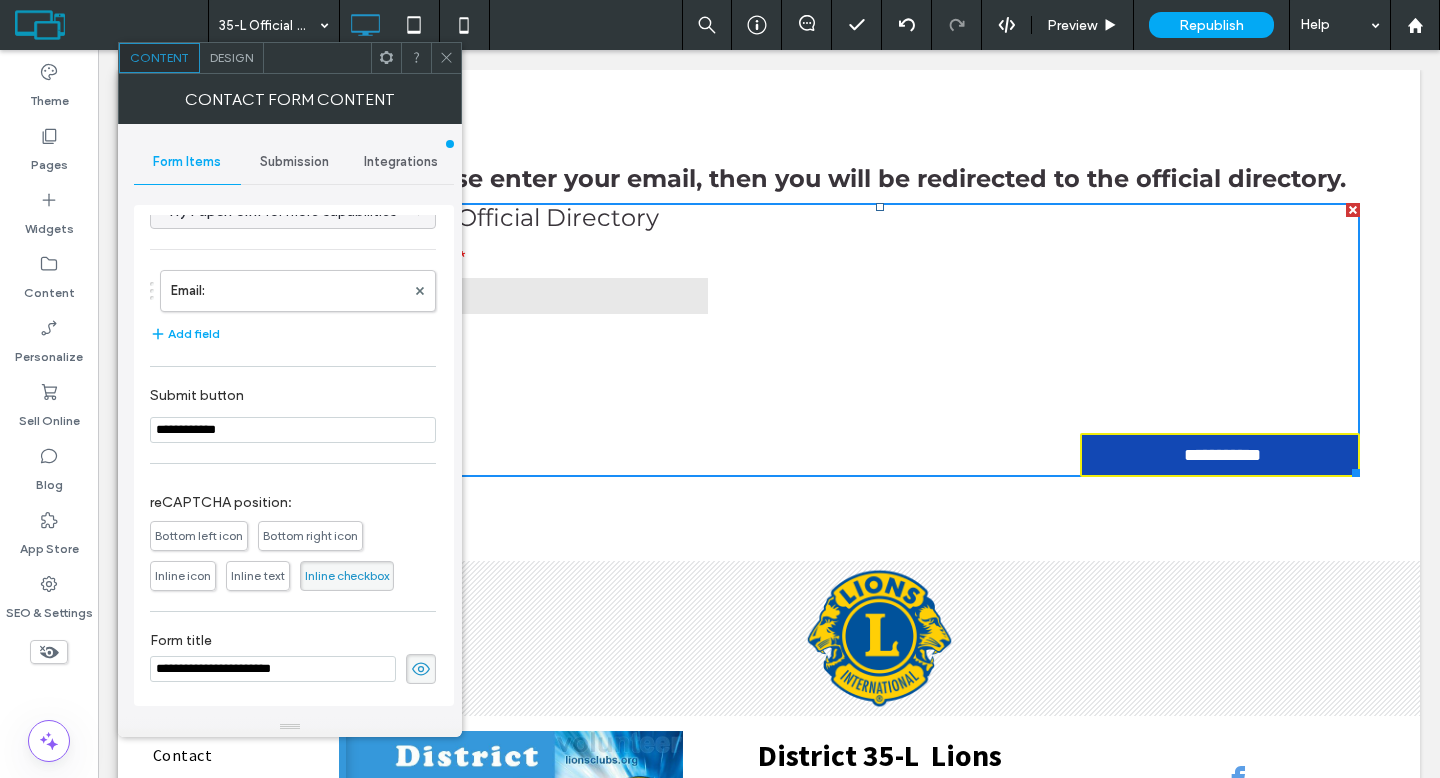 type on "**********" 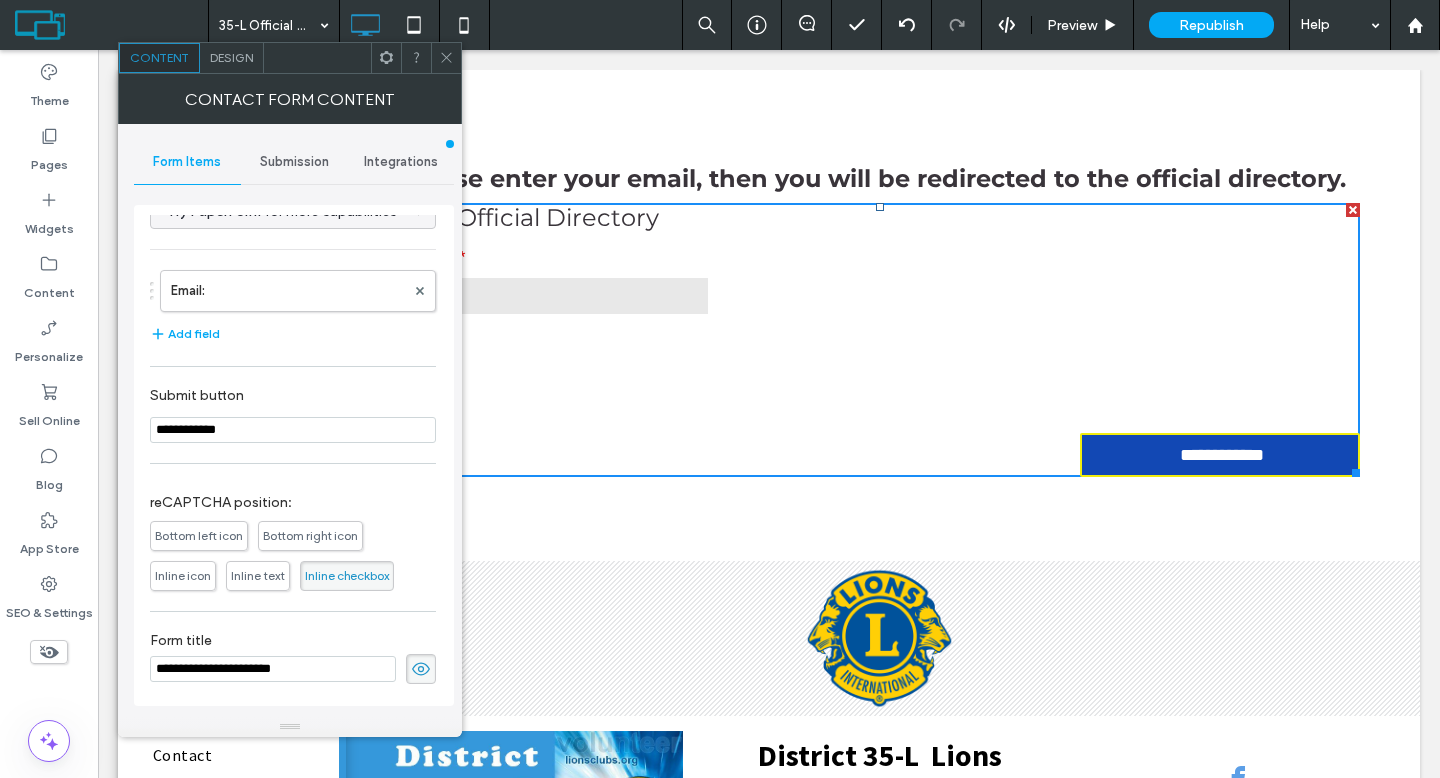 type on "**********" 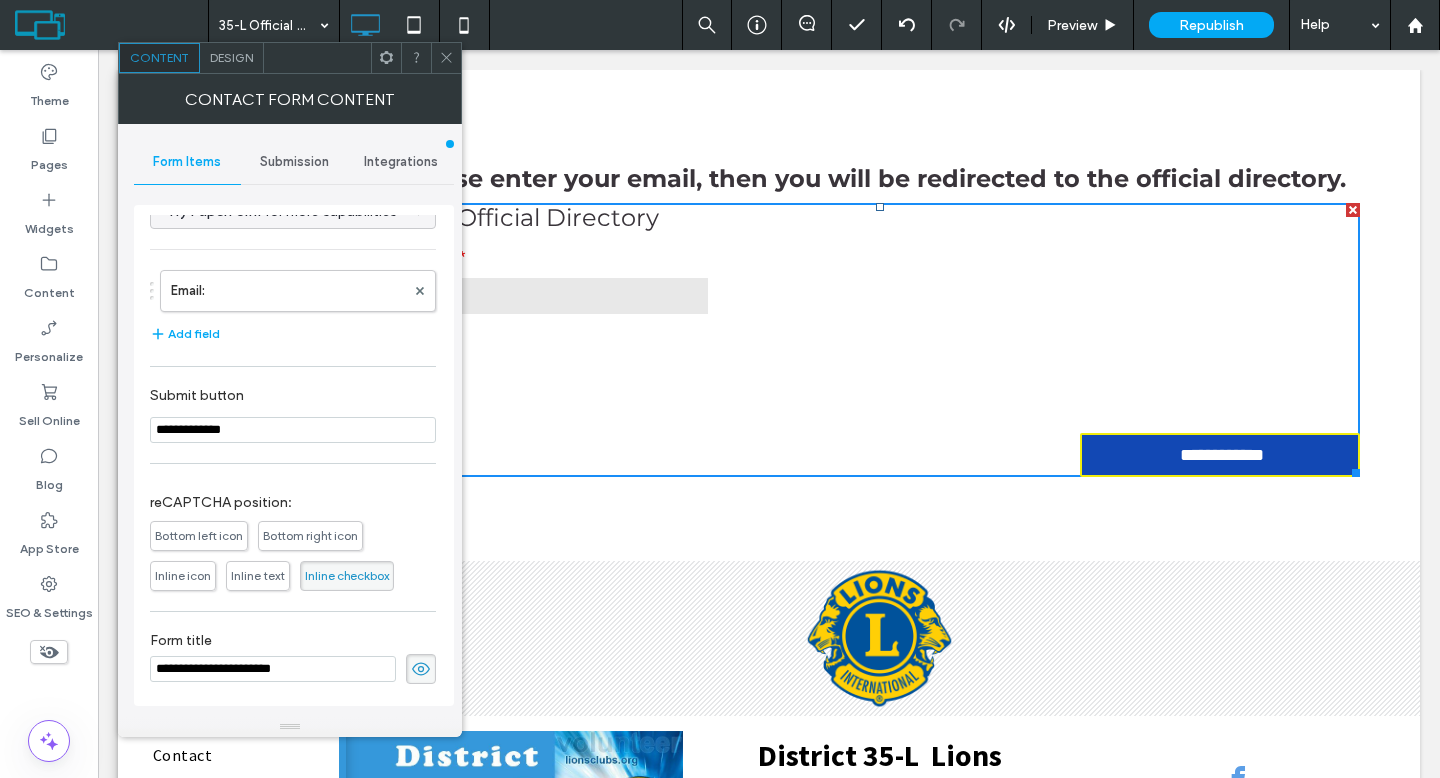type on "**********" 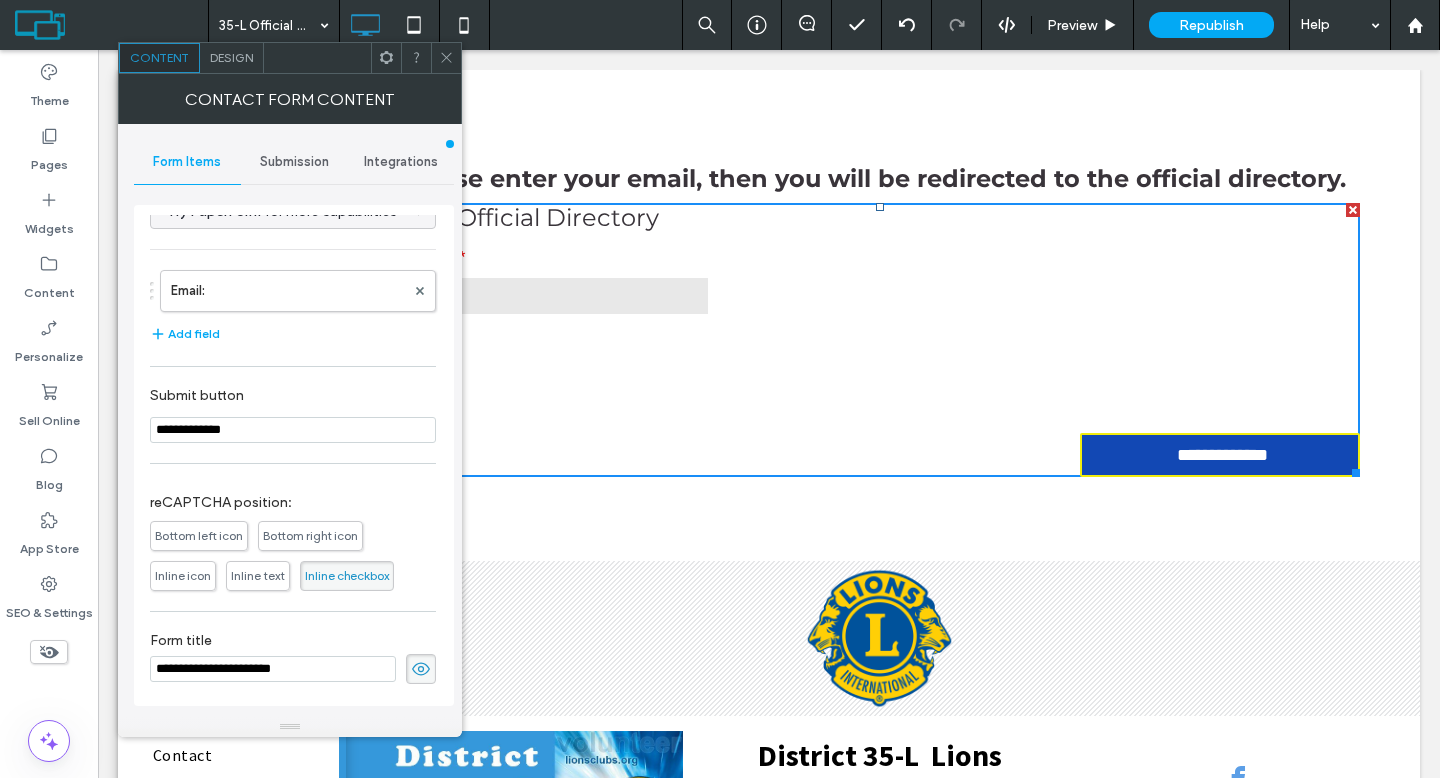 type on "**********" 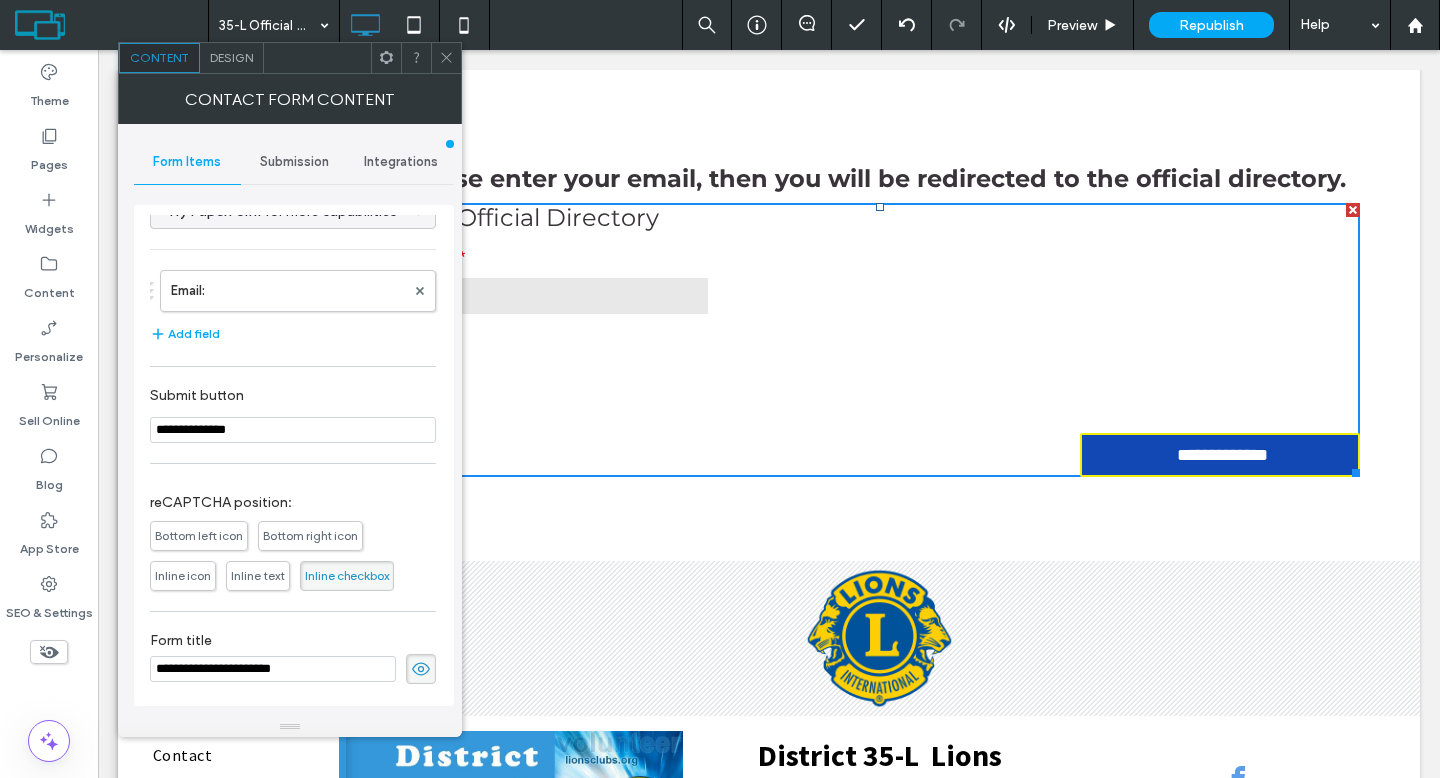 type on "**********" 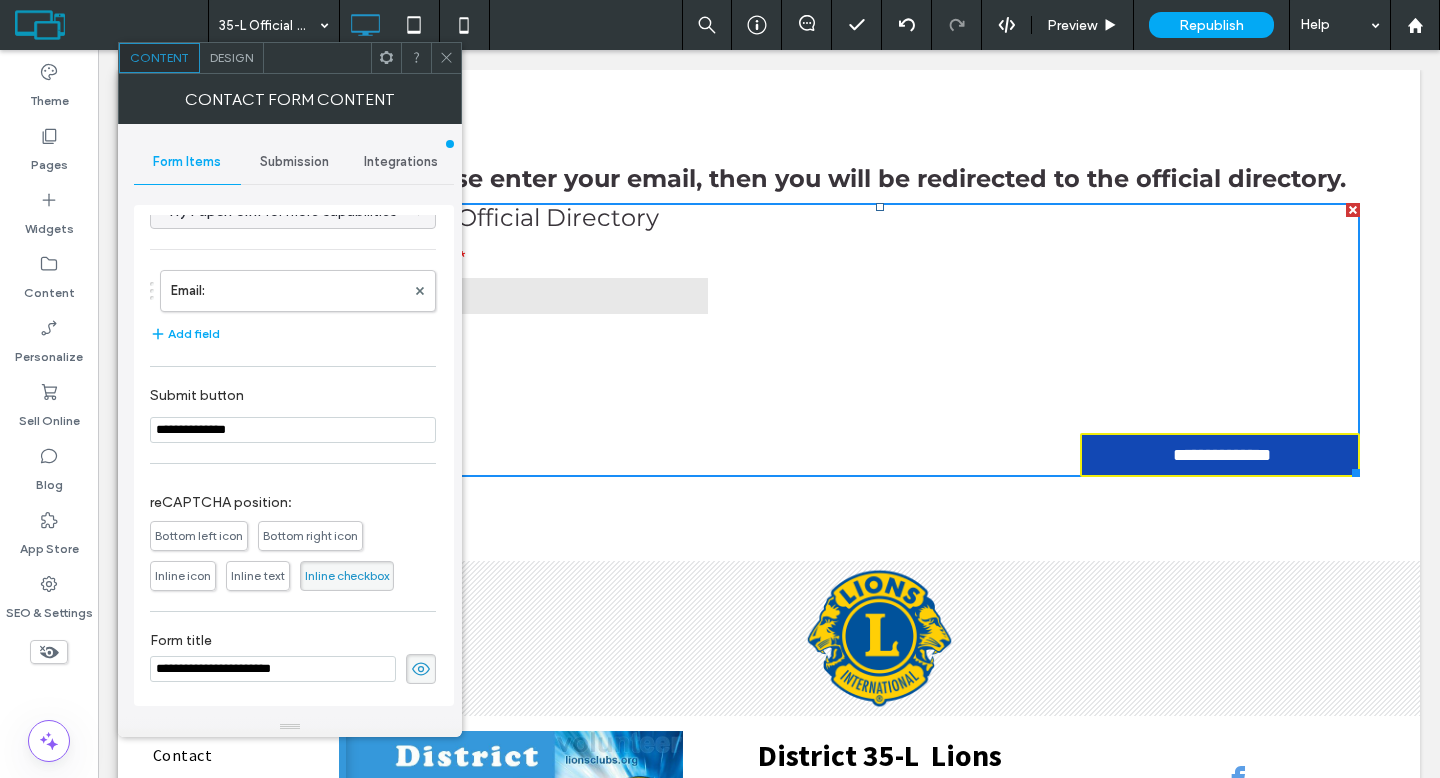 type on "**********" 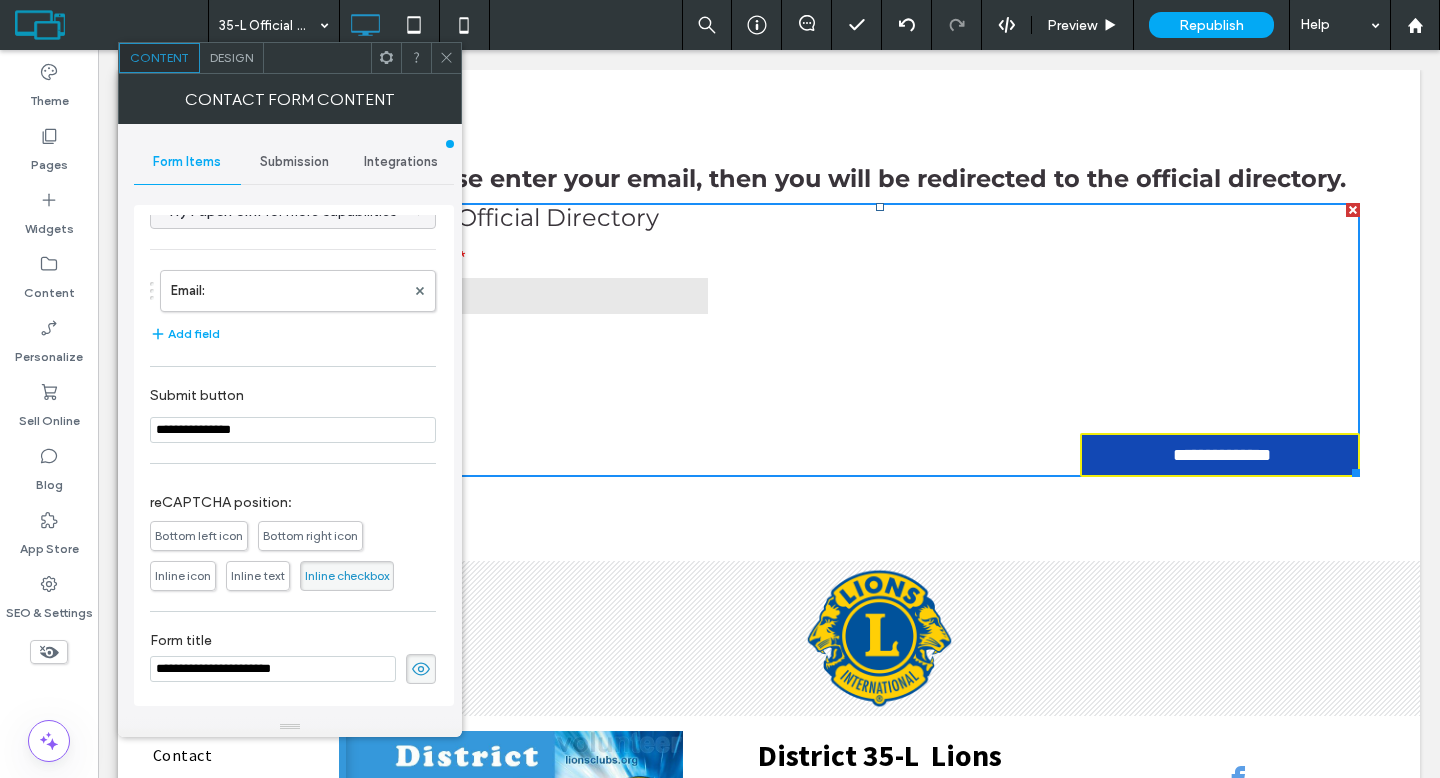 type on "**********" 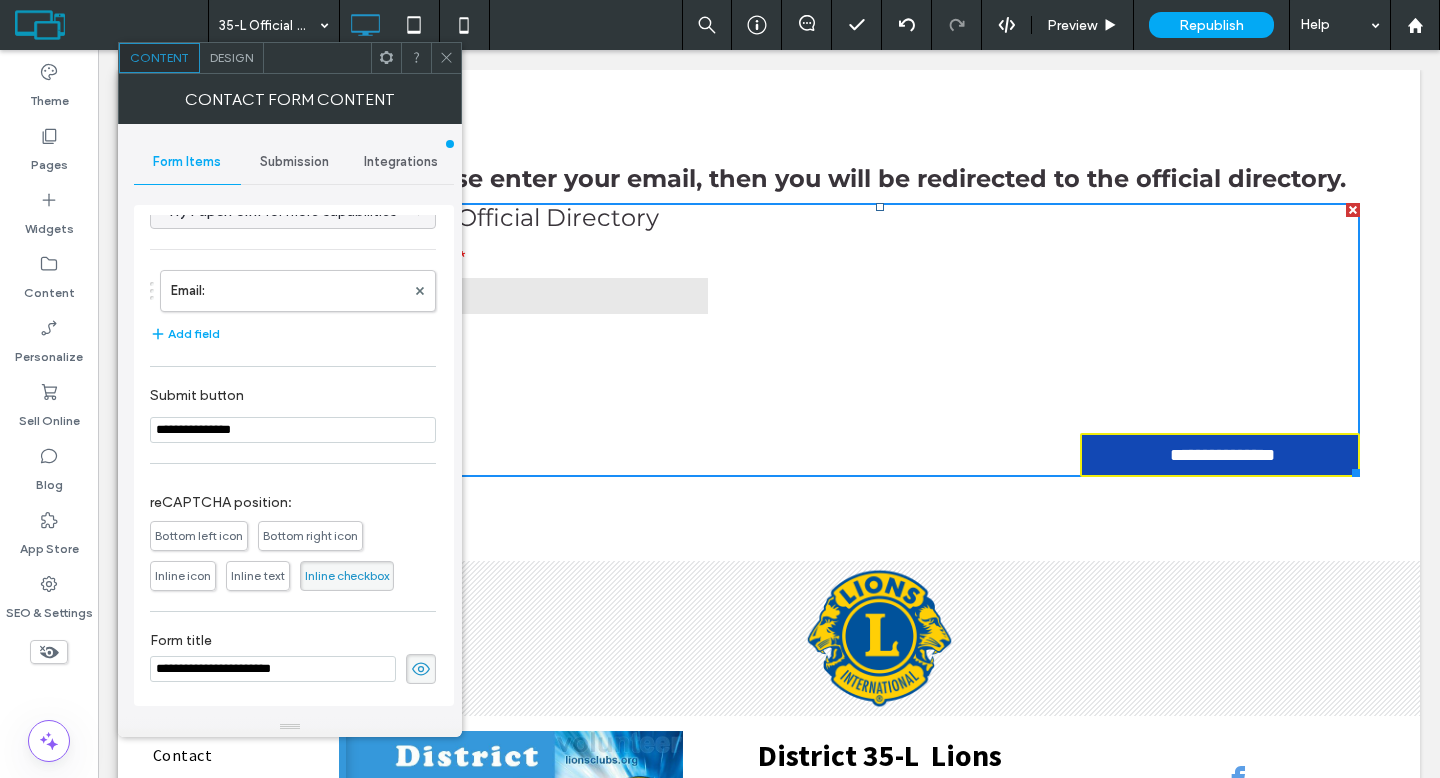 type on "**********" 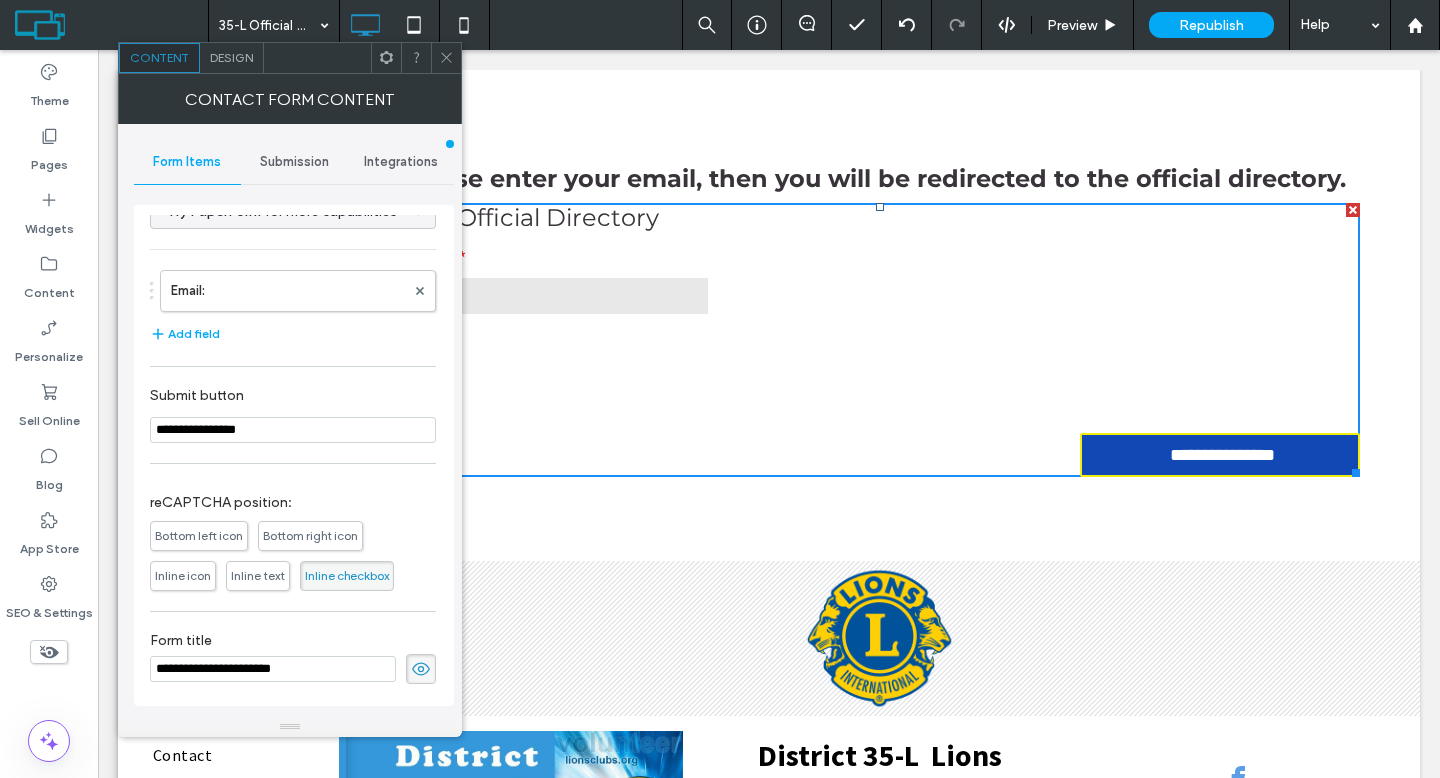 type on "**********" 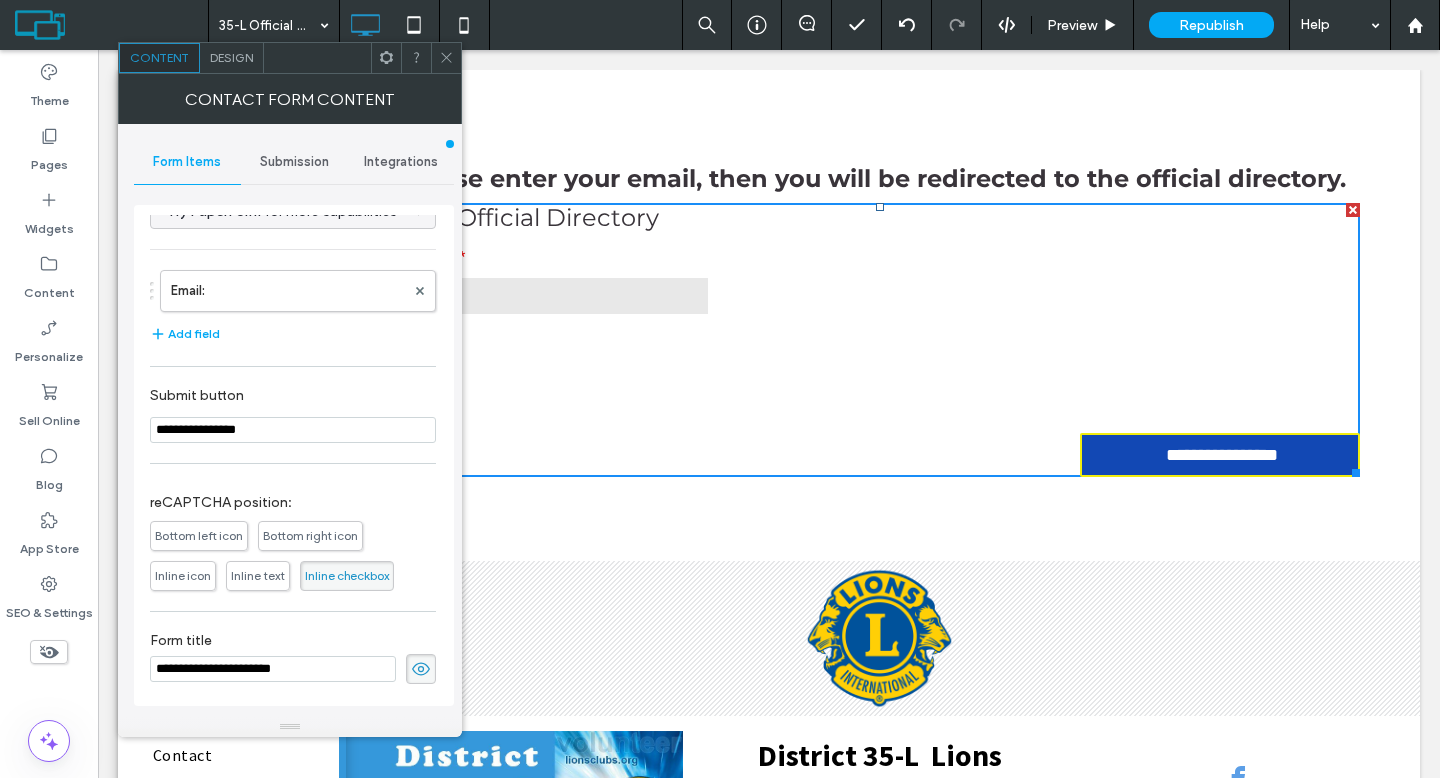 type on "**********" 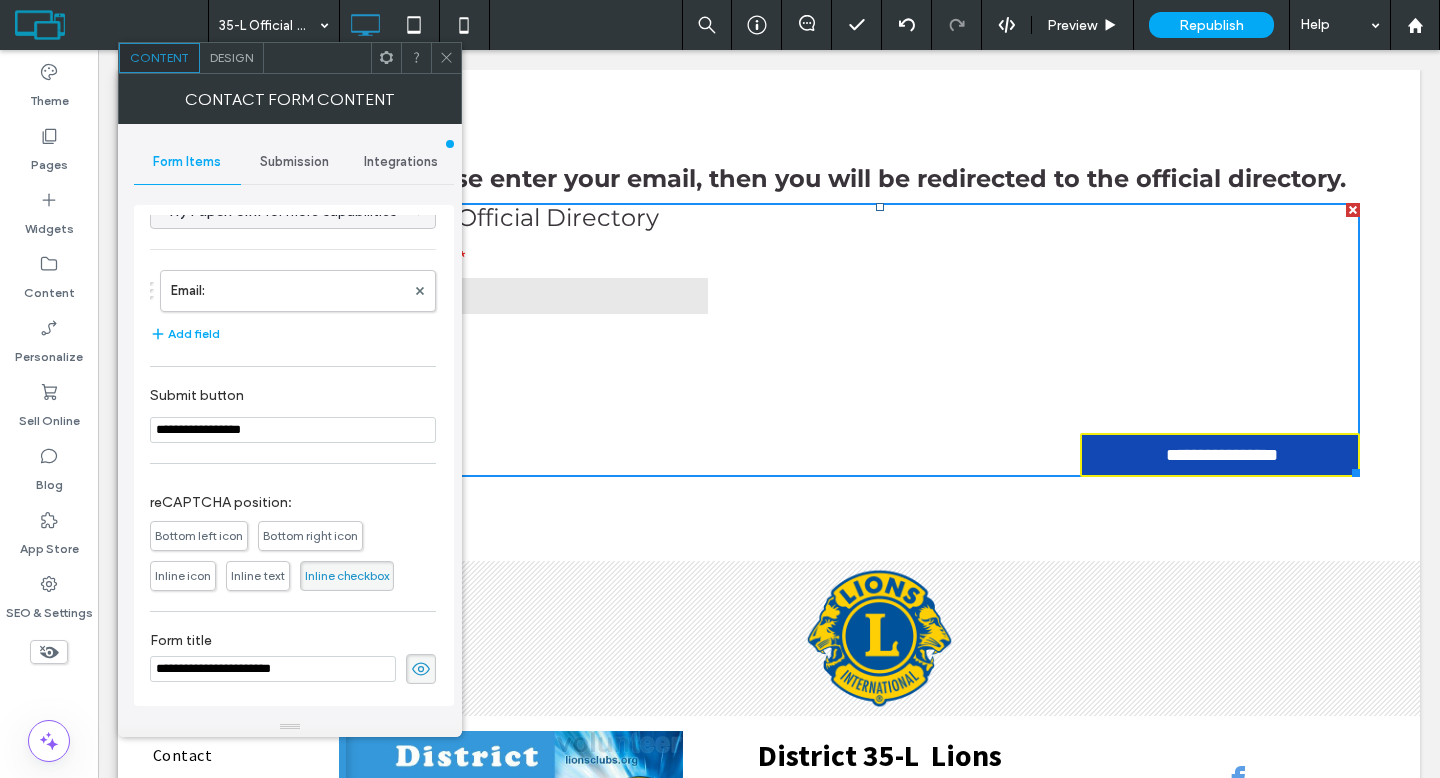 type on "**********" 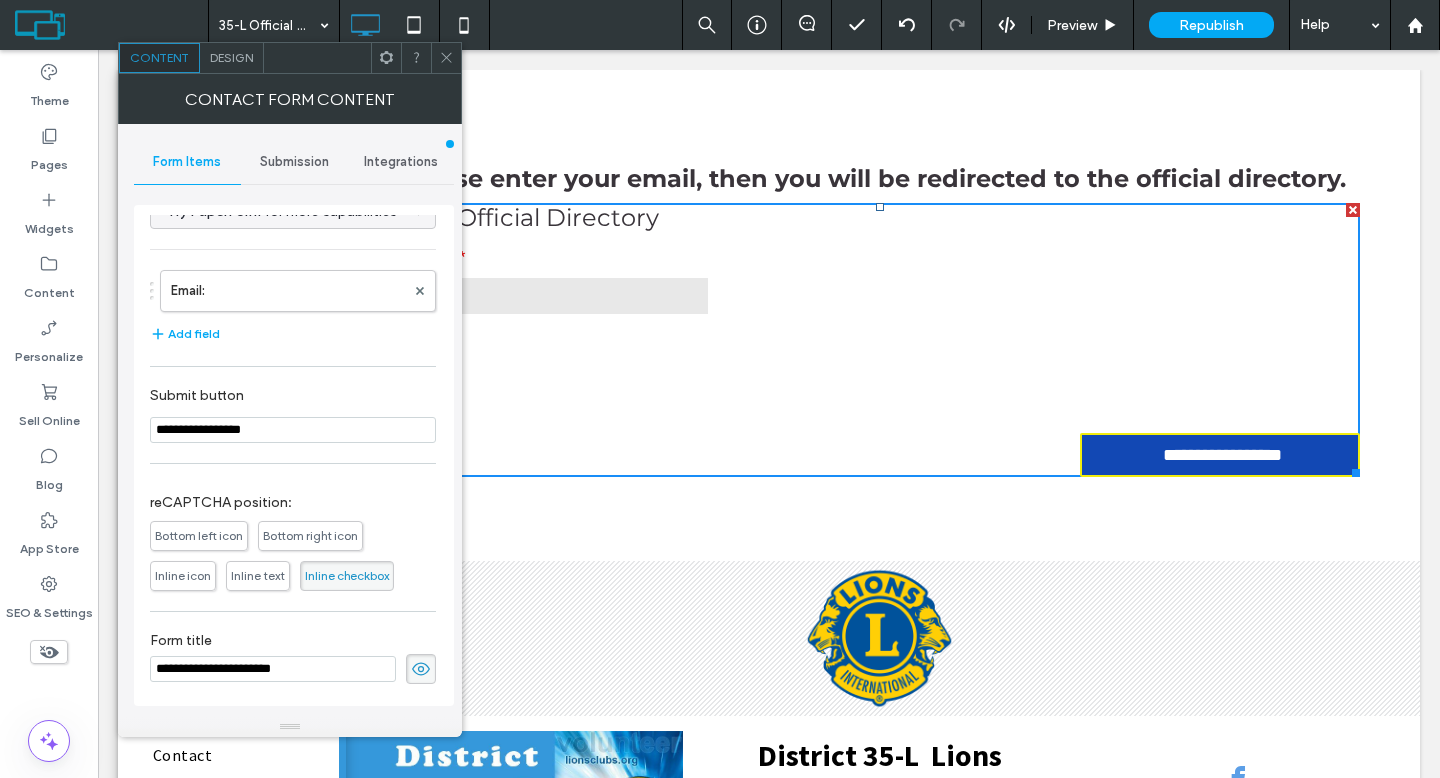 type on "**********" 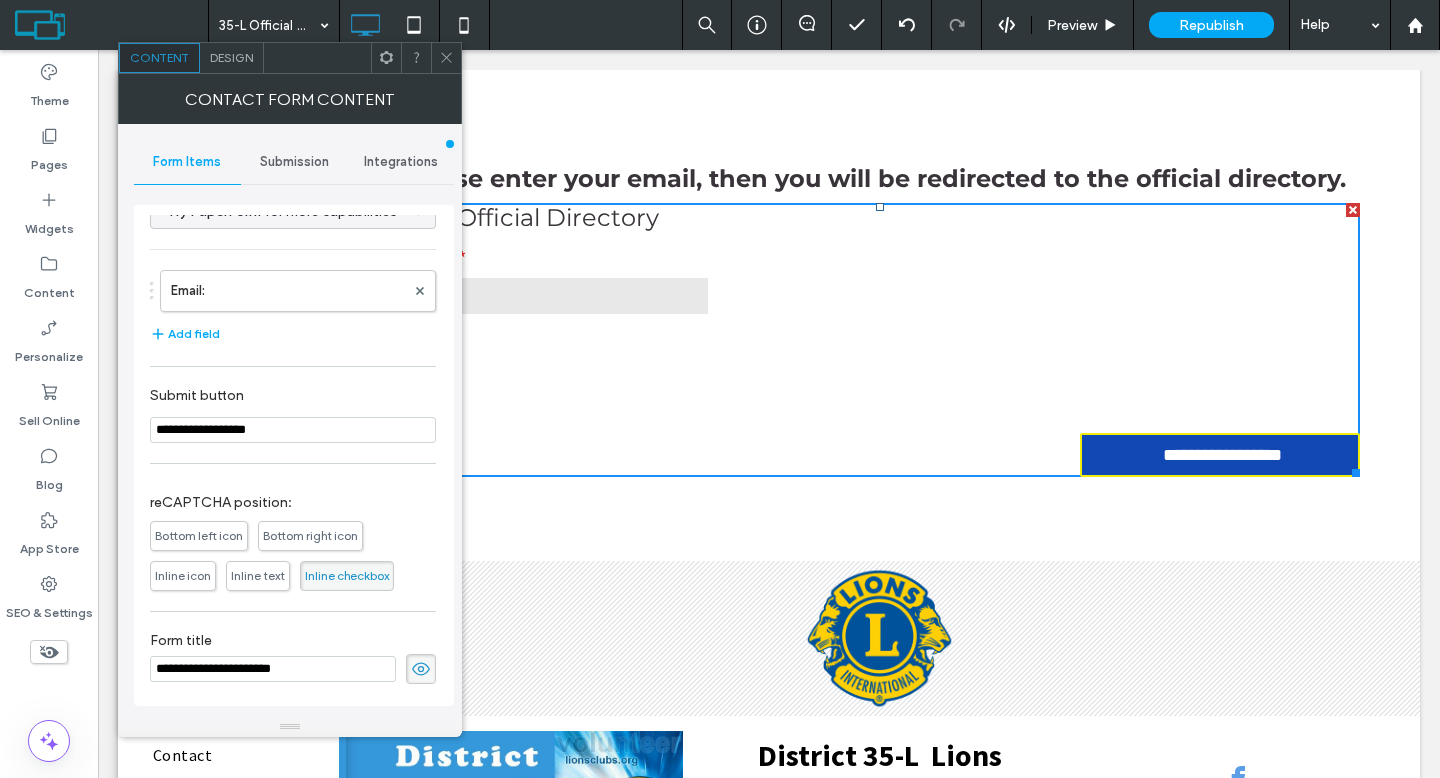 type on "**********" 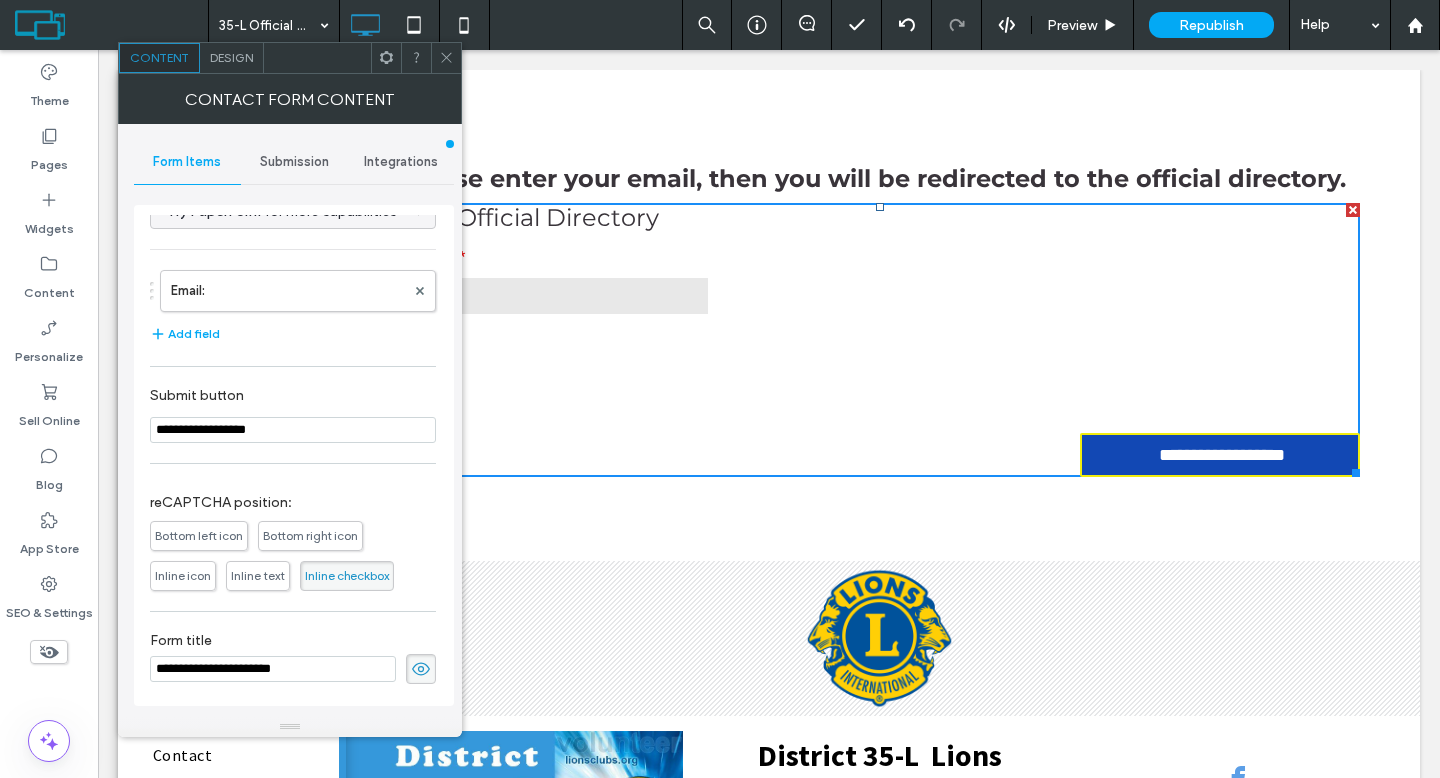 type on "**********" 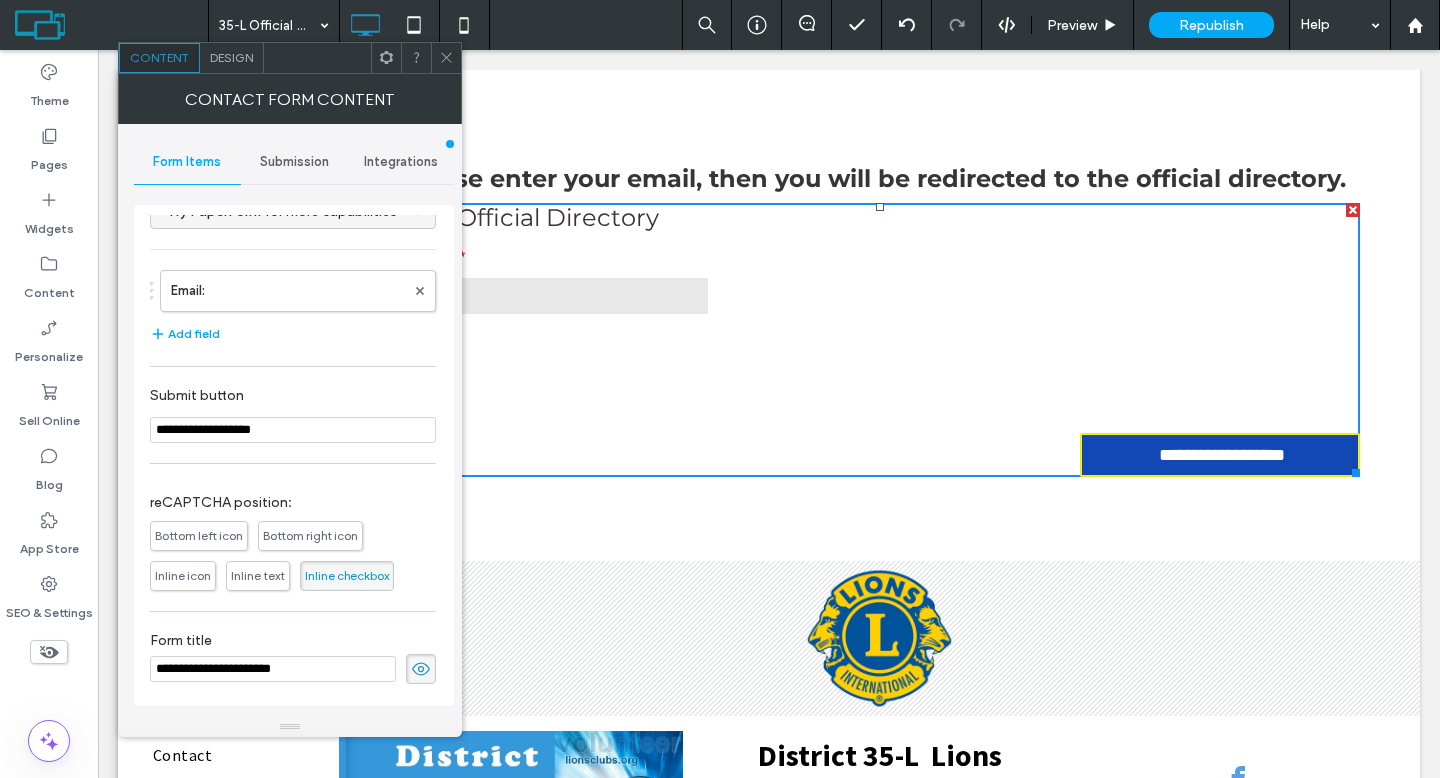 type on "**********" 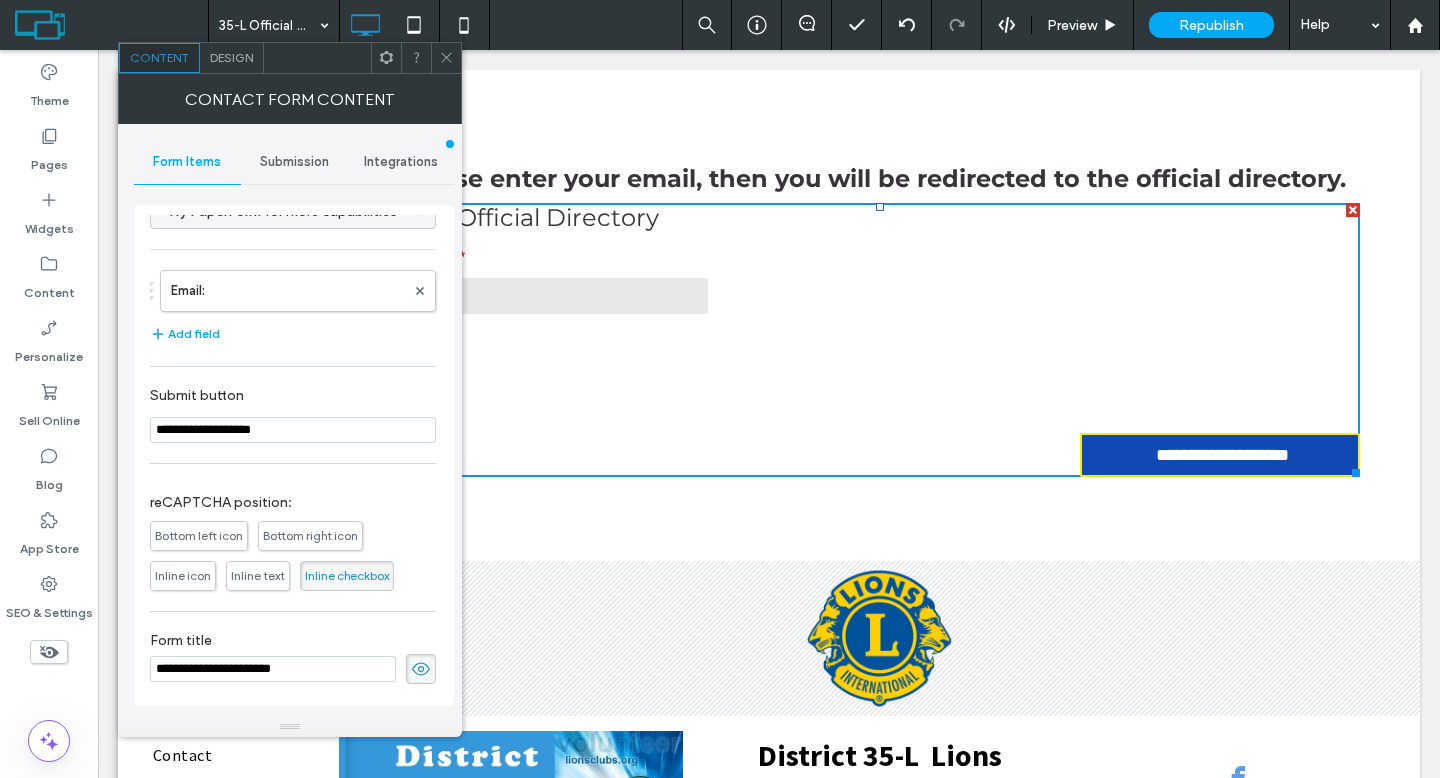 type on "**********" 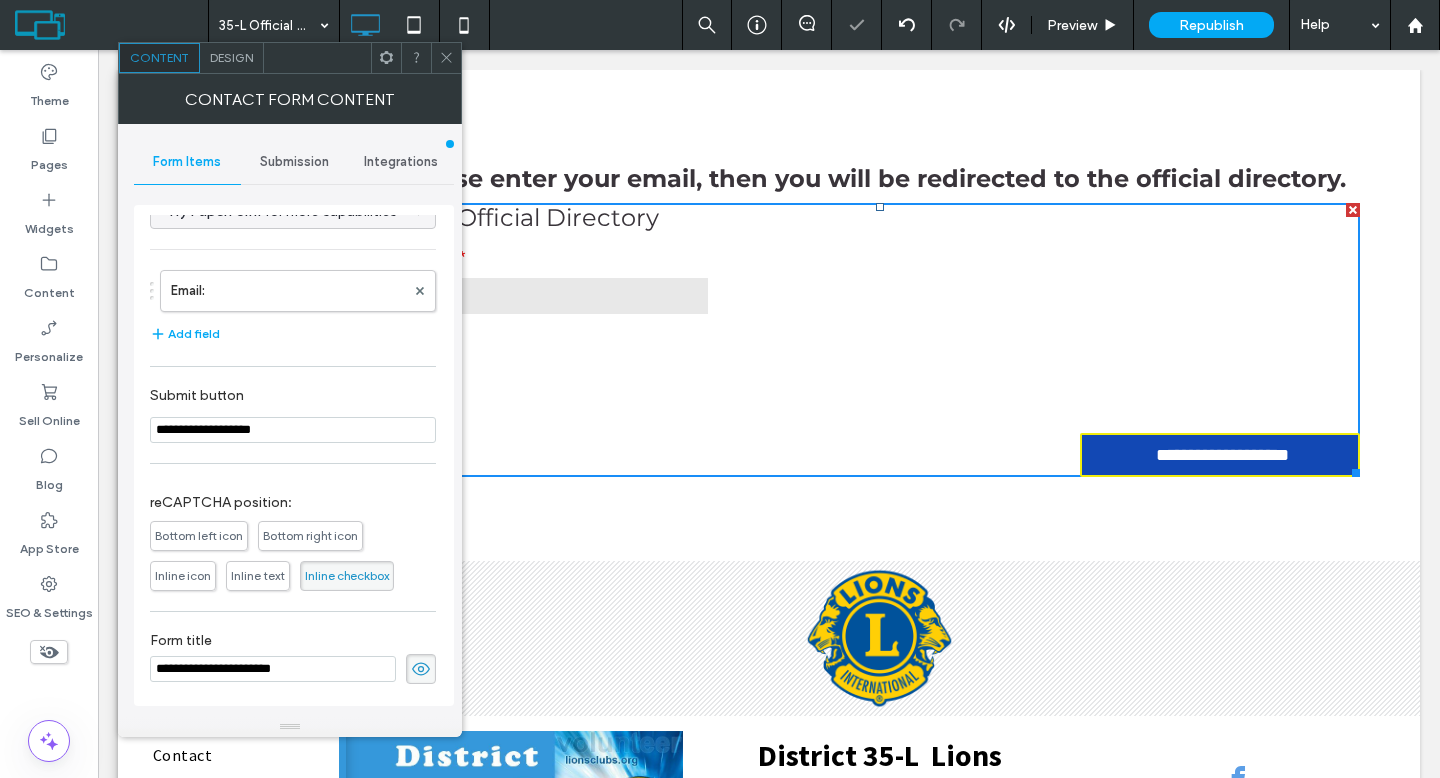click on "Submit button" at bounding box center (289, 398) 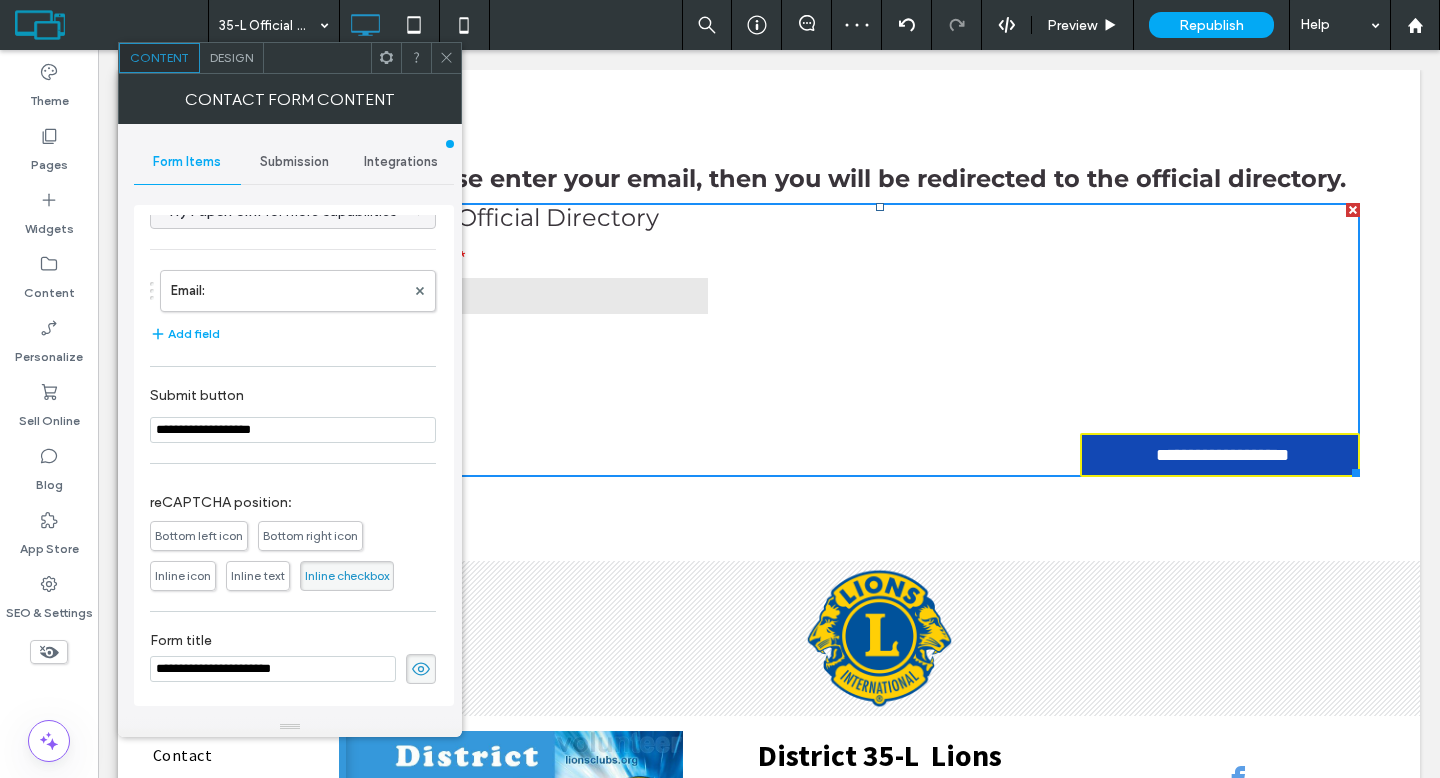 click 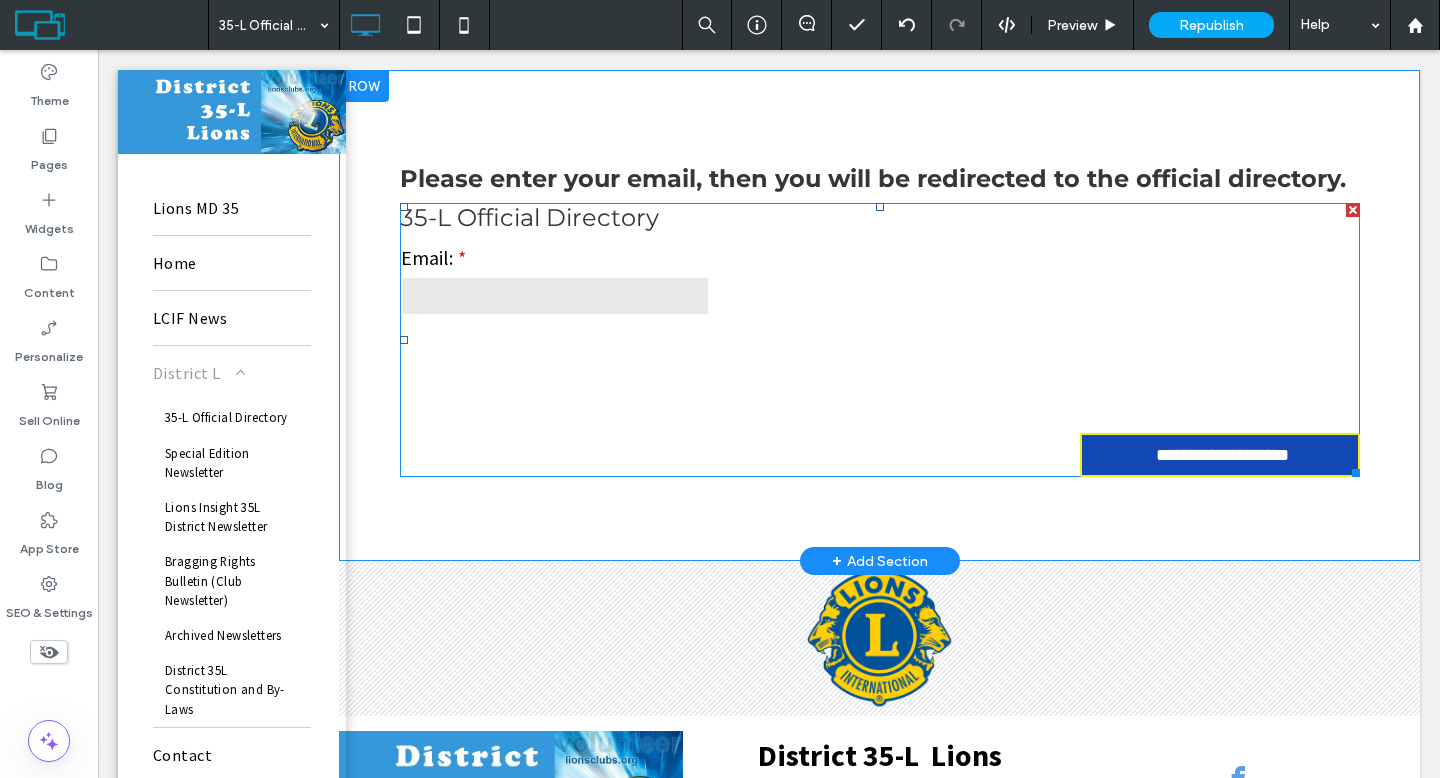 click on "**********" at bounding box center (880, 359) 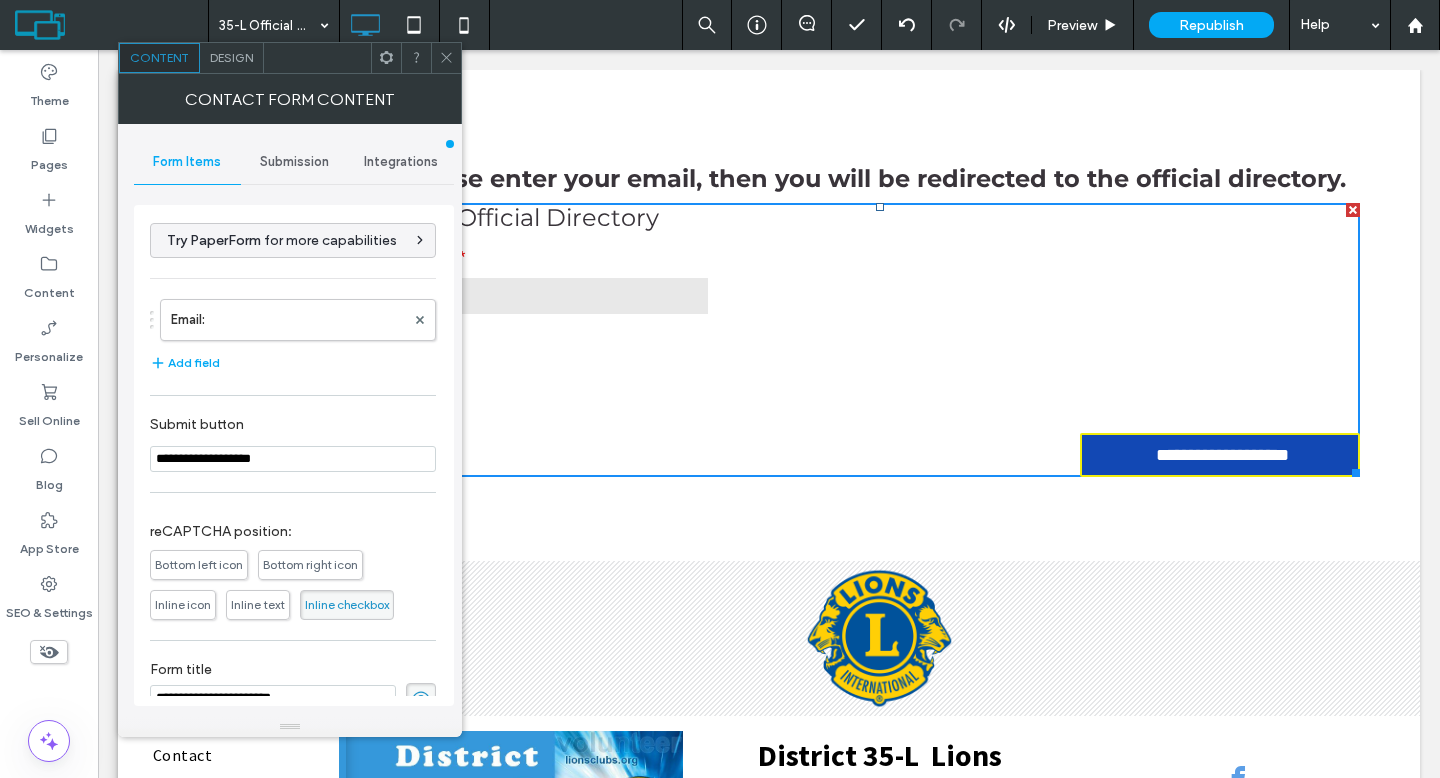 click on "Submission" at bounding box center [294, 162] 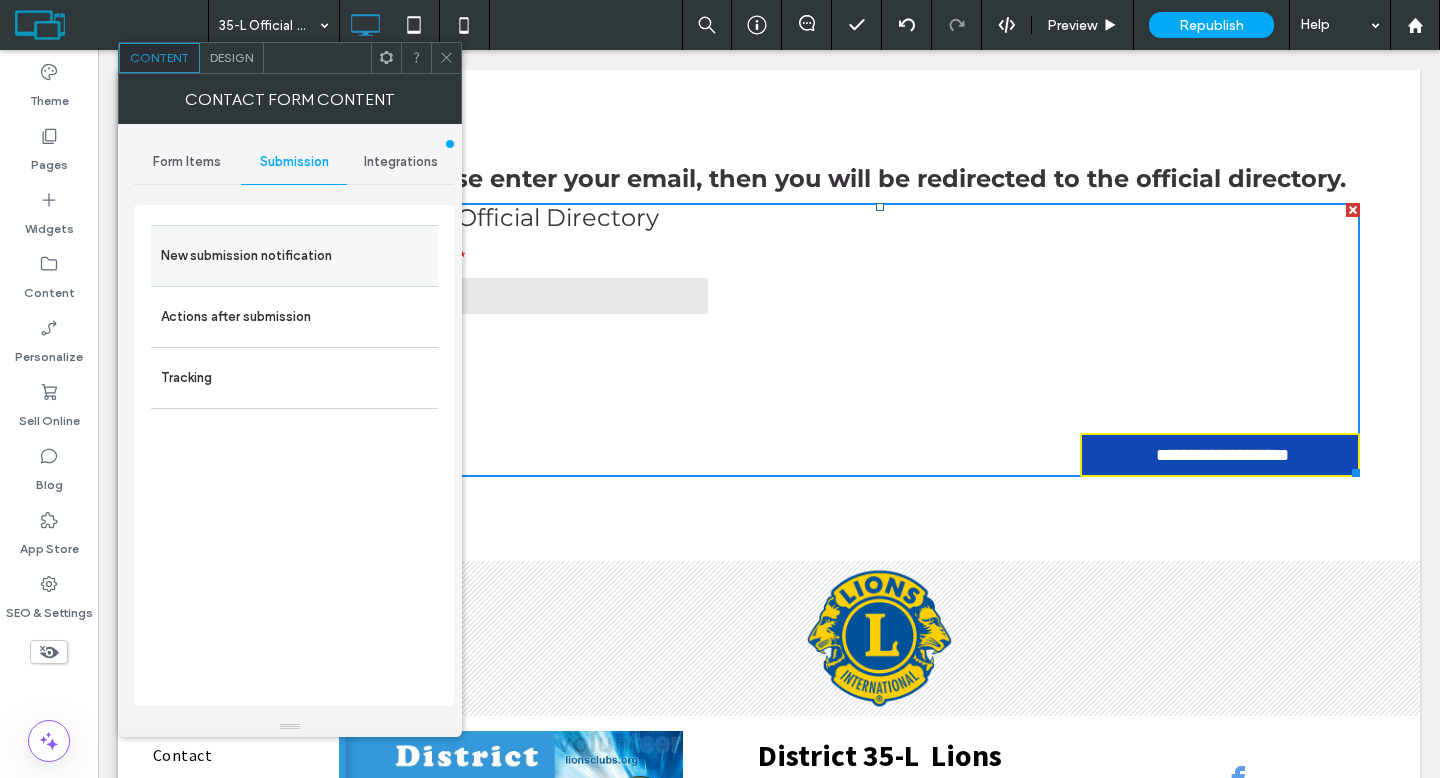 click on "New submission notification" at bounding box center [294, 256] 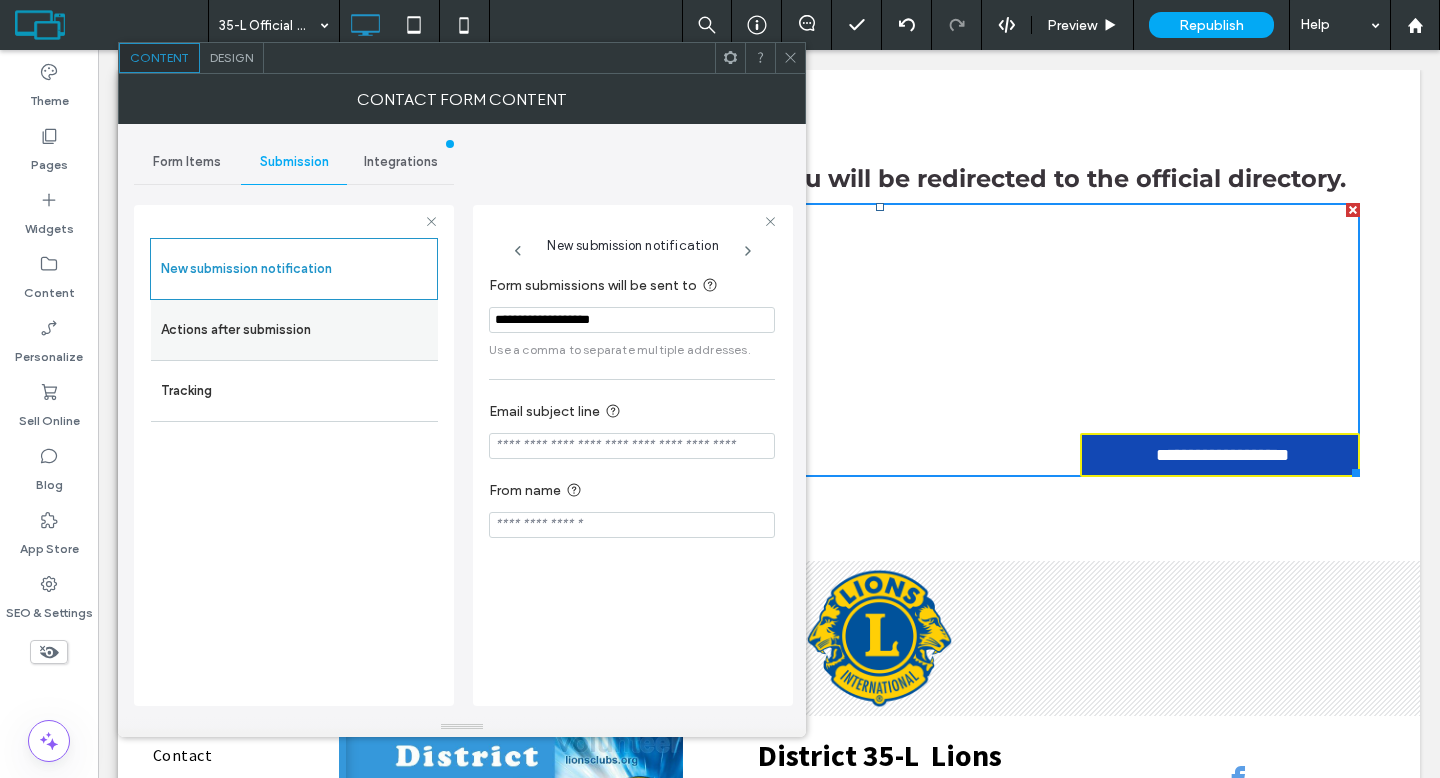 click on "Actions after submission" at bounding box center (294, 330) 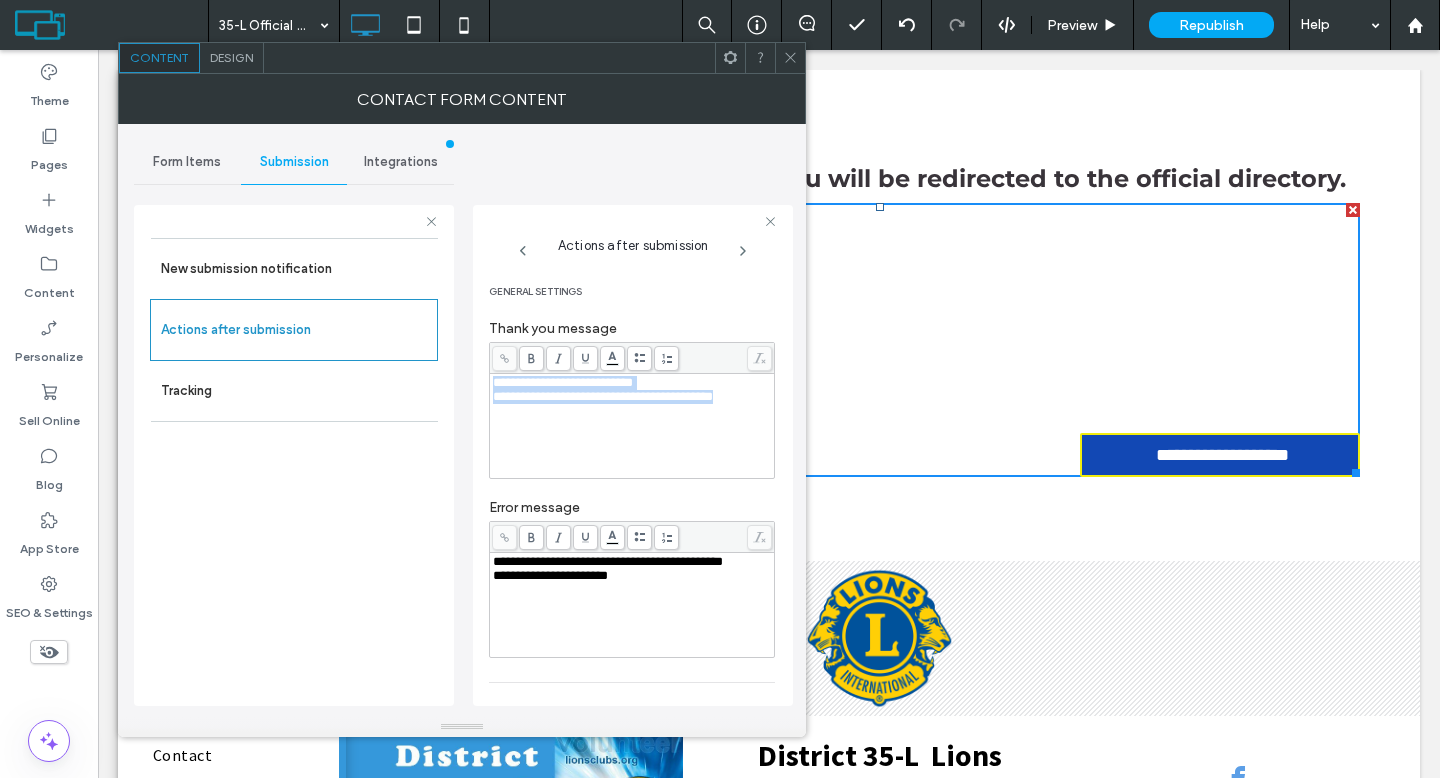 drag, startPoint x: 758, startPoint y: 404, endPoint x: 464, endPoint y: 370, distance: 295.95944 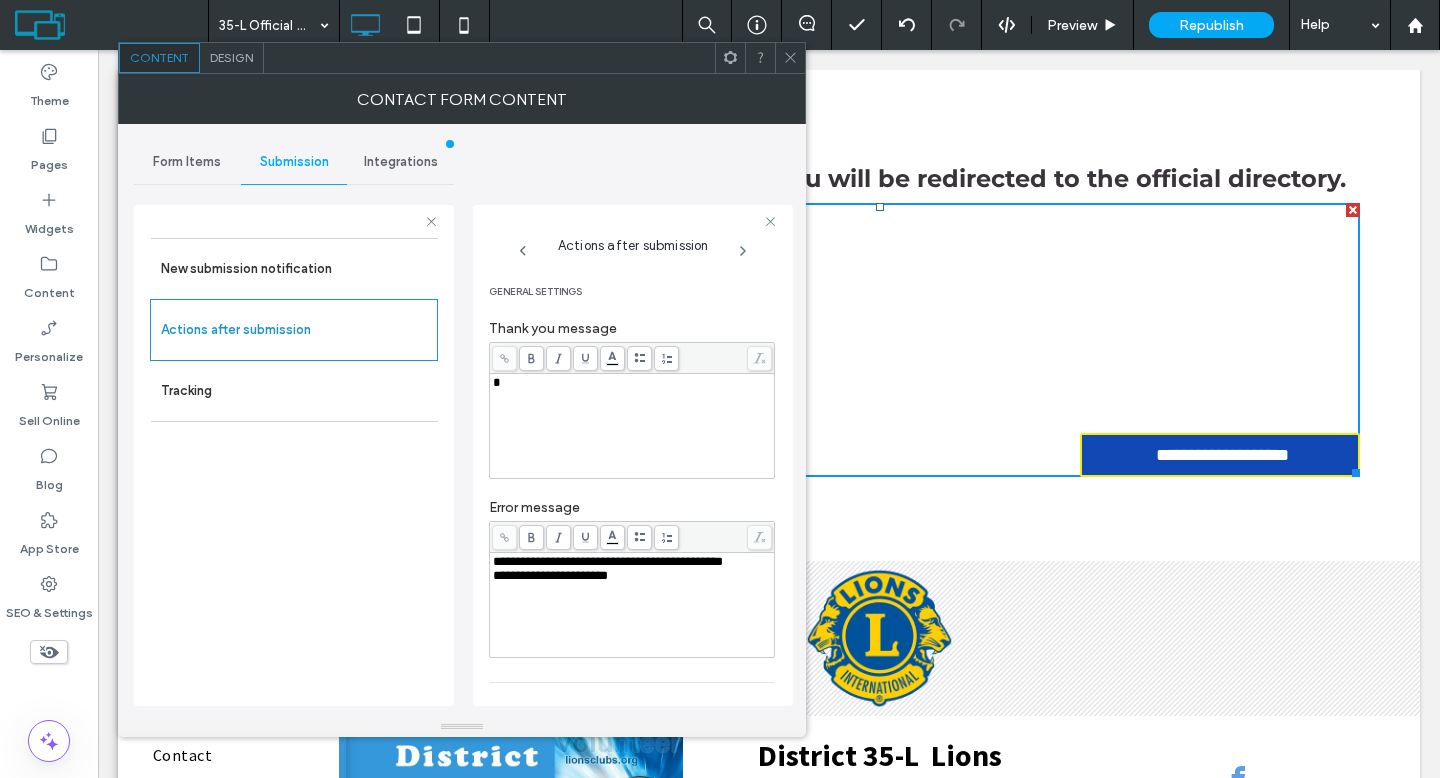 type 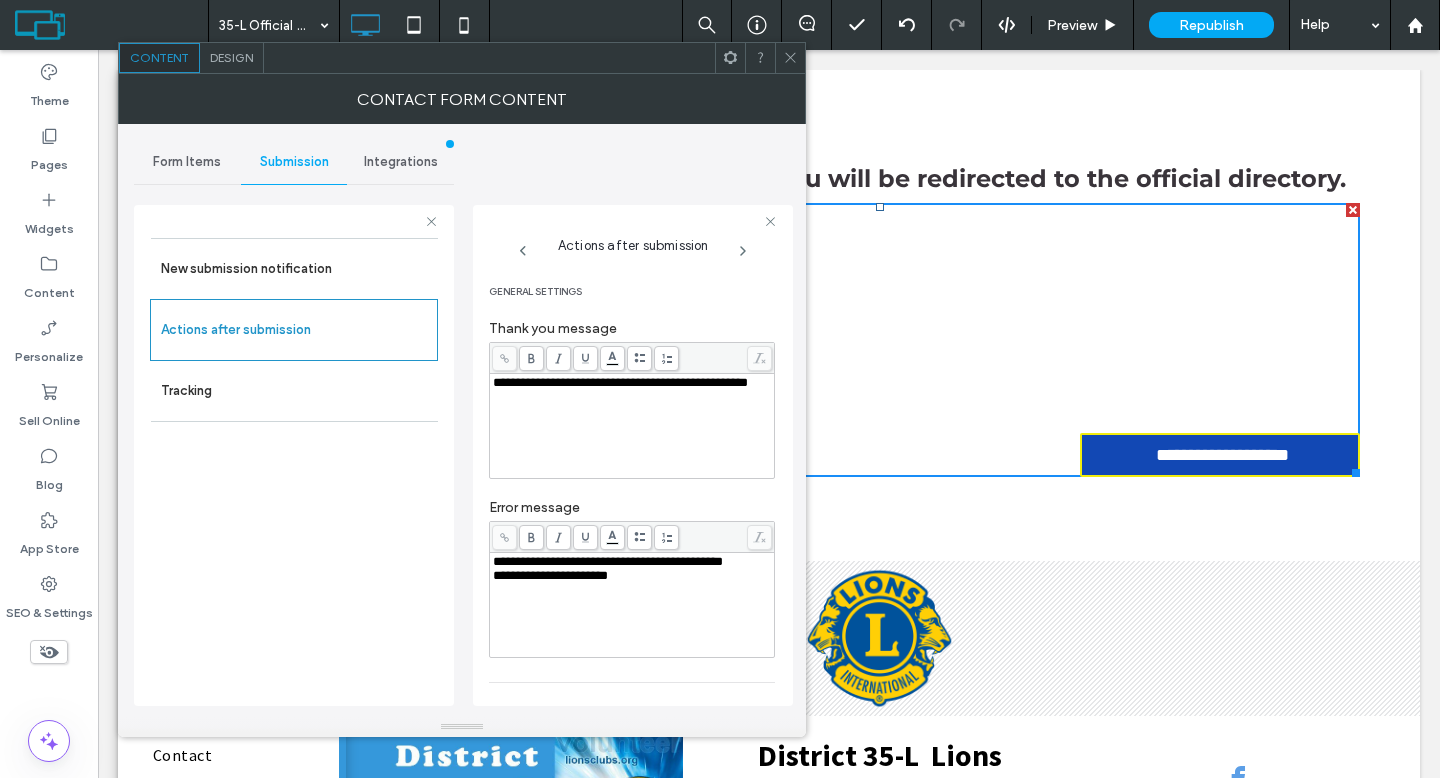 click on "**********" at bounding box center [632, 399] 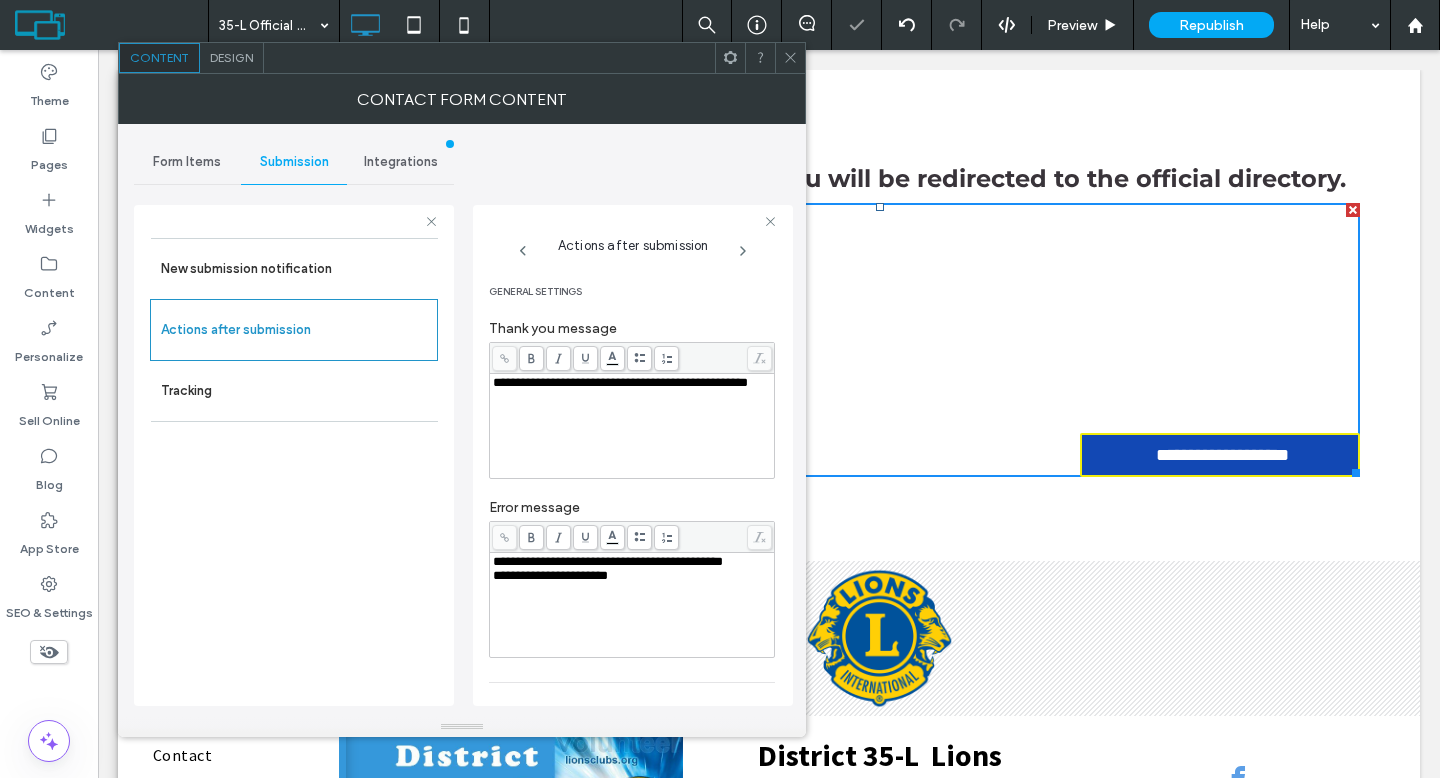 click 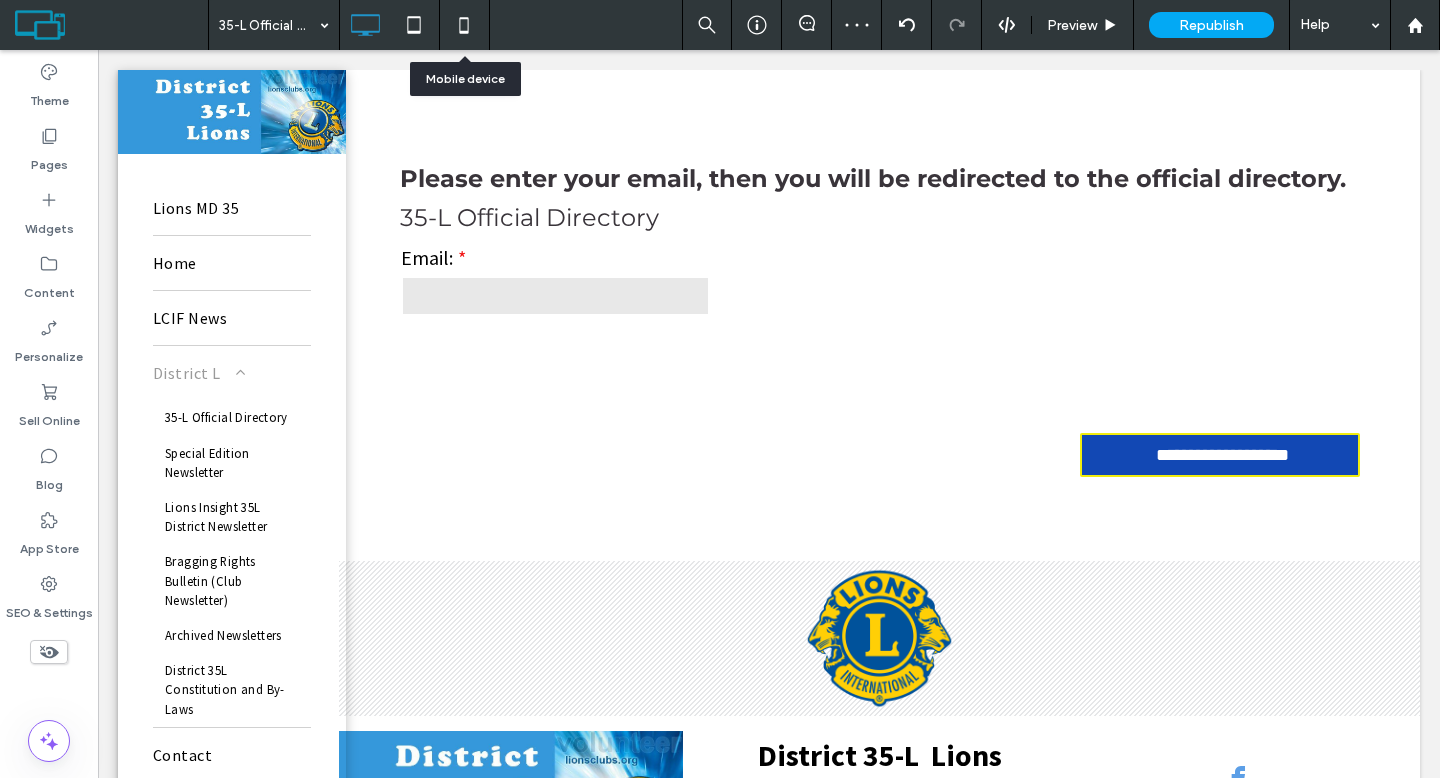 click 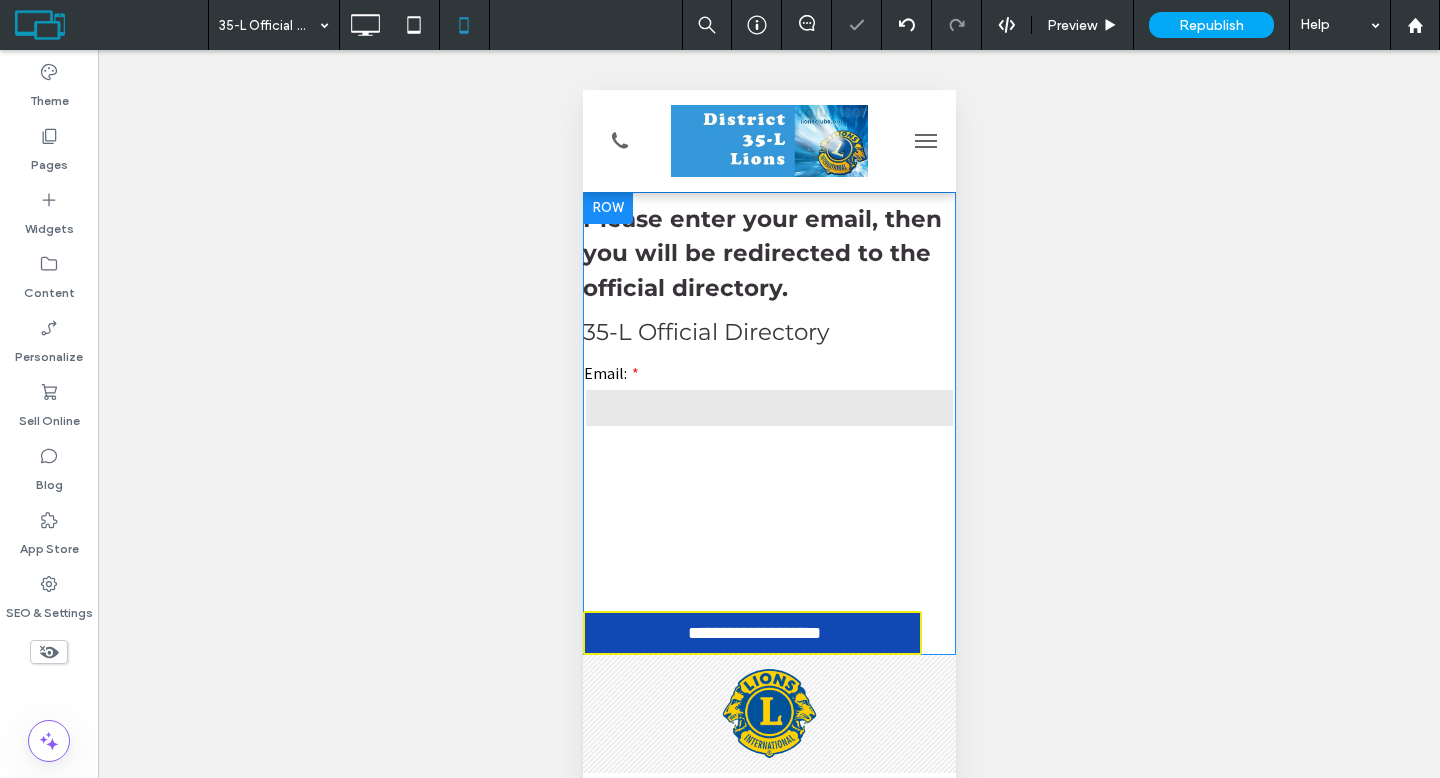 scroll, scrollTop: 0, scrollLeft: 0, axis: both 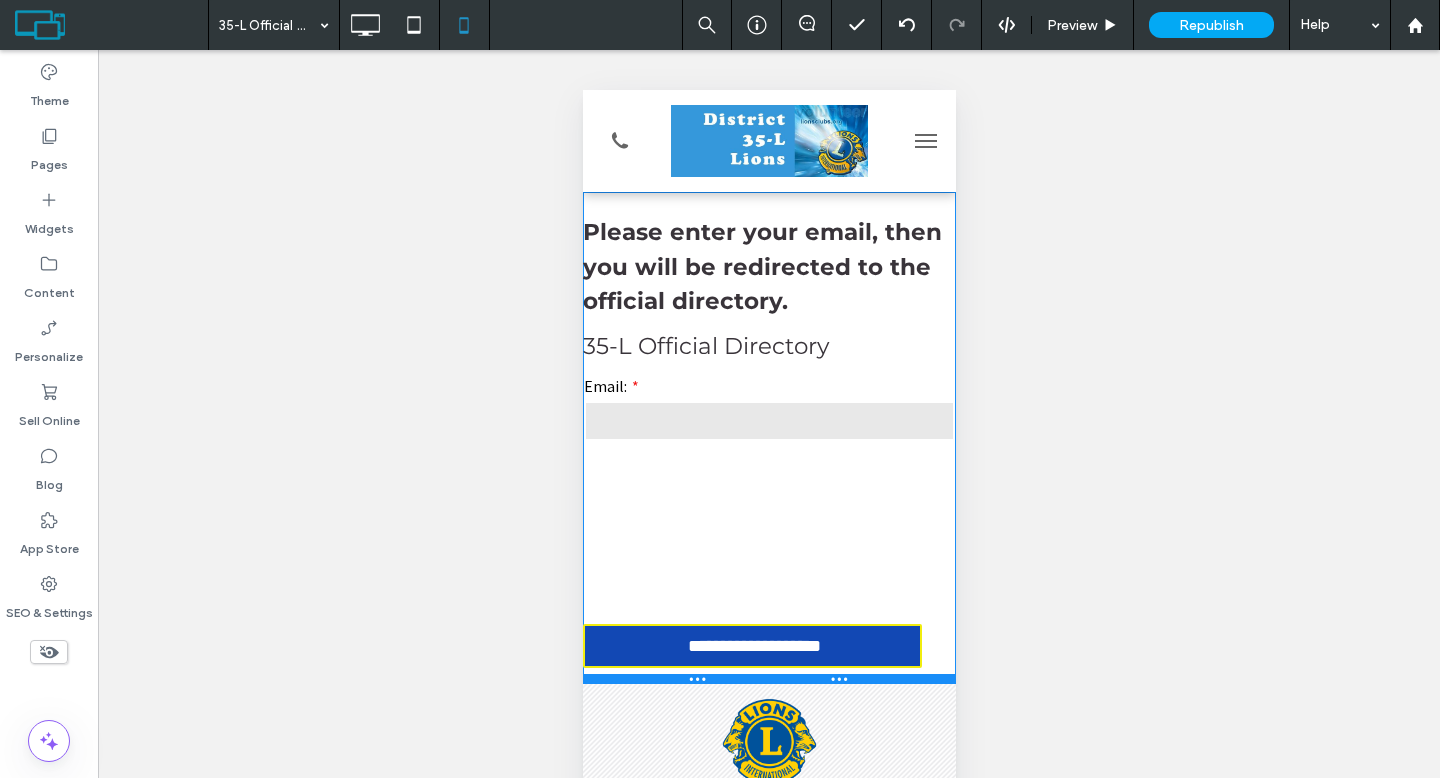 drag, startPoint x: 924, startPoint y: 653, endPoint x: 1498, endPoint y: 769, distance: 585.60394 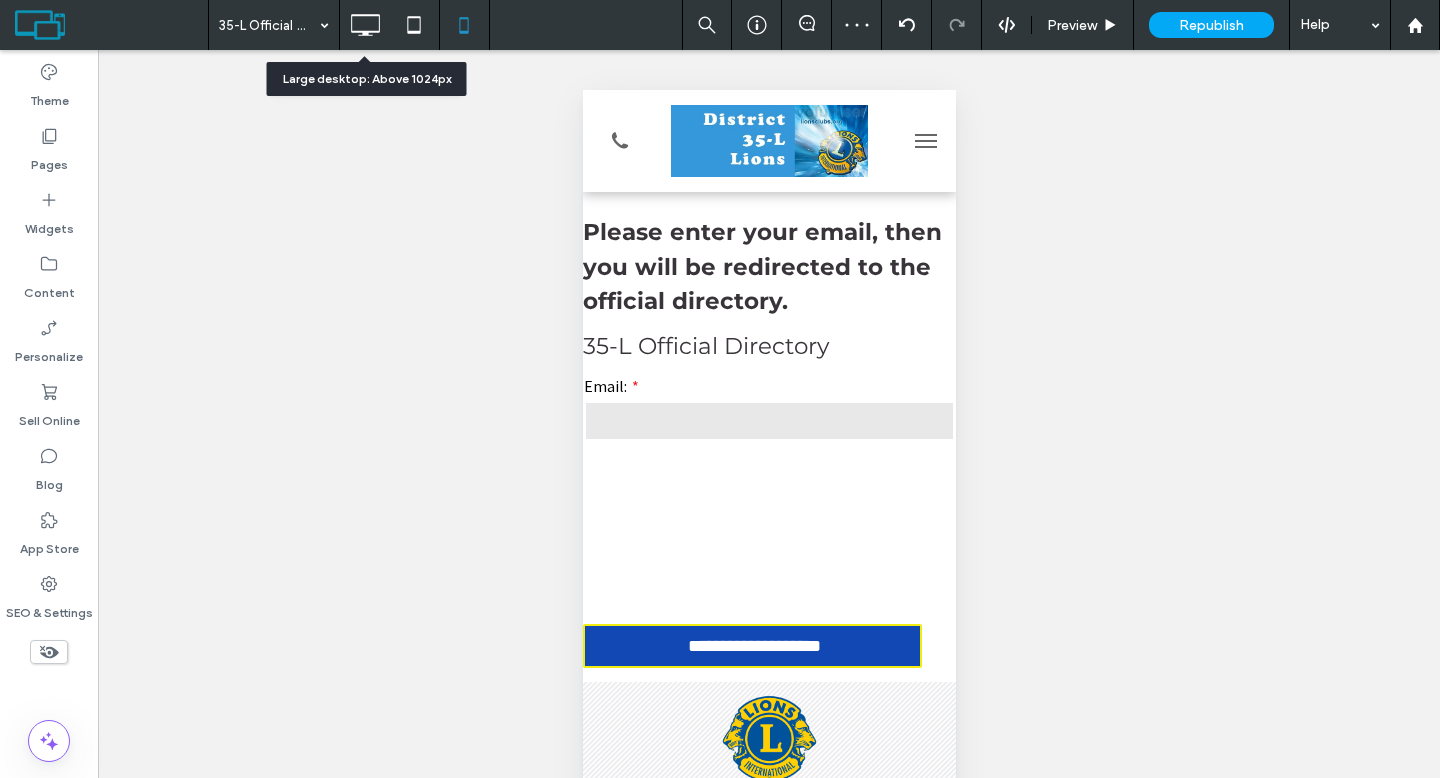 click 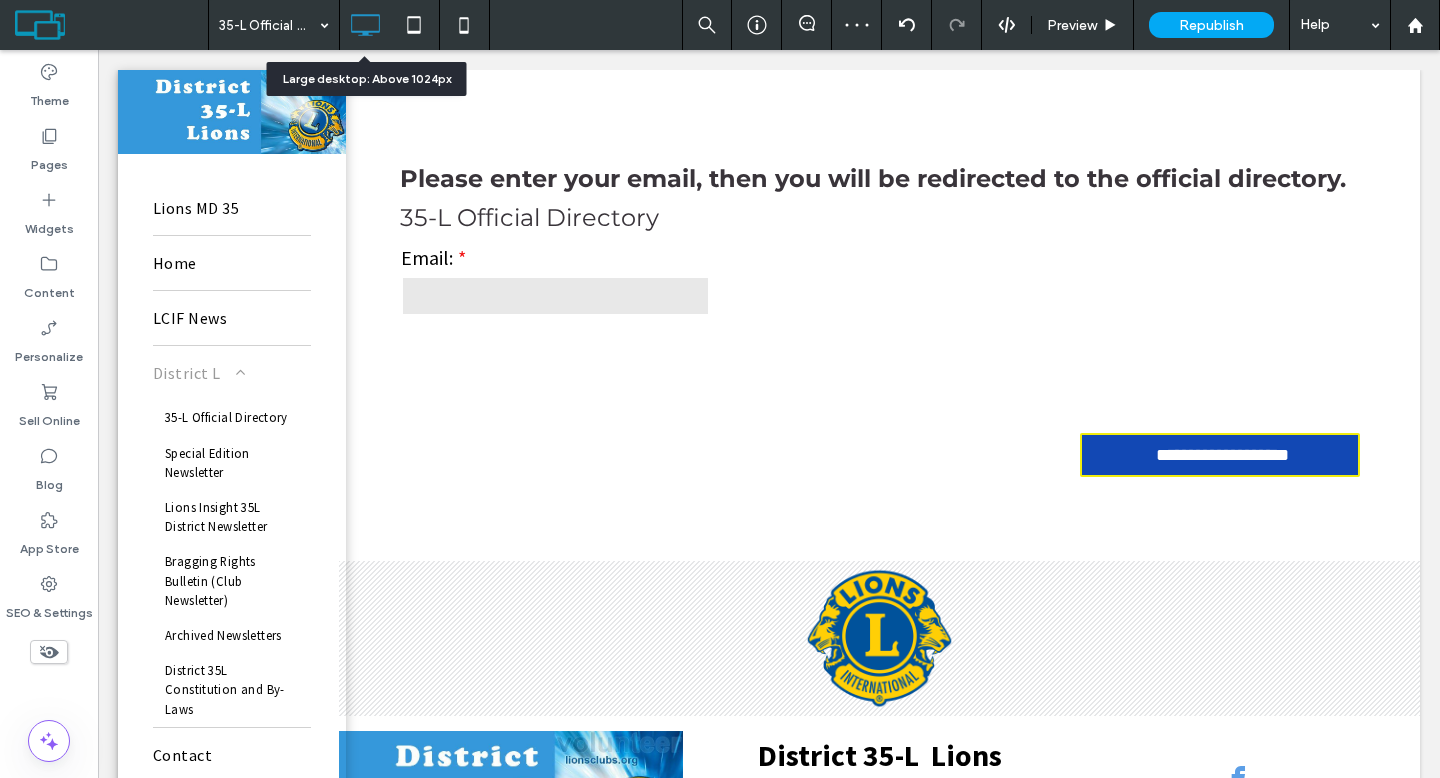 scroll, scrollTop: 0, scrollLeft: 0, axis: both 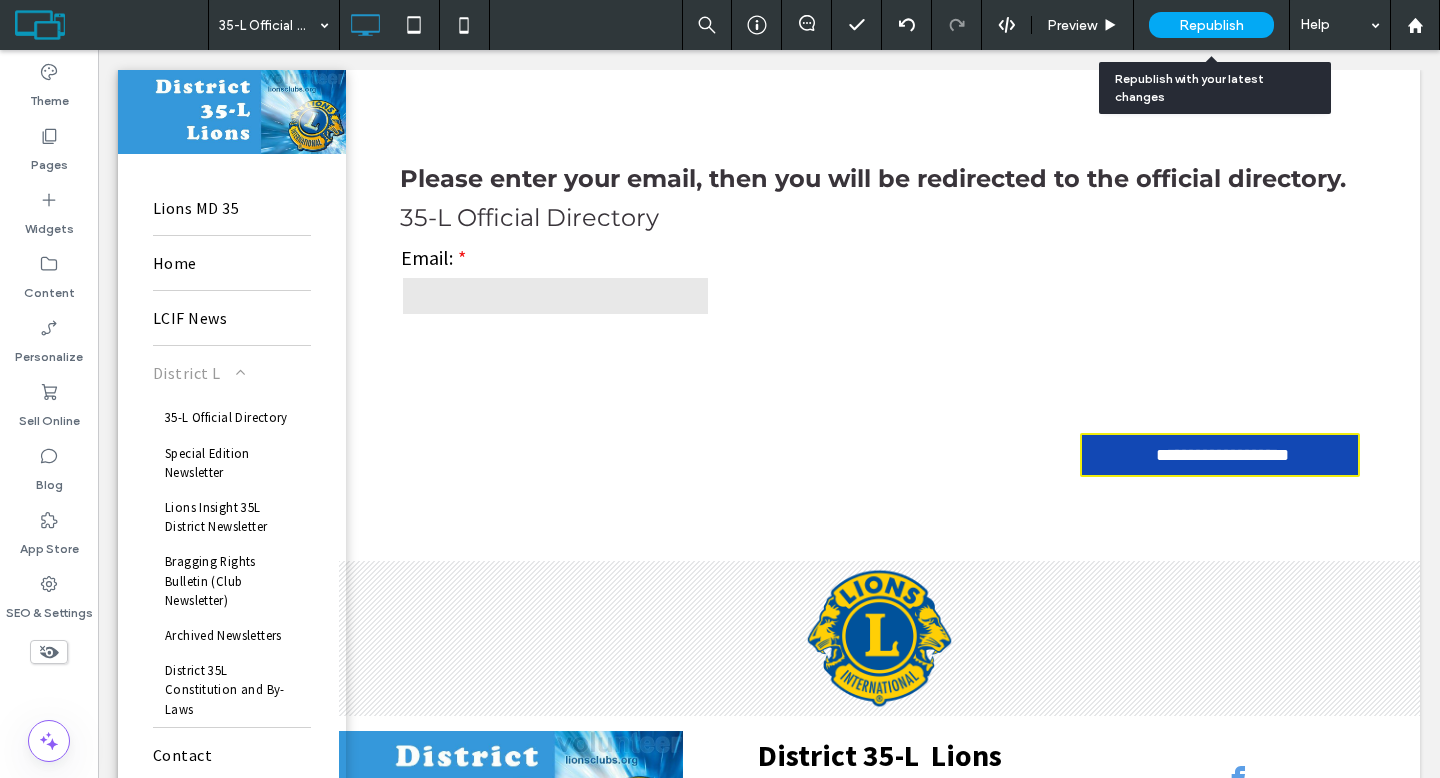 click on "Republish" at bounding box center (1211, 25) 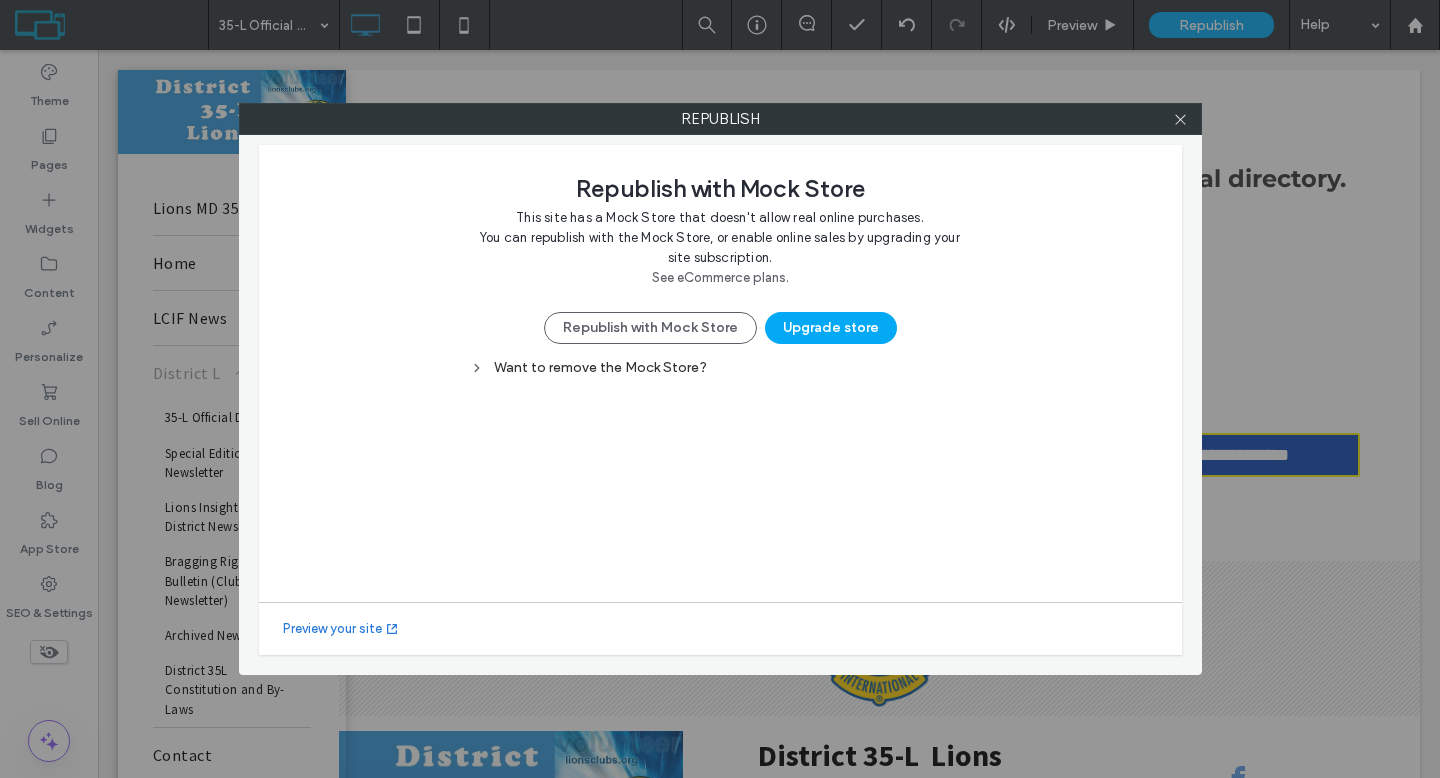click on "Want to remove the Mock Store?" at bounding box center (720, 449) 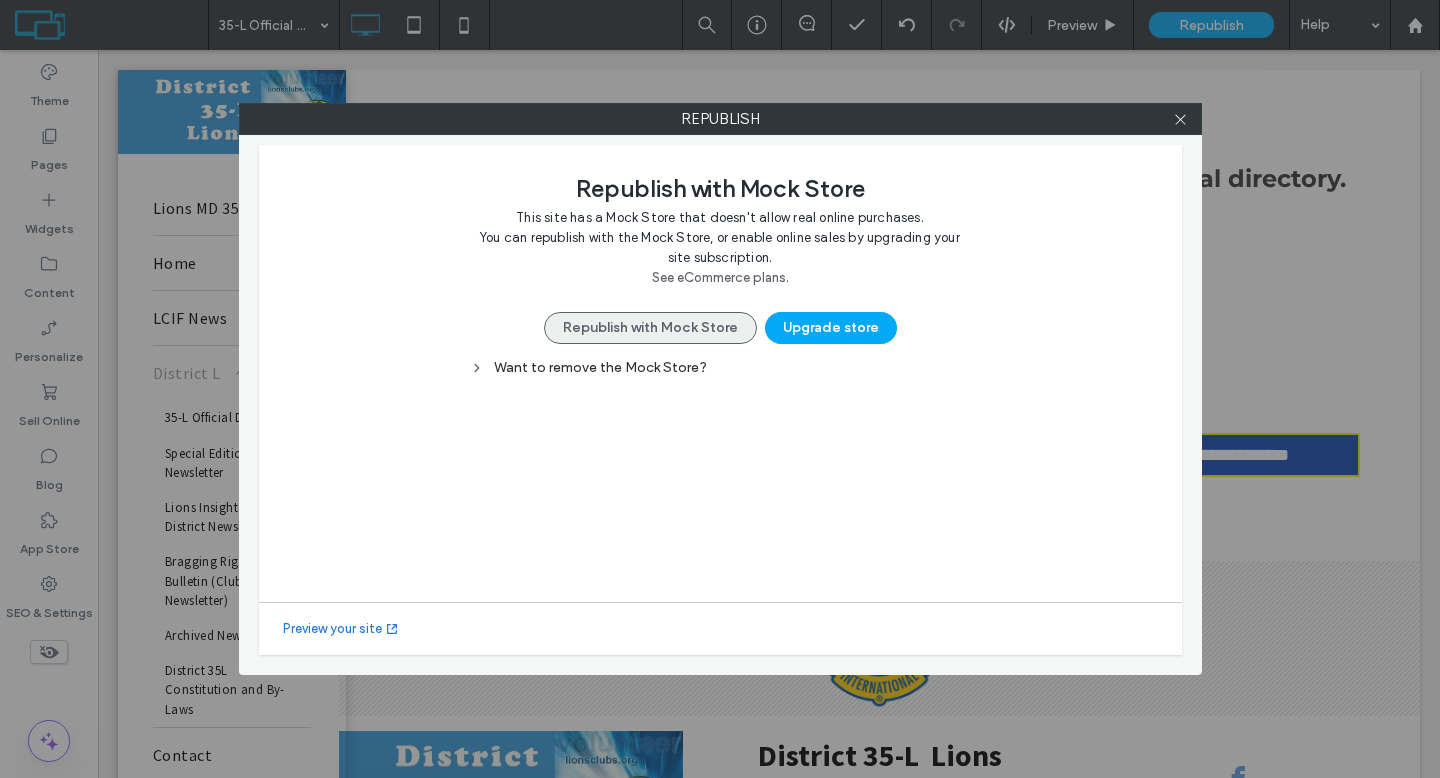 click on "Republish with Mock Store" at bounding box center (650, 328) 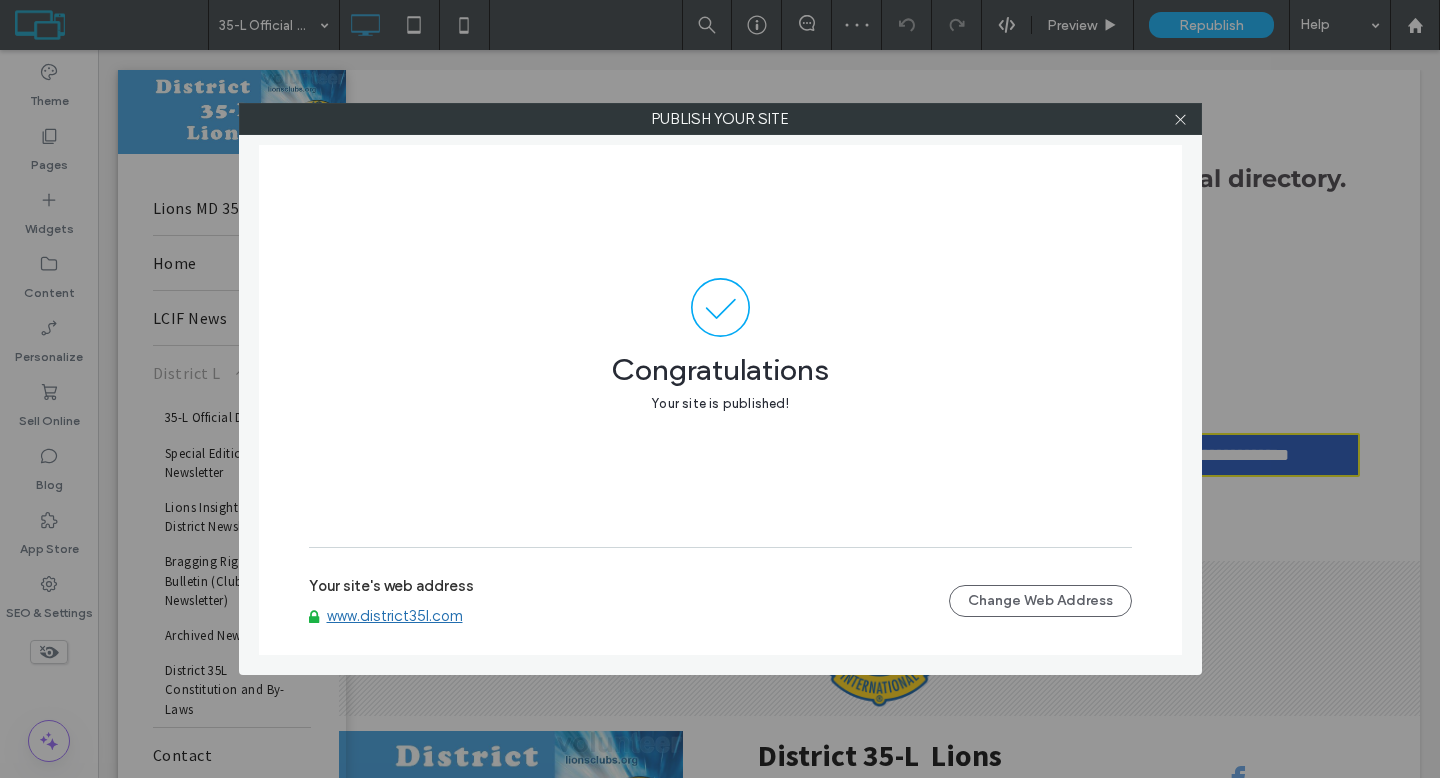 click on "www.district35l.com" at bounding box center (395, 616) 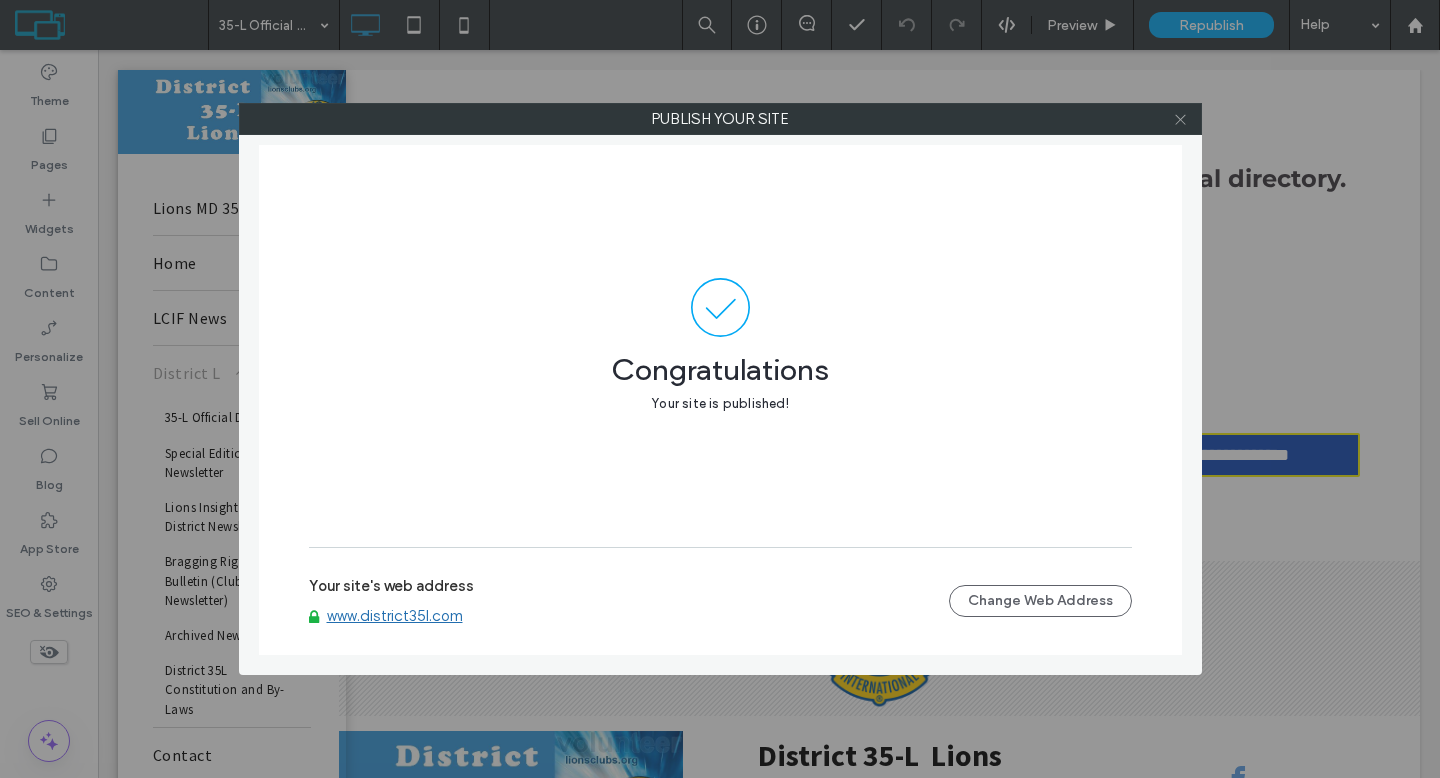 click 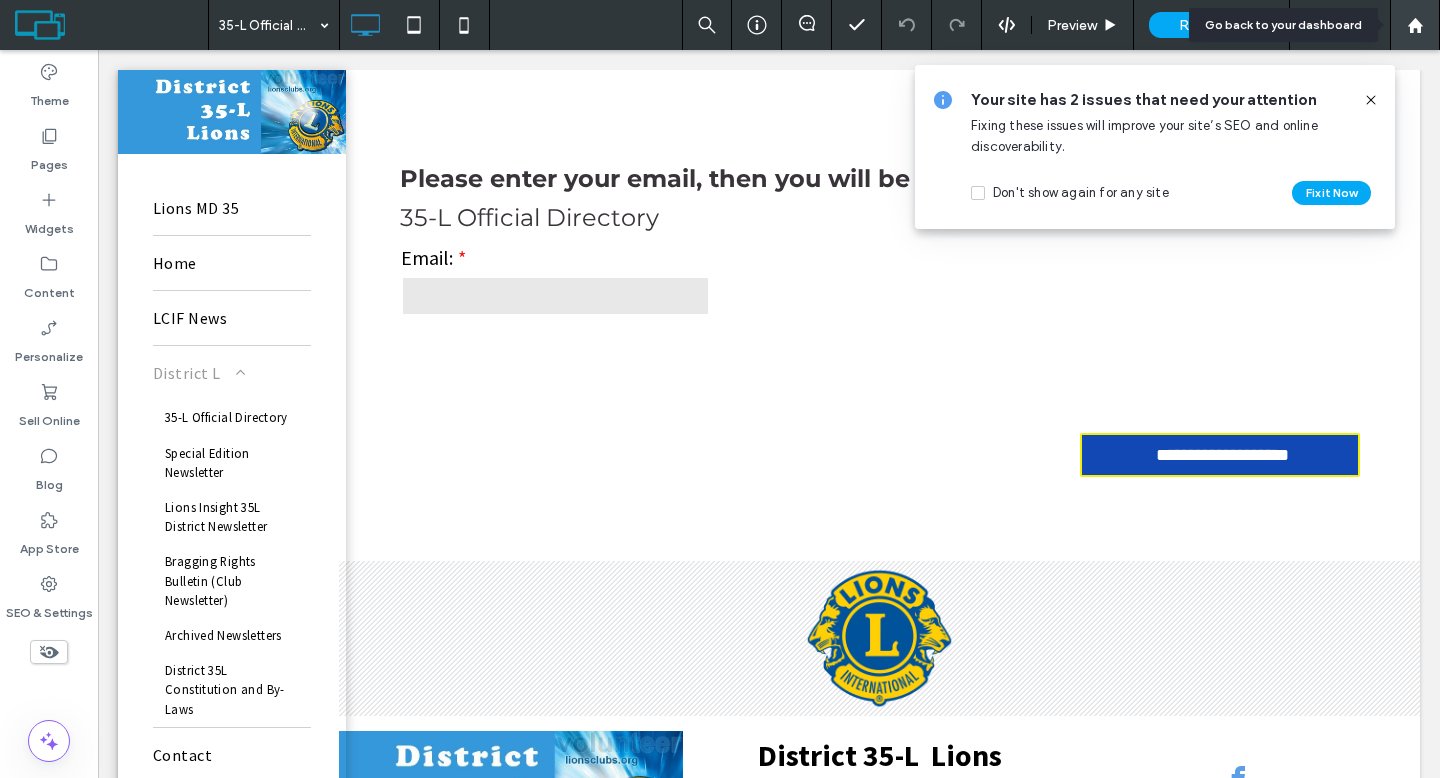 click at bounding box center [1415, 25] 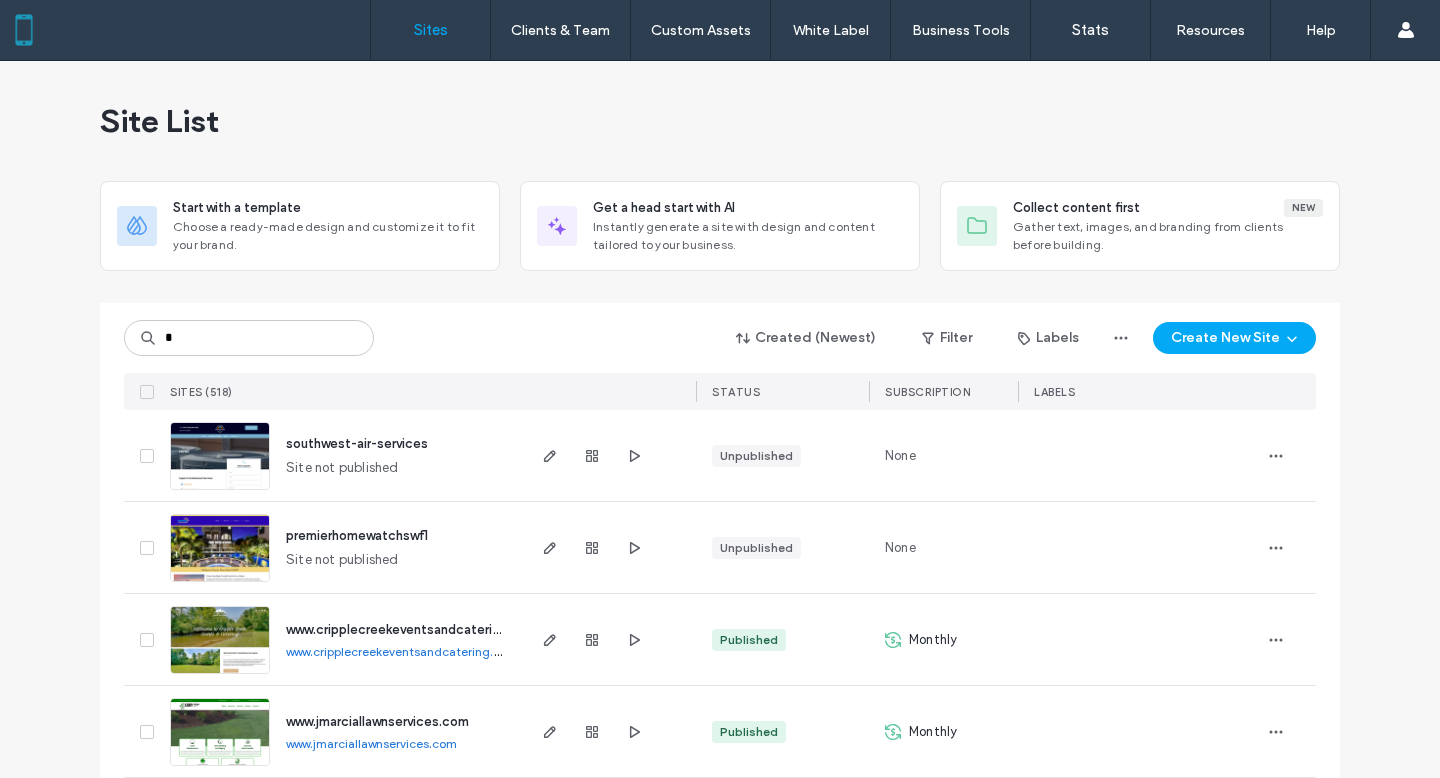 scroll, scrollTop: 0, scrollLeft: 0, axis: both 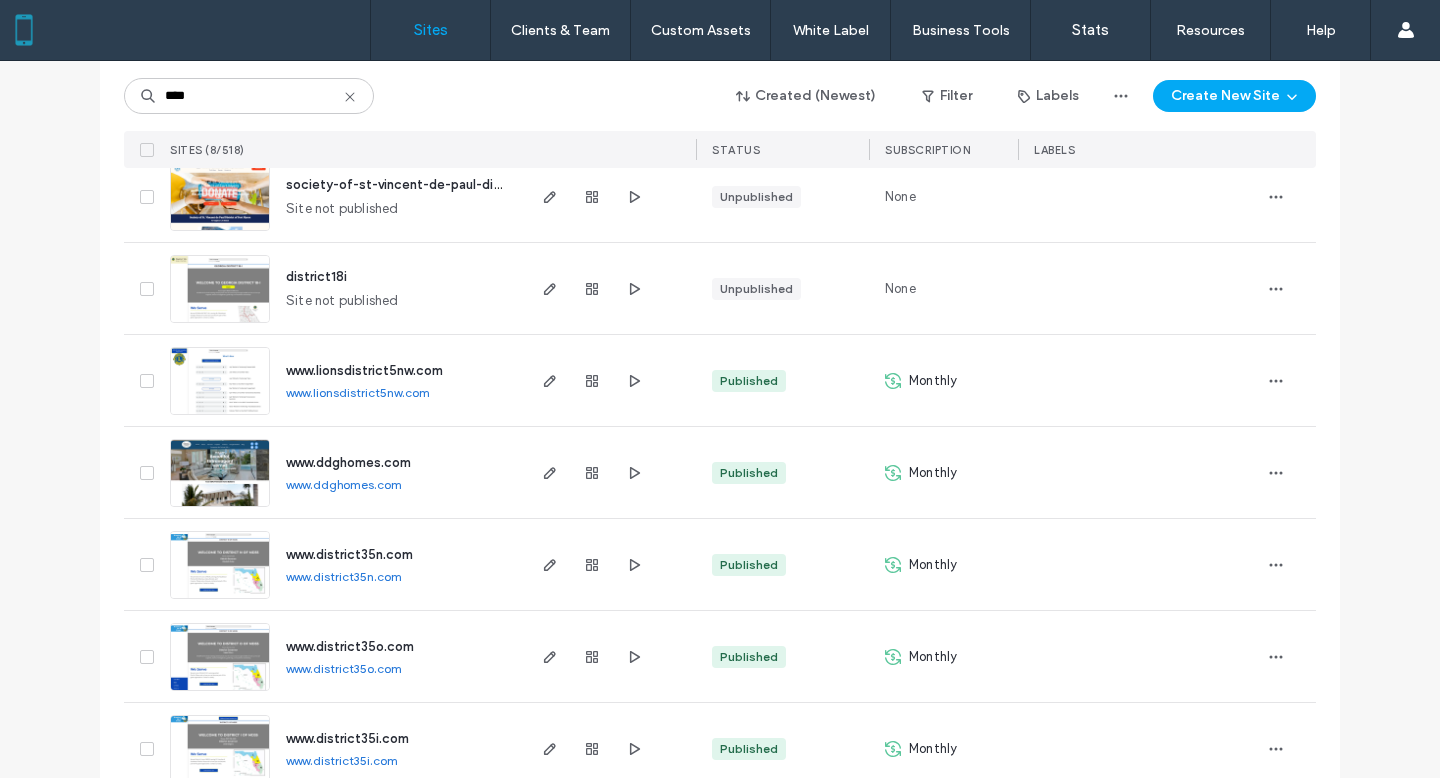 click on "www.district35n.com" at bounding box center [344, 576] 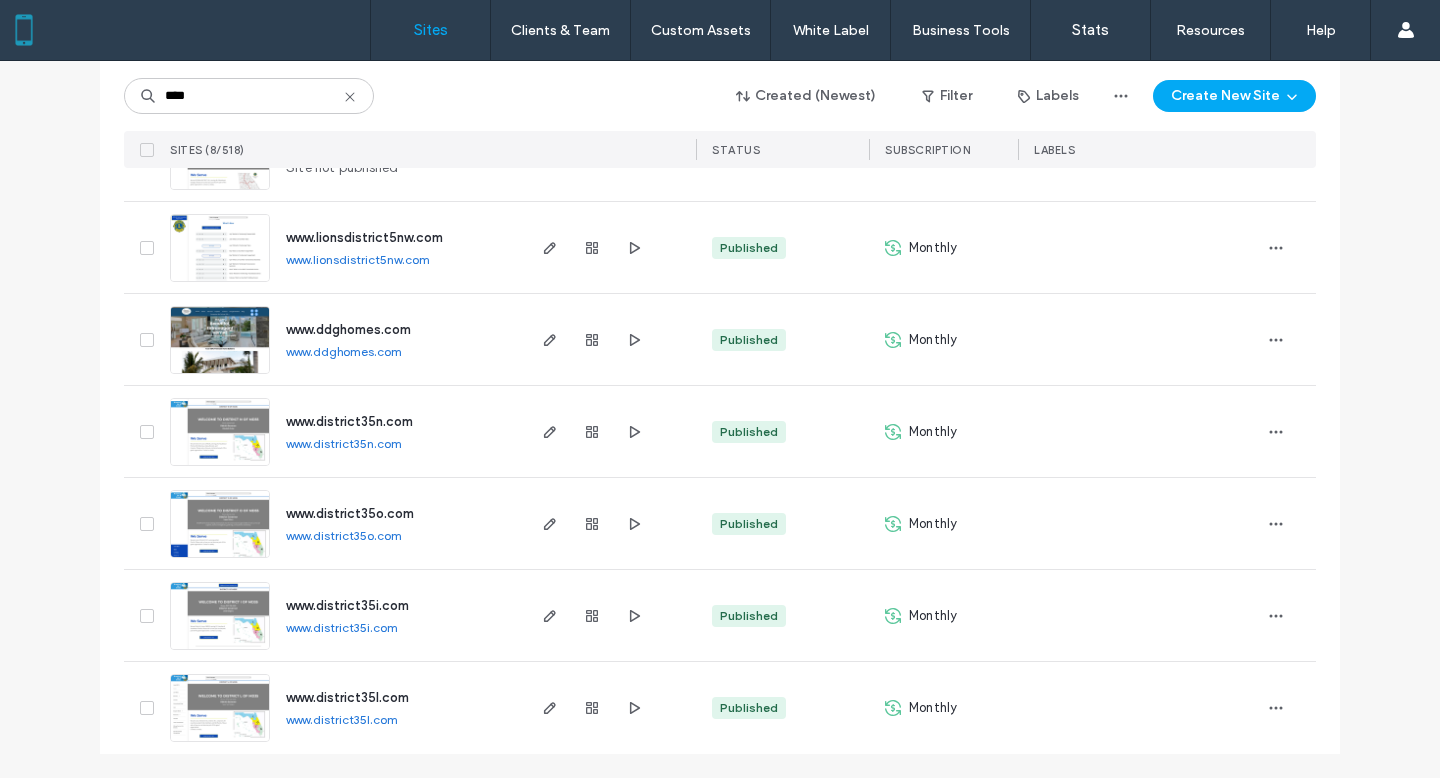 click on "www.district35i.com" at bounding box center (342, 627) 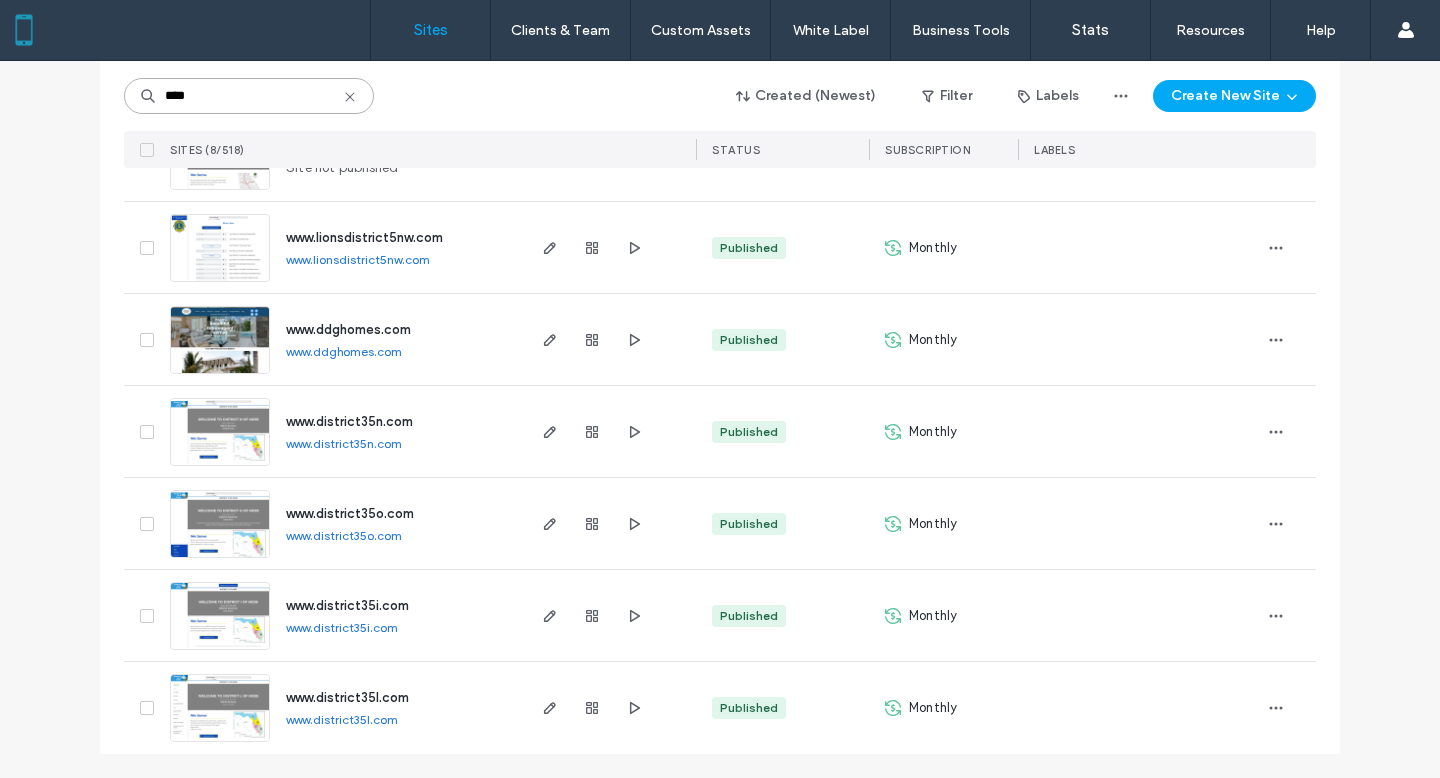 drag, startPoint x: 246, startPoint y: 92, endPoint x: 119, endPoint y: 100, distance: 127.25172 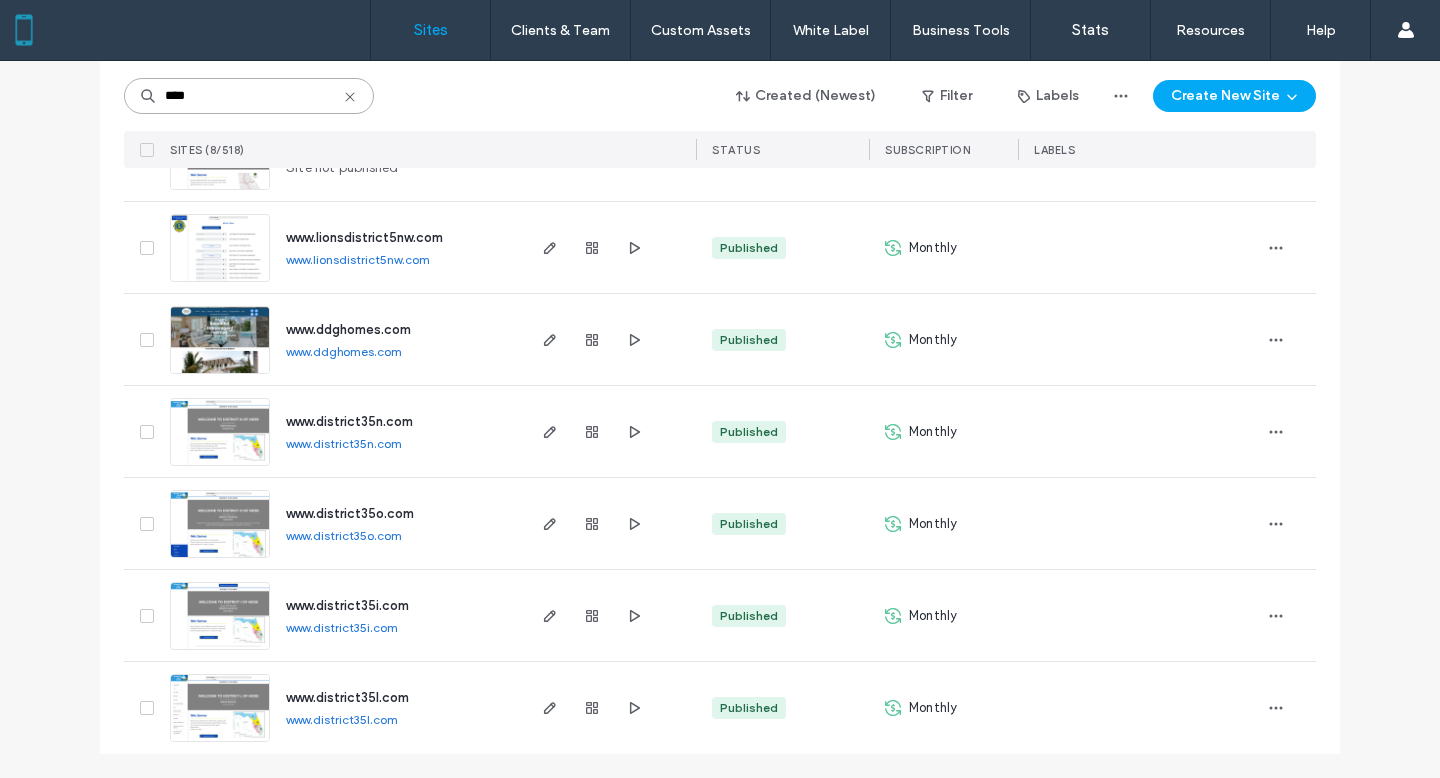 click on "****" at bounding box center (249, 96) 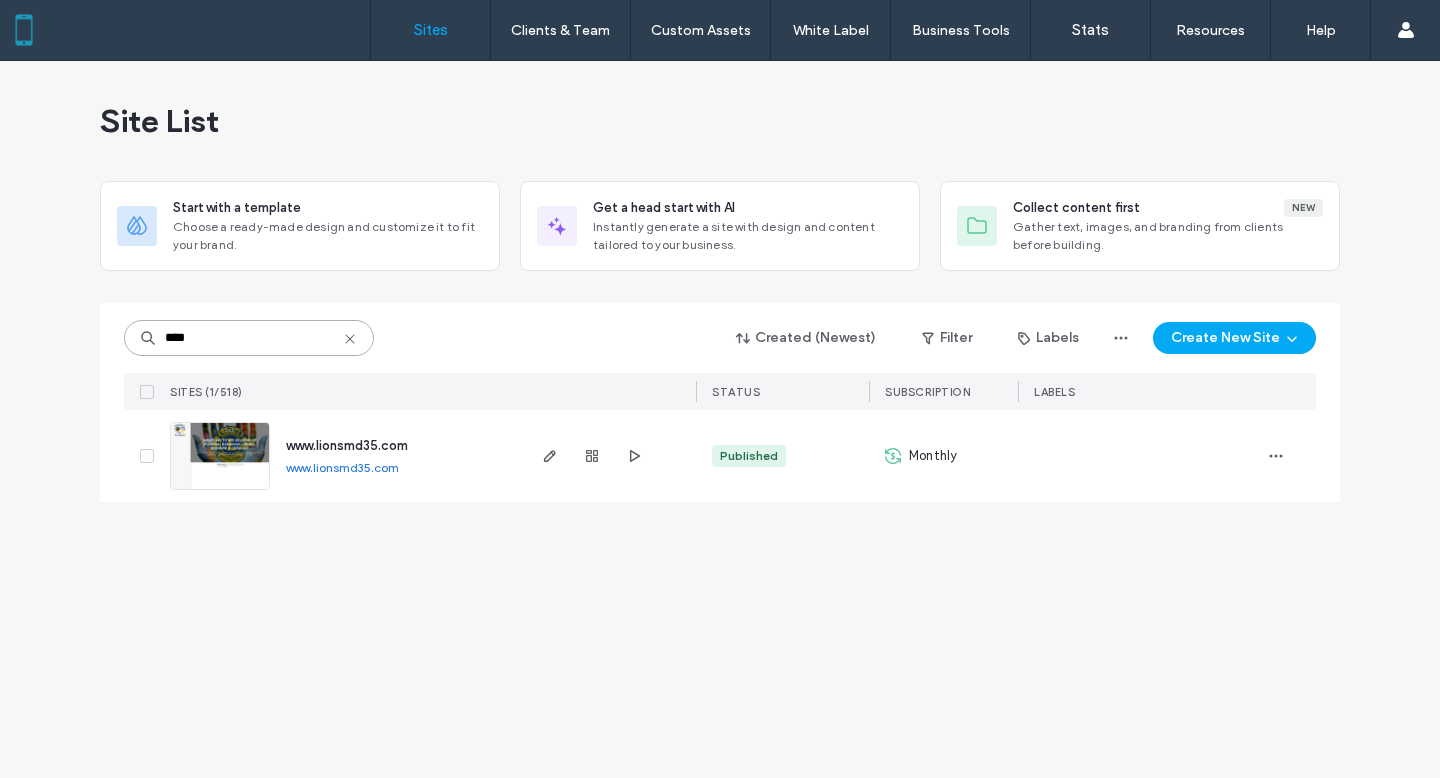 scroll, scrollTop: 0, scrollLeft: 0, axis: both 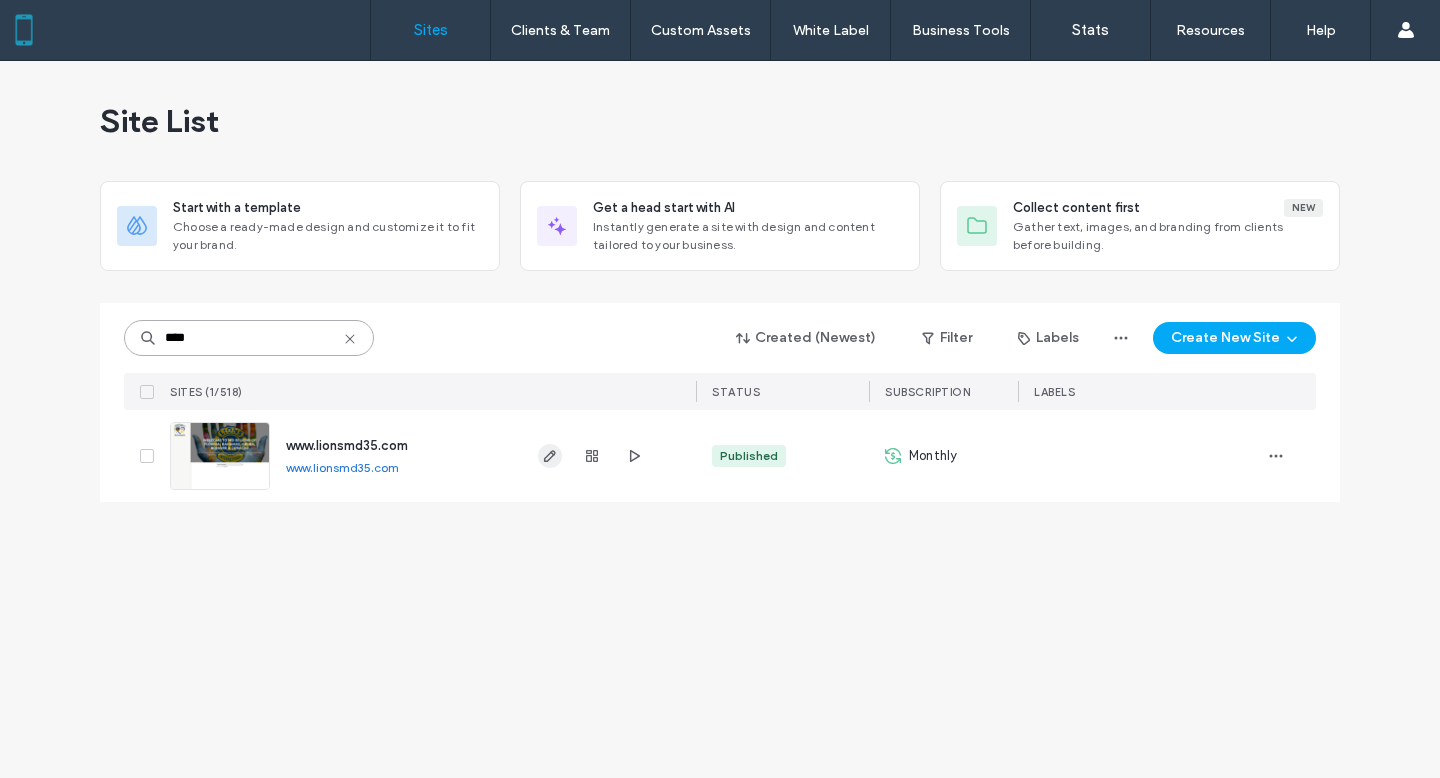 type on "****" 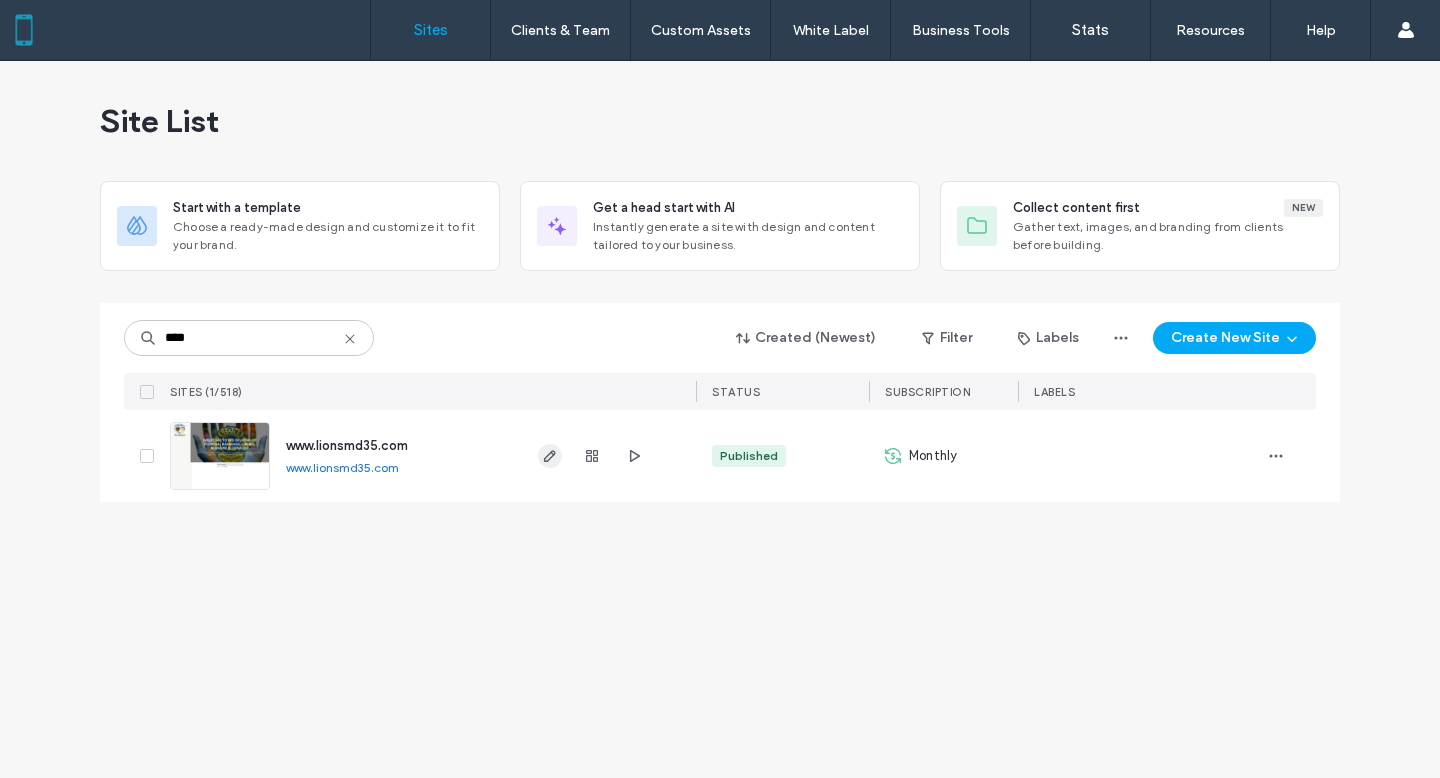 click 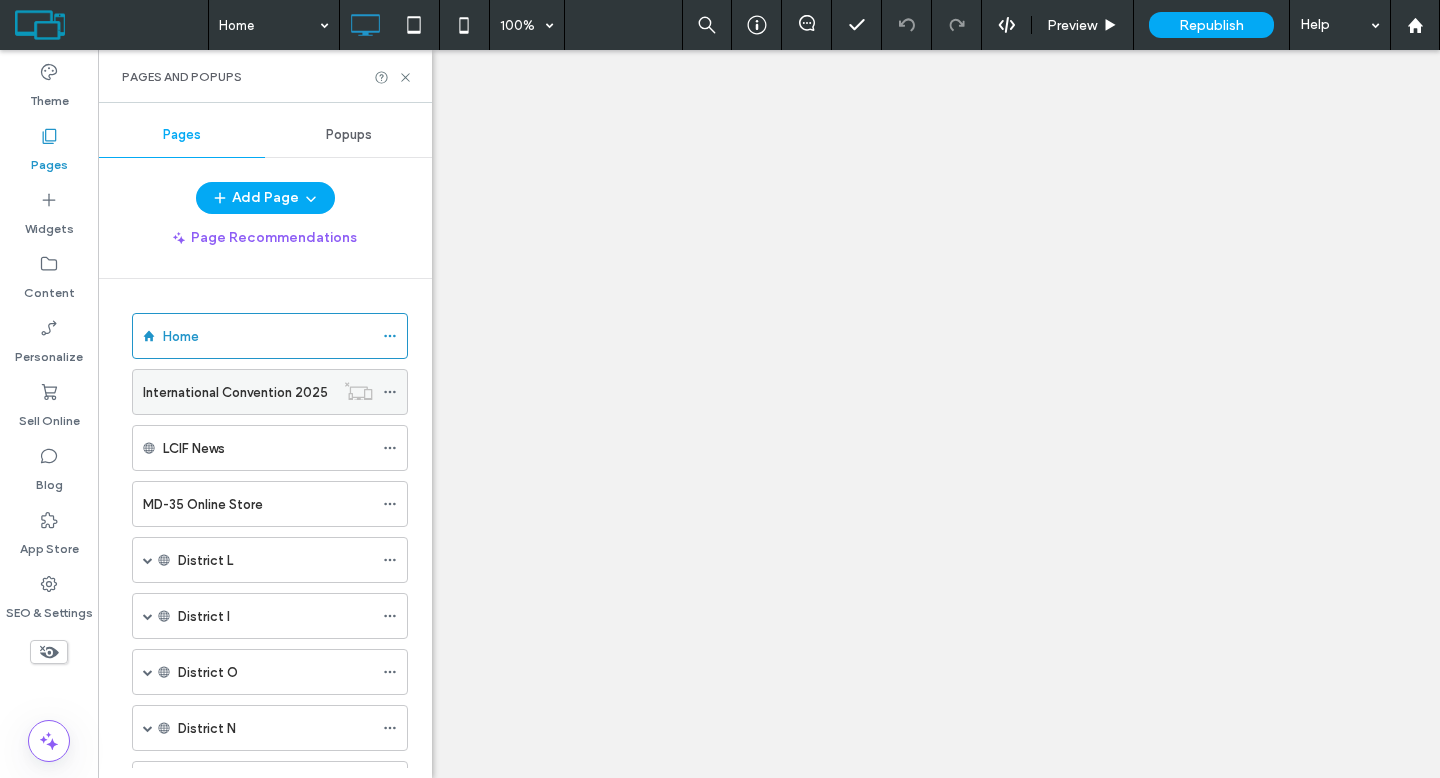scroll, scrollTop: 0, scrollLeft: 0, axis: both 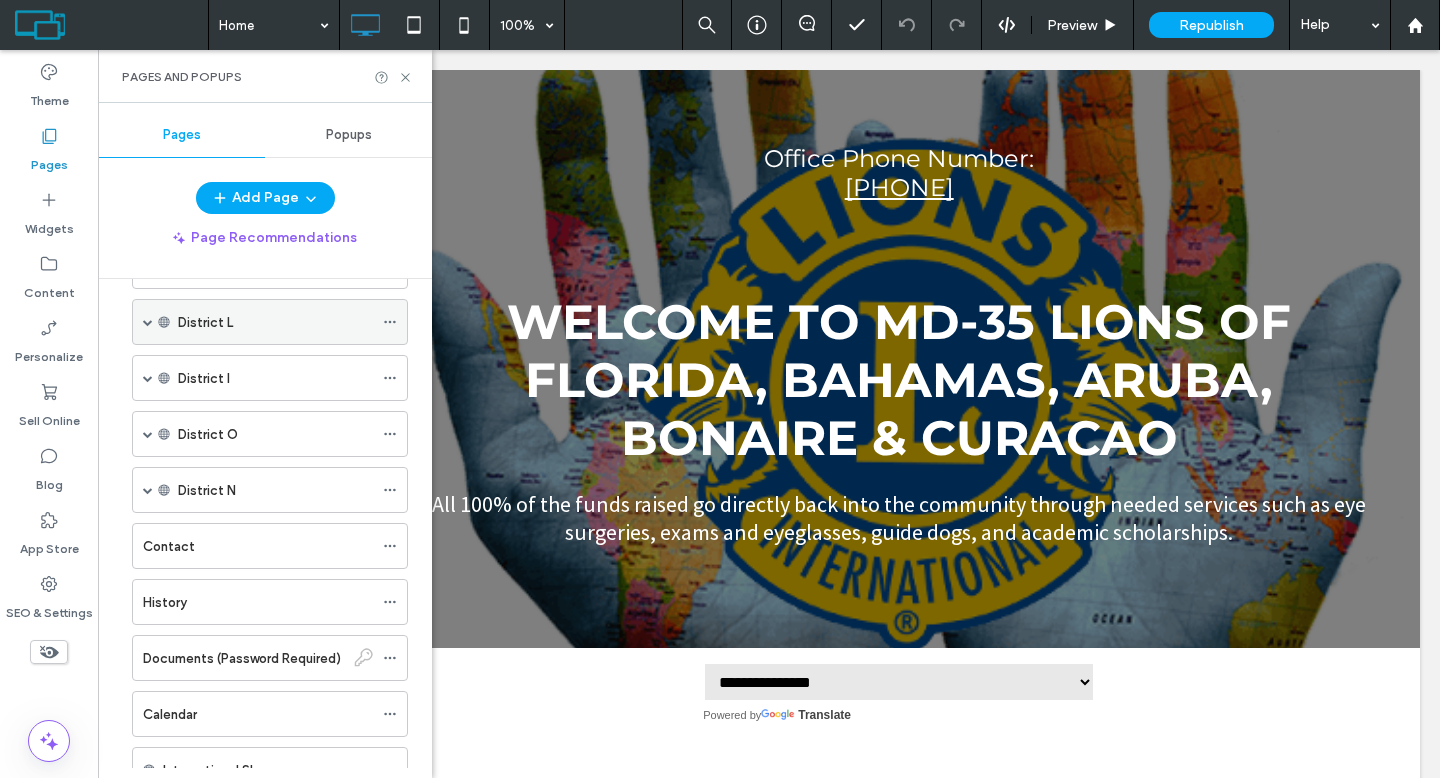 click at bounding box center (148, 322) 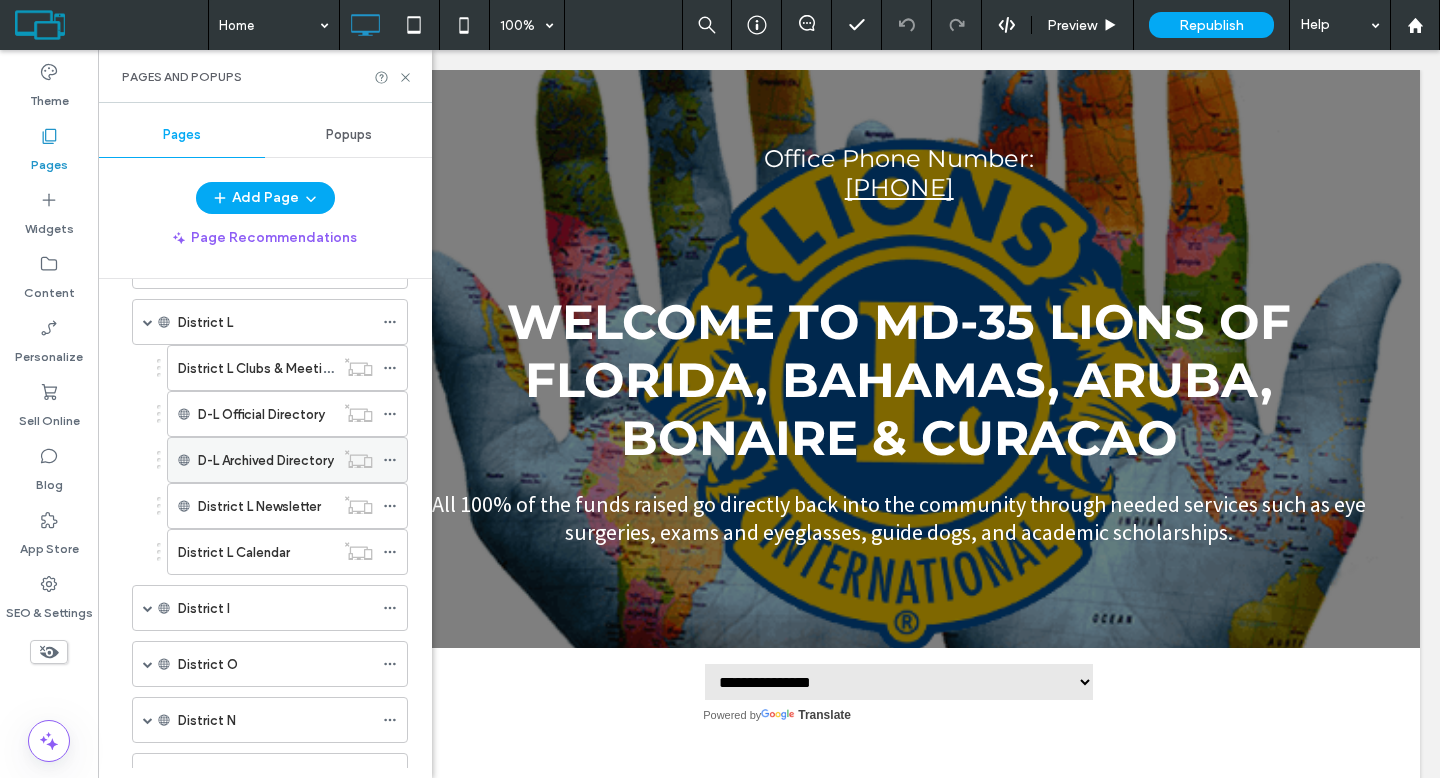 scroll, scrollTop: 277, scrollLeft: 0, axis: vertical 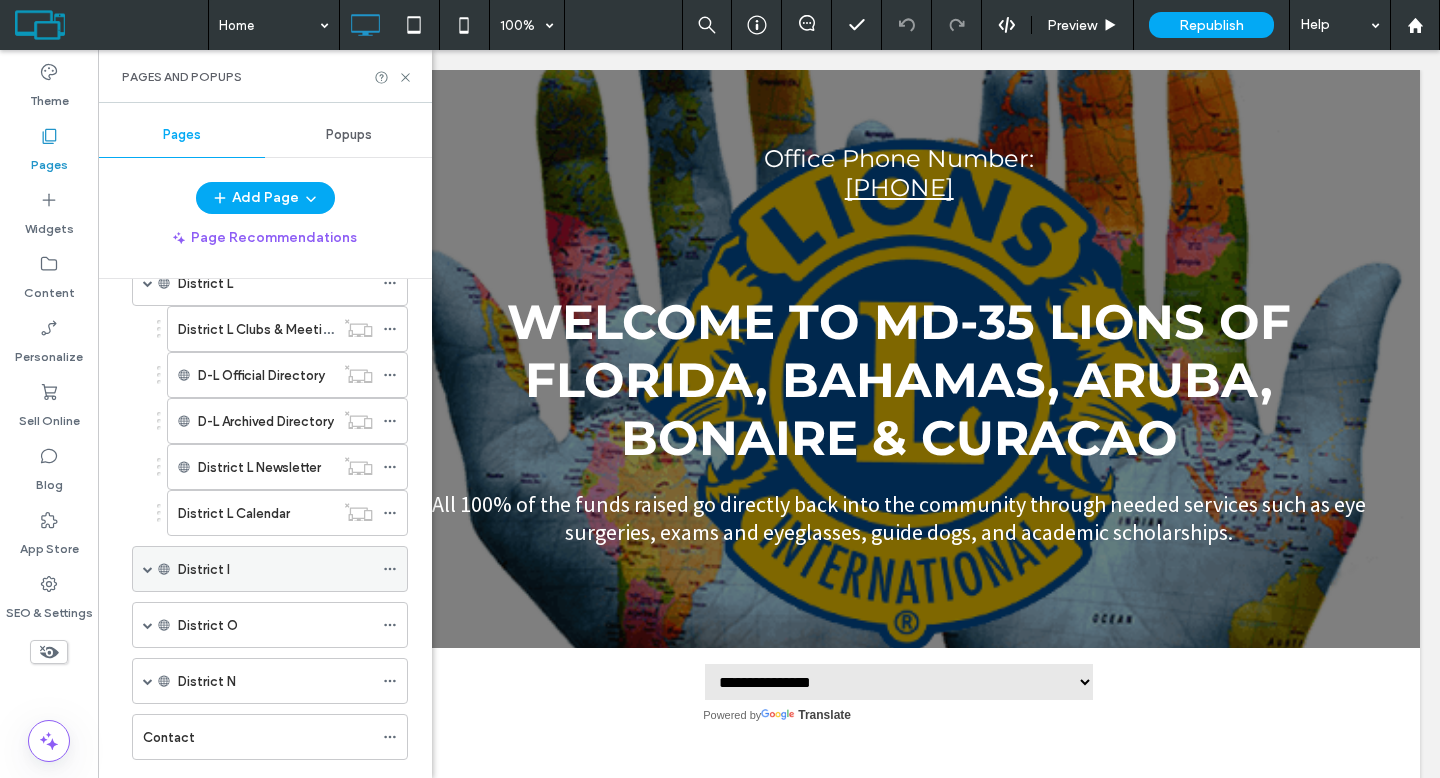 click at bounding box center [148, 569] 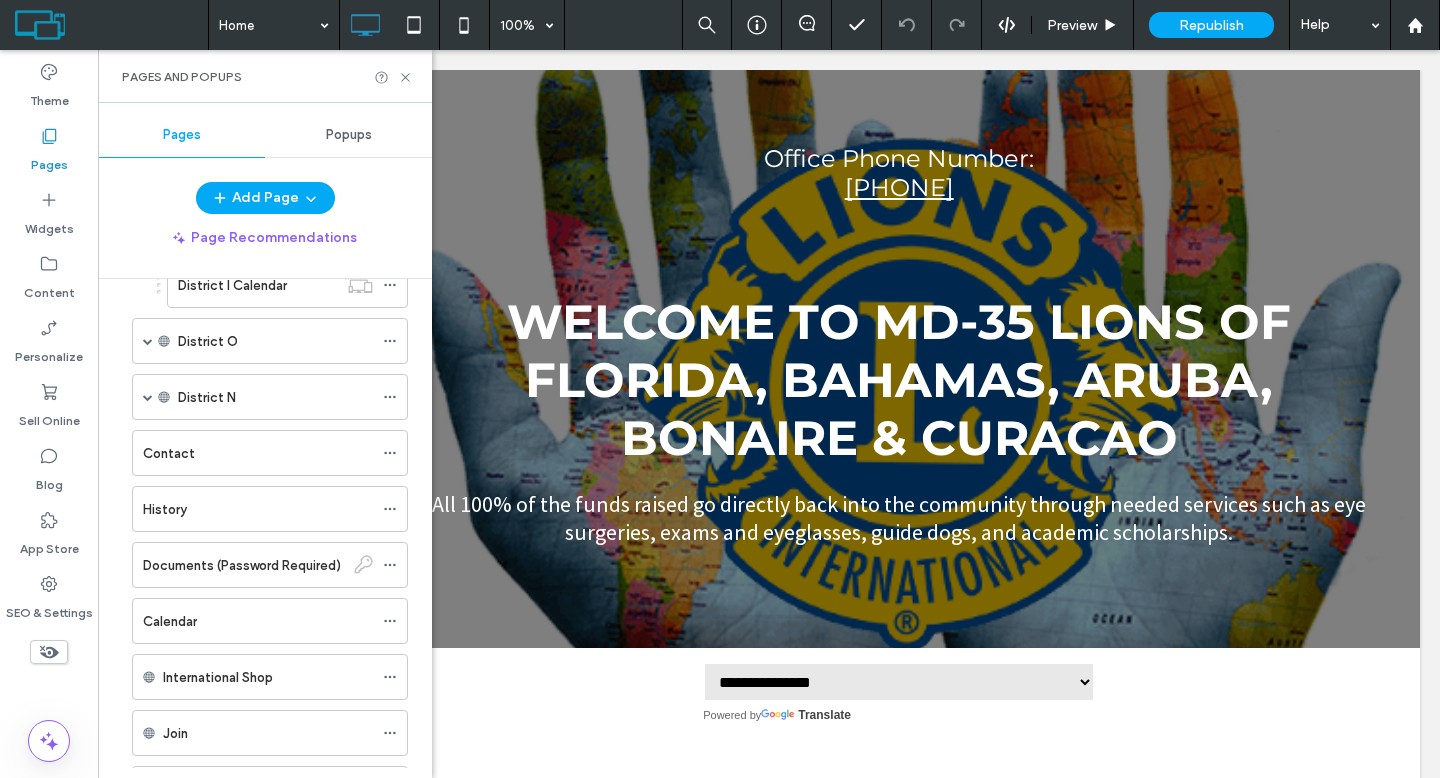 scroll, scrollTop: 641, scrollLeft: 0, axis: vertical 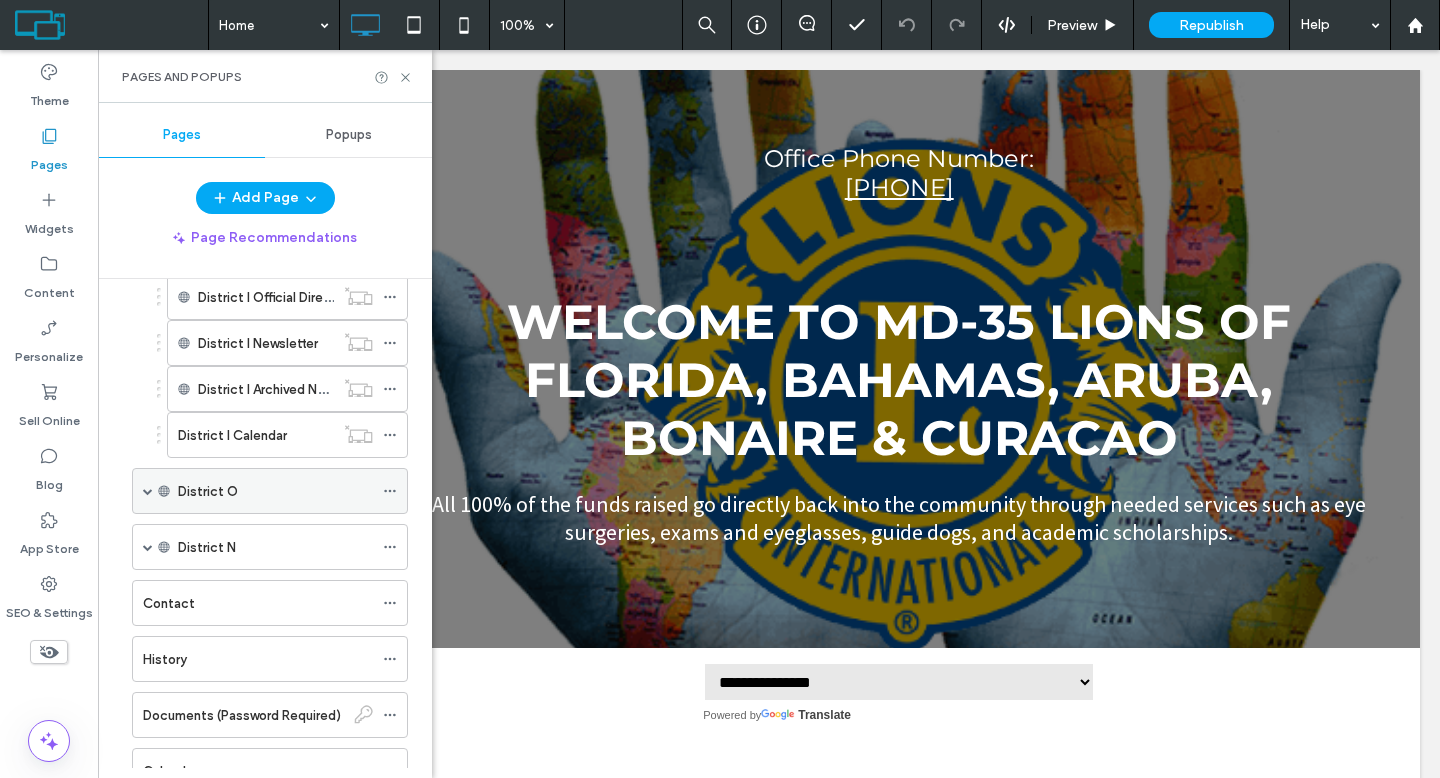 click at bounding box center [148, 491] 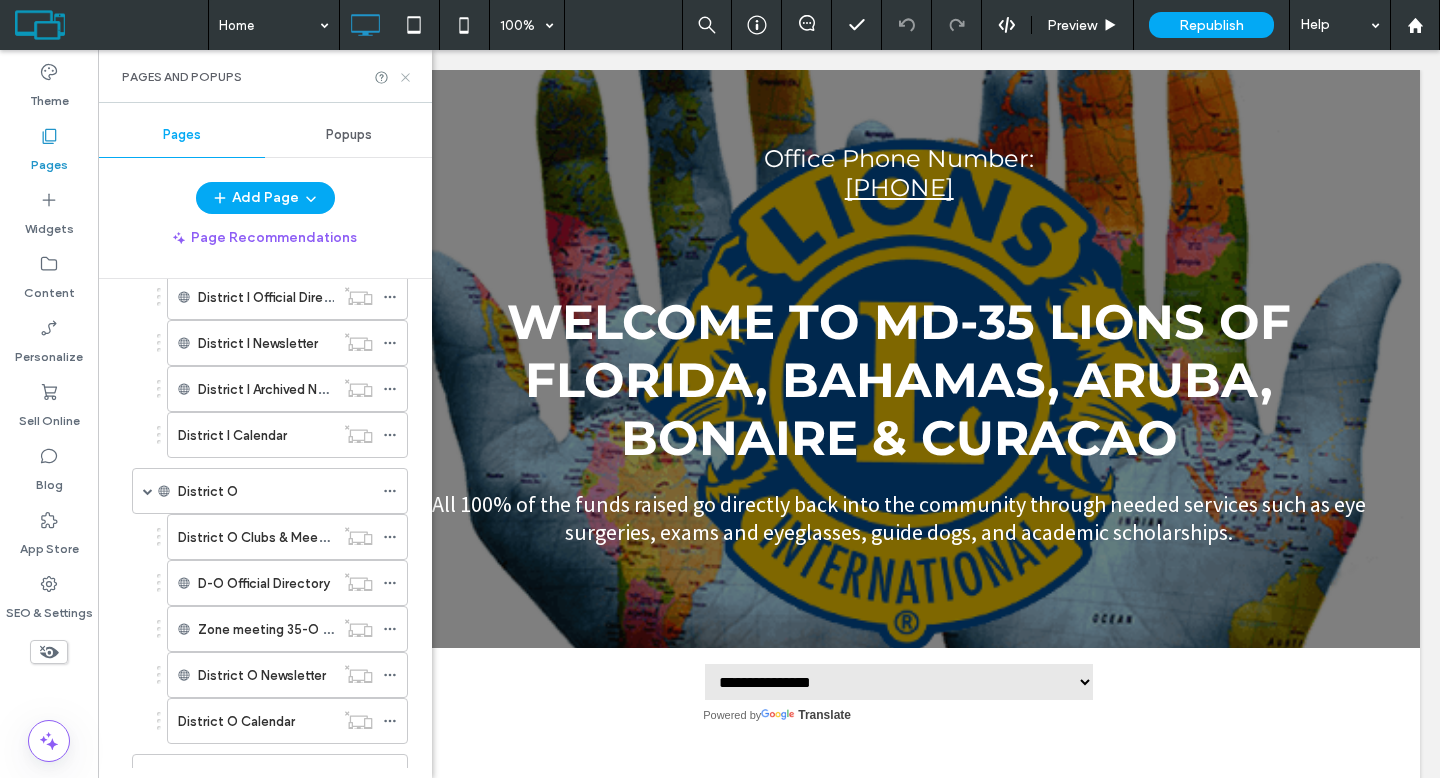 click 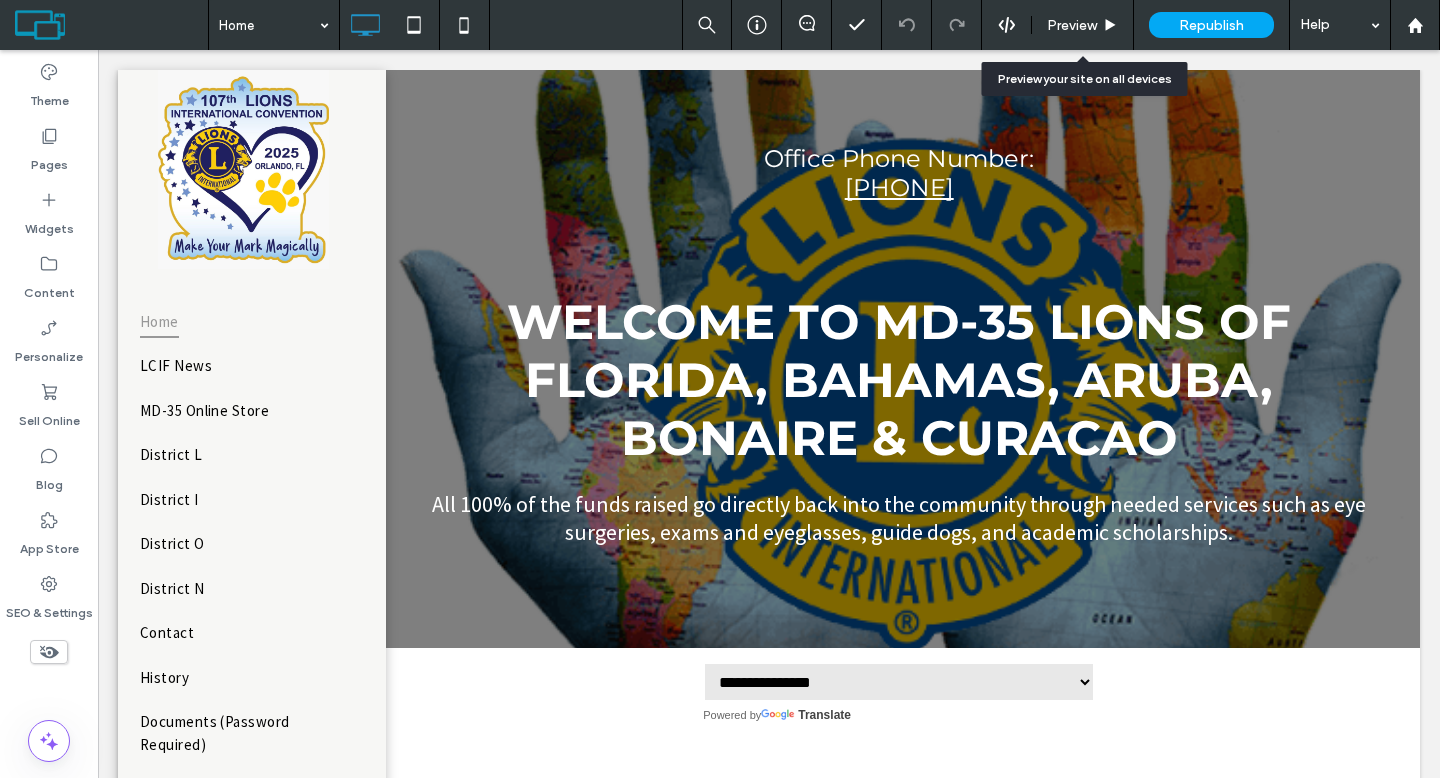 click on "Preview" at bounding box center [1072, 25] 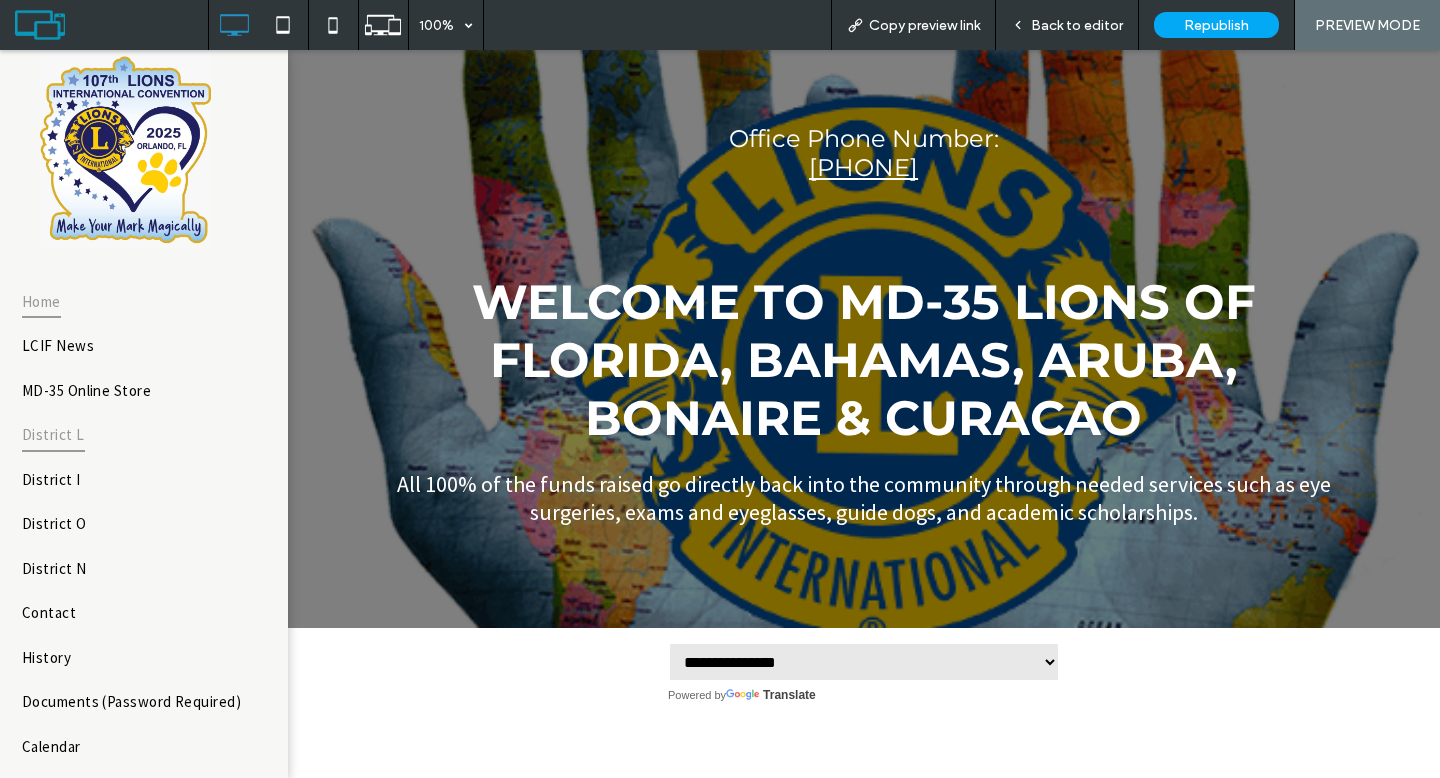 click on "District L" at bounding box center [136, 435] 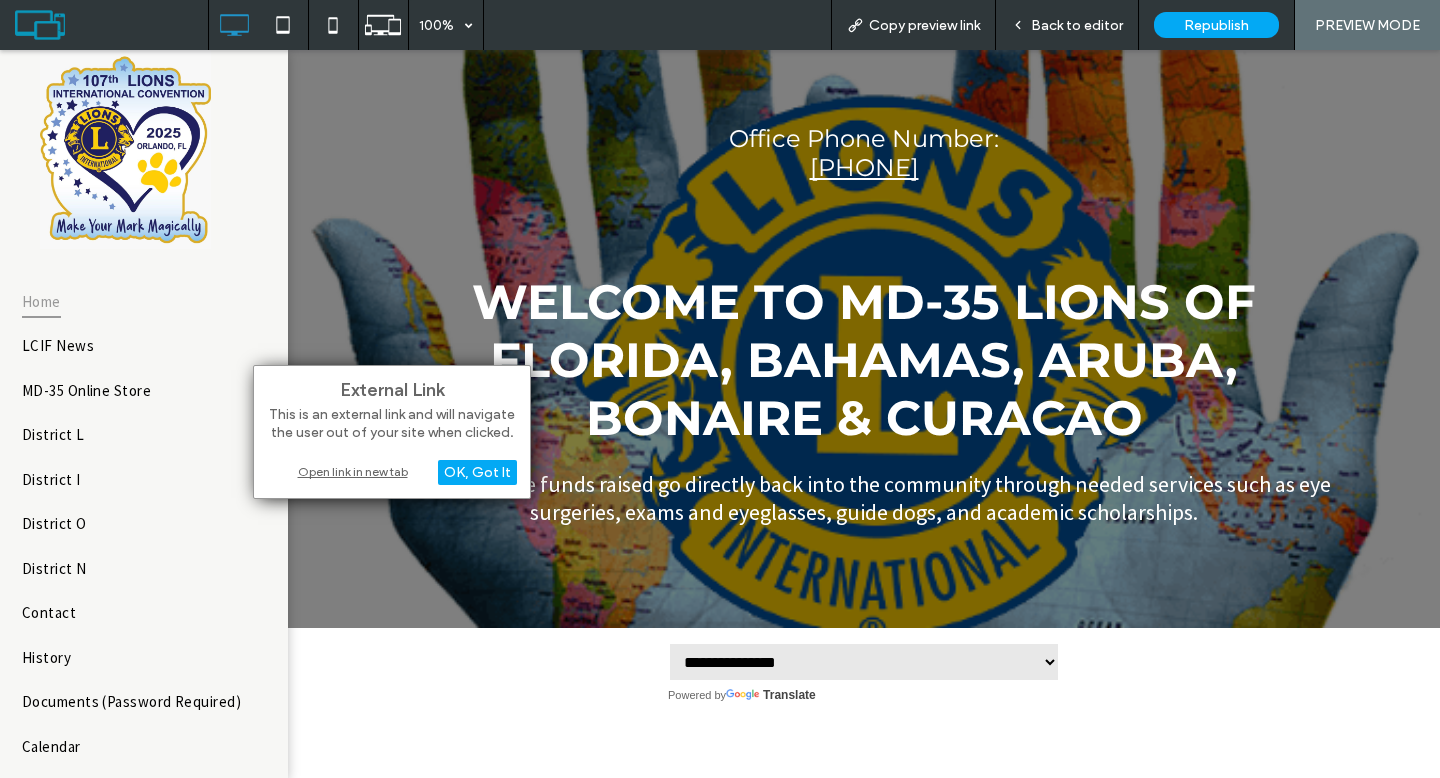 click on "Open link in new tab" at bounding box center [392, 471] 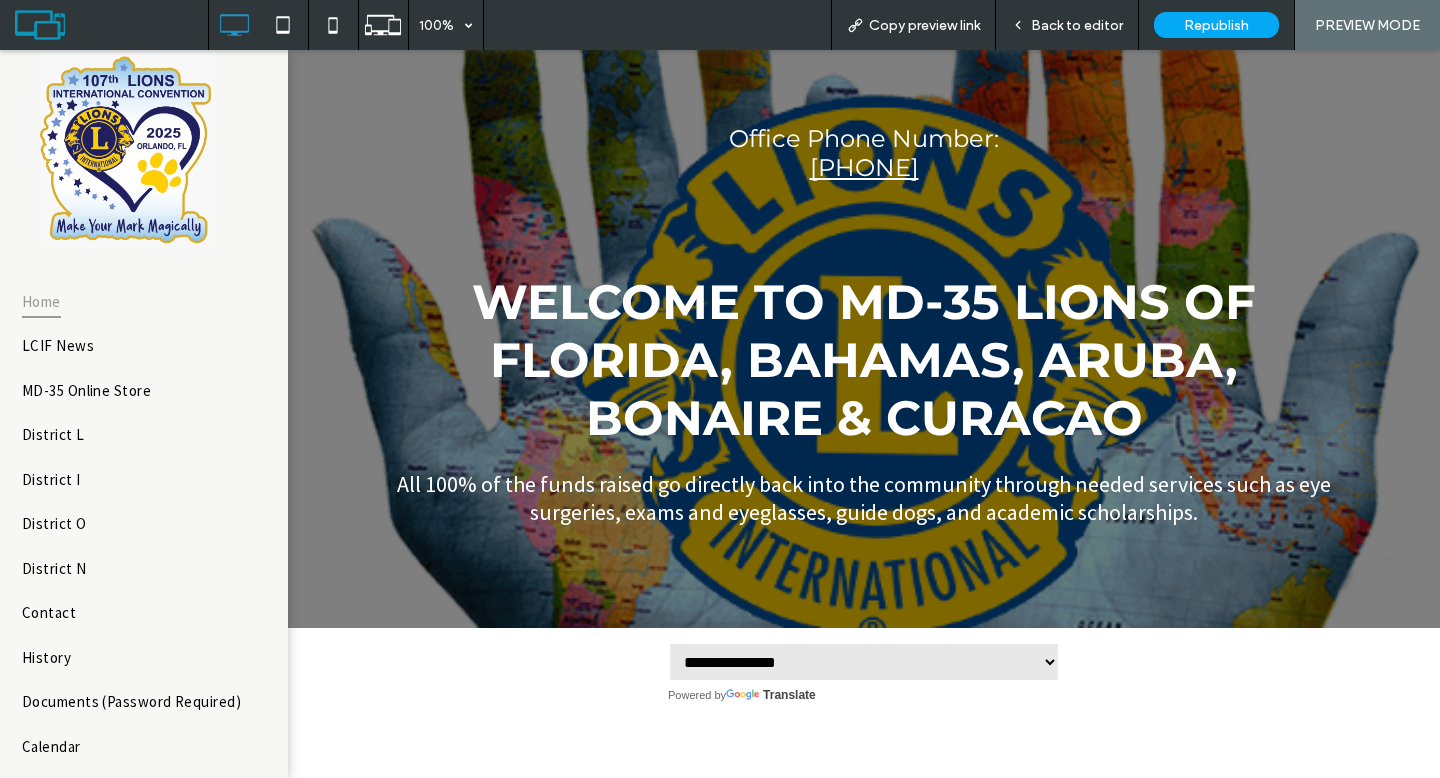 click on "Back to editor" at bounding box center (1077, 25) 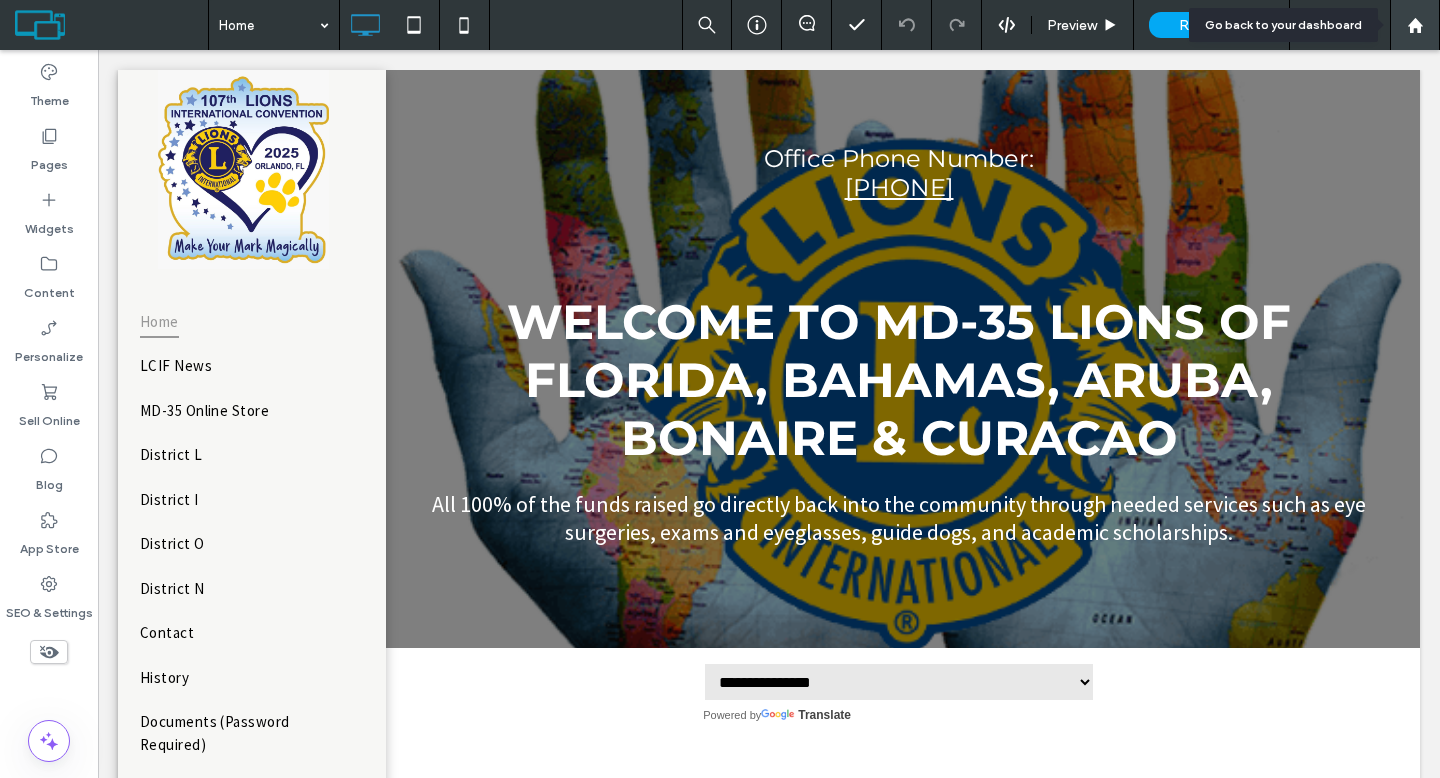 click 